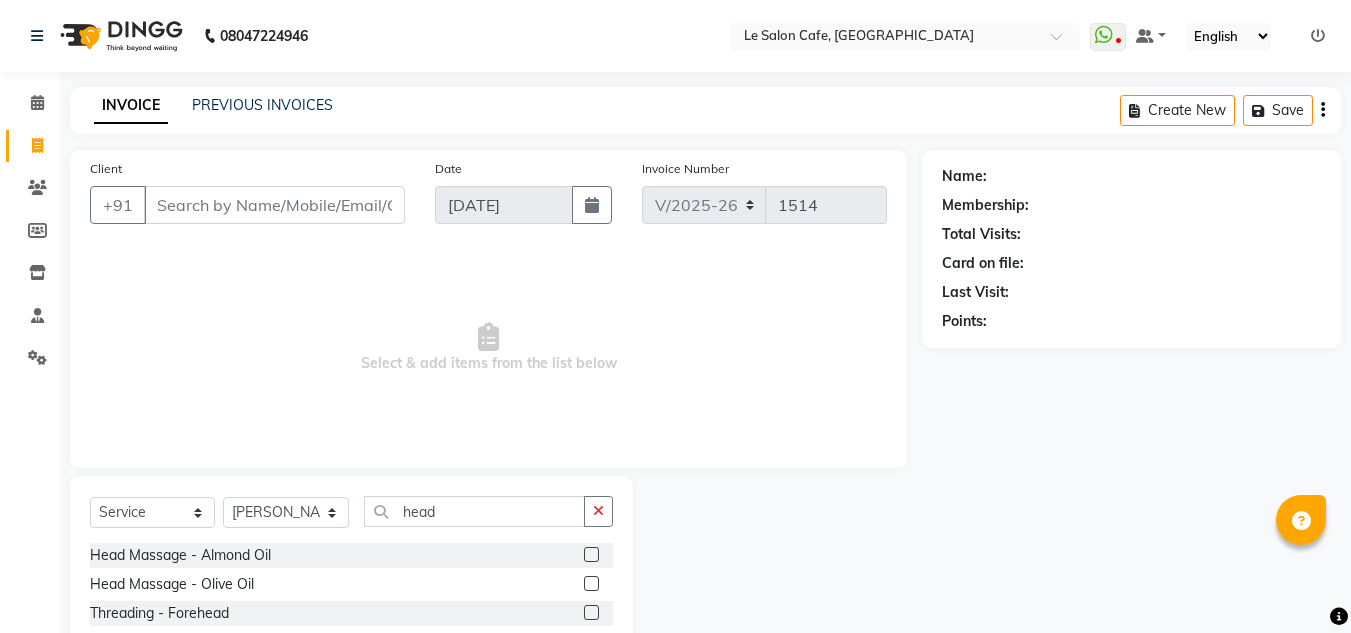 select on "594" 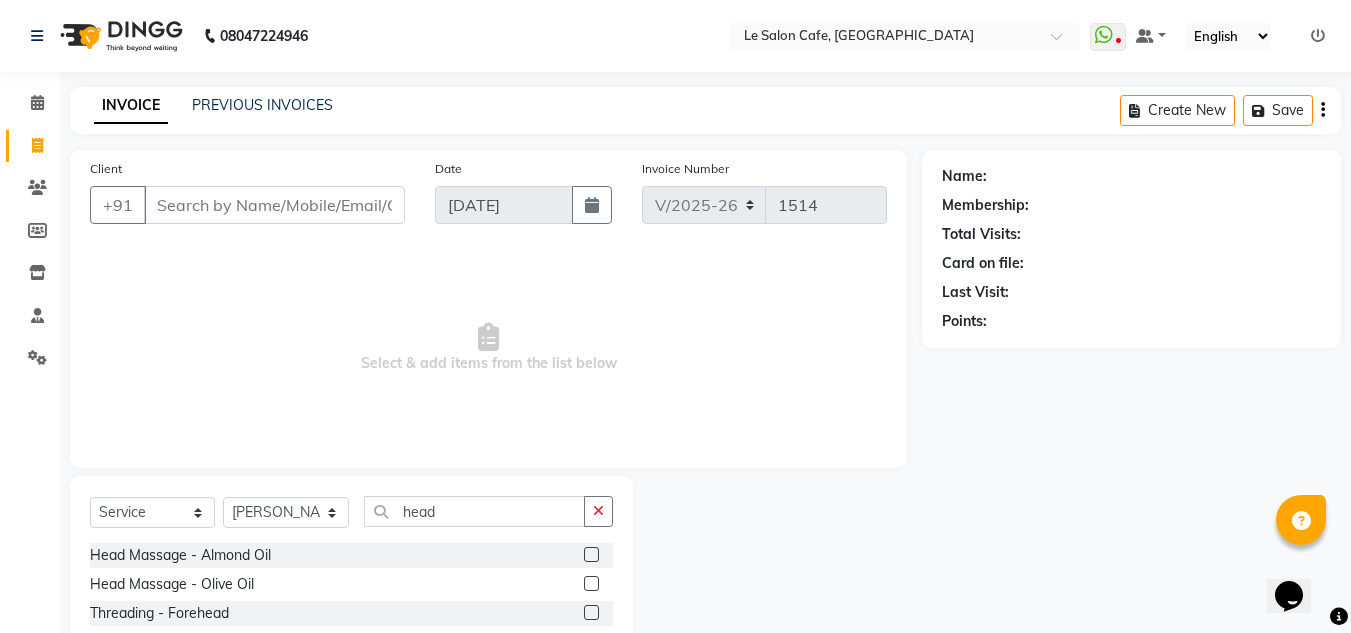 scroll, scrollTop: 0, scrollLeft: 0, axis: both 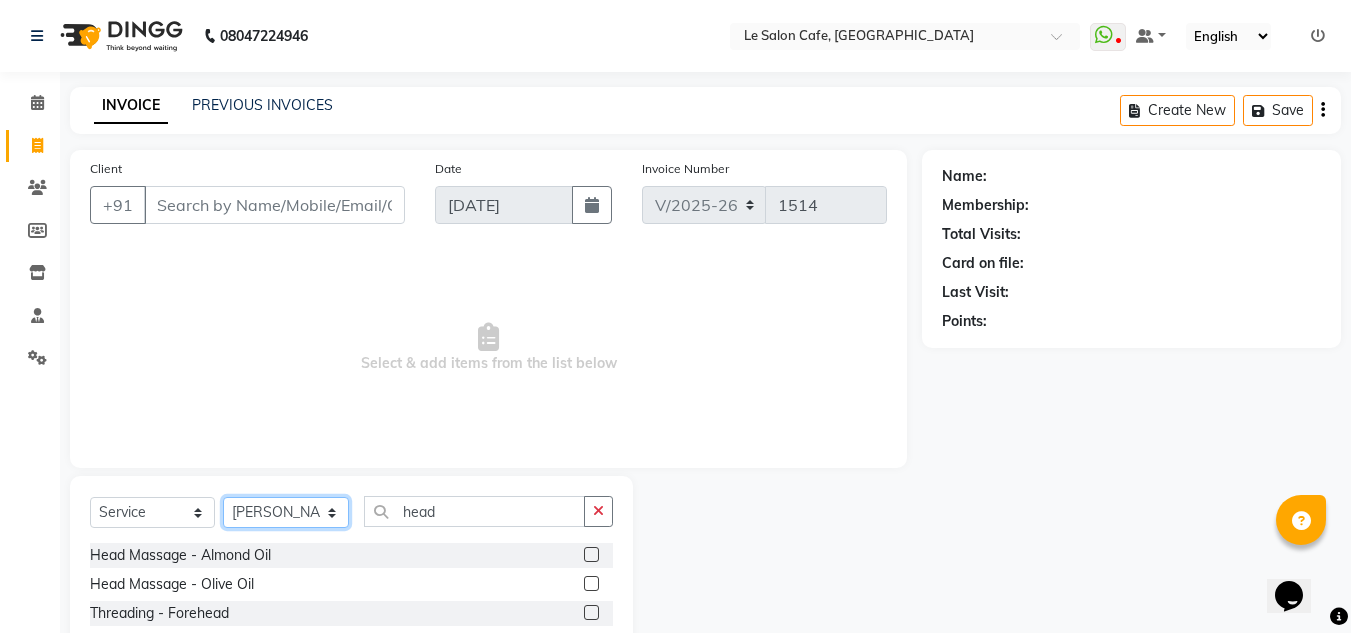 click on "Select Stylist [PERSON_NAME]  [PERSON_NAME]  Front Desk  [PERSON_NAME]  Pooja [PERSON_NAME] [PERSON_NAME]  [PERSON_NAME] [PERSON_NAME]  [PERSON_NAME] [PERSON_NAME] [PERSON_NAME] [PERSON_NAME] [PERSON_NAME]" 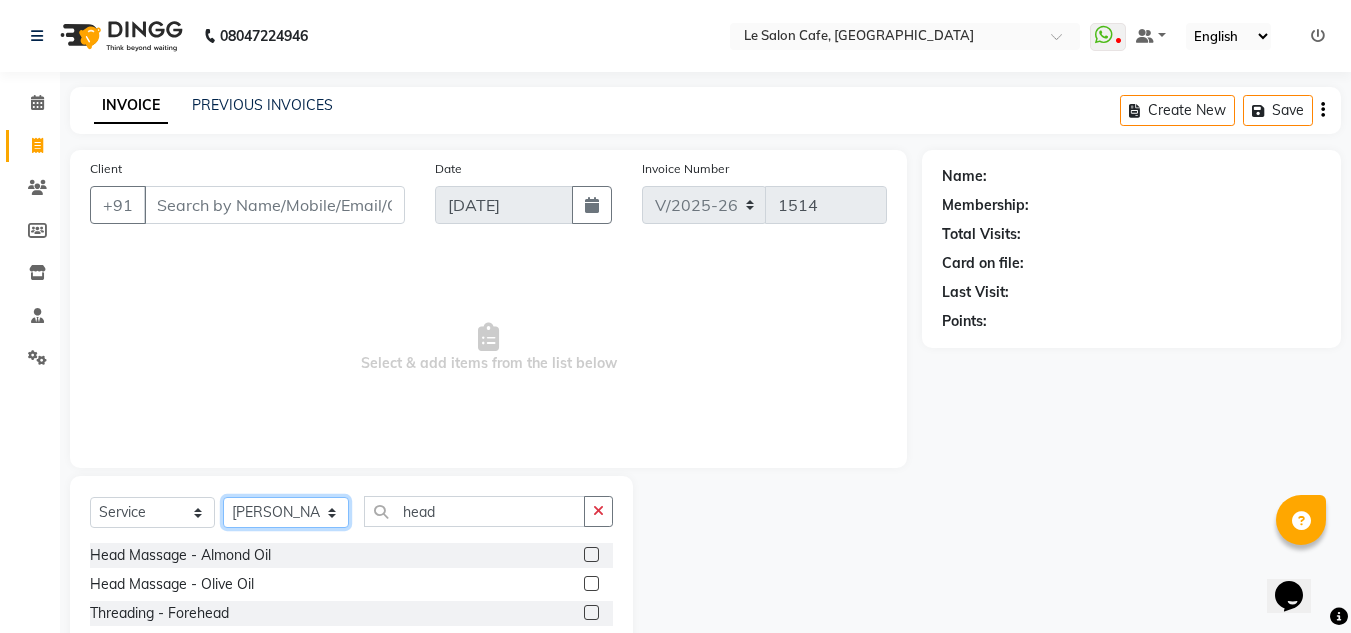 select on "67615" 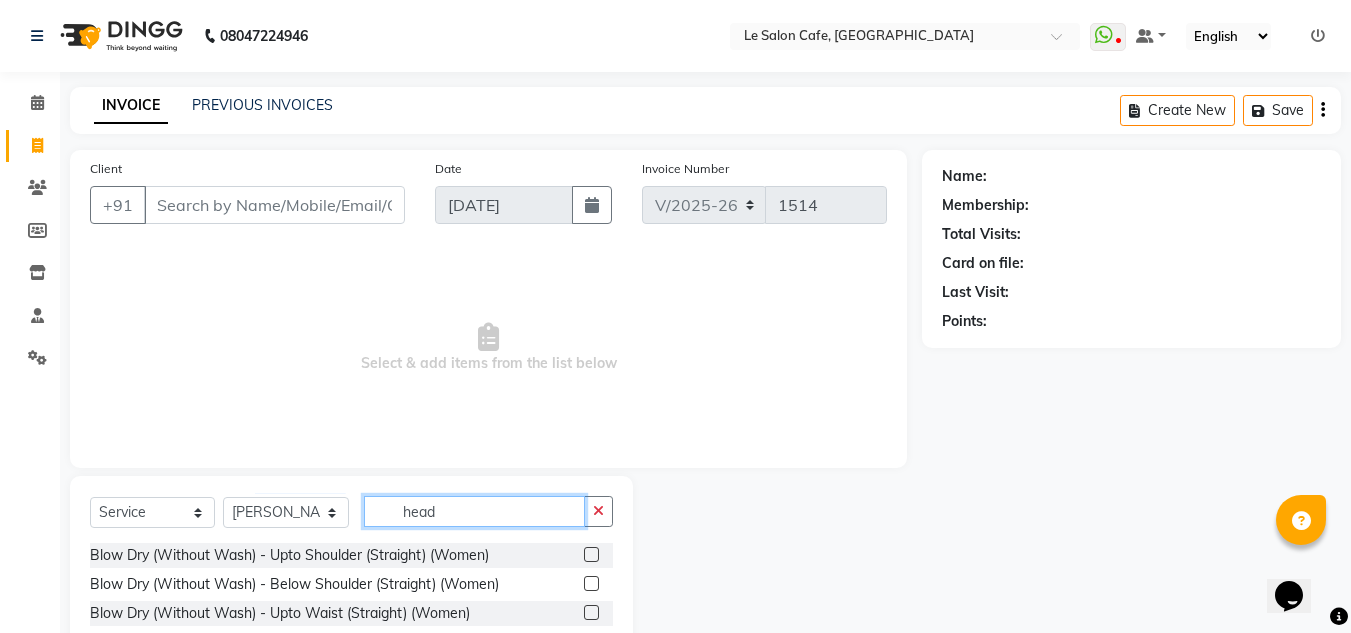 drag, startPoint x: 379, startPoint y: 528, endPoint x: 347, endPoint y: 533, distance: 32.38827 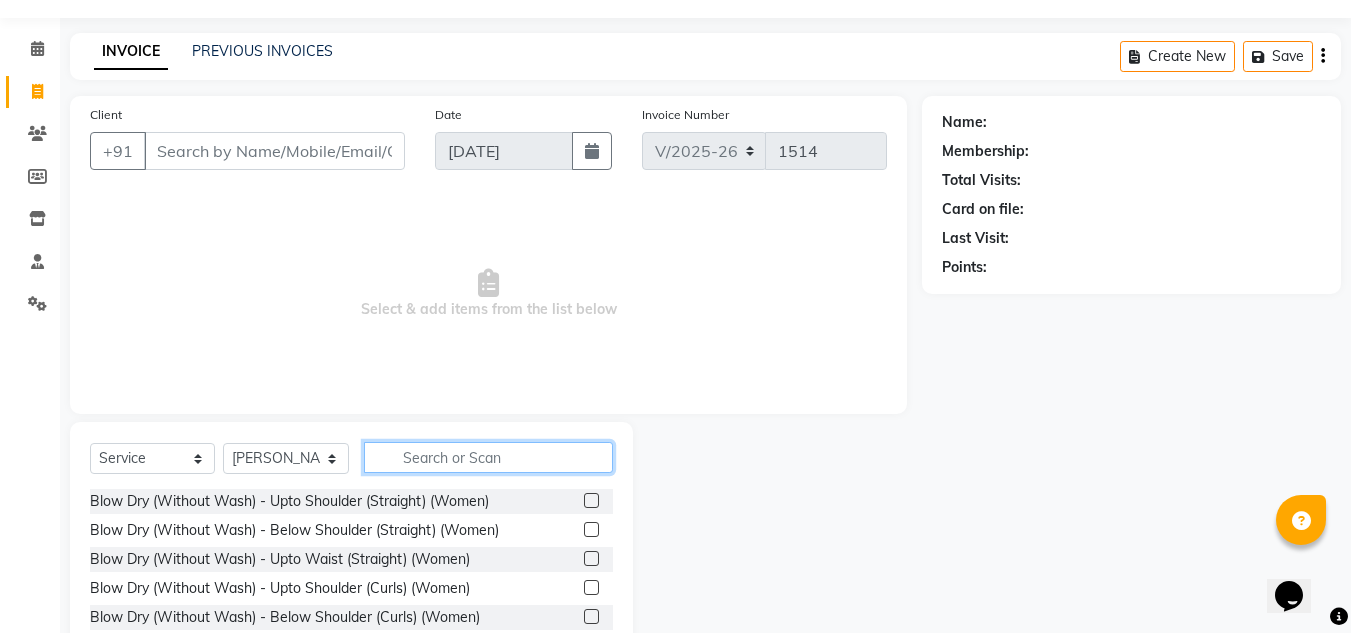 scroll, scrollTop: 100, scrollLeft: 0, axis: vertical 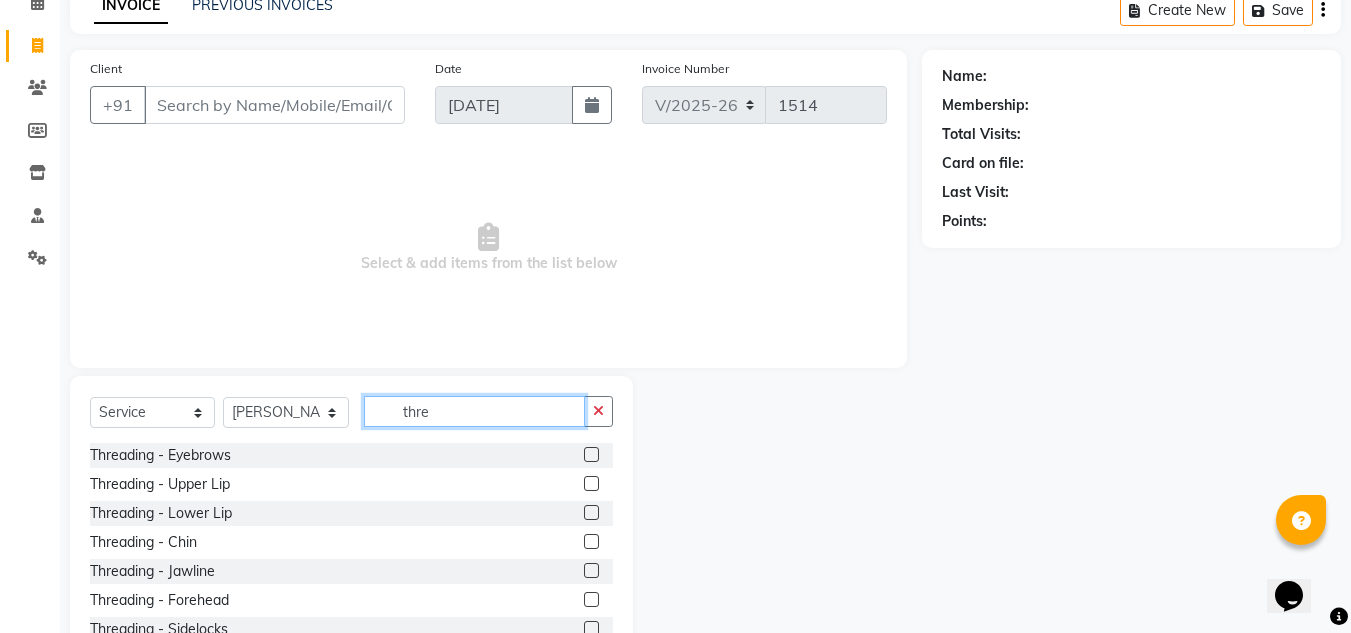 type on "thre" 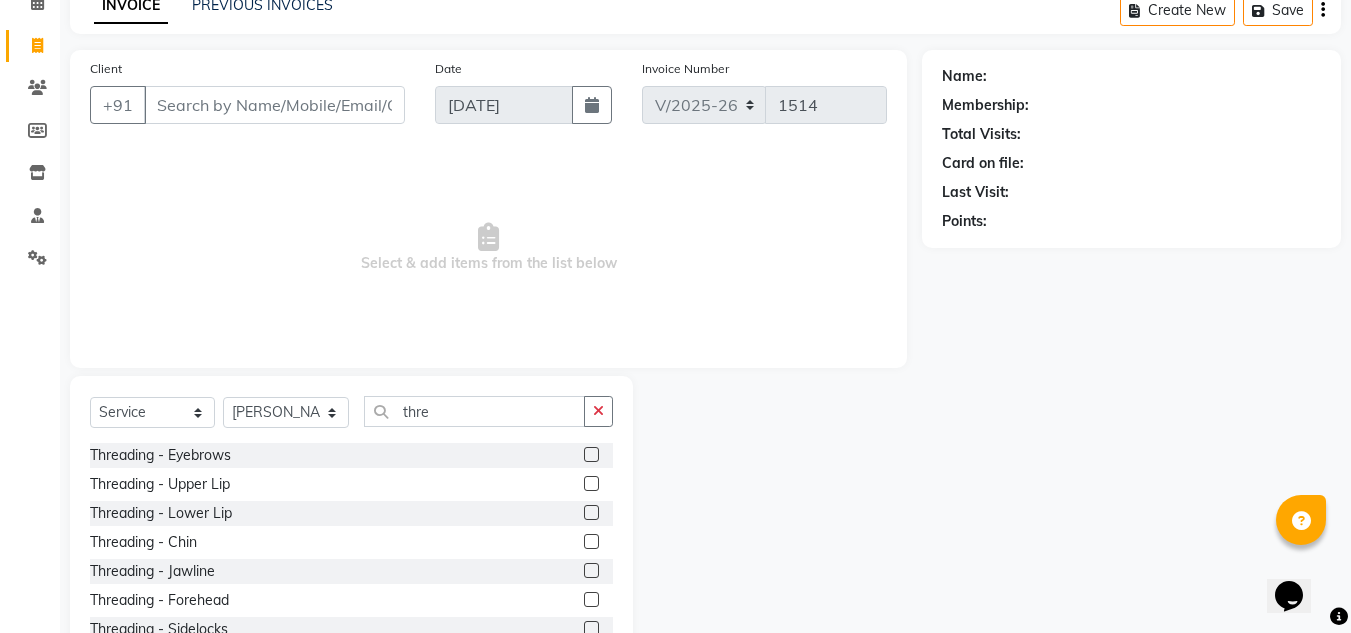 click 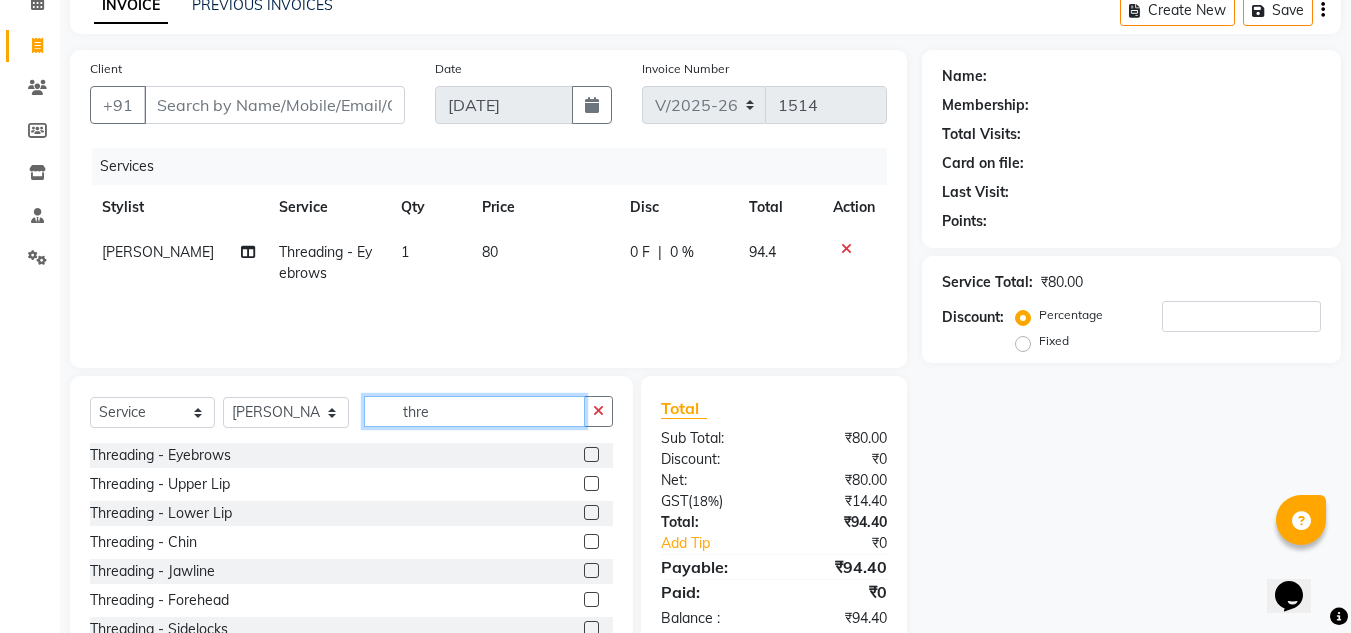 checkbox on "false" 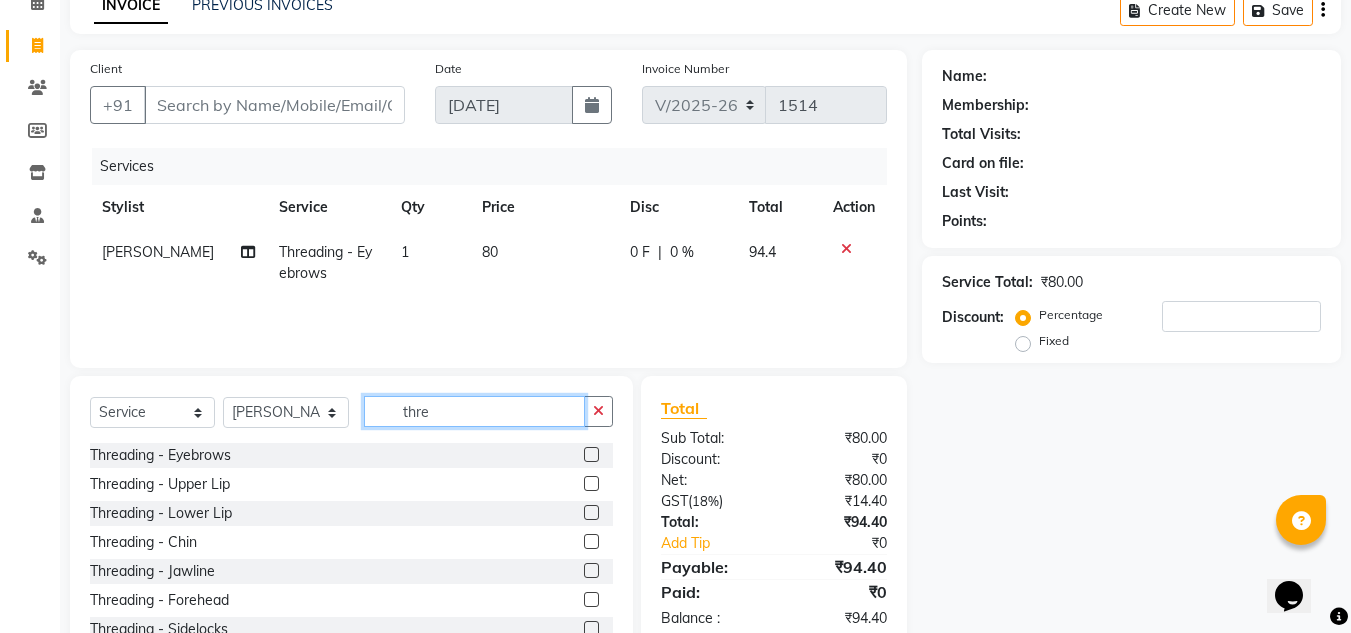 drag, startPoint x: 401, startPoint y: 417, endPoint x: 283, endPoint y: 429, distance: 118.6086 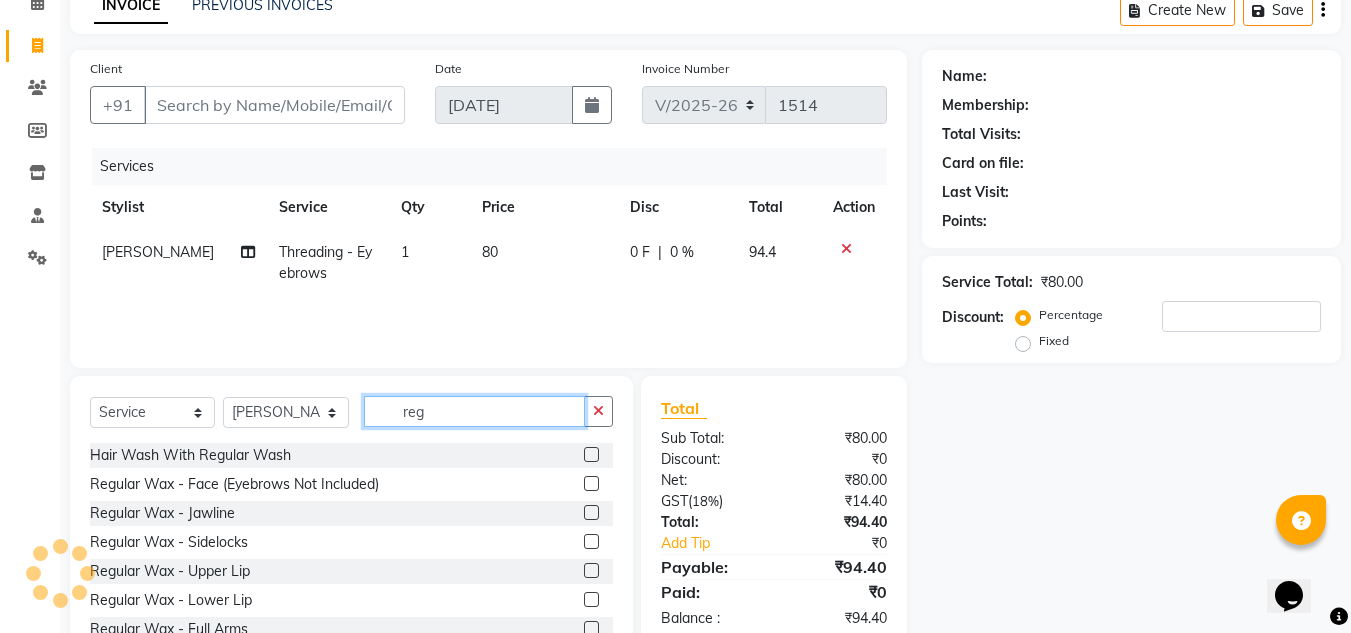 type on "reg" 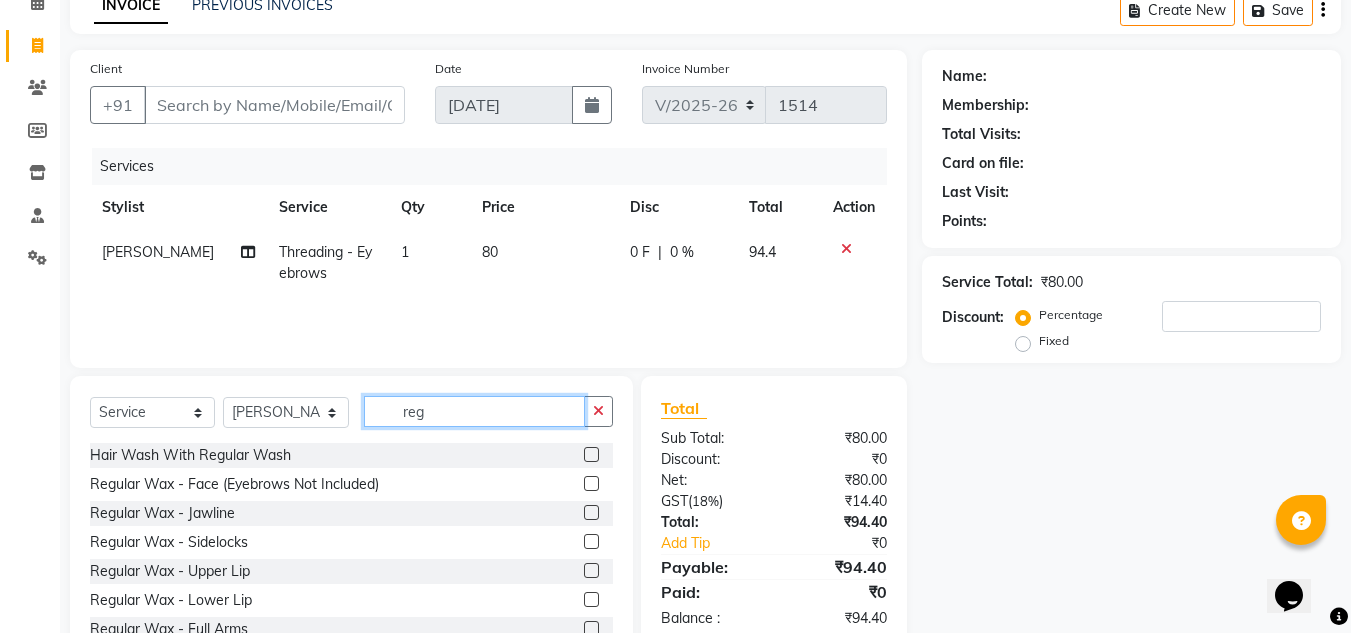 drag, startPoint x: 450, startPoint y: 410, endPoint x: 332, endPoint y: 433, distance: 120.22063 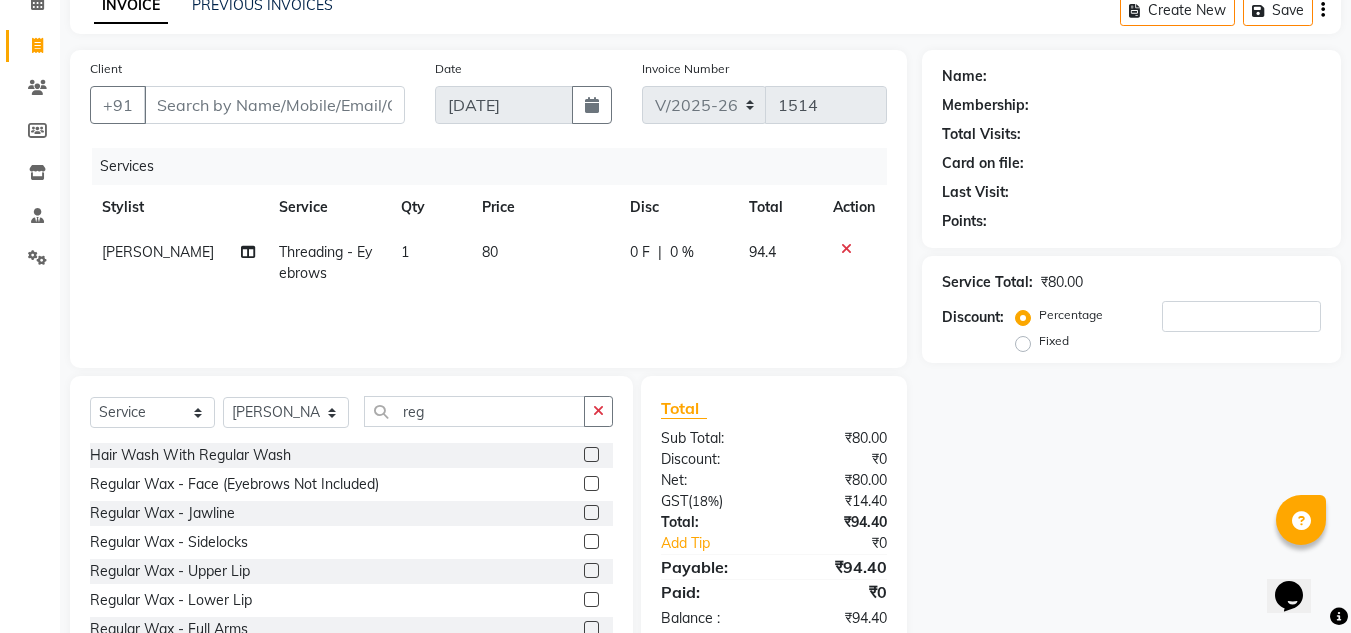 click 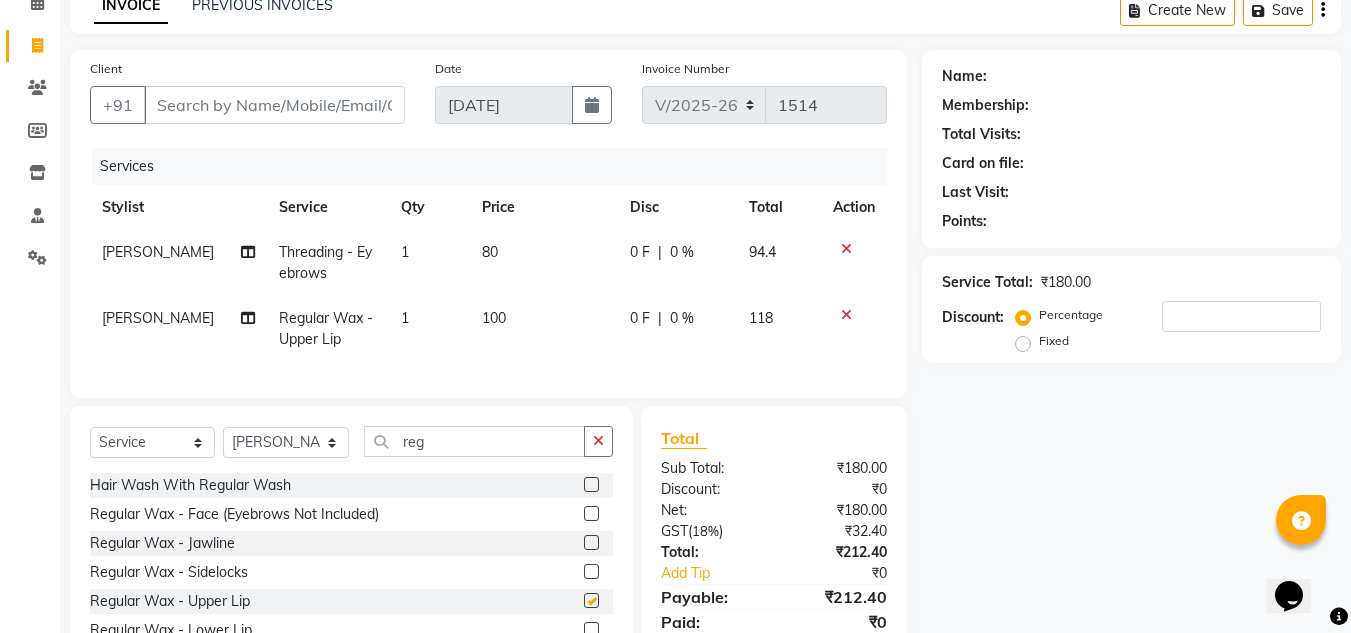 checkbox on "false" 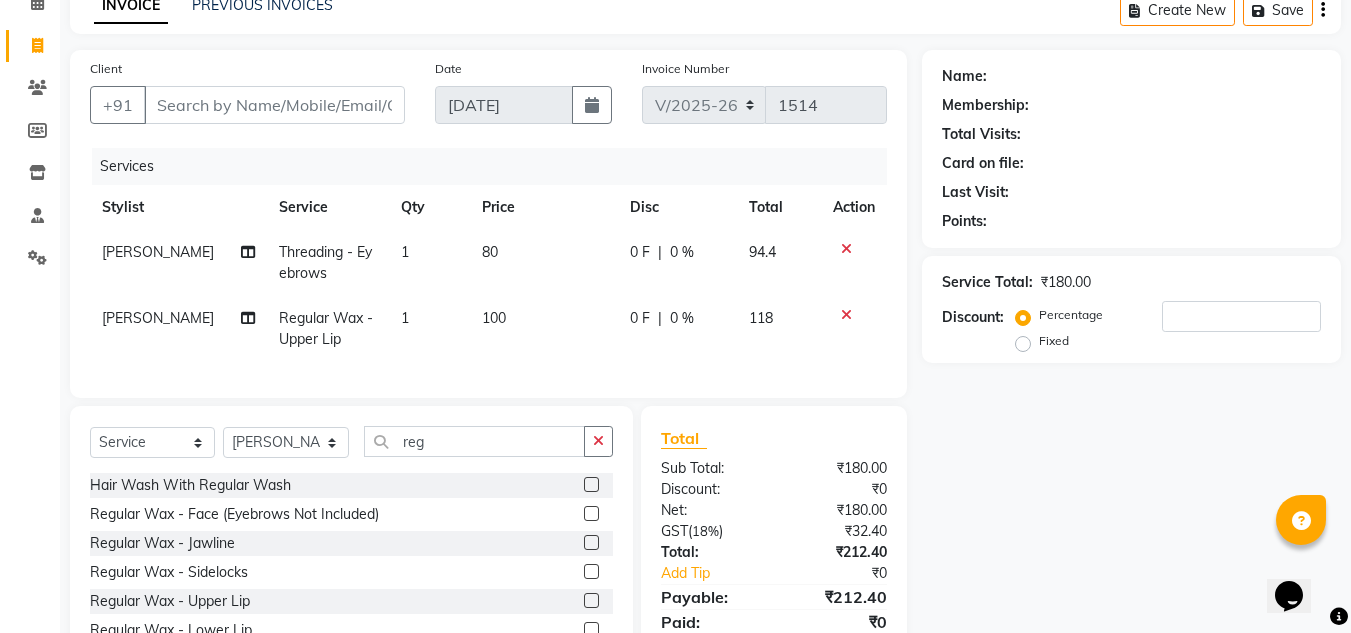 click 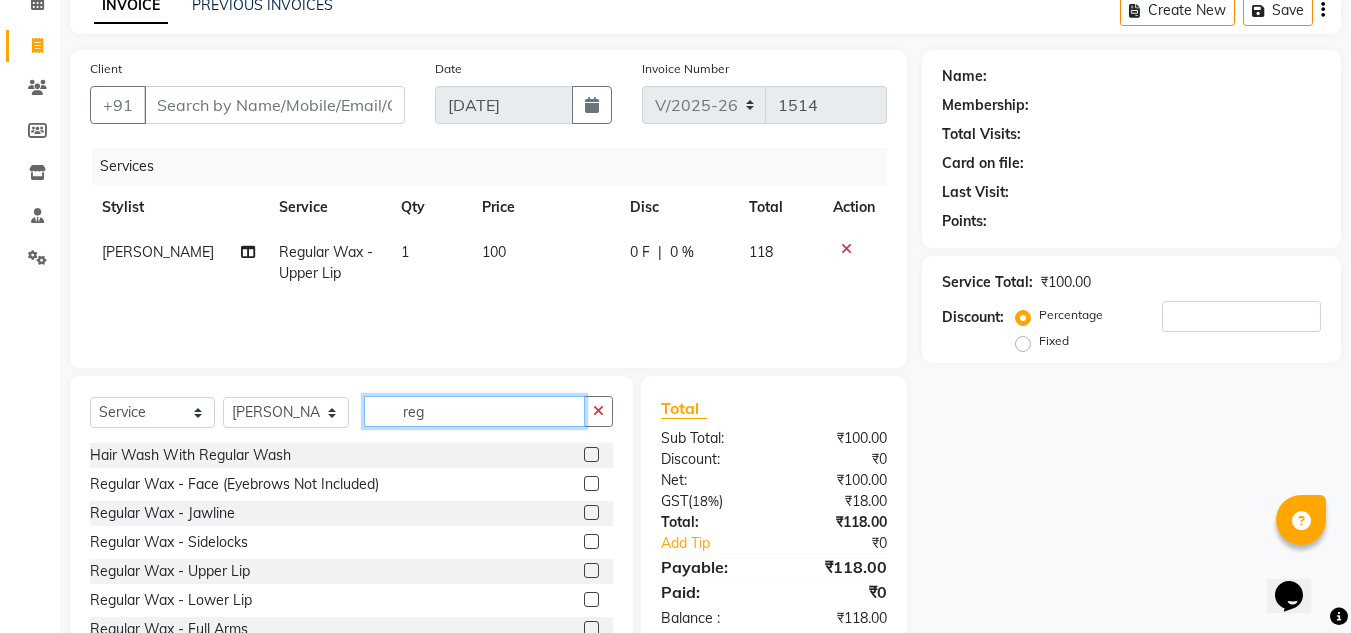 drag, startPoint x: 445, startPoint y: 411, endPoint x: 325, endPoint y: 412, distance: 120.004166 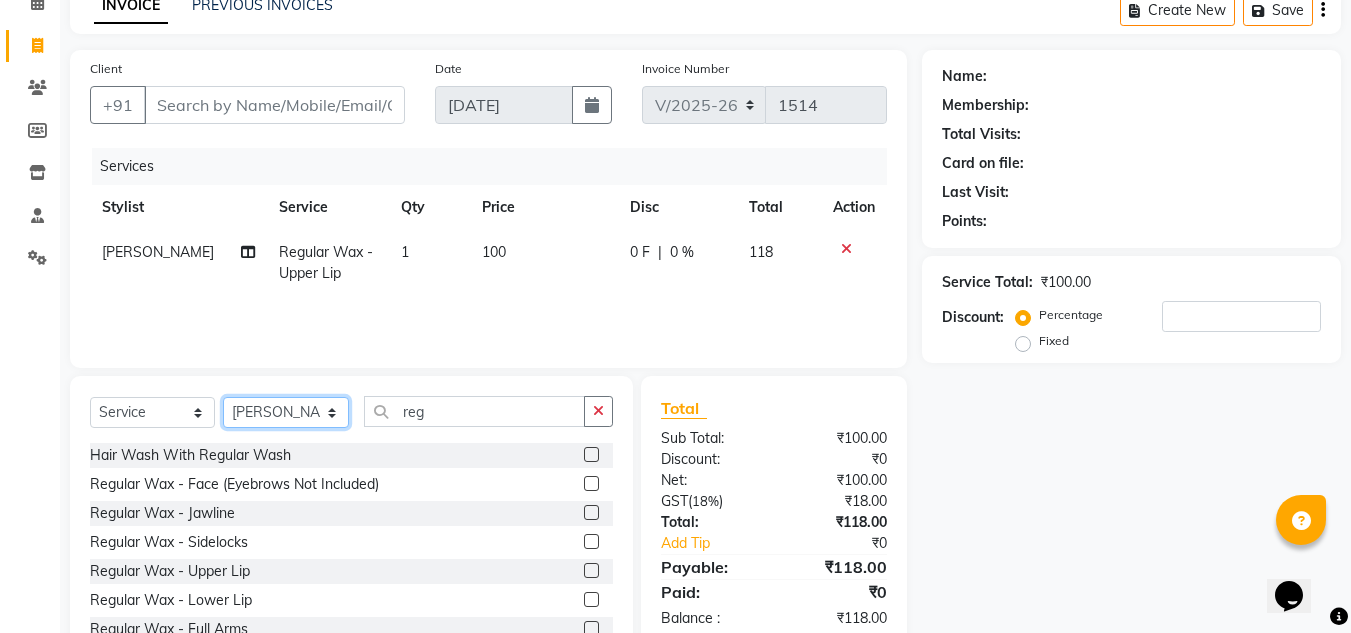 click on "Select Stylist Abid Salmani  Aniket Kadam  Front Desk  Muskan Khan  Pooja Kolge Reena Shaukat Ali  Sangeeta Kadri Shailendra Chauhan  Shekhar Sangle Soniyaa Varma Suchita Mistry Swapnil Kamble Wasim Ansari" 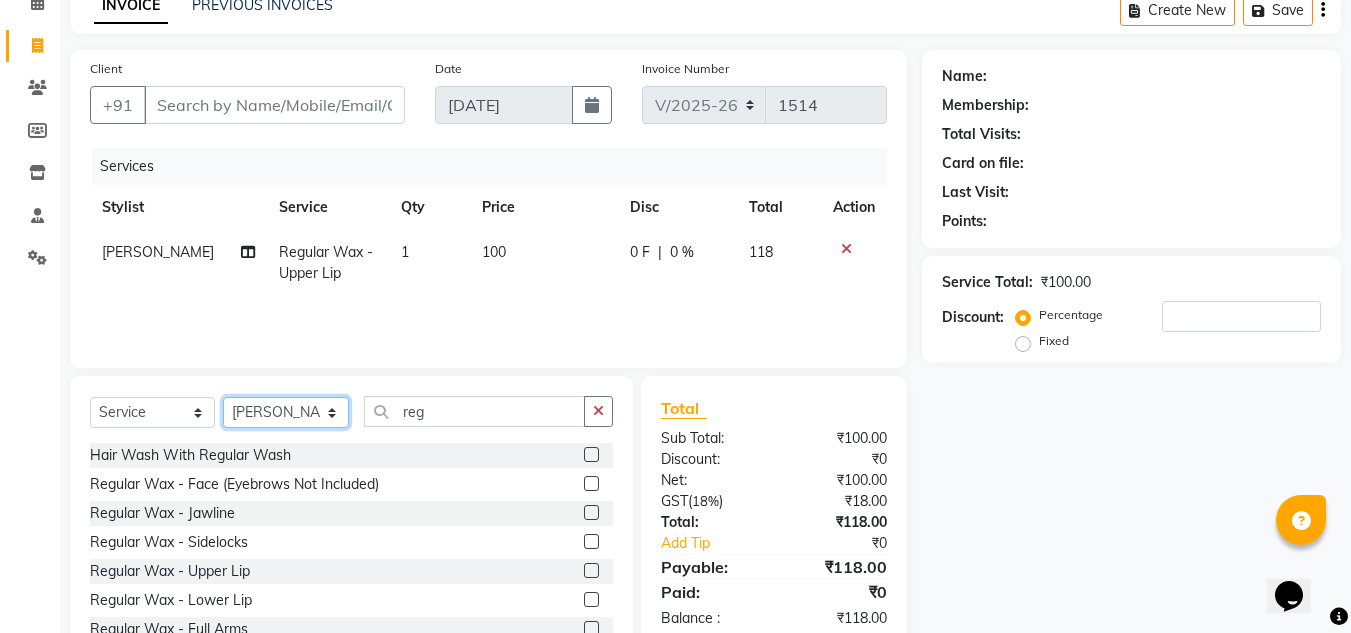 select on "8340" 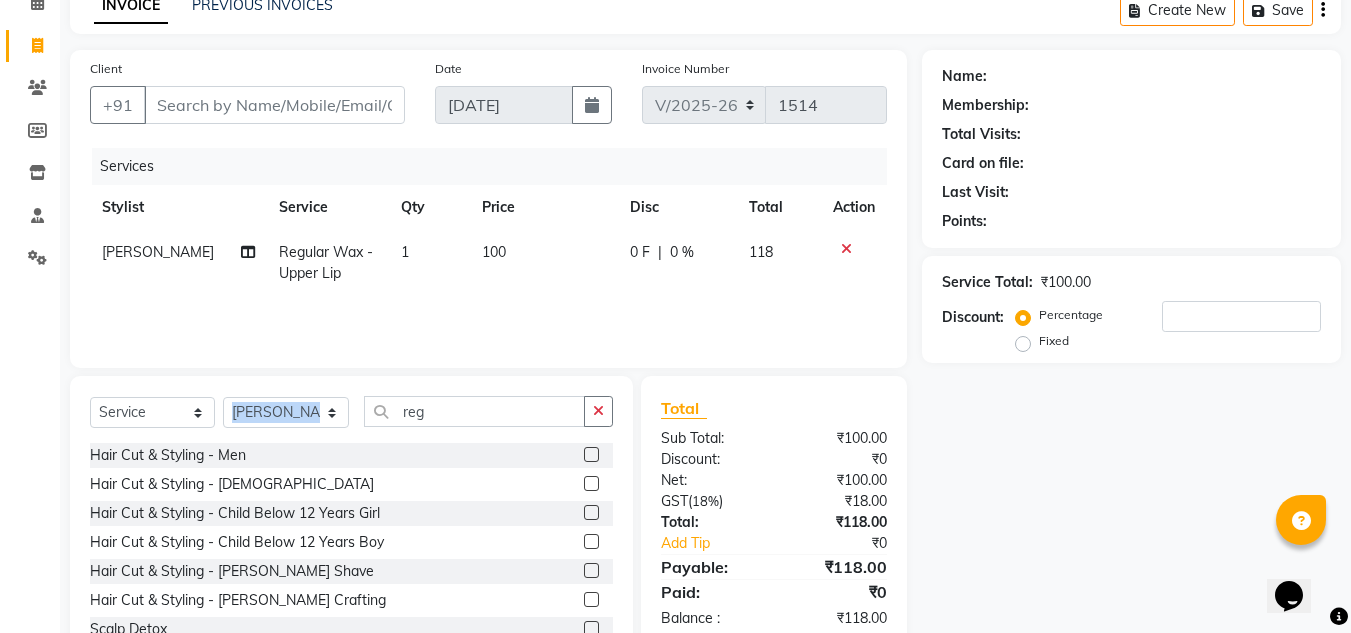 drag, startPoint x: 474, startPoint y: 392, endPoint x: 300, endPoint y: 426, distance: 177.29073 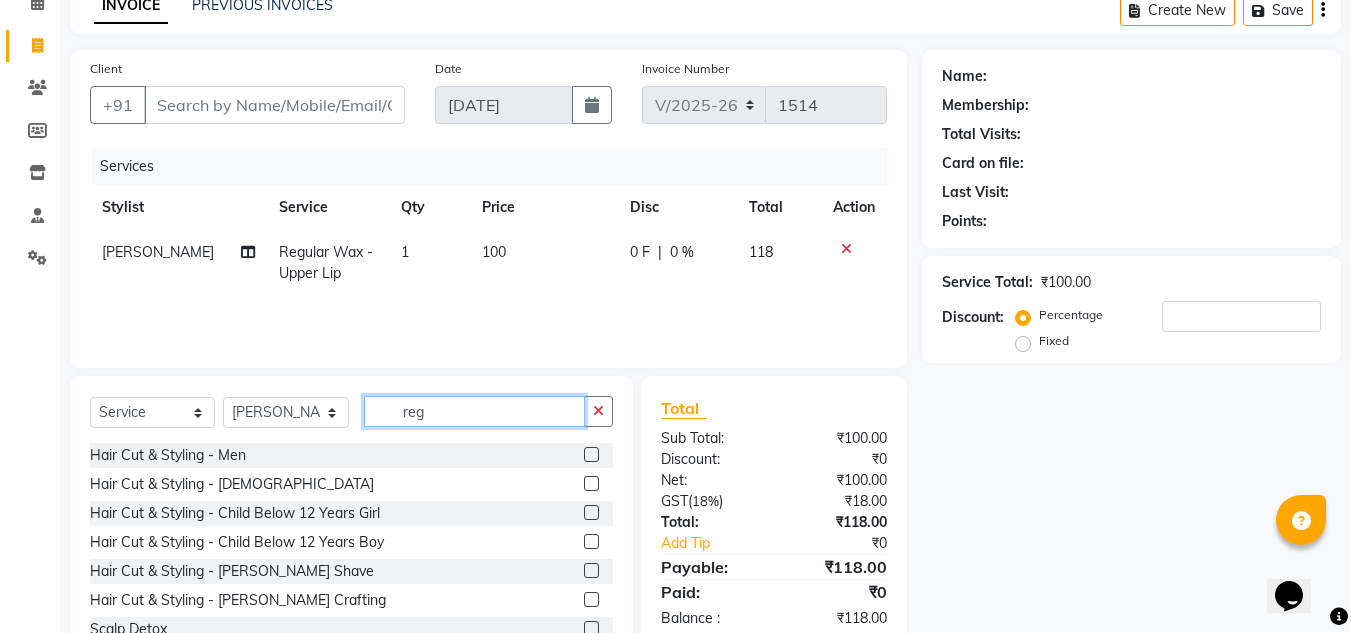 drag, startPoint x: 456, startPoint y: 411, endPoint x: 238, endPoint y: 421, distance: 218.22923 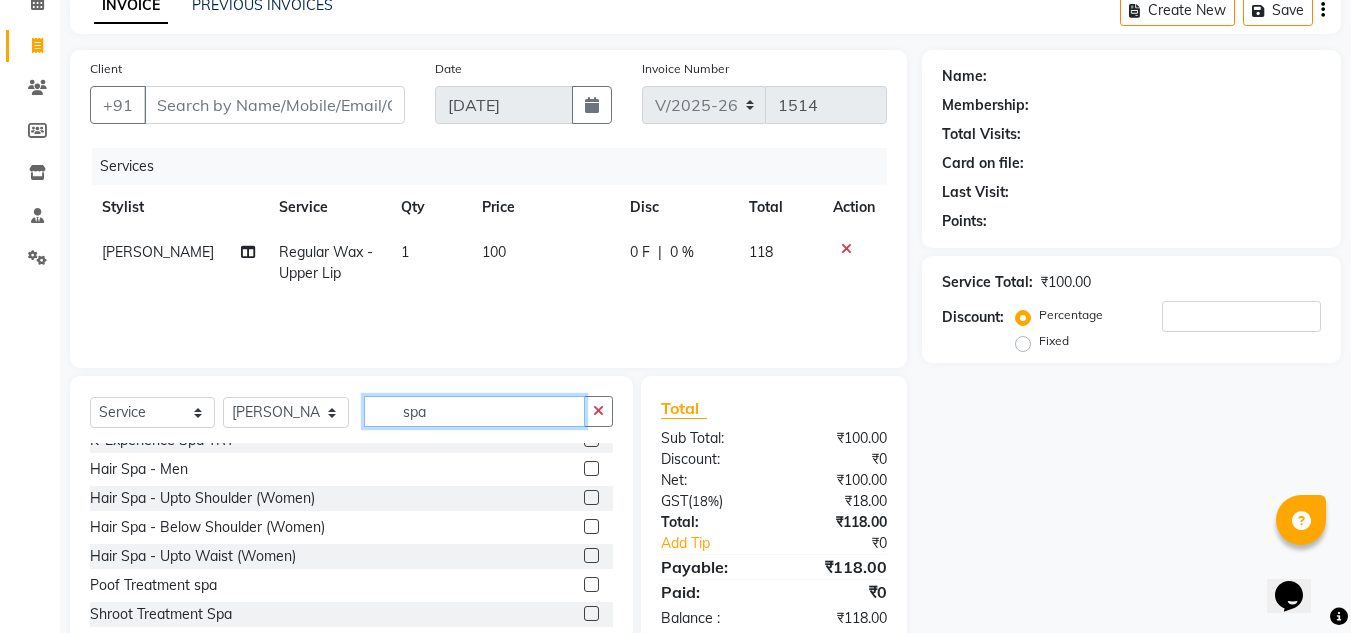 scroll, scrollTop: 148, scrollLeft: 0, axis: vertical 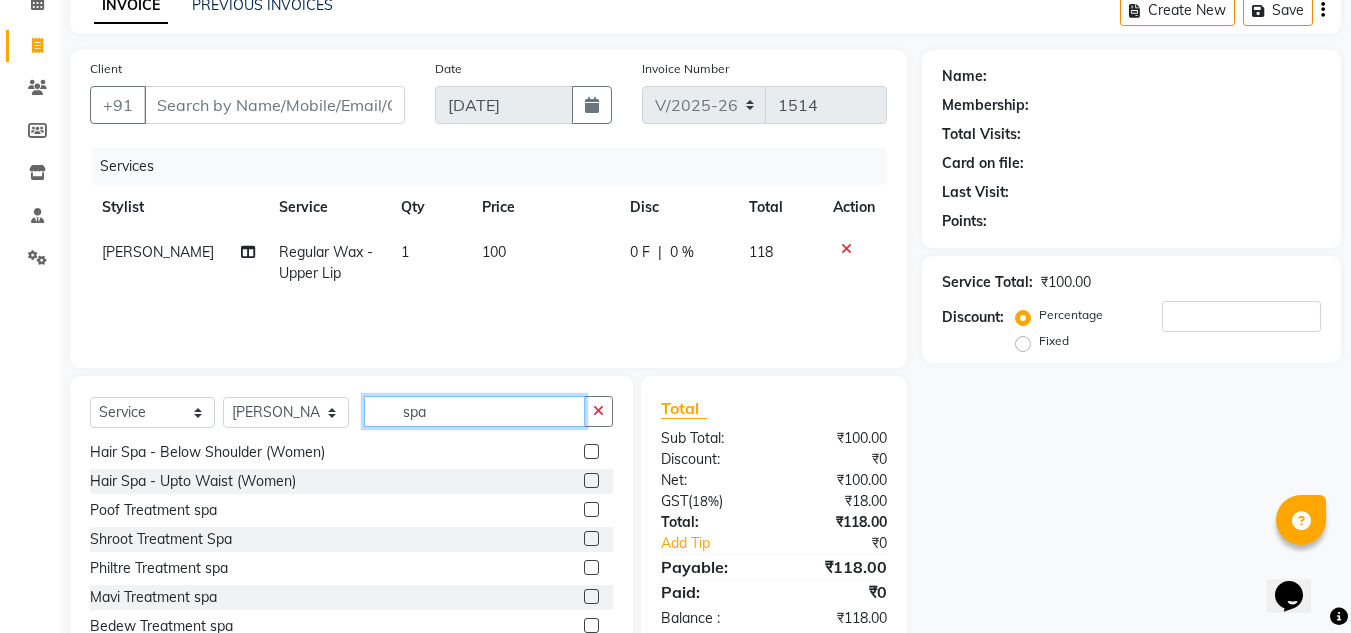 type on "spa" 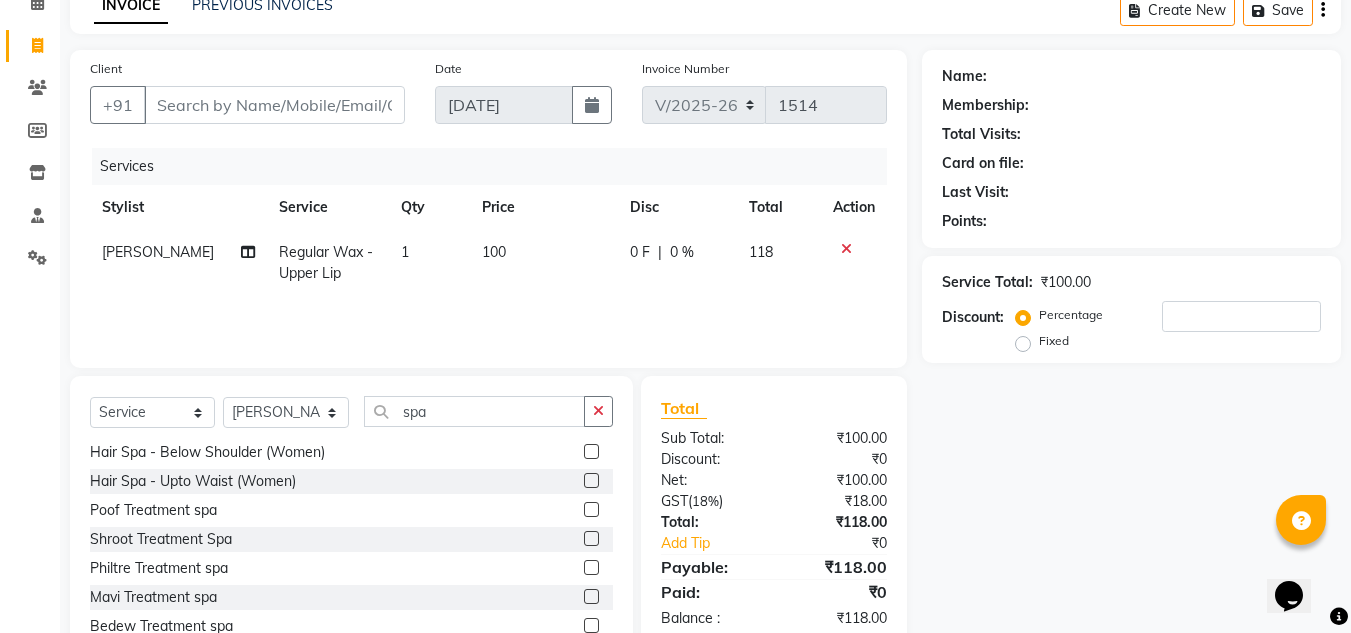 click 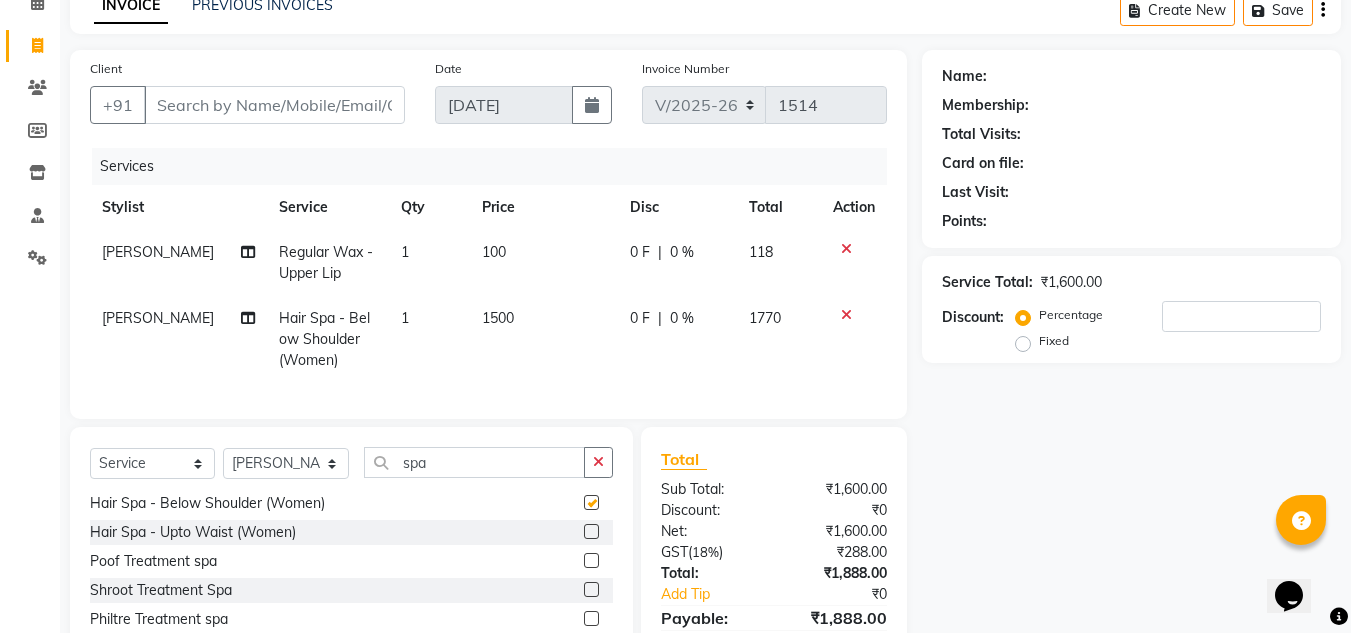 checkbox on "false" 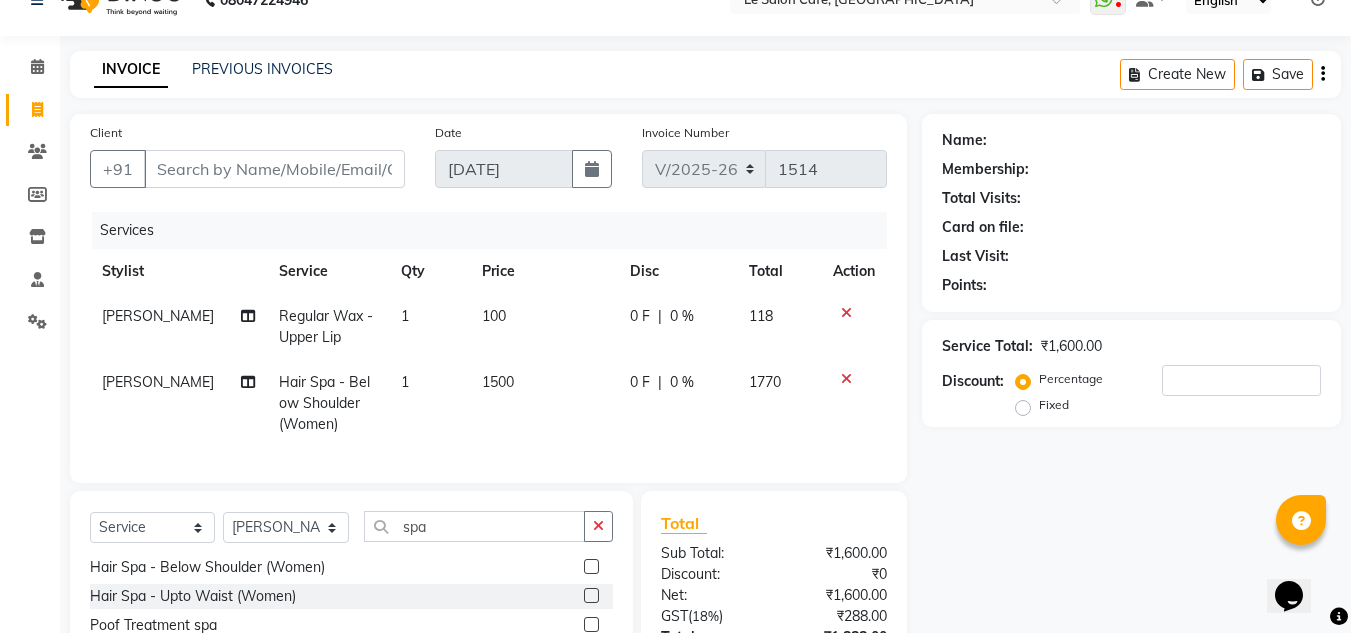 scroll, scrollTop: 34, scrollLeft: 0, axis: vertical 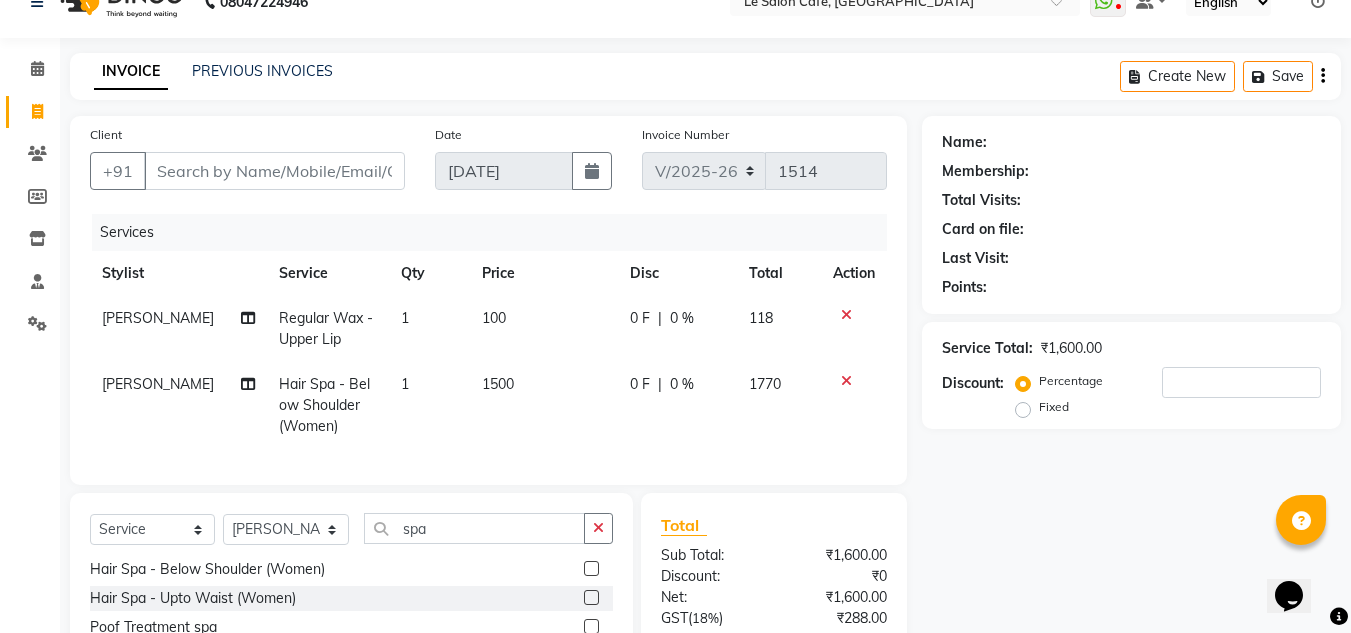 click 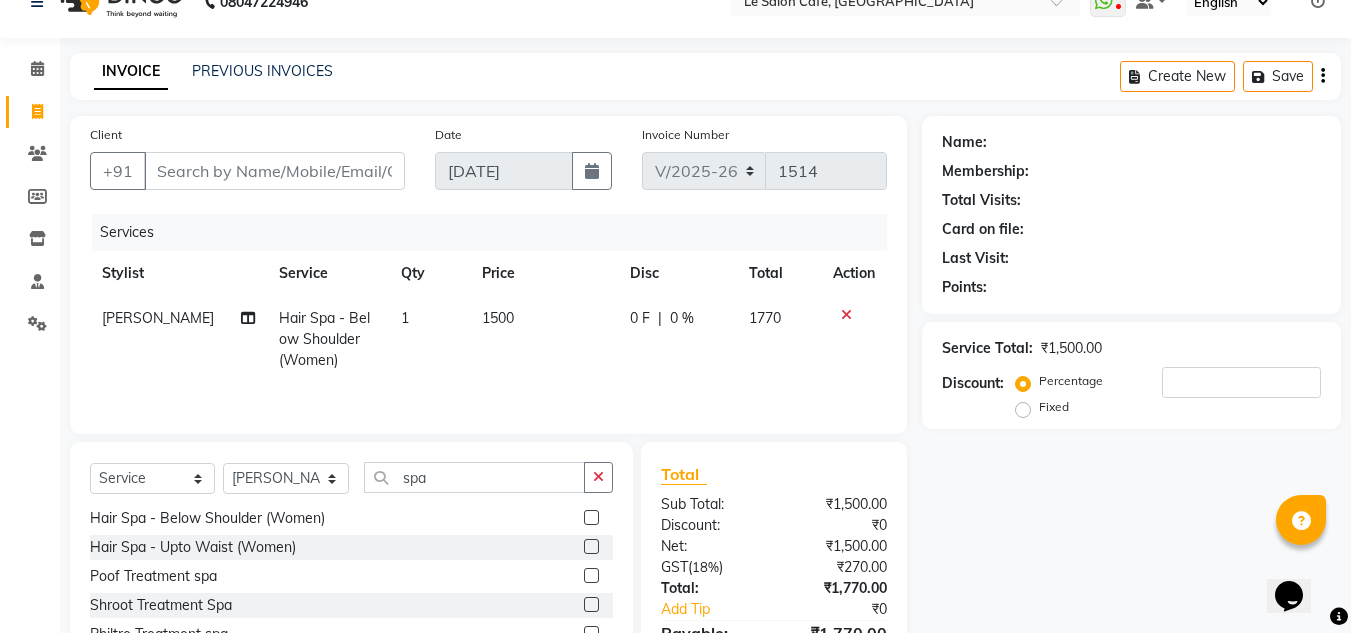 click 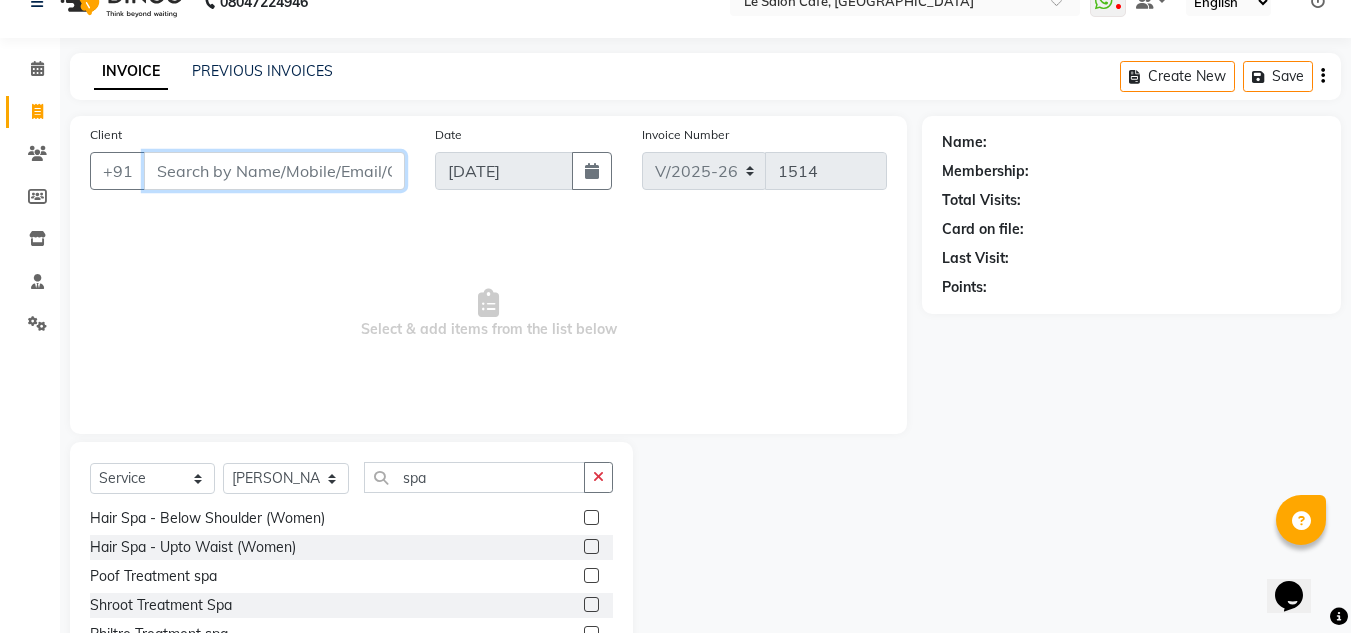 drag, startPoint x: 255, startPoint y: 166, endPoint x: 252, endPoint y: 190, distance: 24.186773 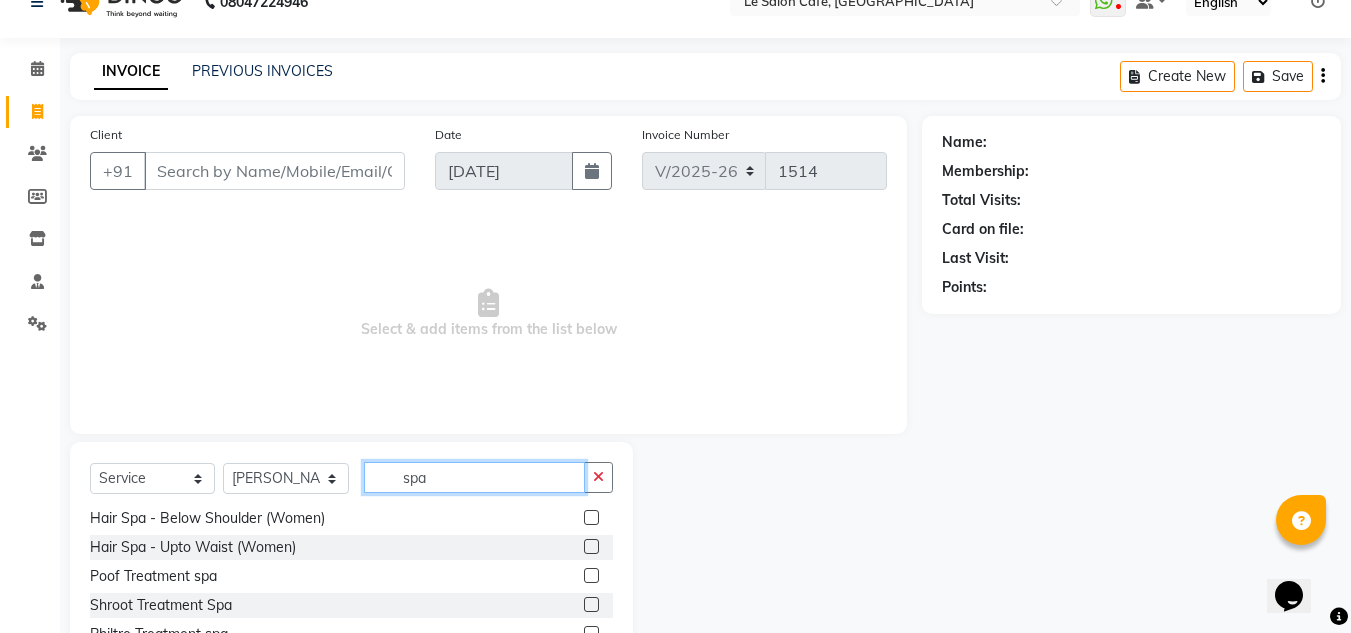 drag, startPoint x: 433, startPoint y: 481, endPoint x: 285, endPoint y: 493, distance: 148.48569 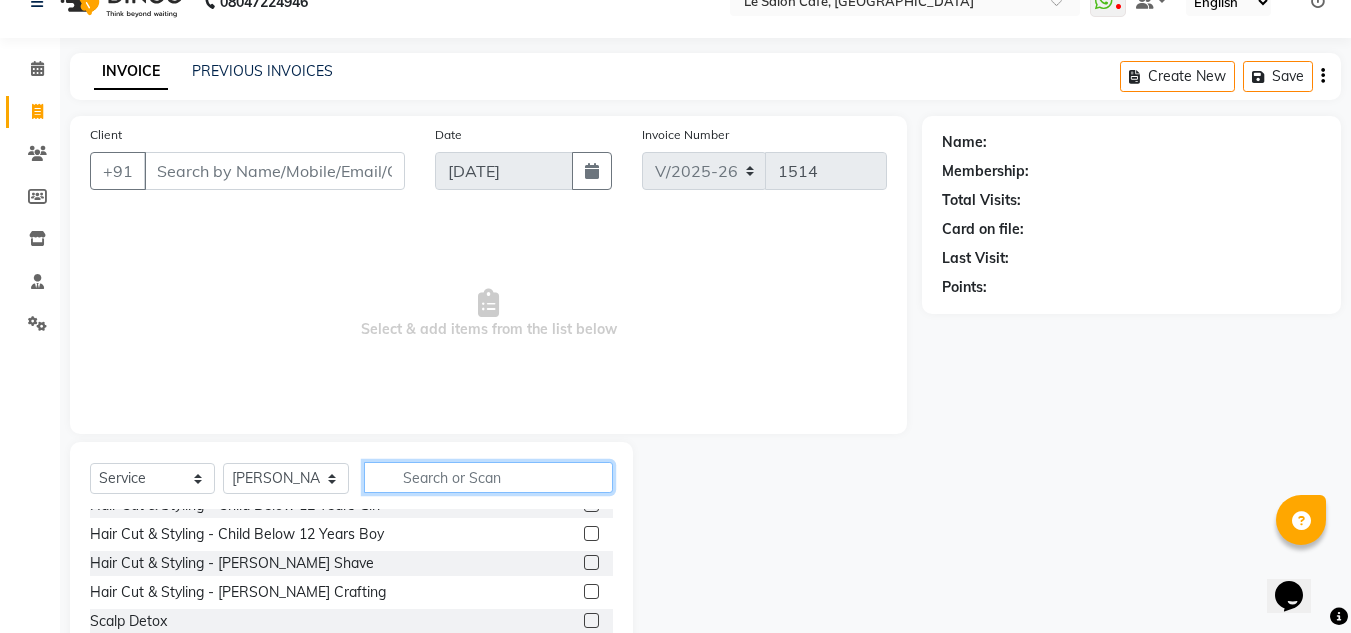scroll, scrollTop: 0, scrollLeft: 0, axis: both 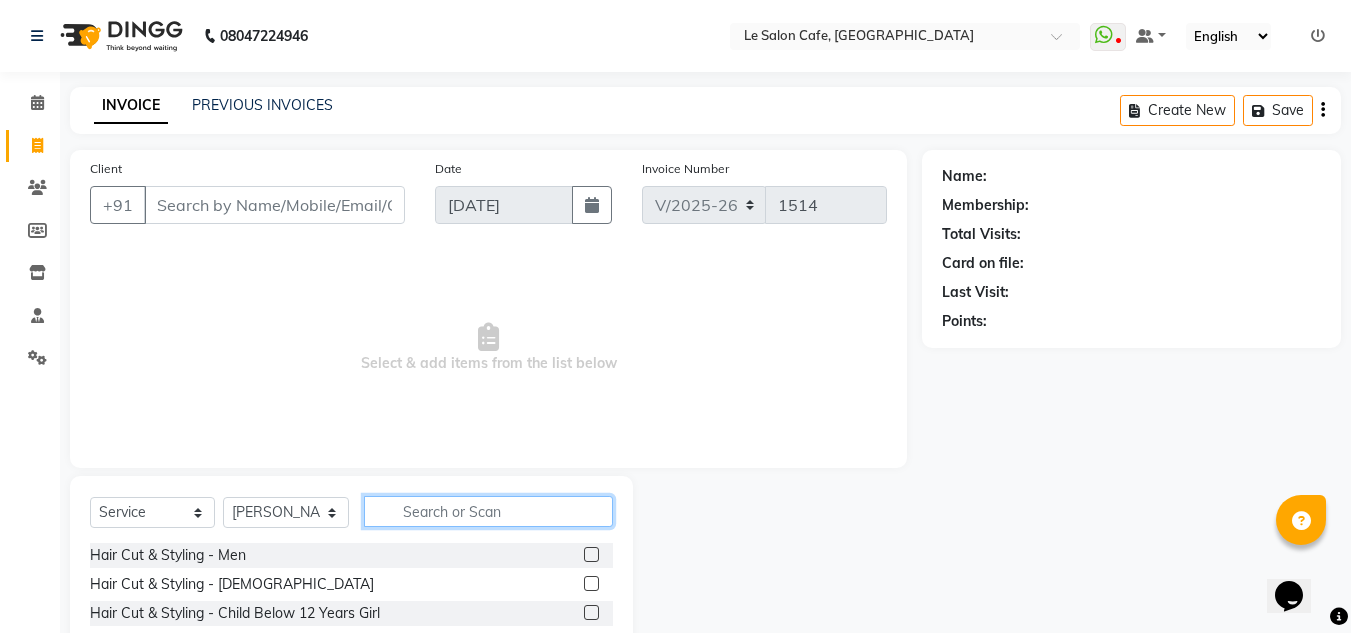 type 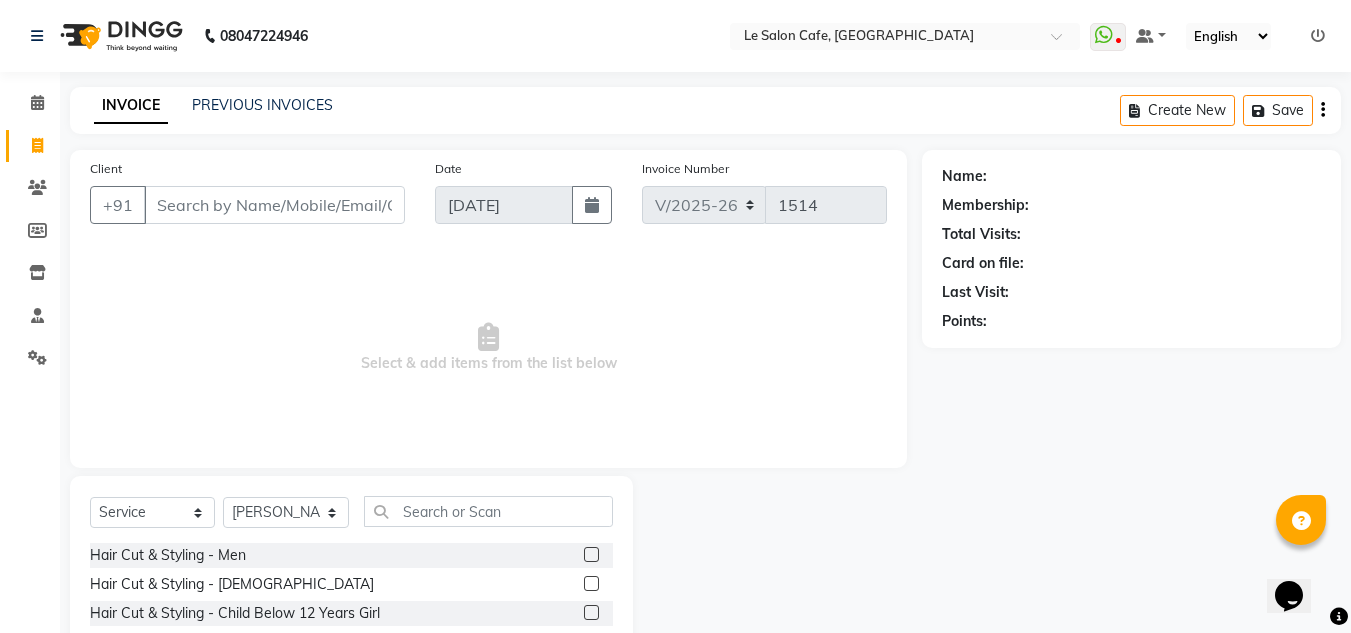 click 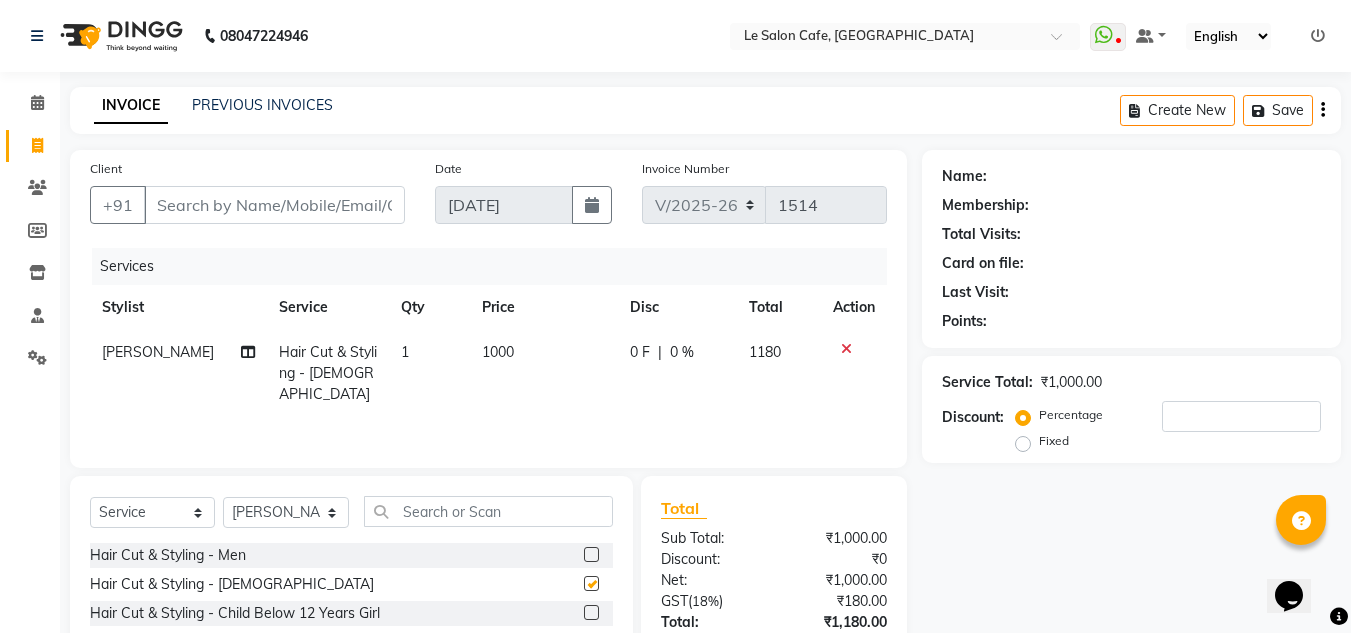 checkbox on "false" 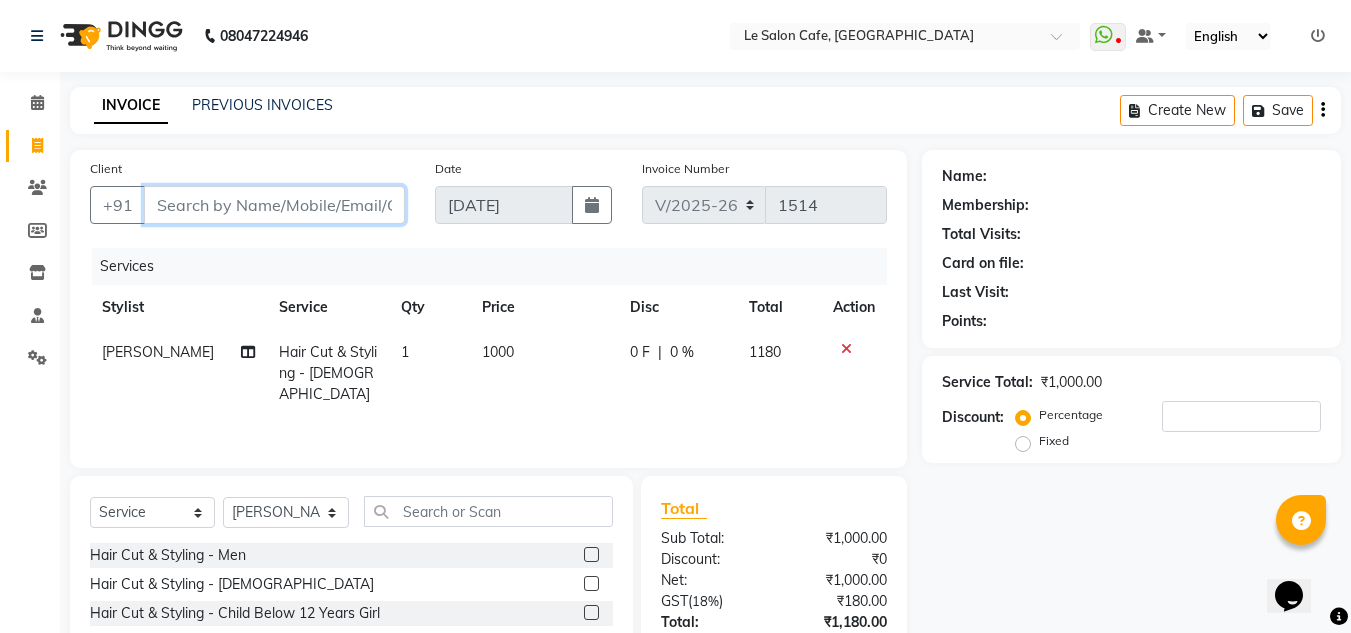 click on "Client" at bounding box center (274, 205) 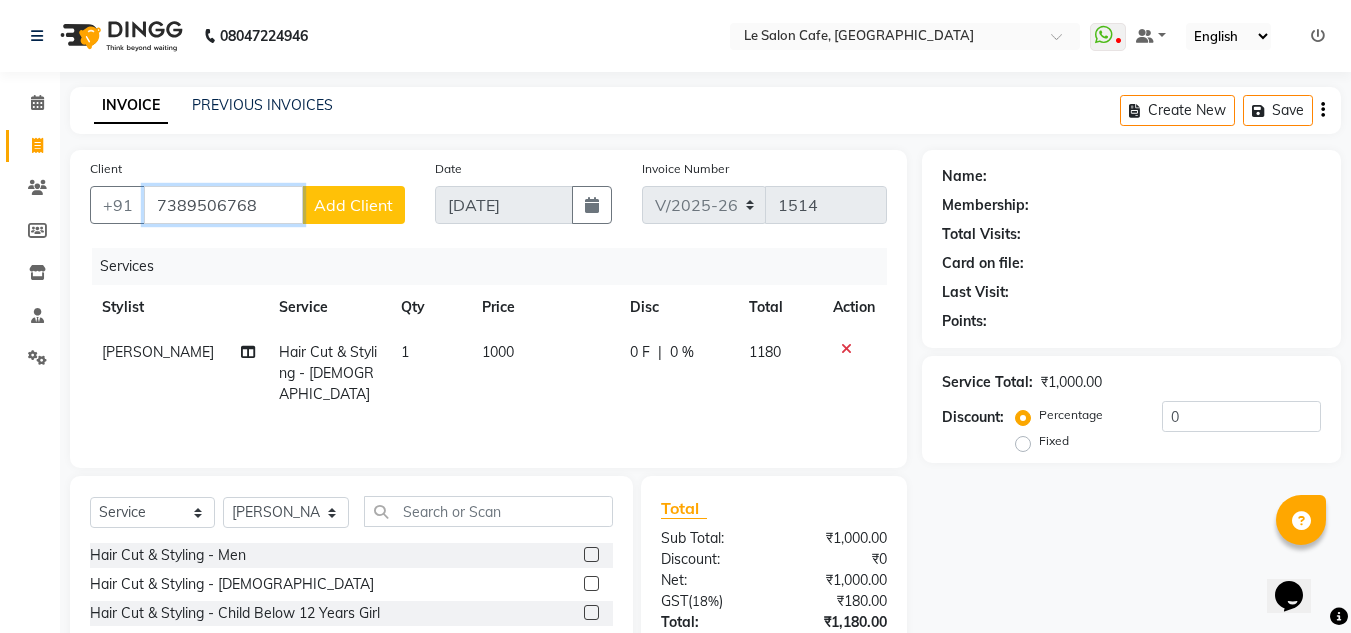 type on "7389506768" 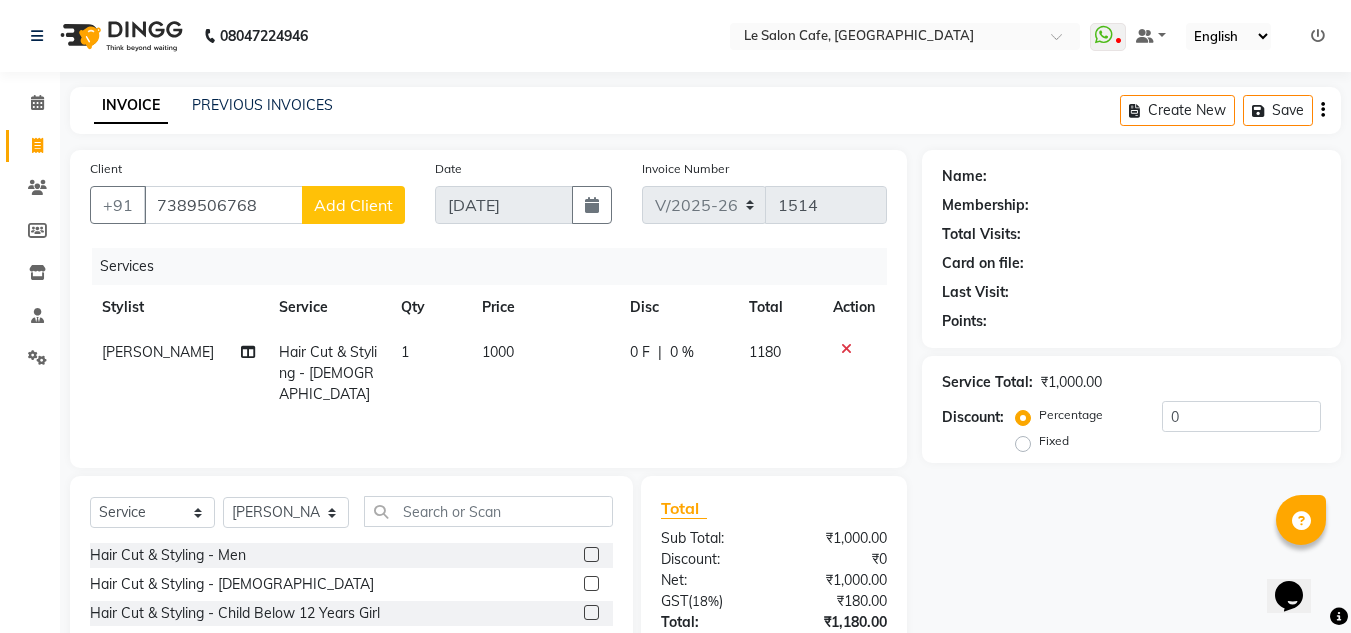 click on "Add Client" 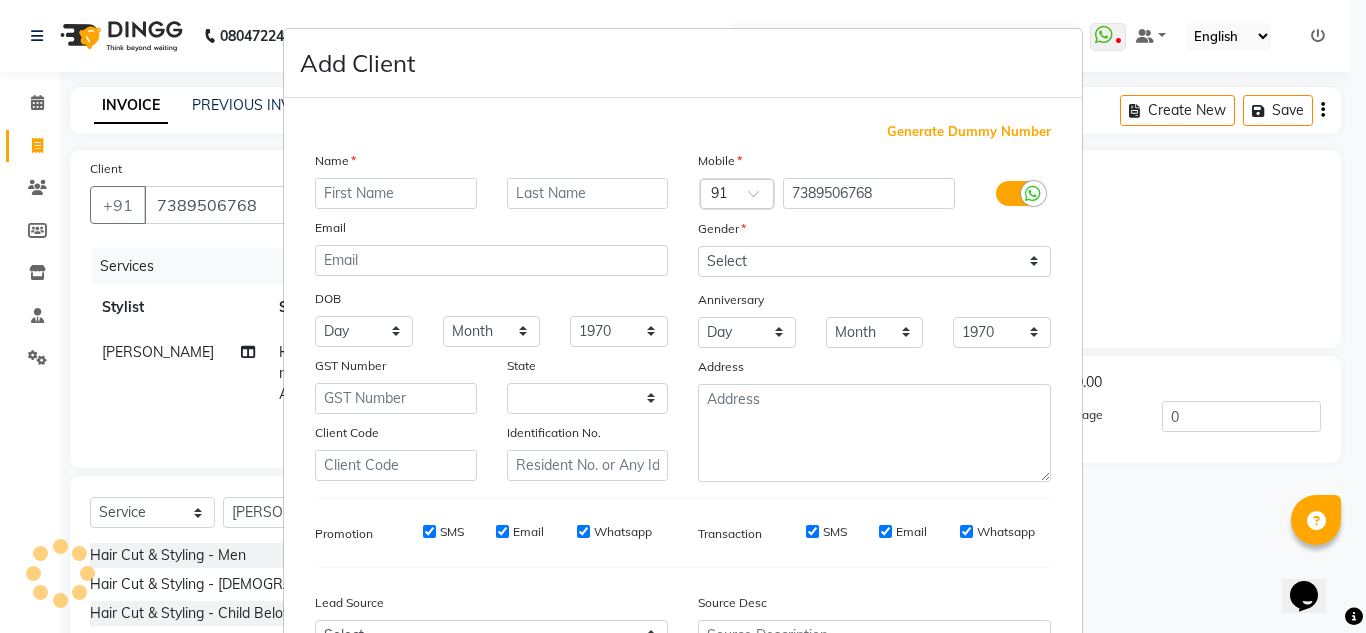 select on "22" 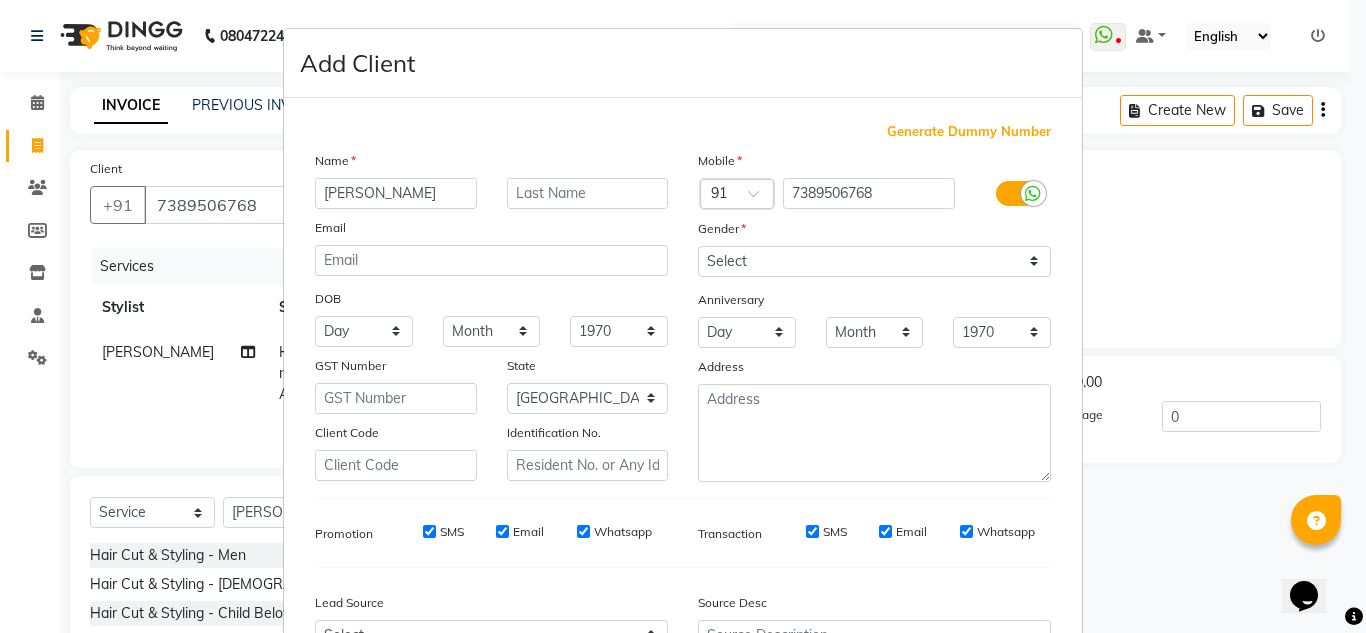 type on "Apeksha" 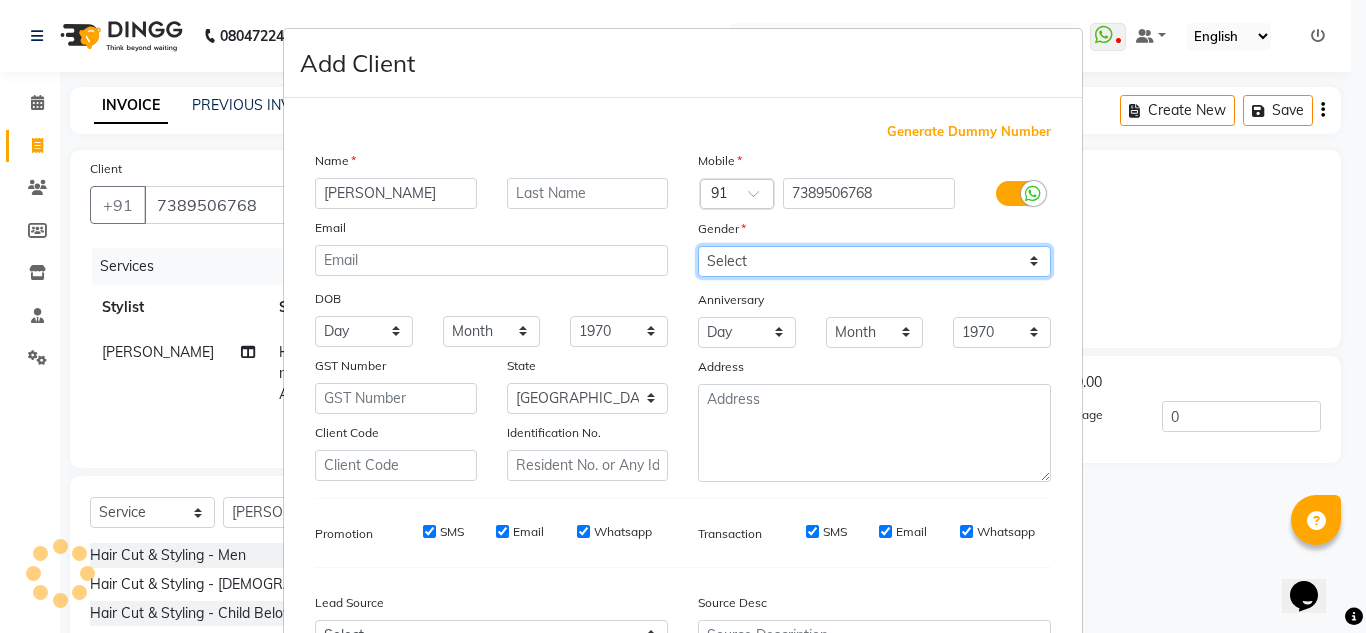 click on "Select Male Female Other Prefer Not To Say" at bounding box center (874, 261) 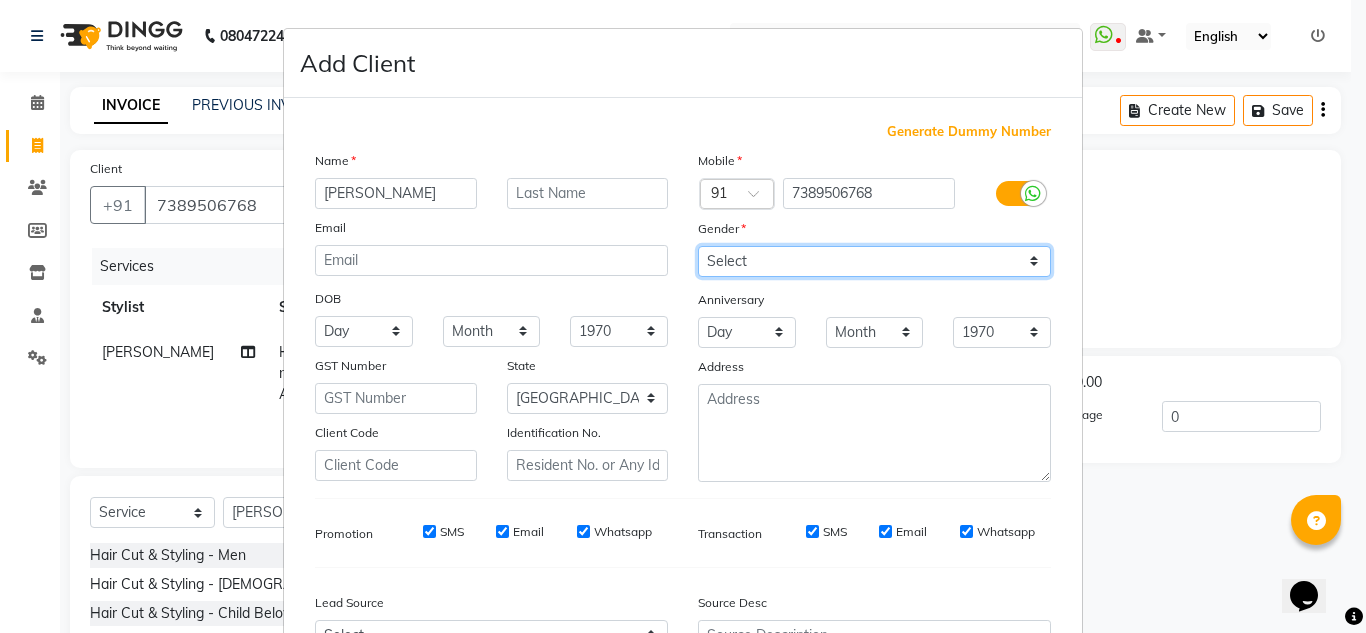 select on "female" 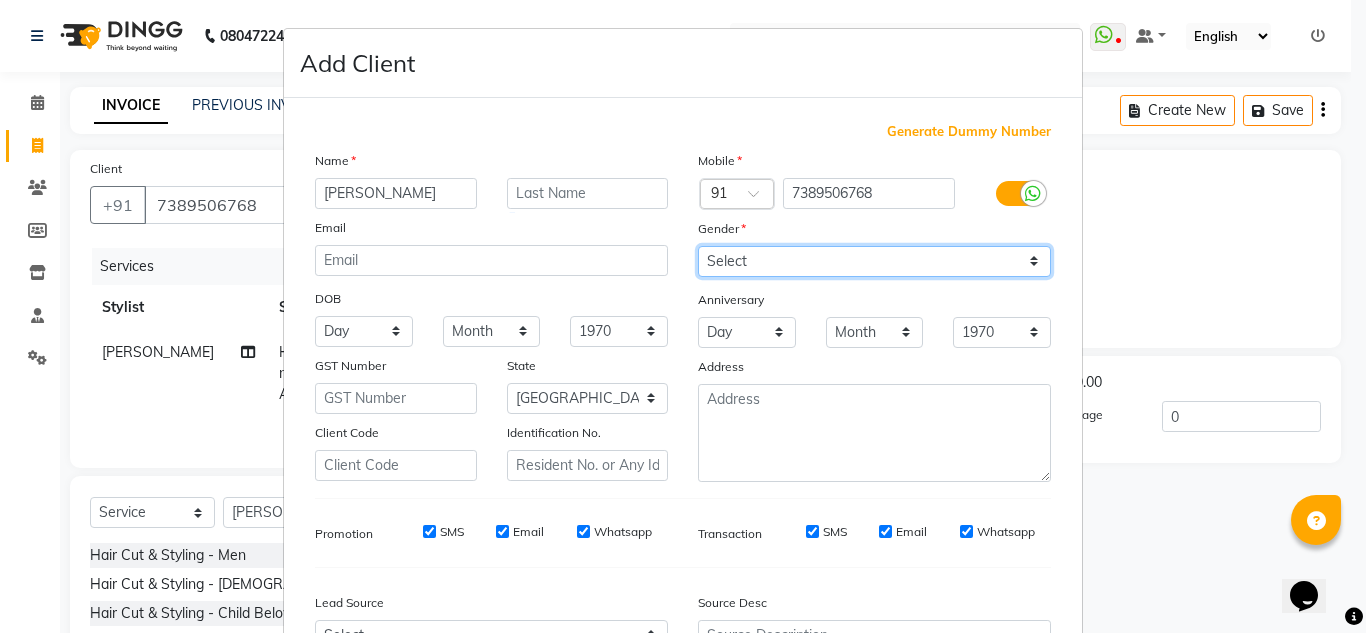 click on "Select Male Female Other Prefer Not To Say" at bounding box center (874, 261) 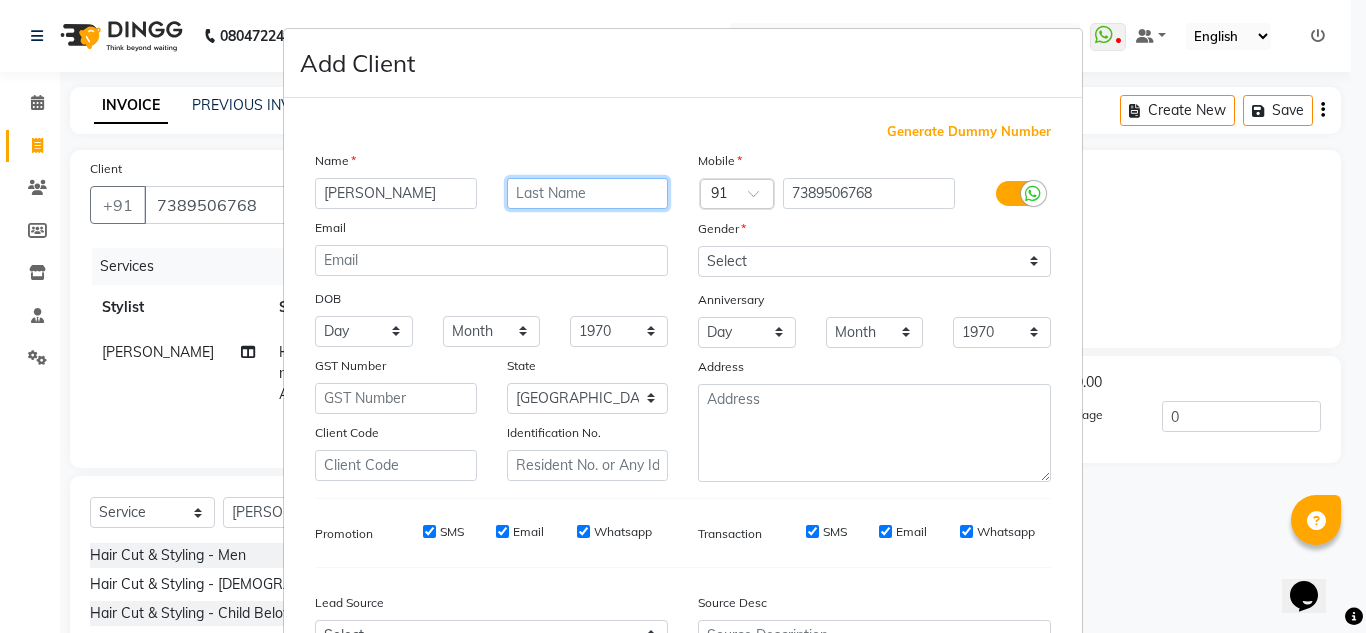 click at bounding box center [588, 193] 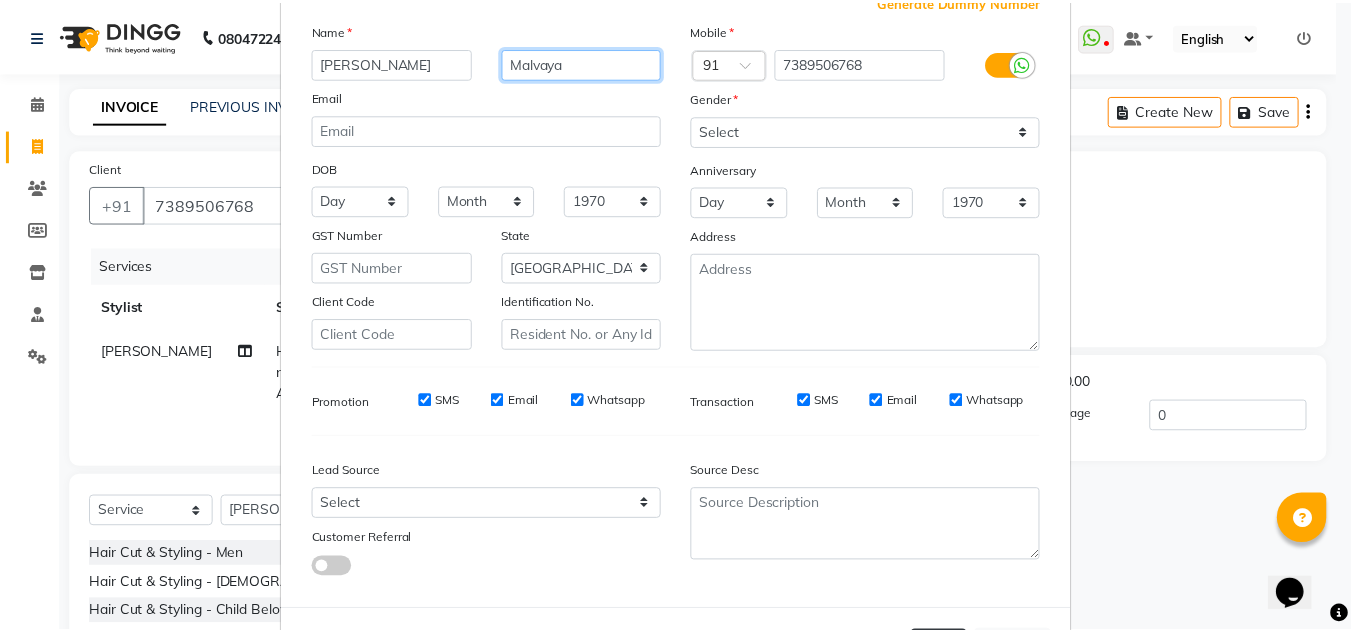 scroll, scrollTop: 216, scrollLeft: 0, axis: vertical 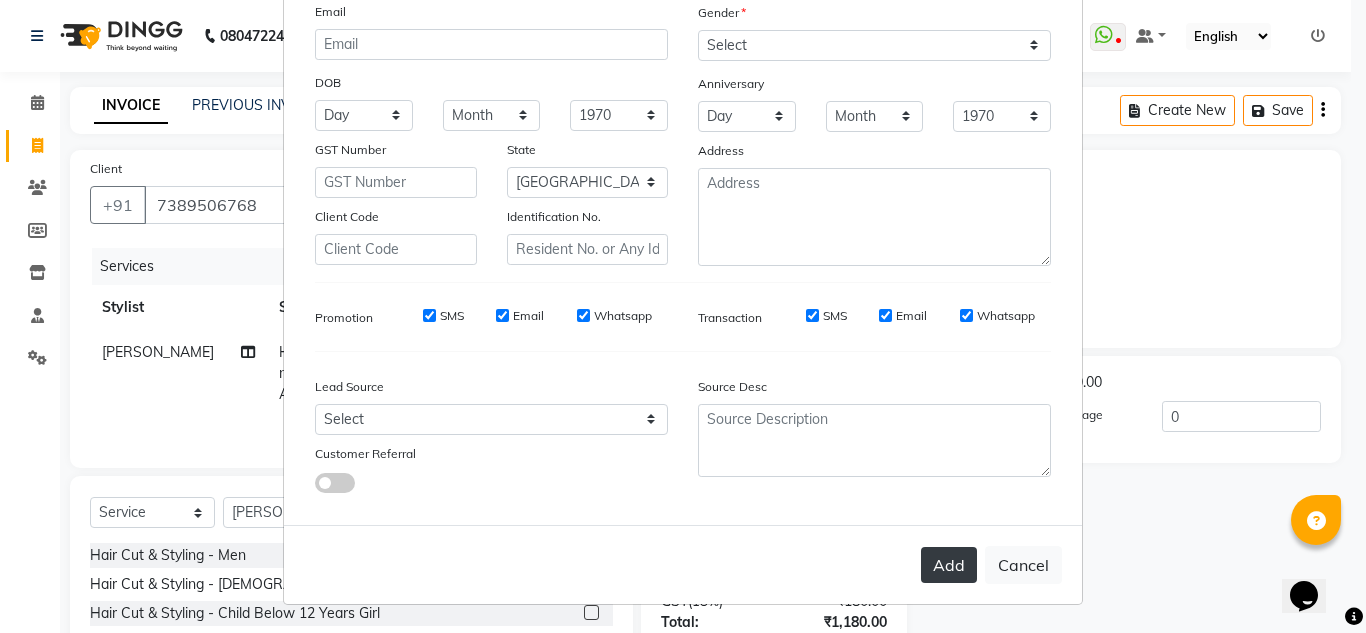 type on "Malvaya" 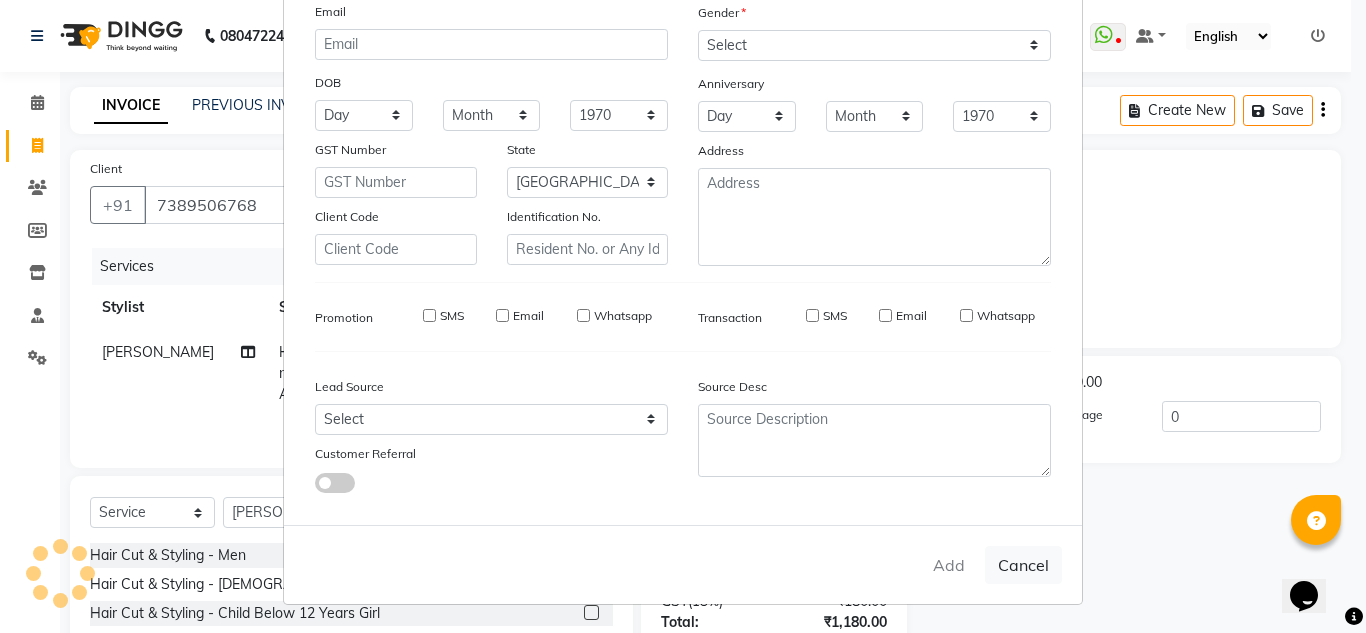 type 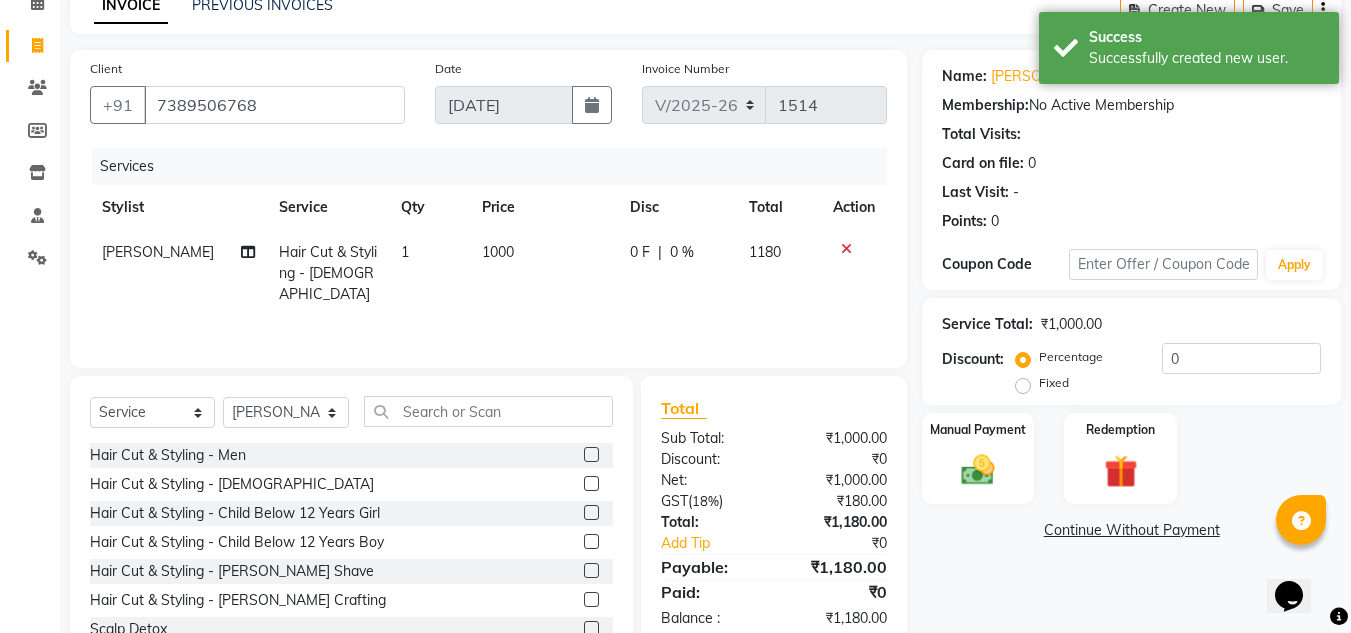 scroll, scrollTop: 168, scrollLeft: 0, axis: vertical 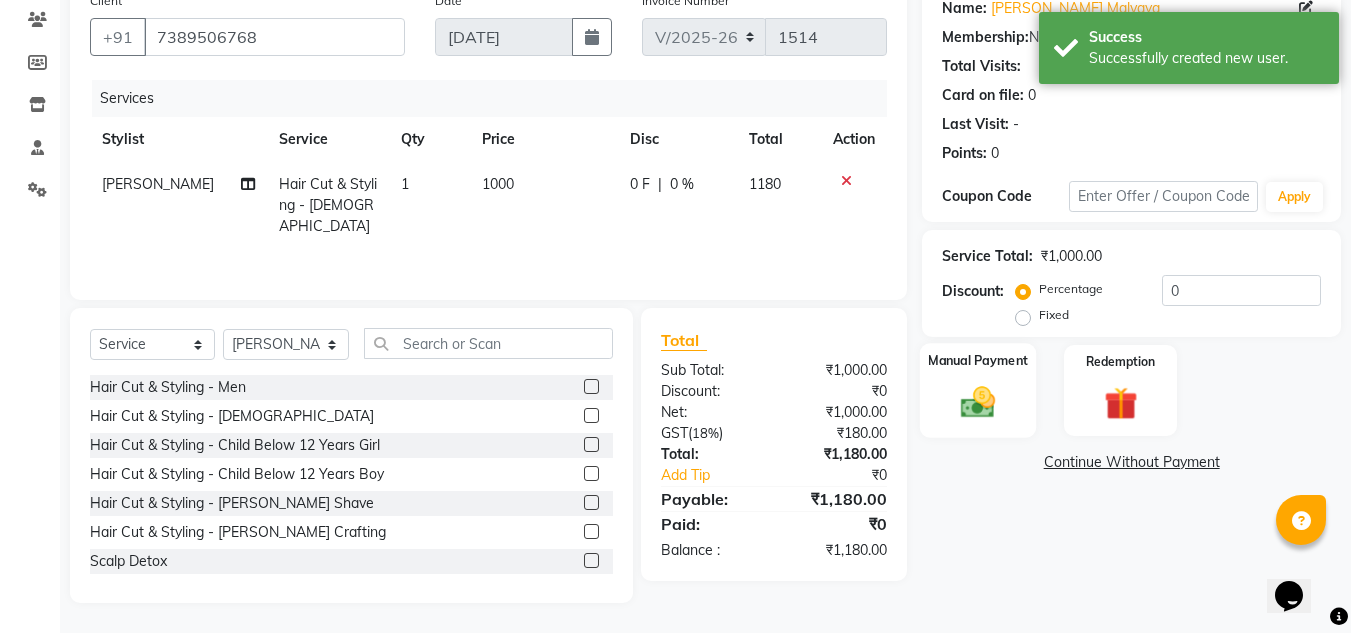 click 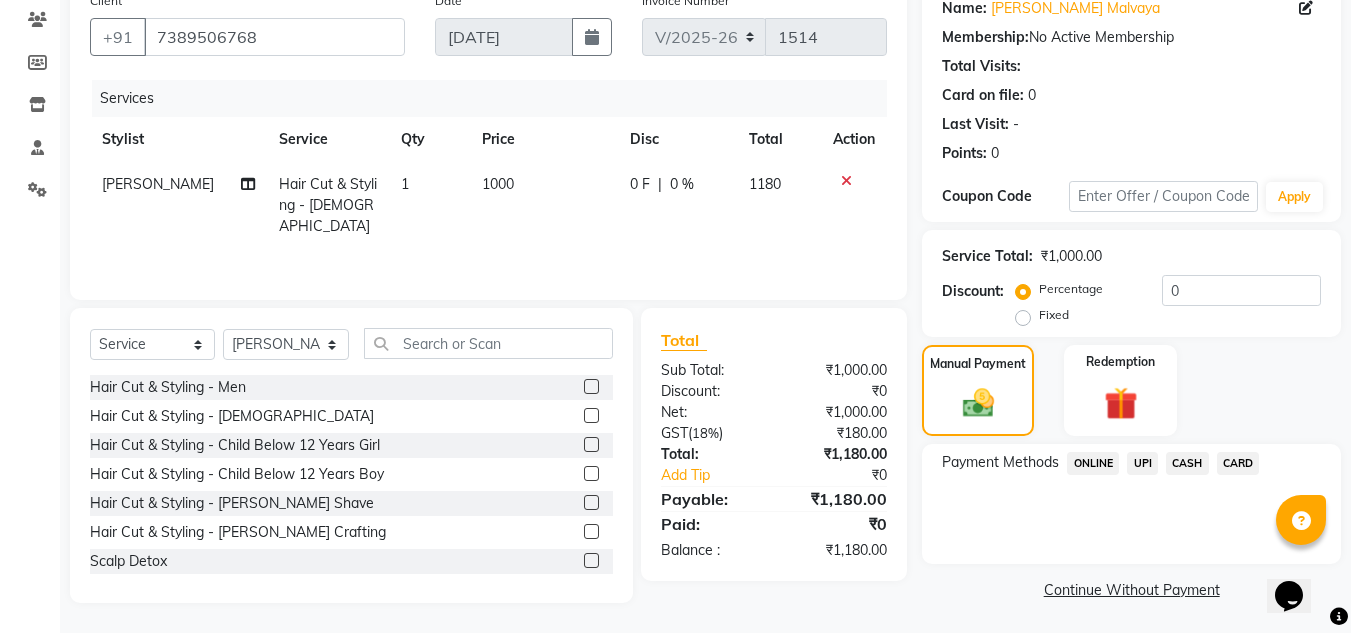 click on "UPI" 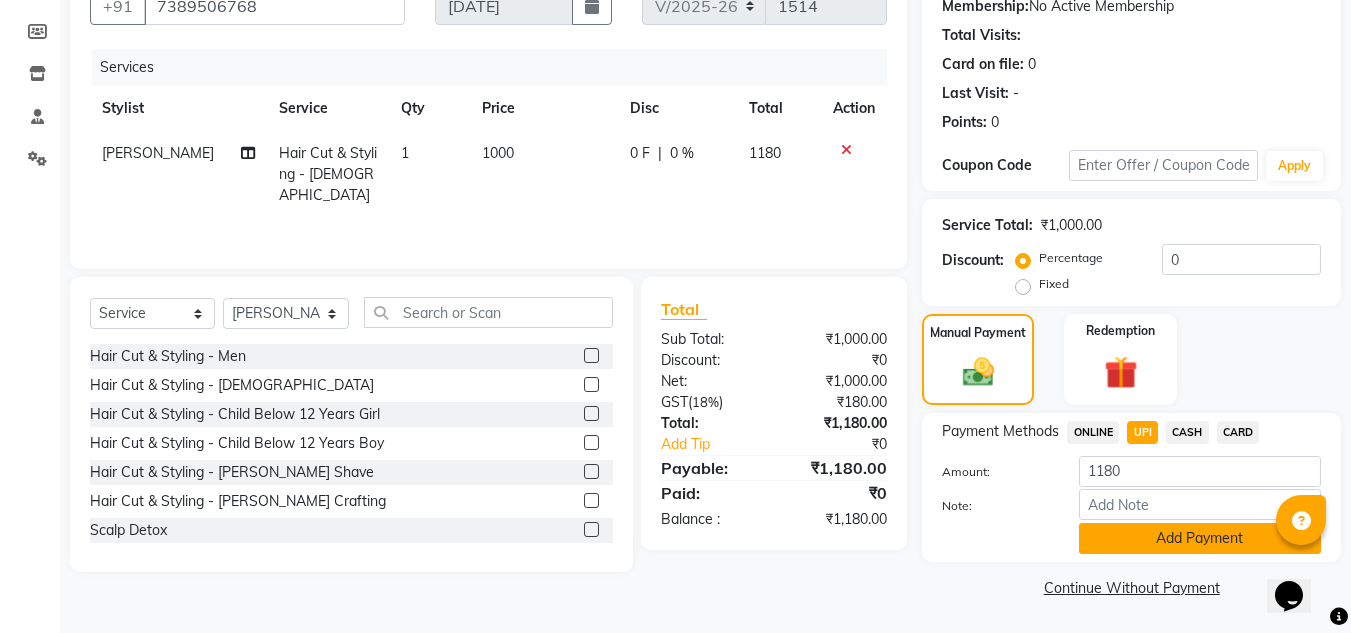 click on "Add Payment" 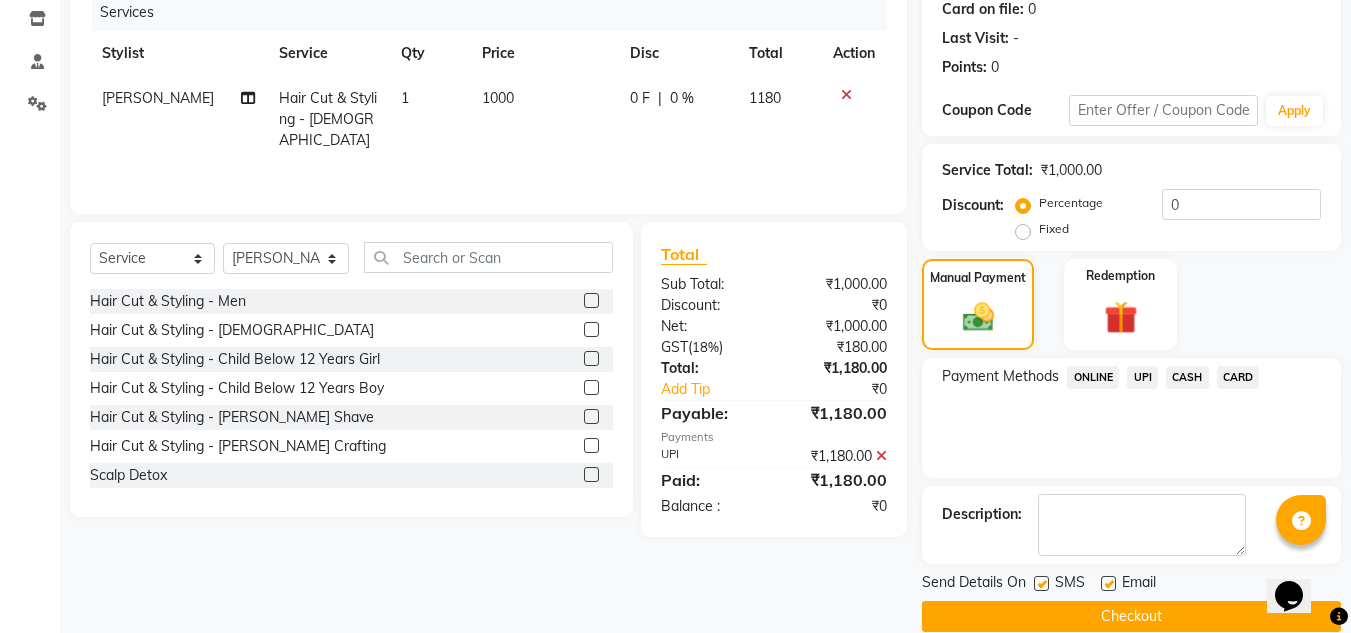 scroll, scrollTop: 283, scrollLeft: 0, axis: vertical 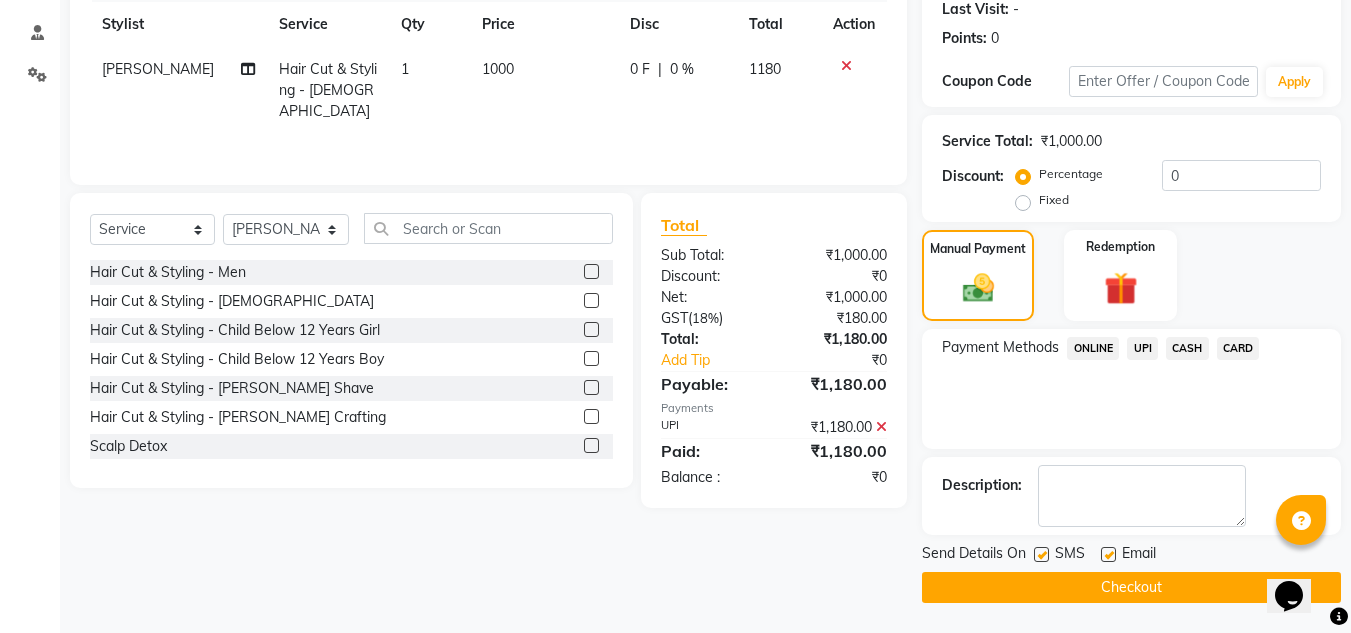 click 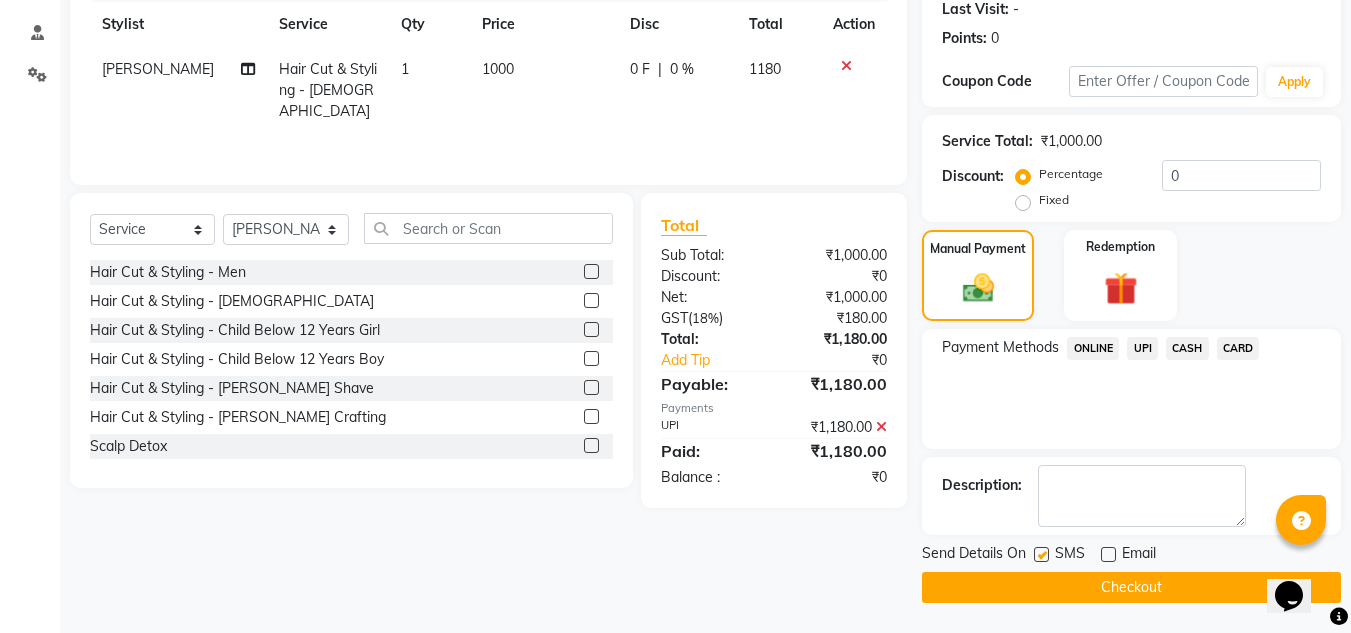 click on "Checkout" 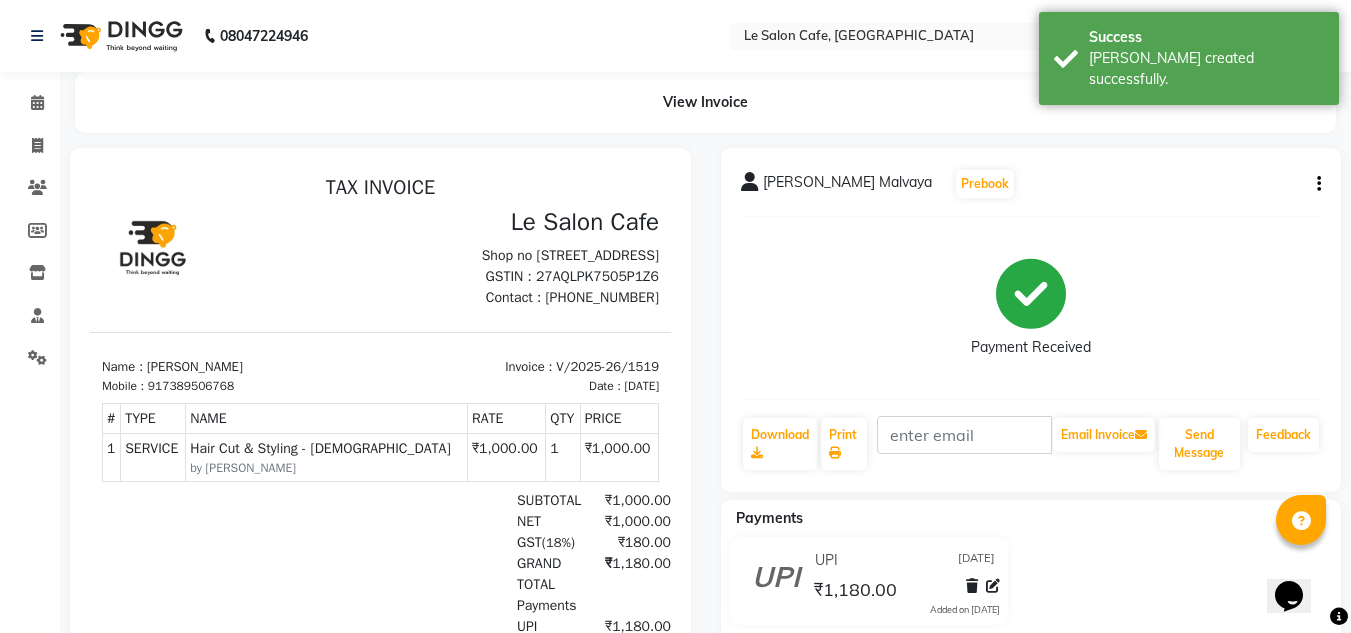 scroll, scrollTop: 0, scrollLeft: 0, axis: both 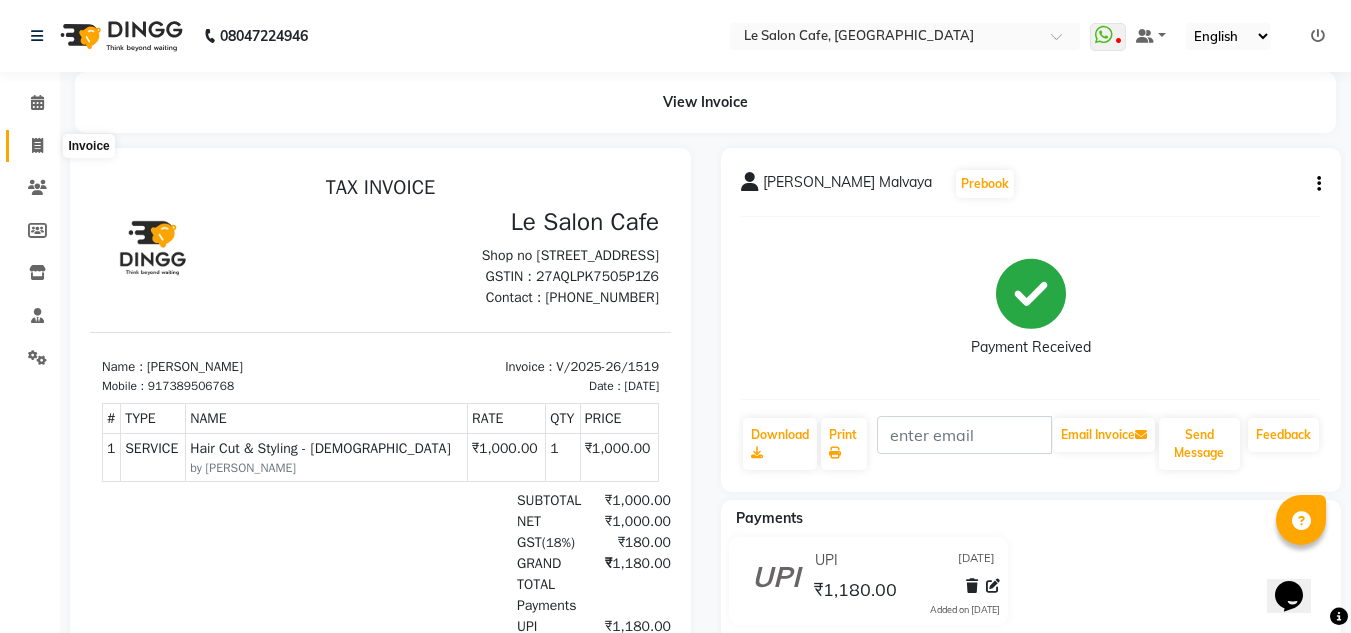 click 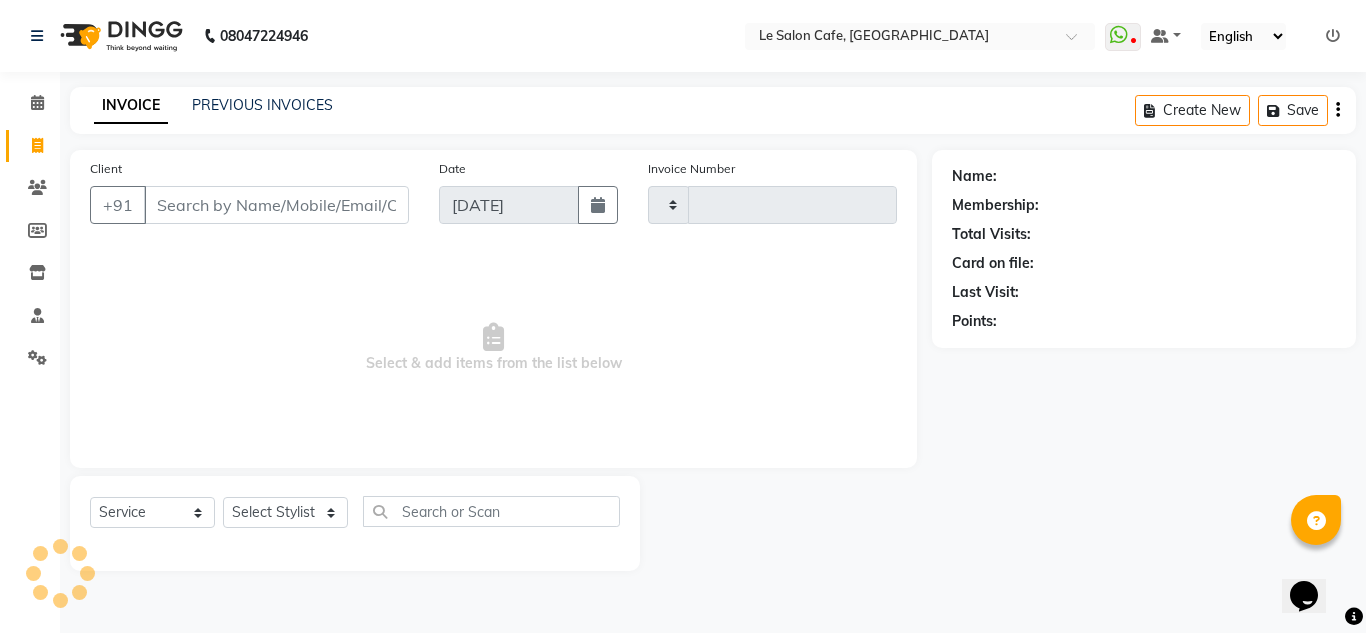 type on "1520" 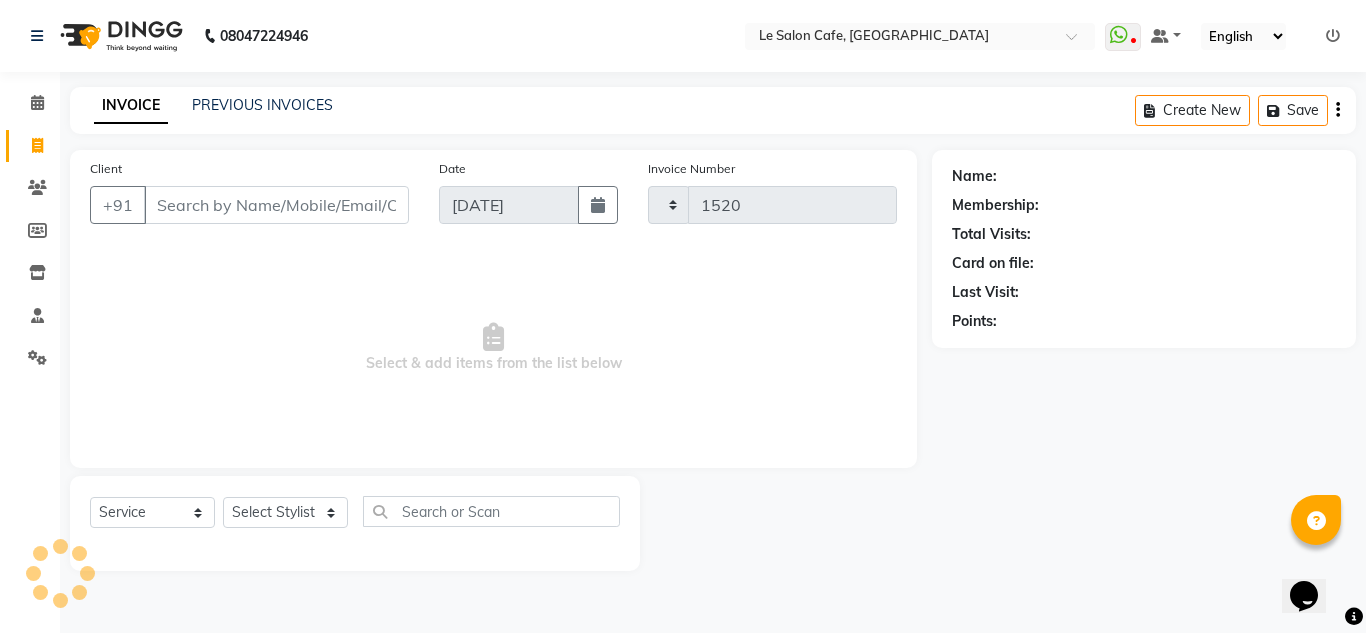 select on "594" 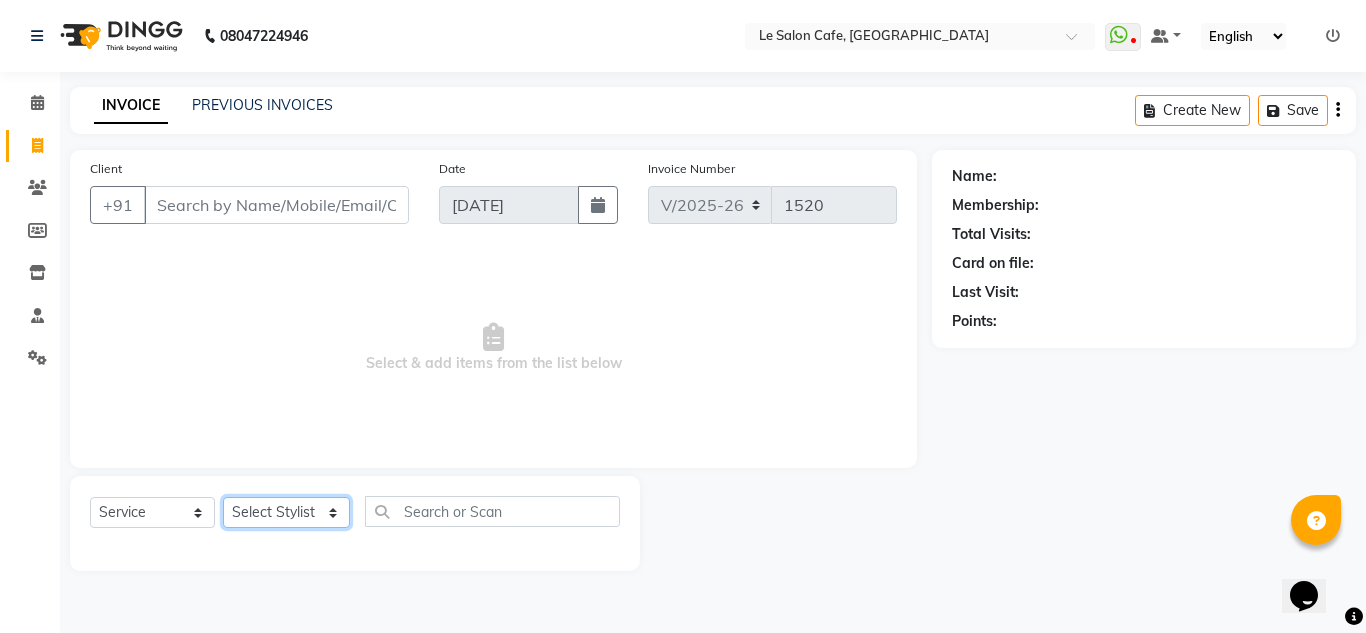 click on "Select Stylist Abid Salmani  Aniket Kadam  Front Desk  Muskan Khan  Pooja Kolge Reena Shaukat Ali  Sangeeta Kadri Shailendra Chauhan  Shekhar Sangle Soniyaa Varma Suchita Mistry Swapnil Kamble Wasim Ansari" 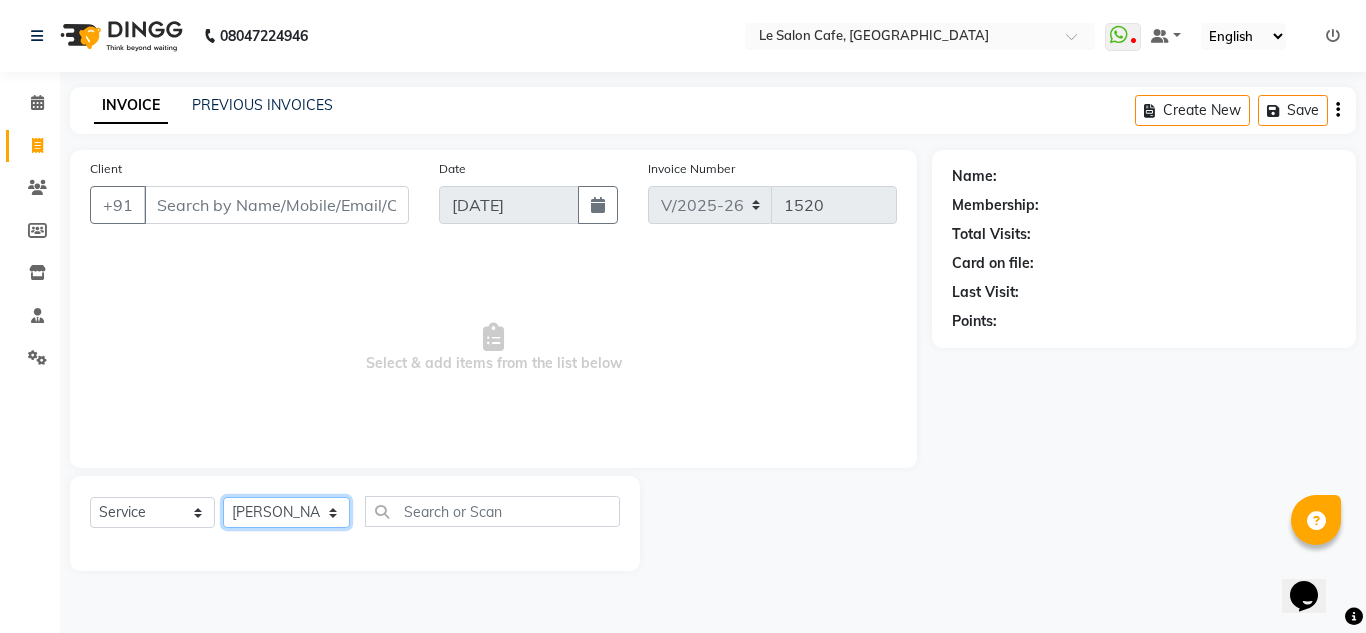 click on "Select Stylist Abid Salmani  Aniket Kadam  Front Desk  Muskan Khan  Pooja Kolge Reena Shaukat Ali  Sangeeta Kadri Shailendra Chauhan  Shekhar Sangle Soniyaa Varma Suchita Mistry Swapnil Kamble Wasim Ansari" 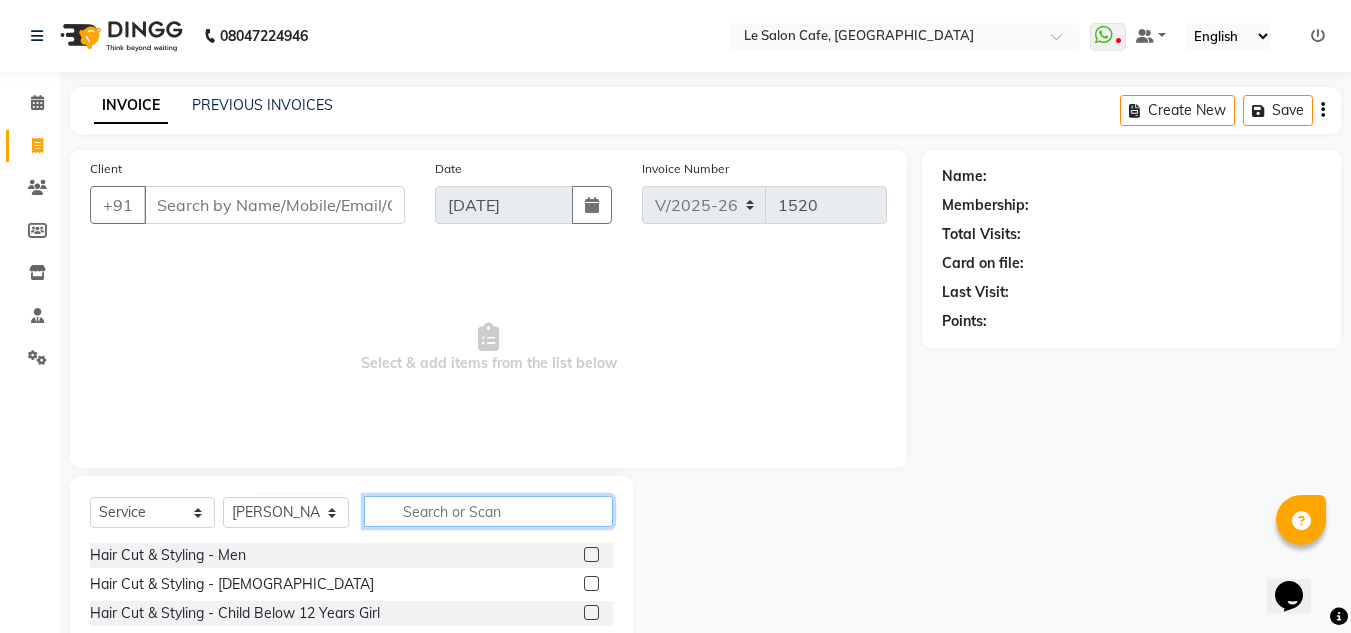 click 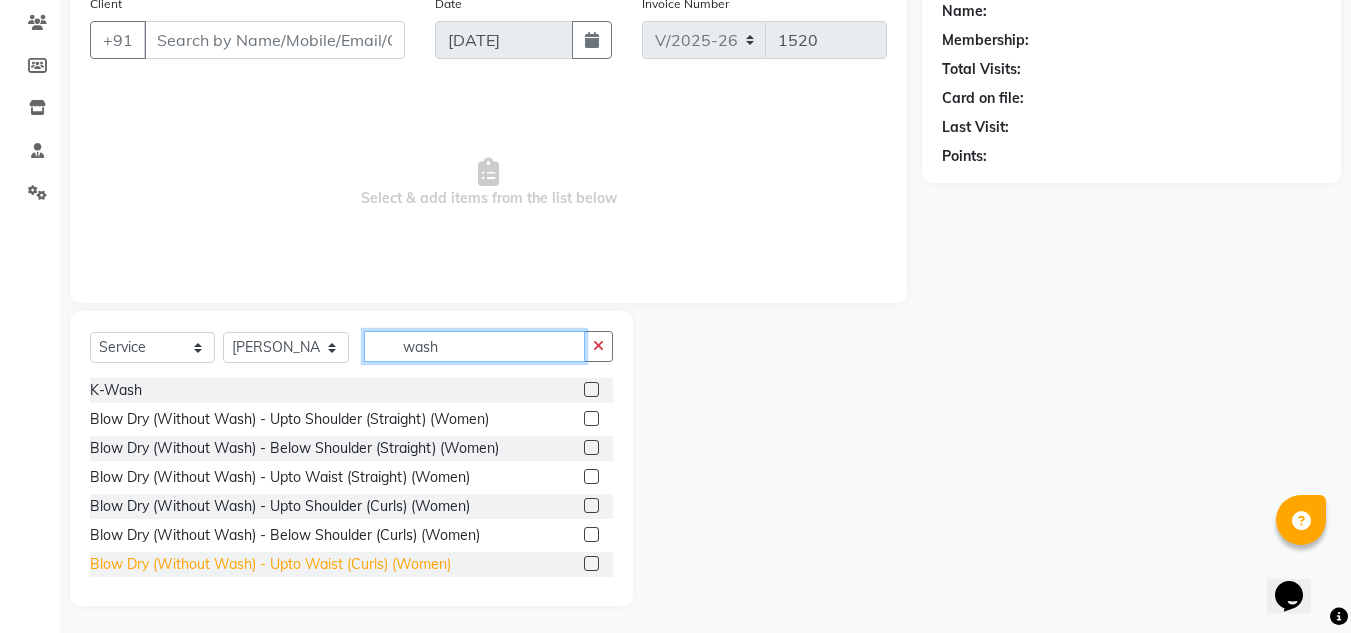 scroll, scrollTop: 168, scrollLeft: 0, axis: vertical 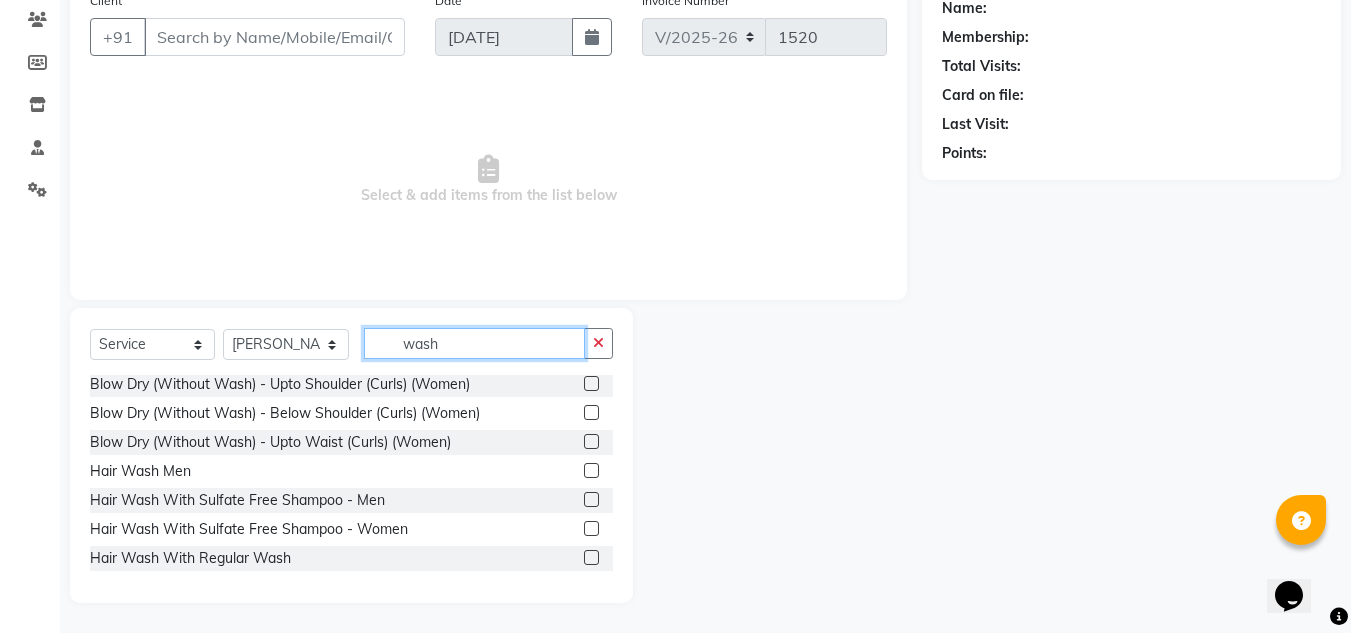 type on "wash" 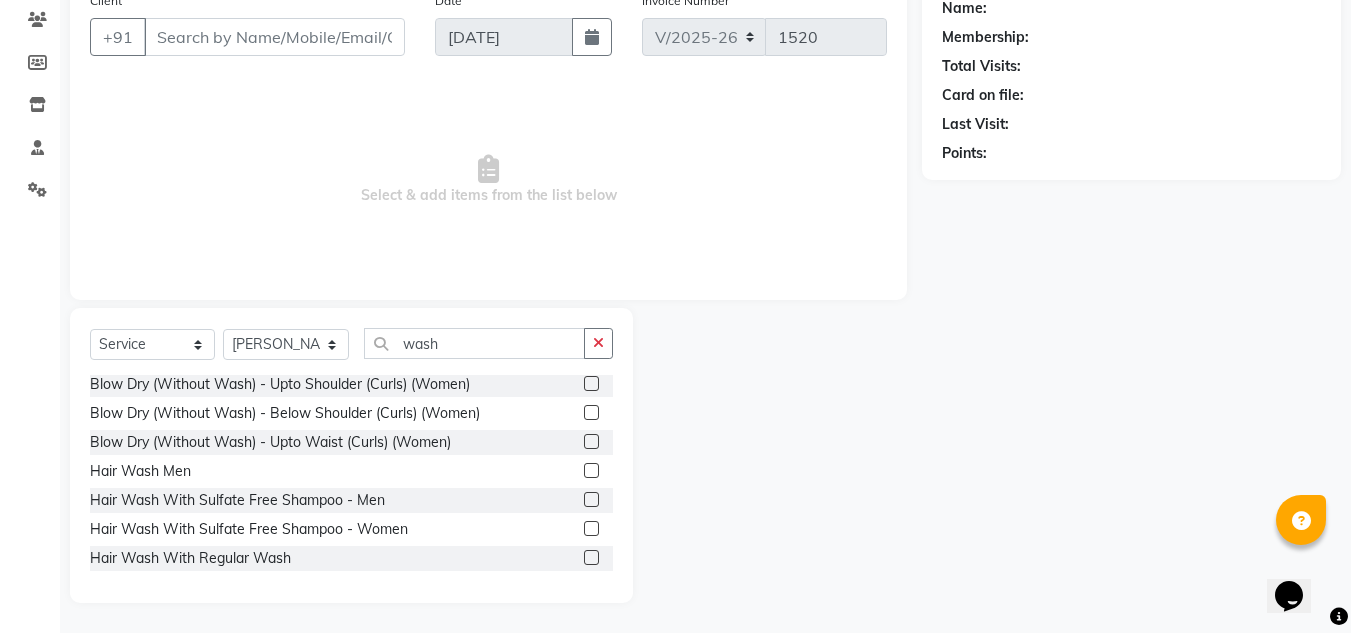 click 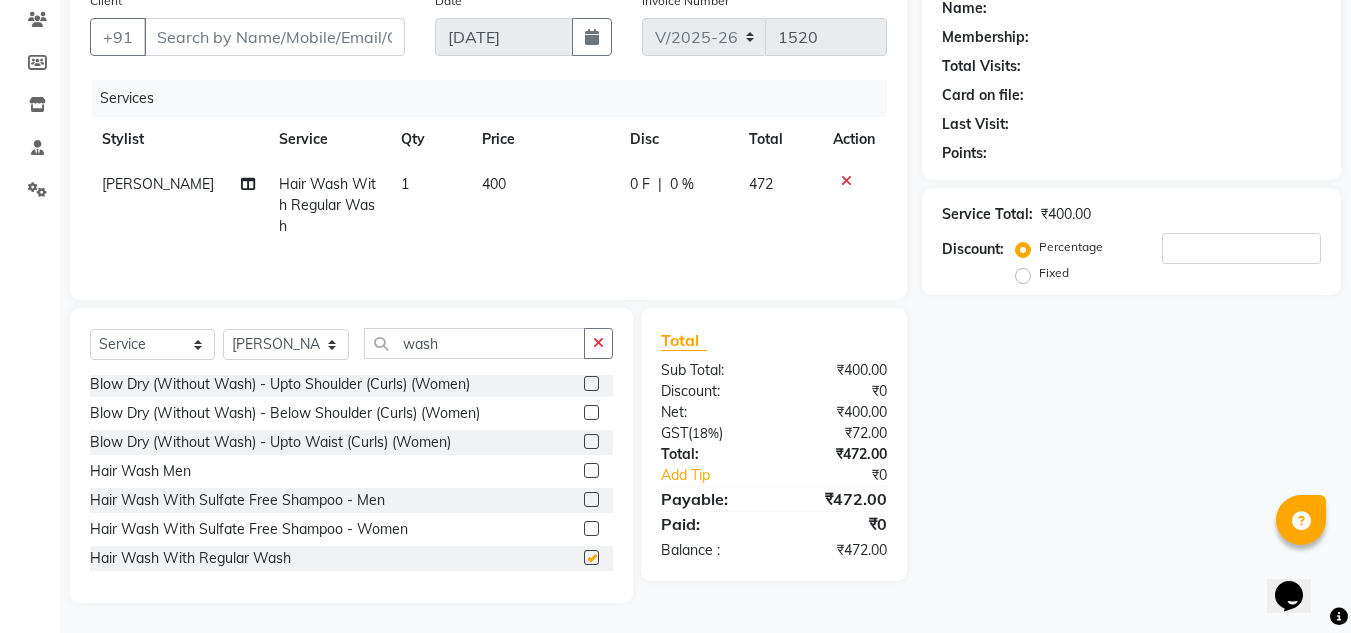 checkbox on "false" 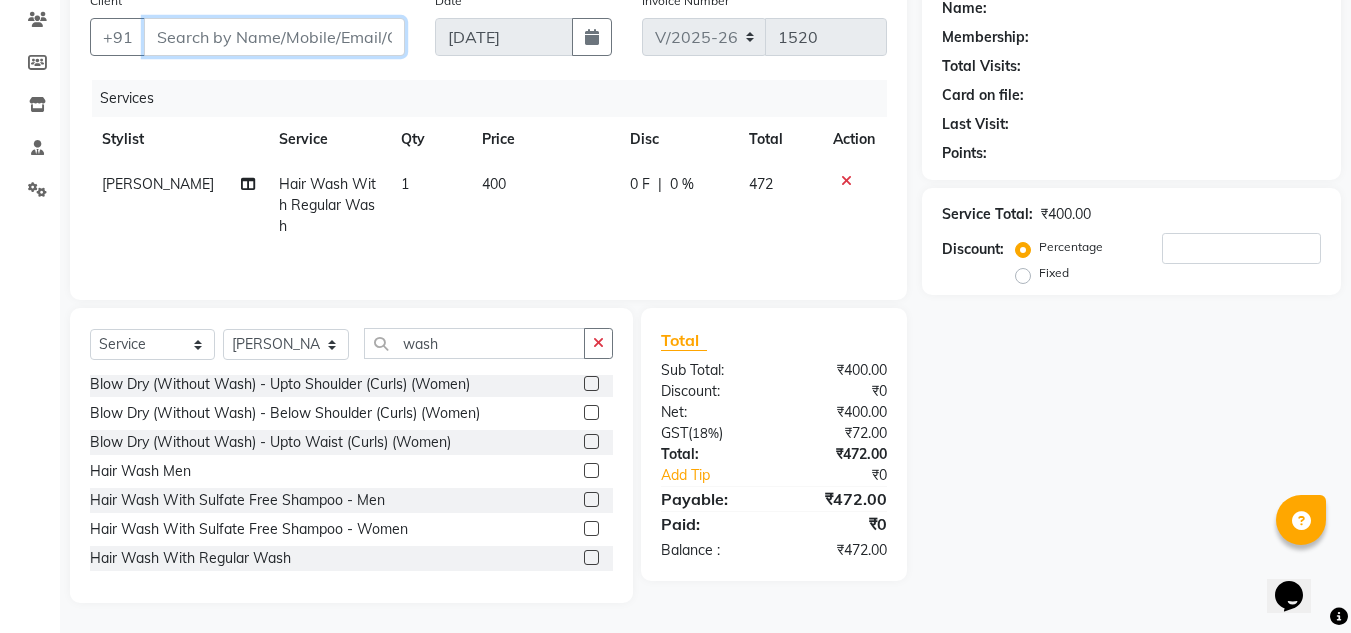 click on "Client" at bounding box center [274, 37] 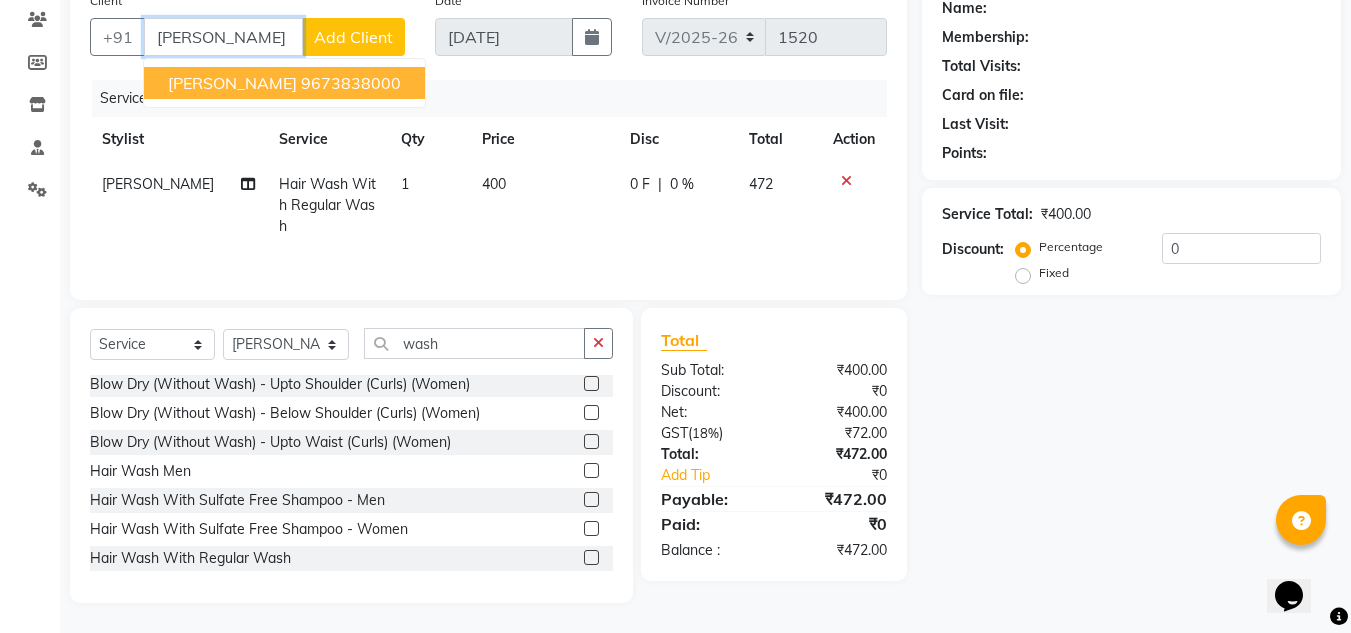 click on "Saba Siddiqui" at bounding box center (232, 83) 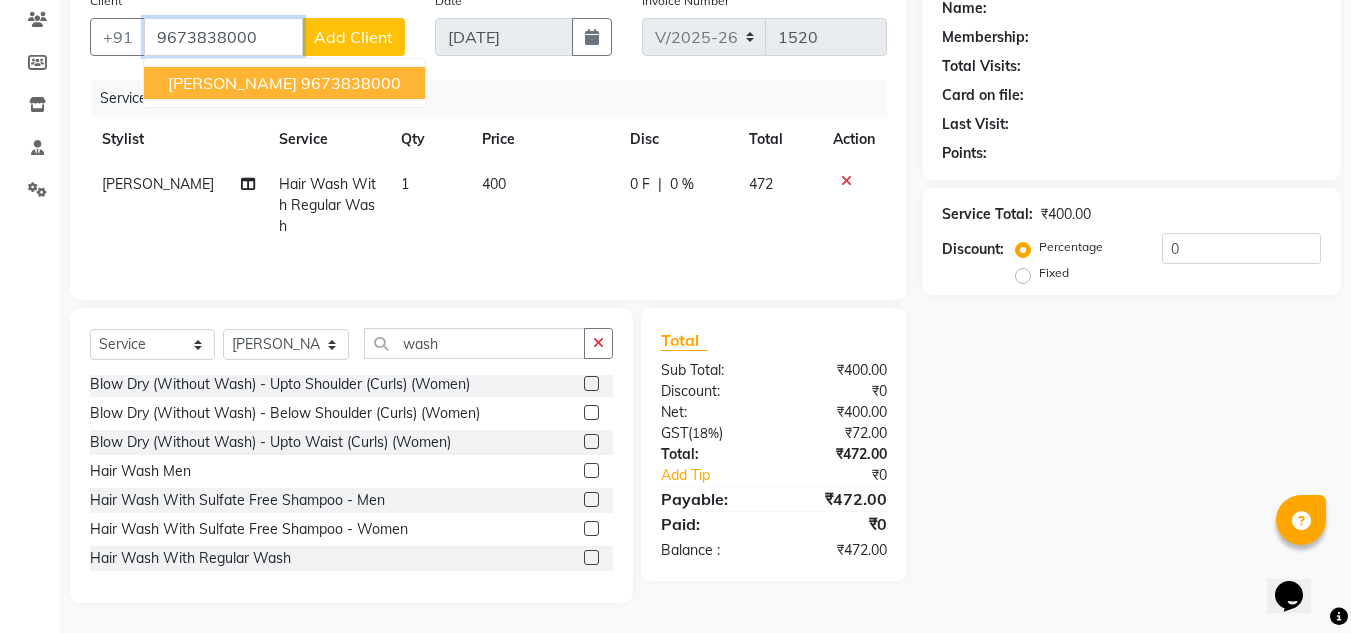 type on "9673838000" 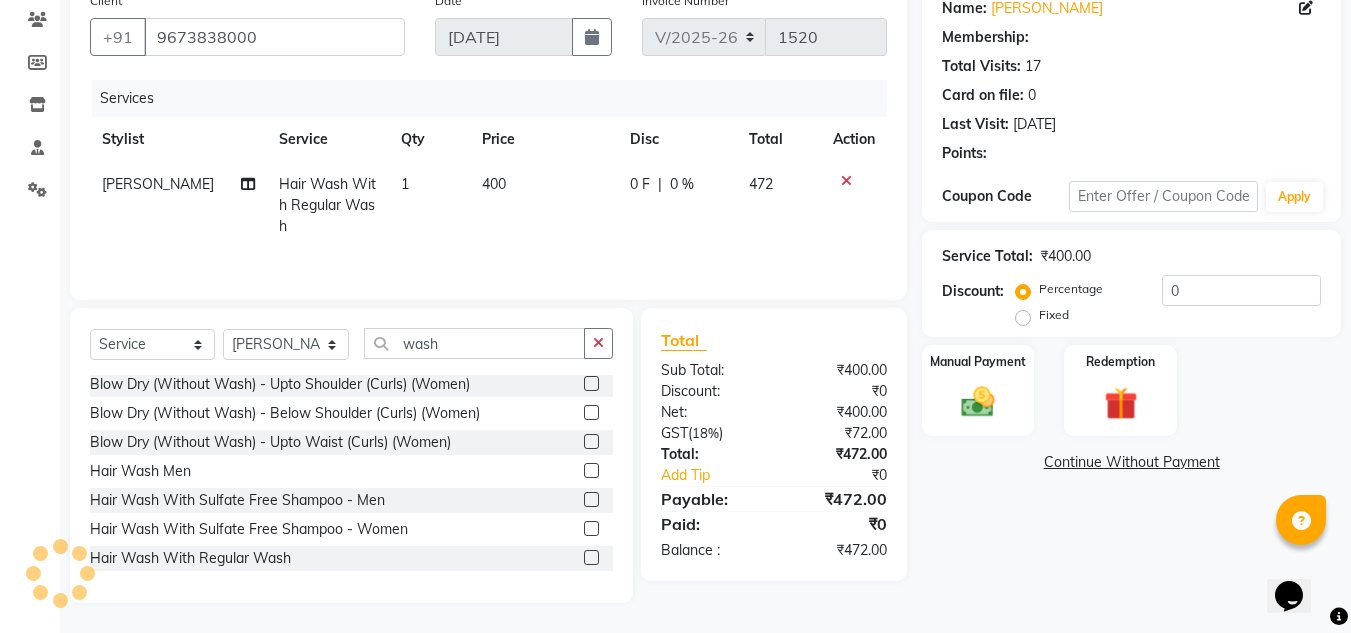 select on "1: Object" 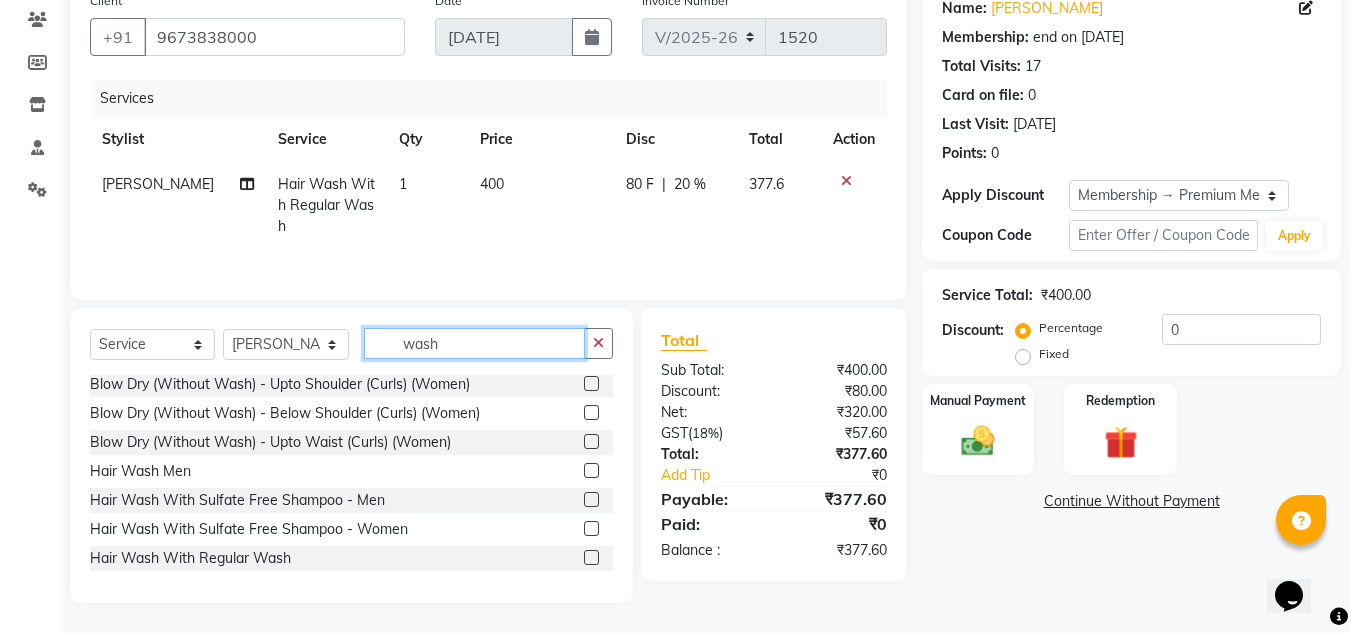 drag, startPoint x: 456, startPoint y: 339, endPoint x: 285, endPoint y: 360, distance: 172.28465 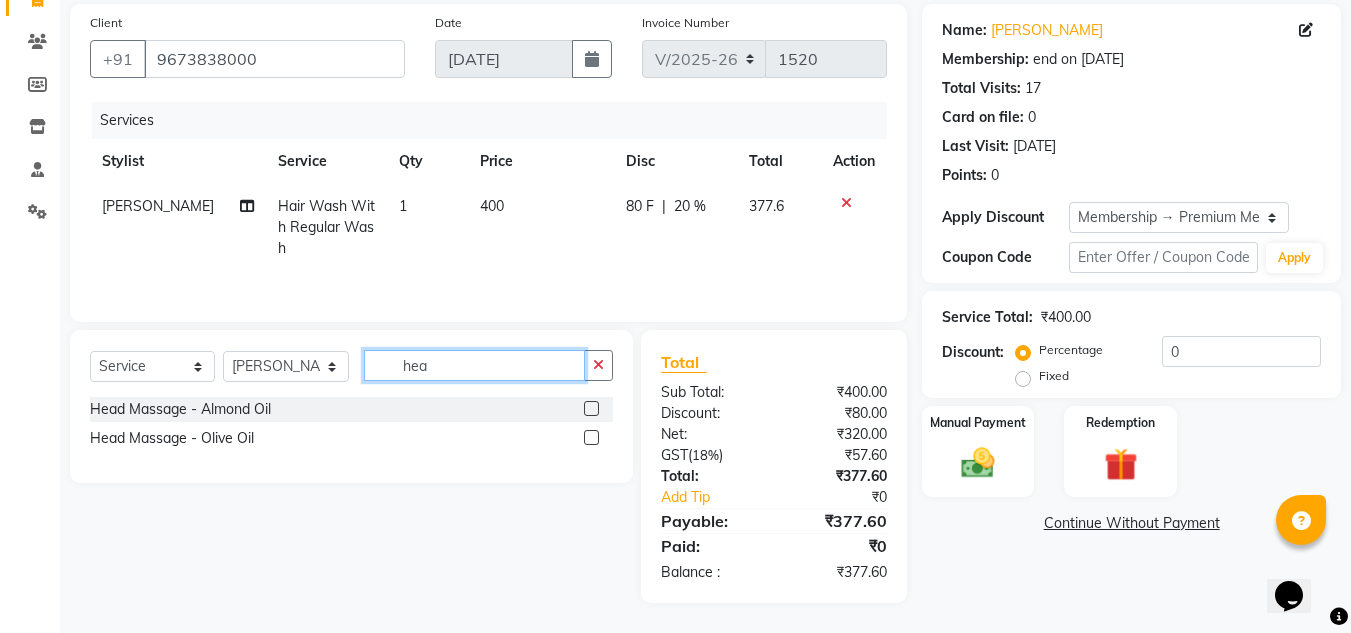 scroll, scrollTop: 0, scrollLeft: 0, axis: both 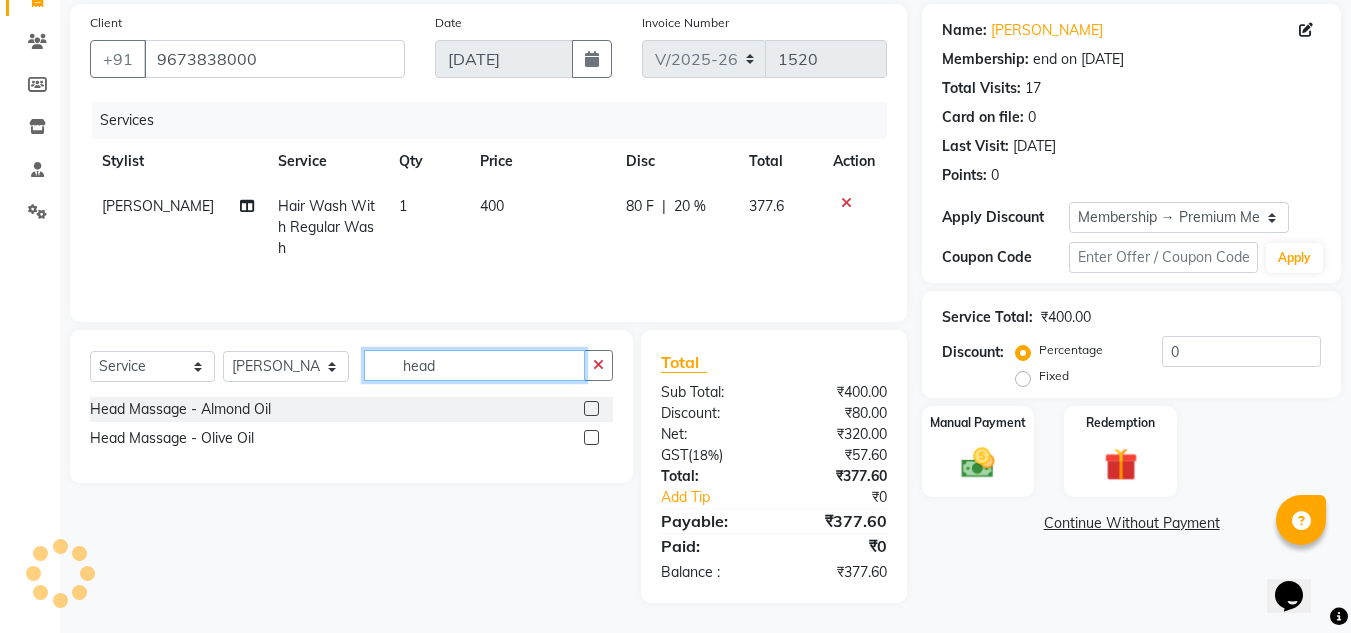 type on "head" 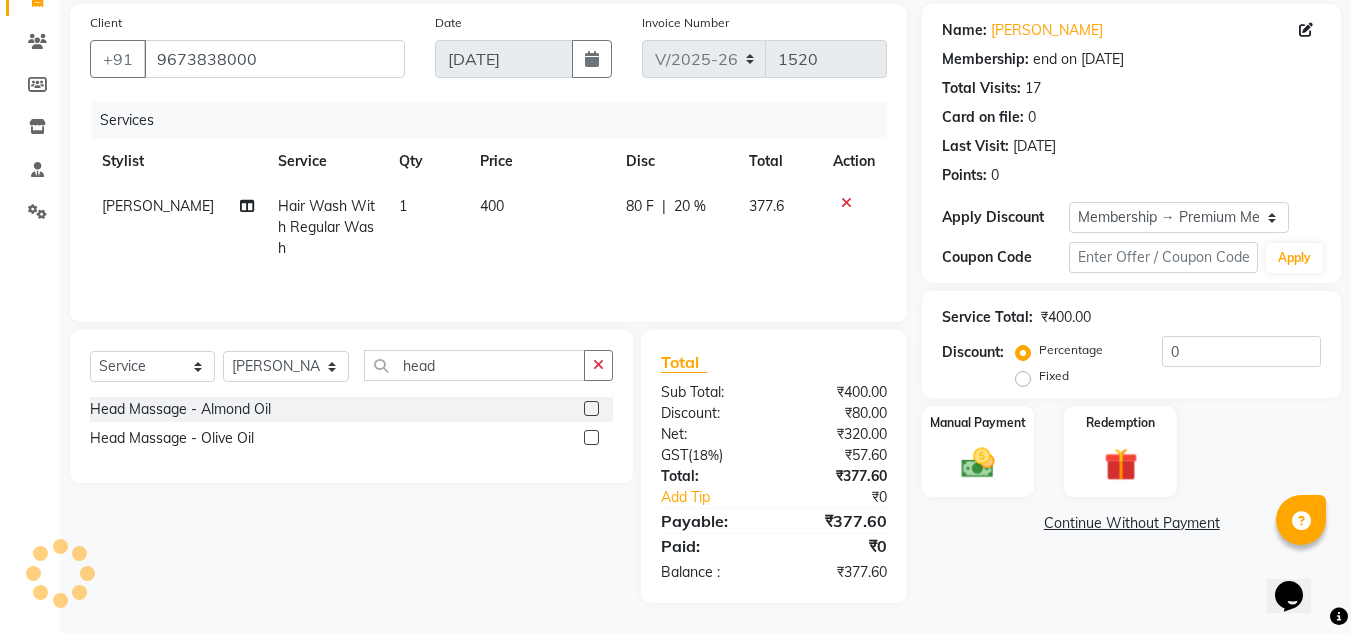 click 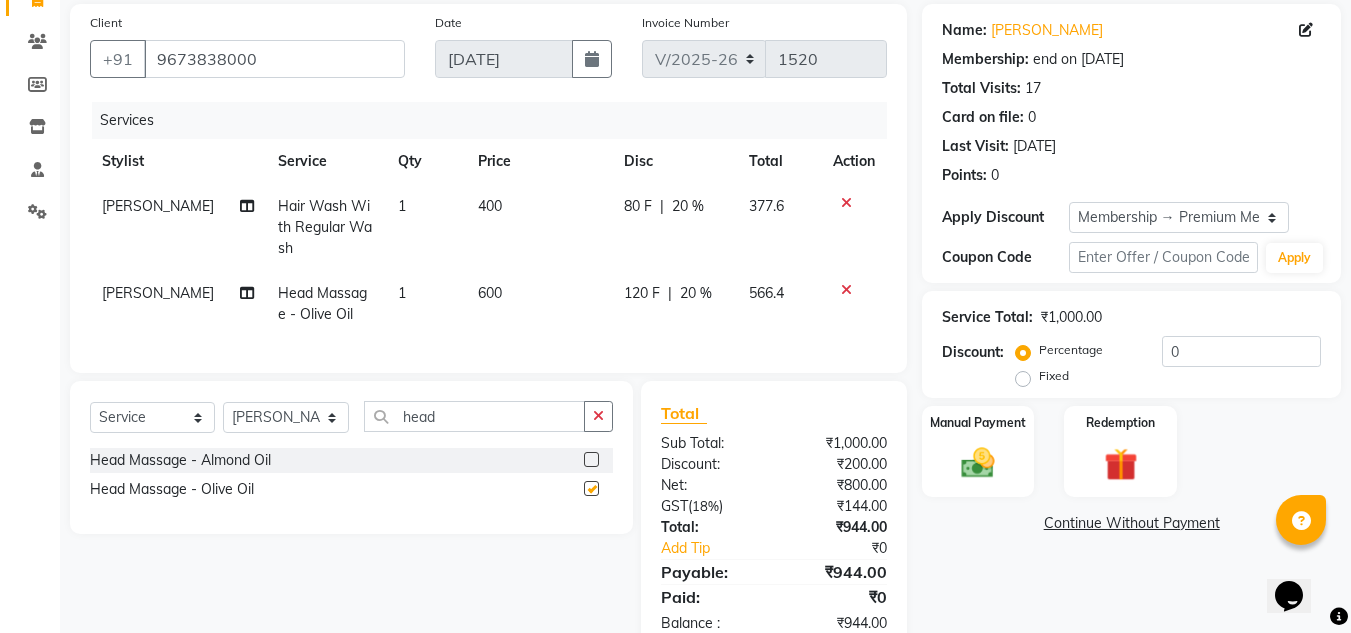checkbox on "false" 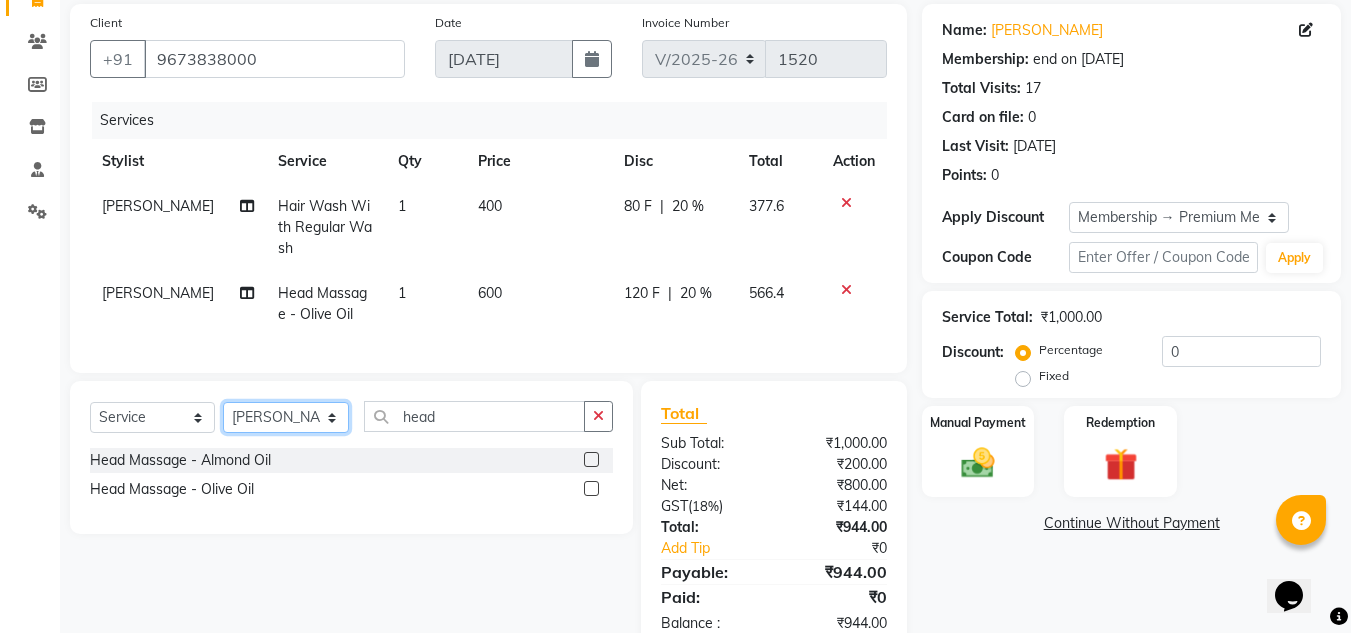 drag, startPoint x: 300, startPoint y: 427, endPoint x: 295, endPoint y: 417, distance: 11.18034 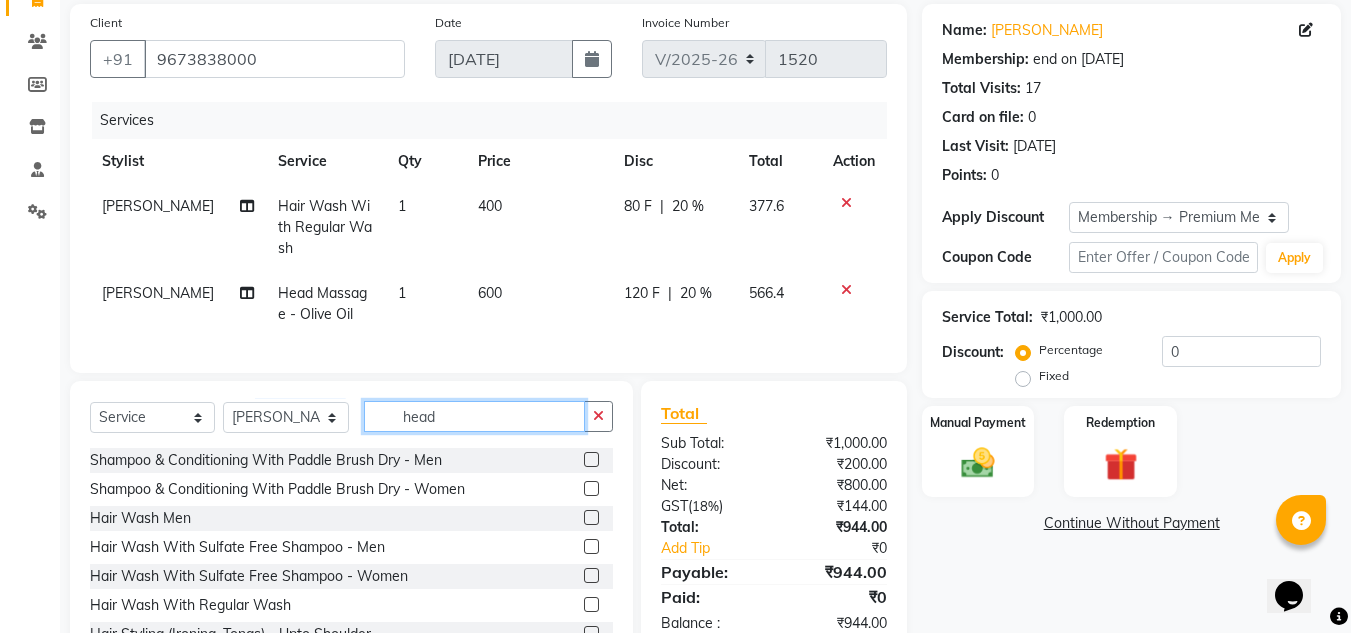 drag, startPoint x: 441, startPoint y: 429, endPoint x: 290, endPoint y: 455, distance: 153.22206 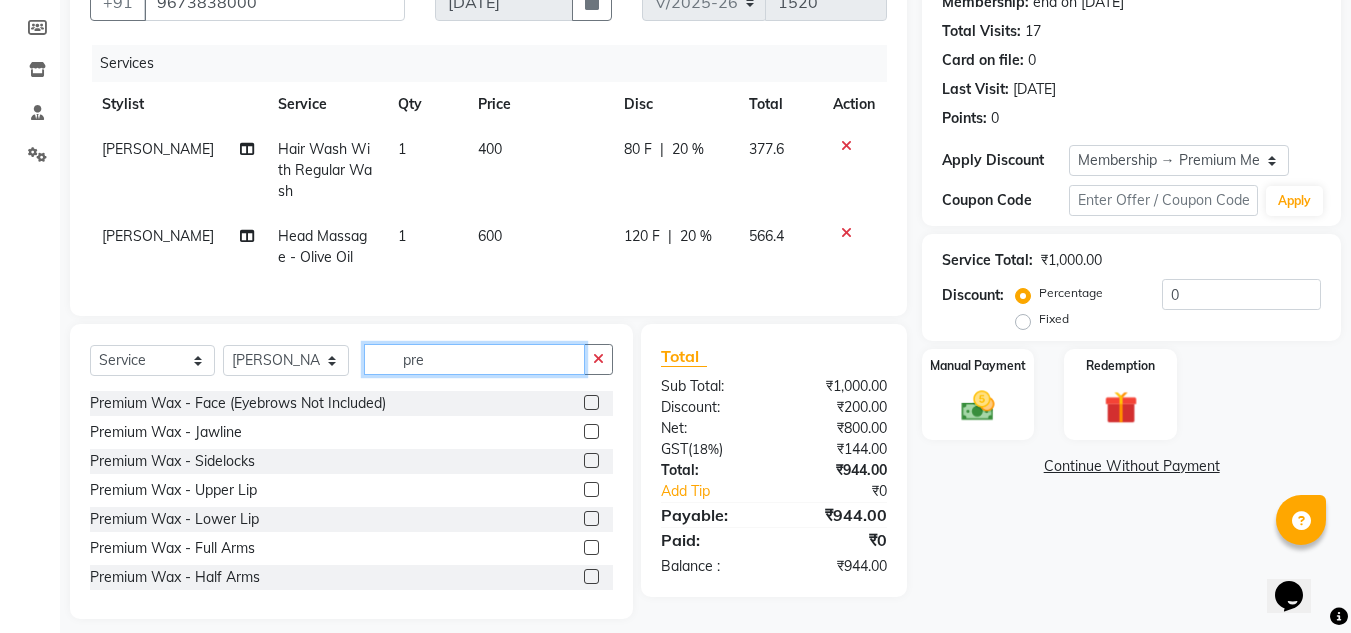 scroll, scrollTop: 234, scrollLeft: 0, axis: vertical 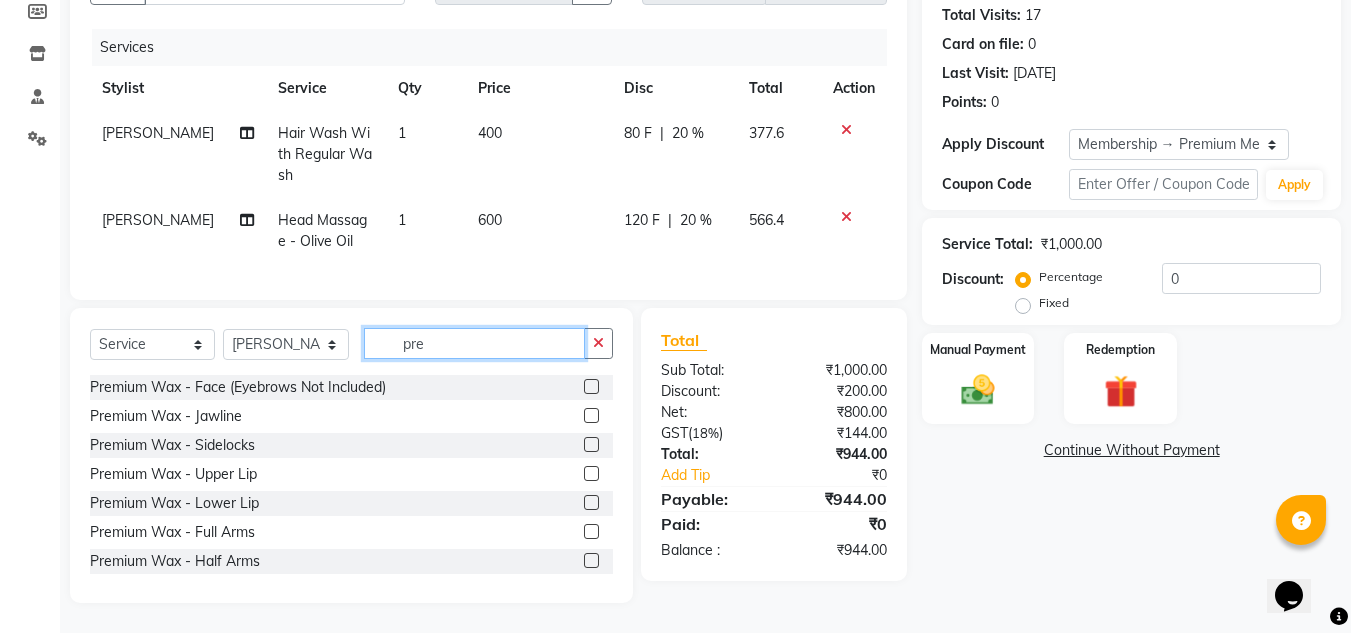 type on "pre" 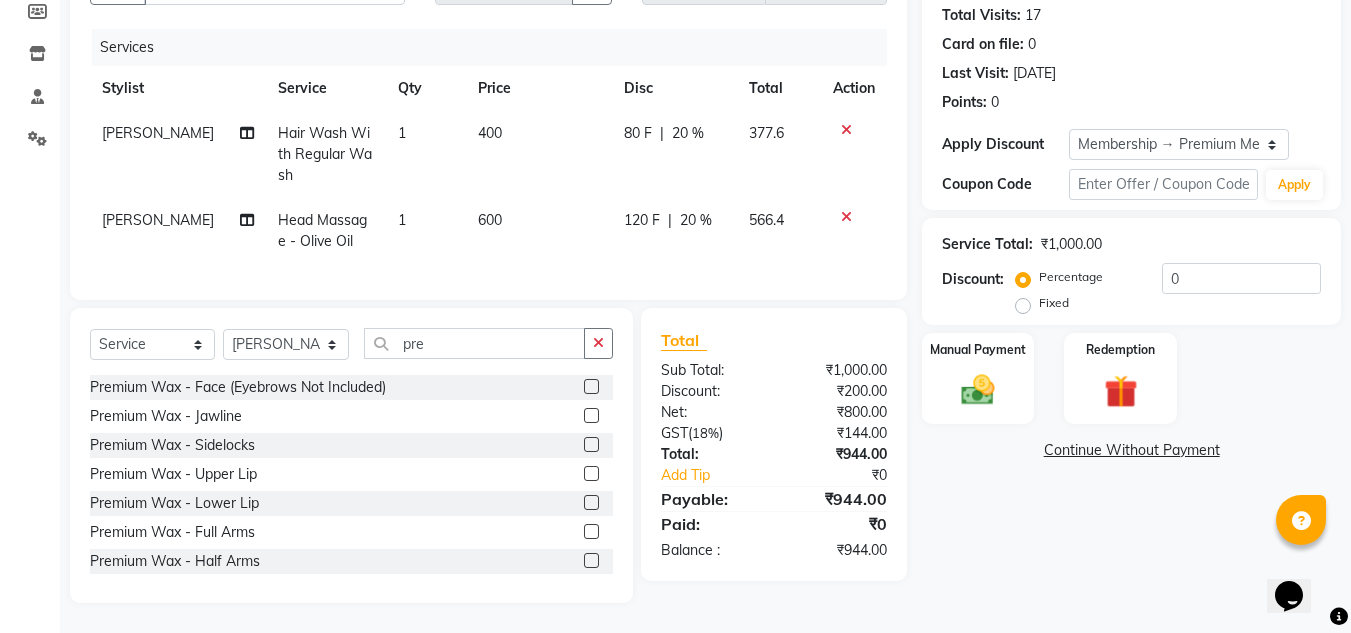 click 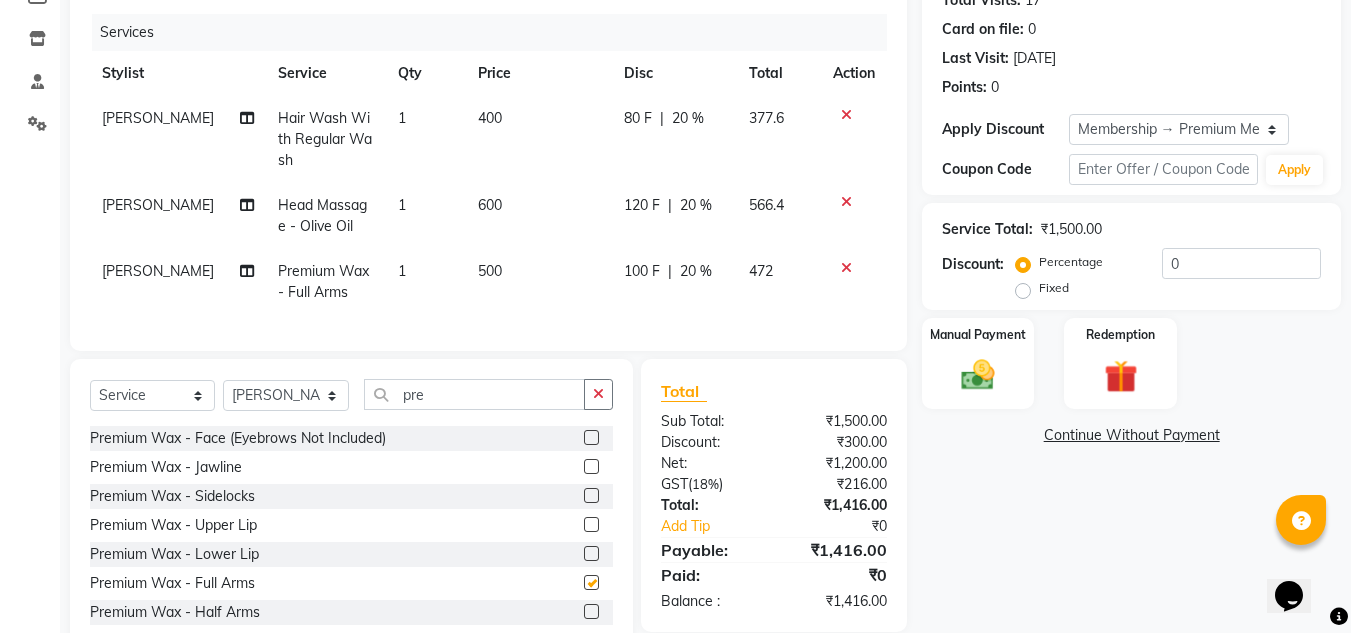checkbox on "false" 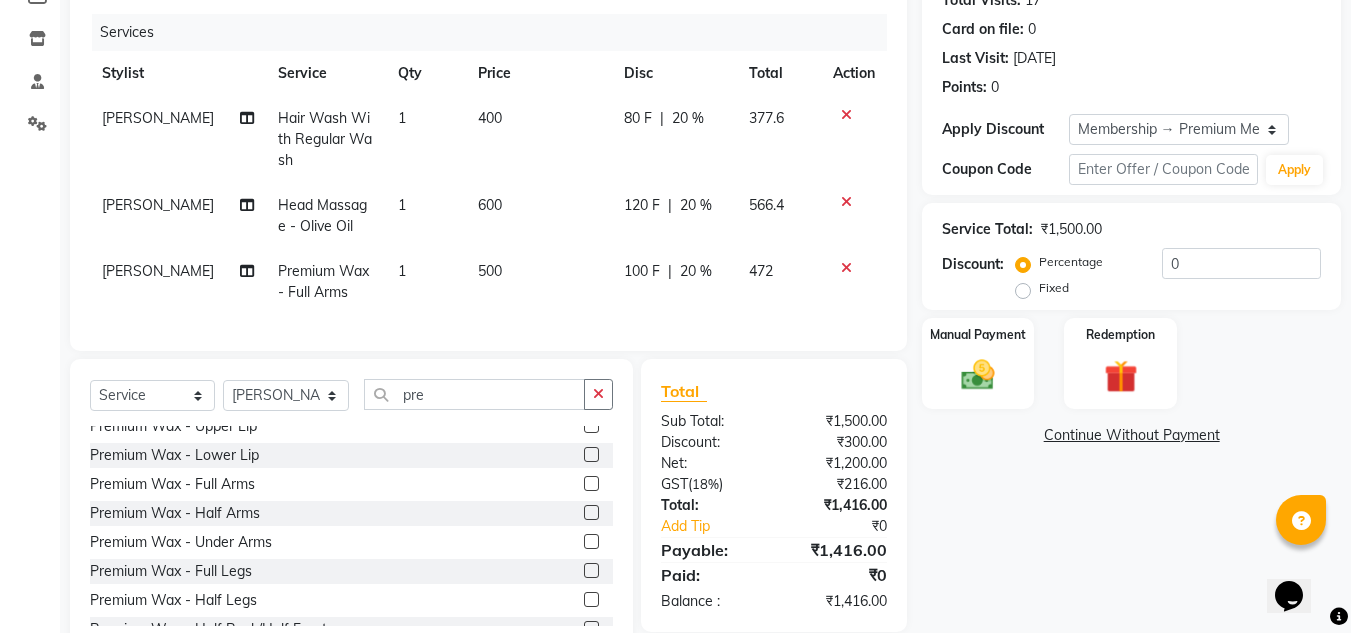 scroll, scrollTop: 100, scrollLeft: 0, axis: vertical 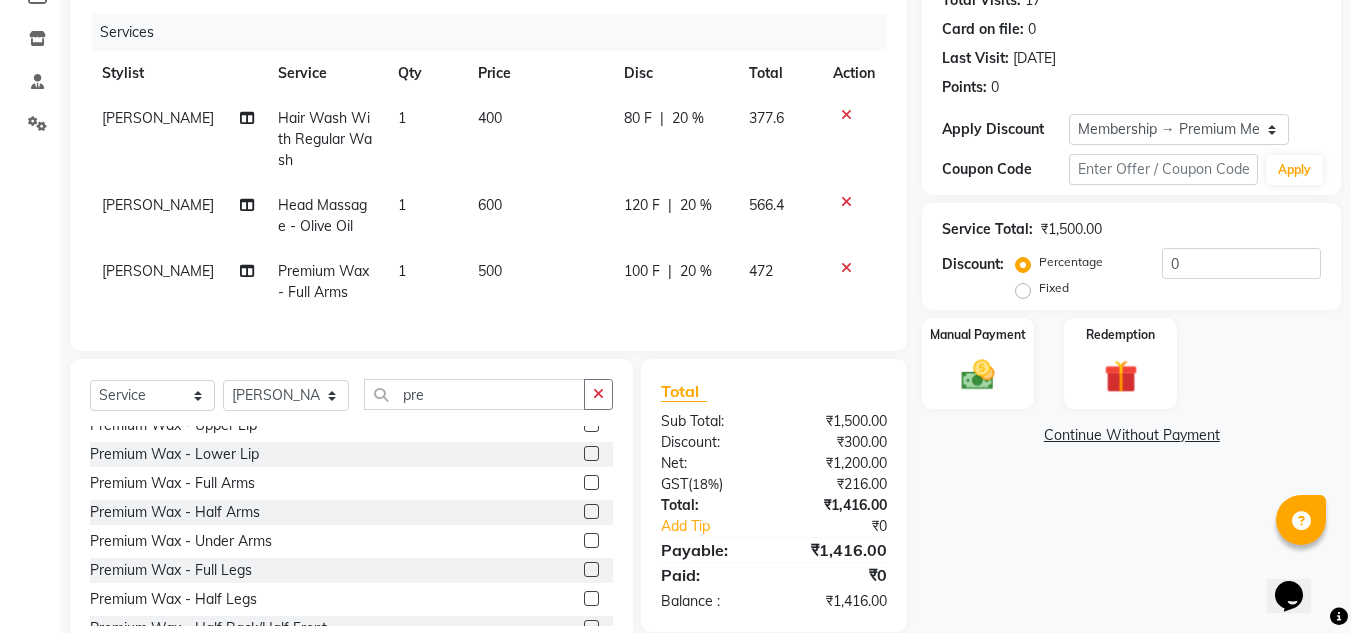 click 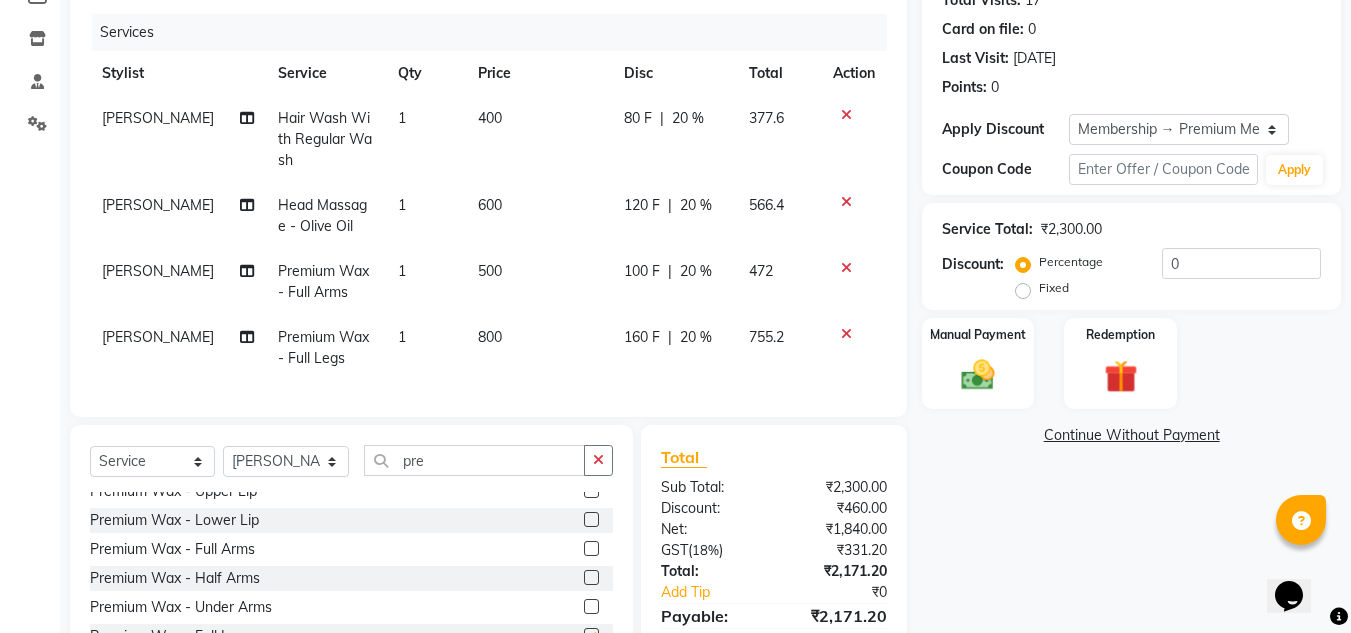 checkbox on "false" 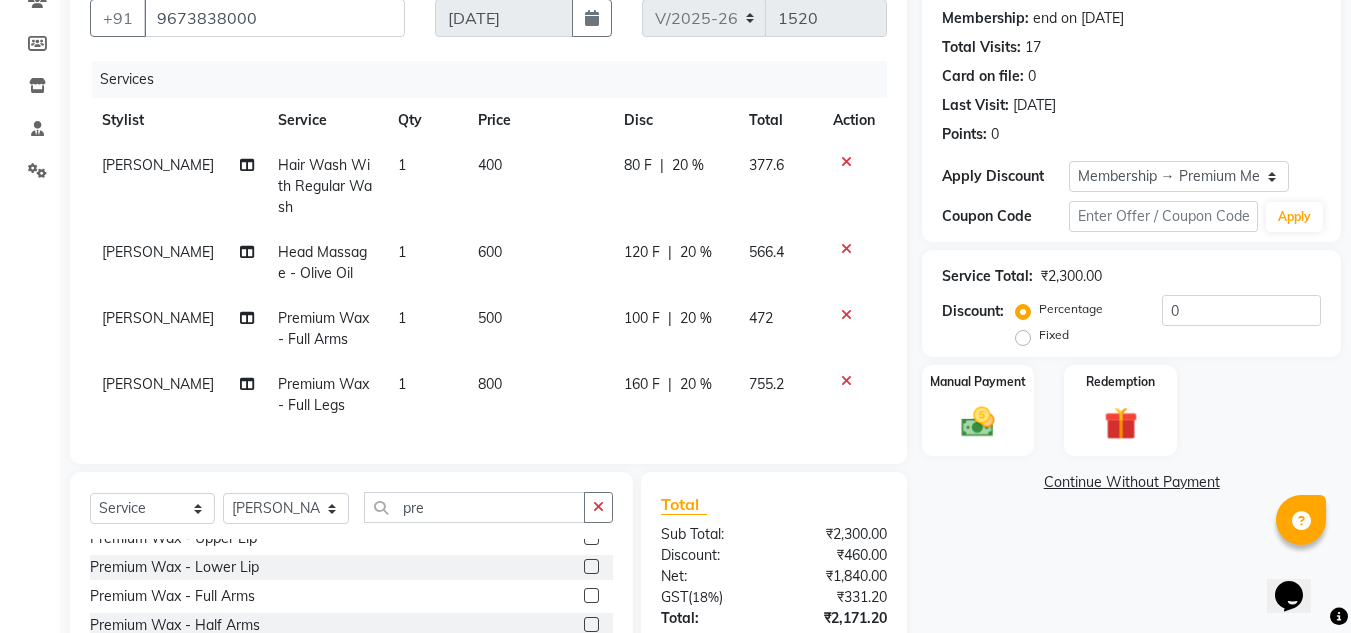 scroll, scrollTop: 166, scrollLeft: 0, axis: vertical 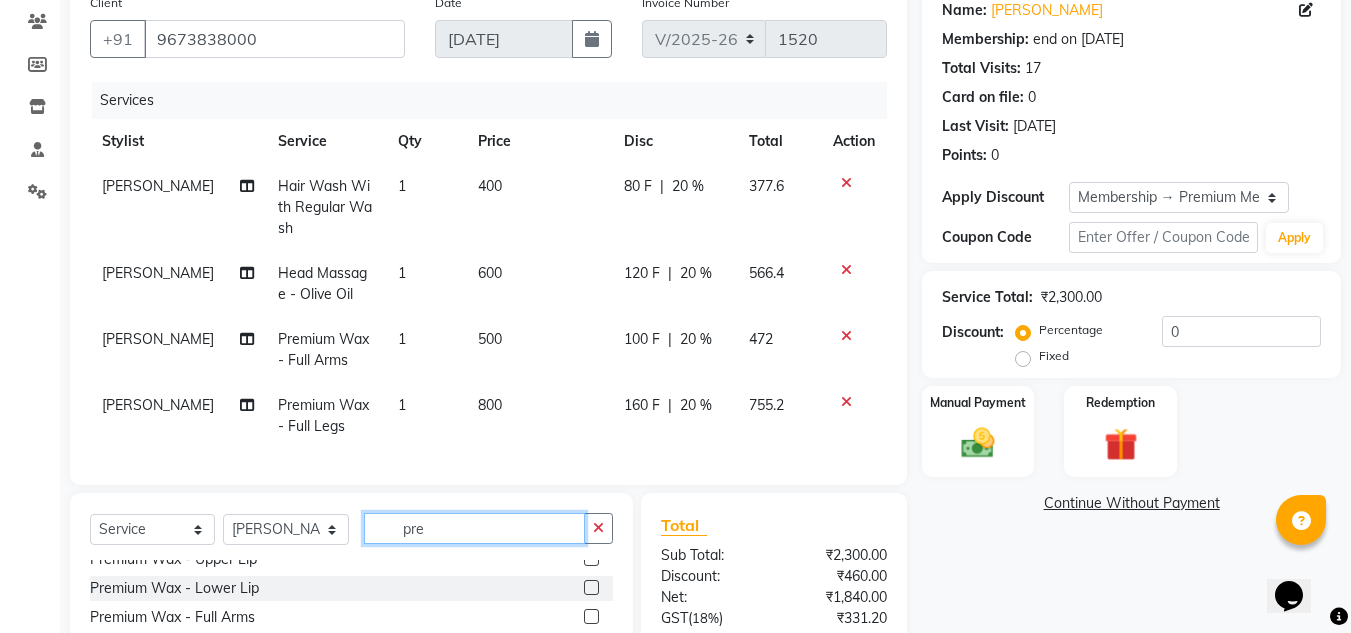 drag, startPoint x: 446, startPoint y: 548, endPoint x: 342, endPoint y: 568, distance: 105.90562 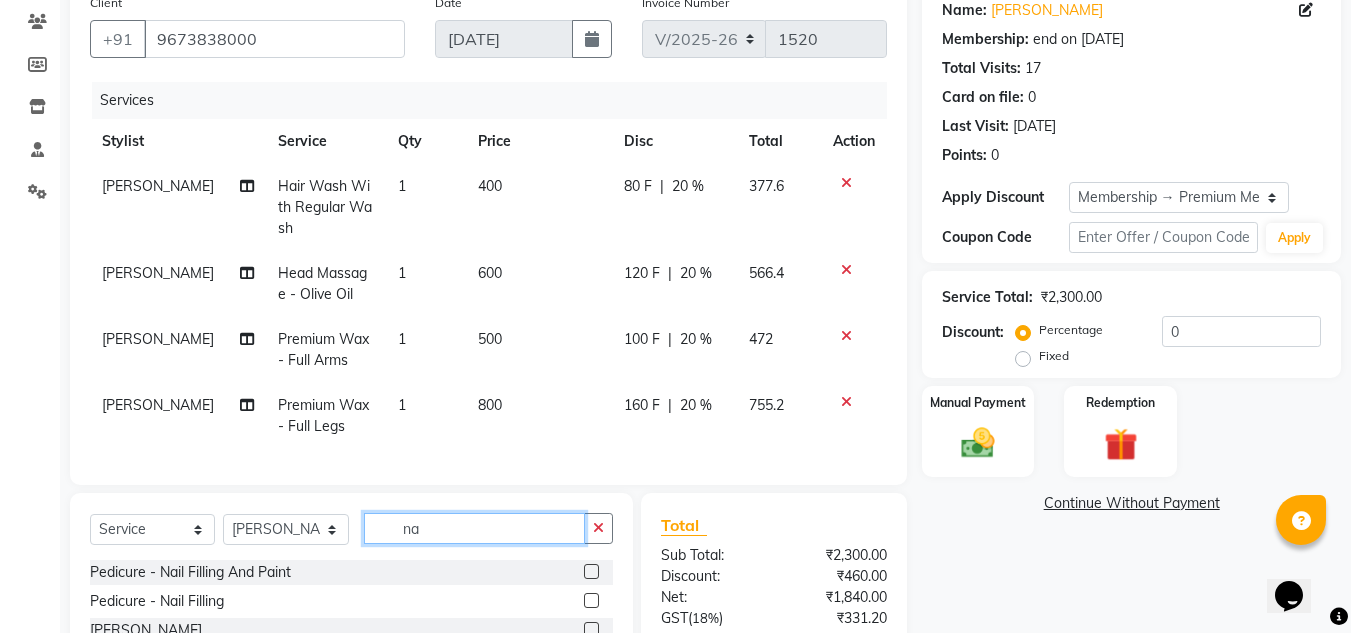 scroll, scrollTop: 0, scrollLeft: 0, axis: both 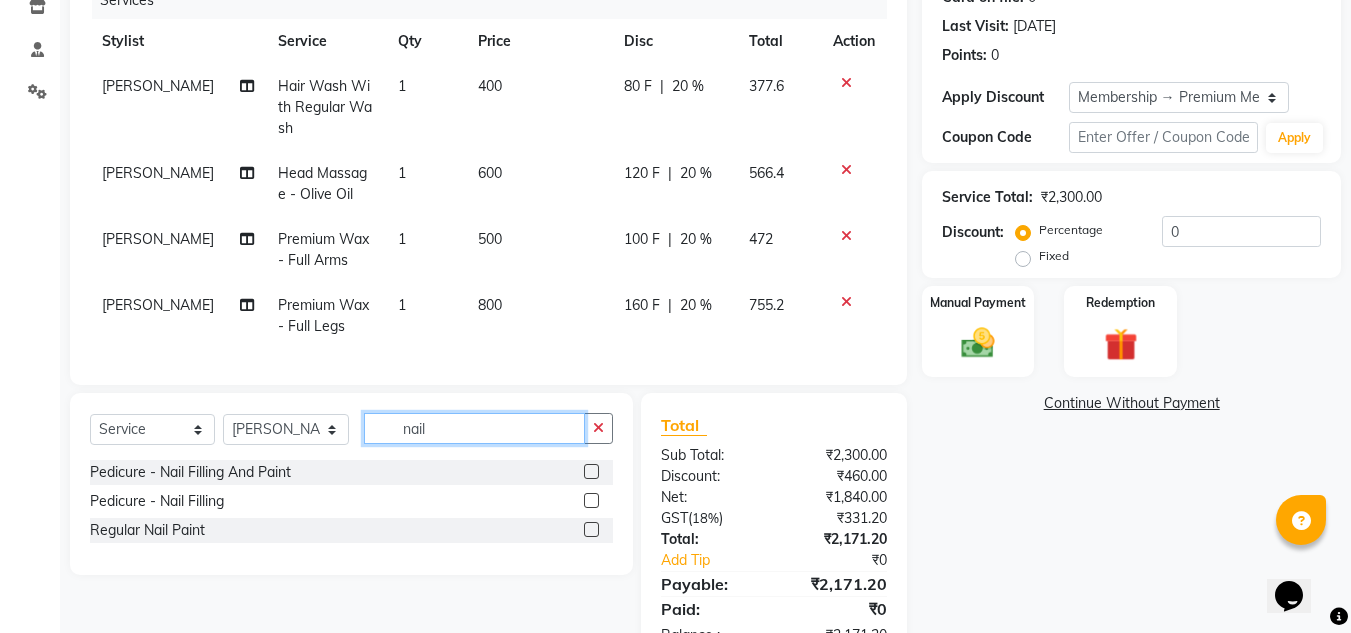 type on "nail" 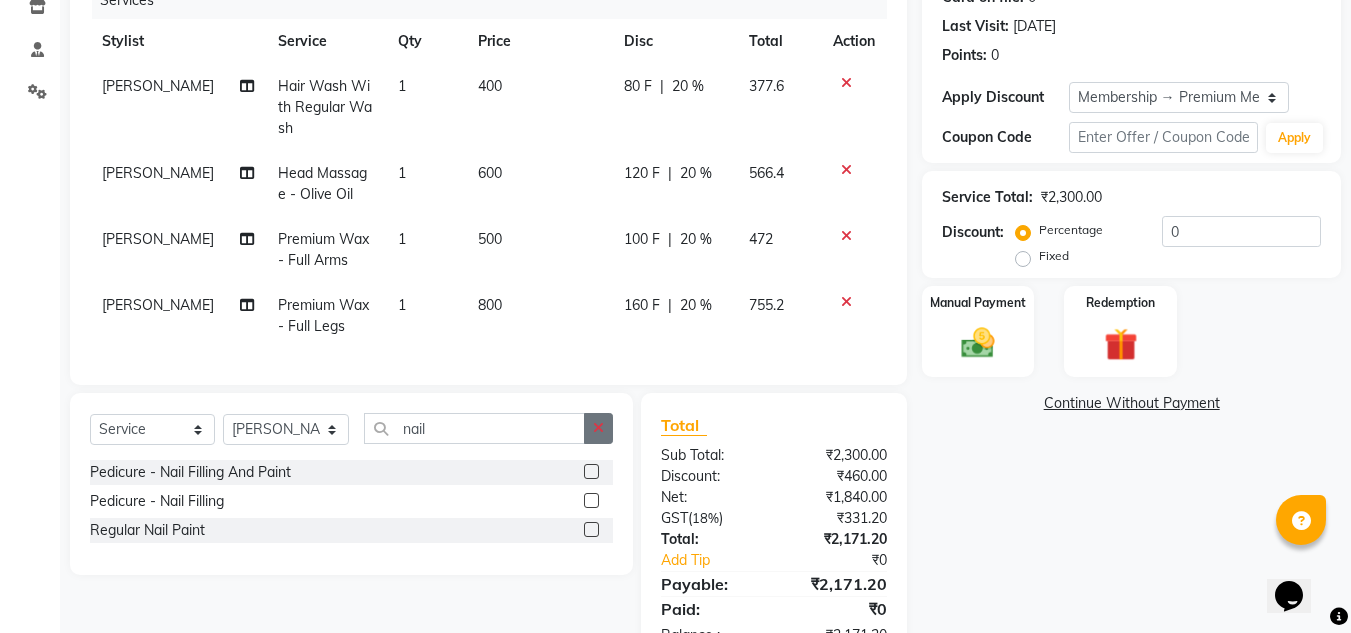 click 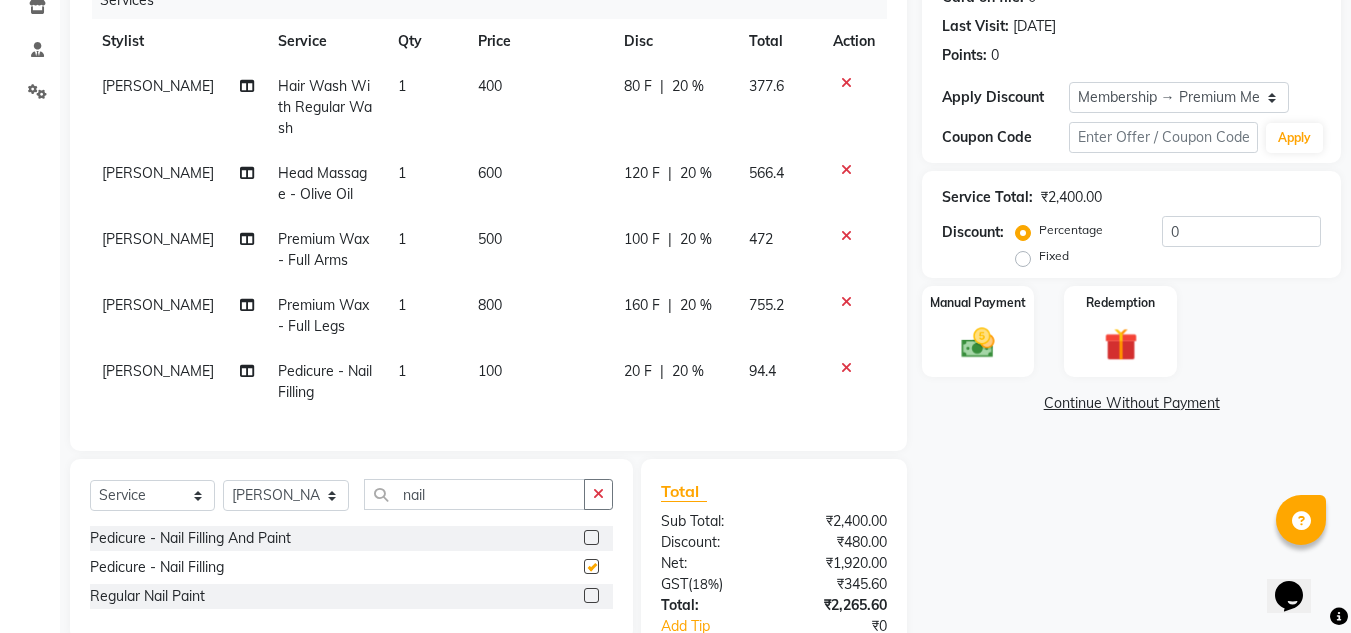 checkbox on "false" 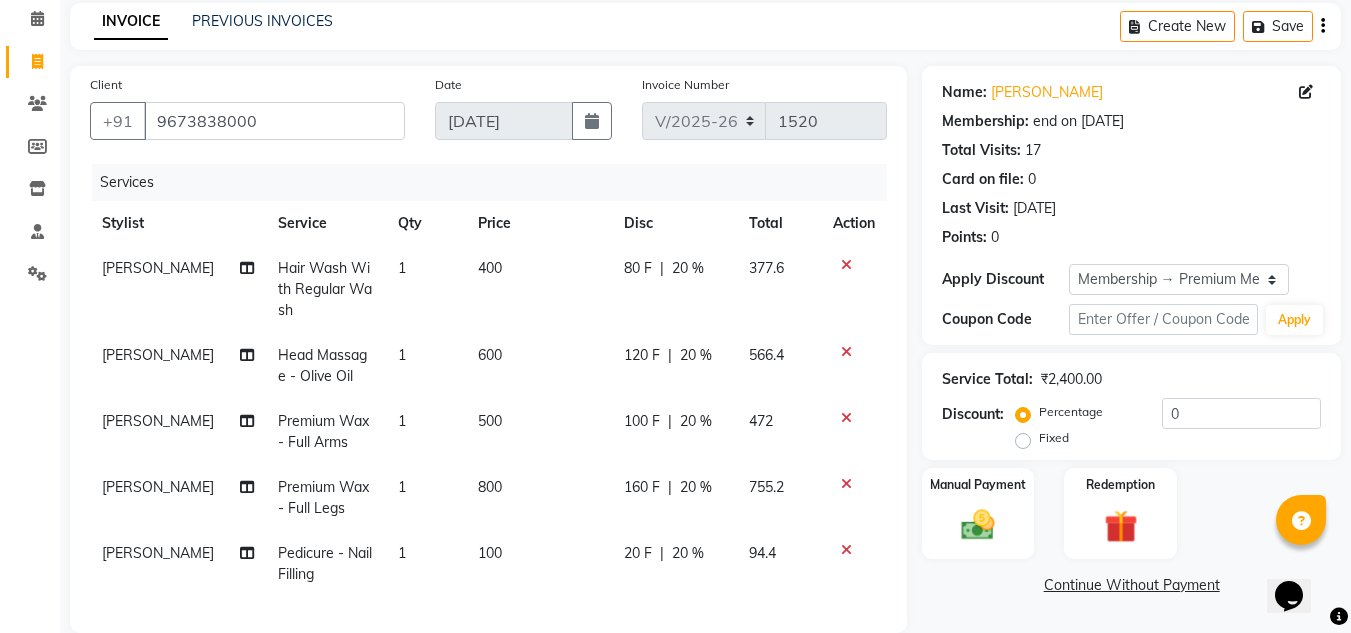 scroll, scrollTop: 10, scrollLeft: 0, axis: vertical 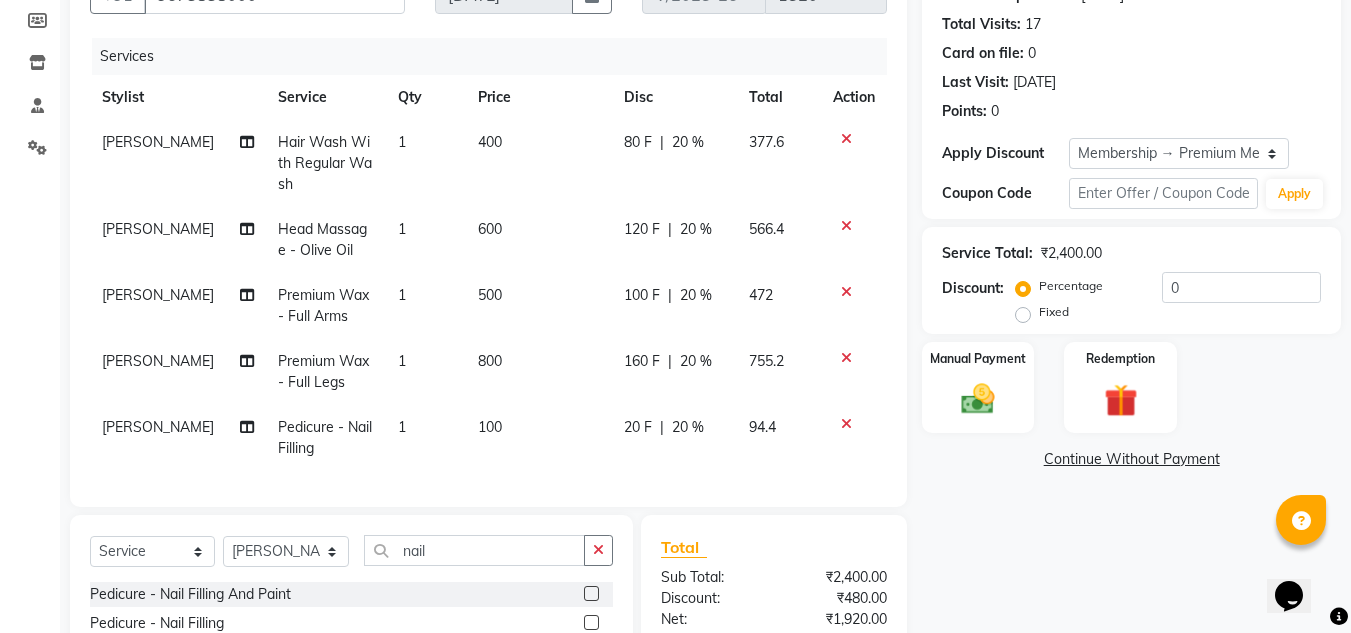 click on "Name: Saba Siddiqui Membership: end on 10-12-2025 Total Visits:  17 Card on file:  0 Last Visit:   05-07-2025 Points:   0  Apply Discount Select Membership → Premium Membership Coupon Code Apply Service Total:  ₹2,400.00  Discount:  Percentage   Fixed  0 Manual Payment Redemption  Continue Without Payment" 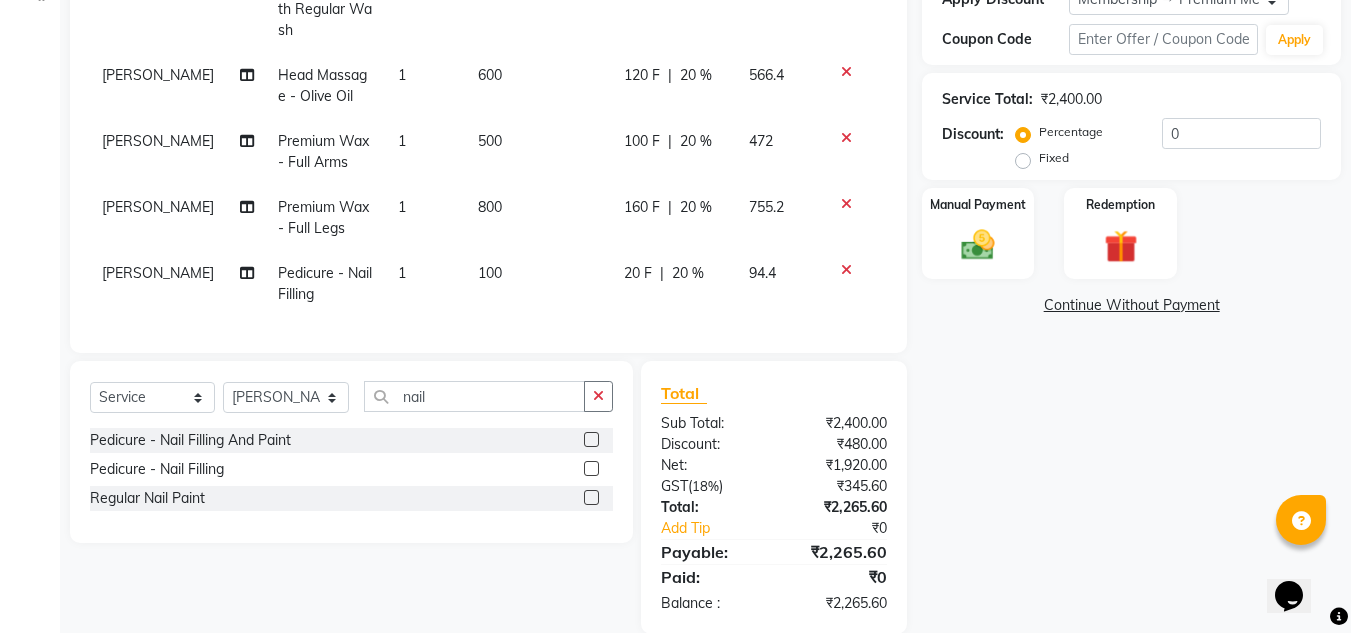 scroll, scrollTop: 410, scrollLeft: 0, axis: vertical 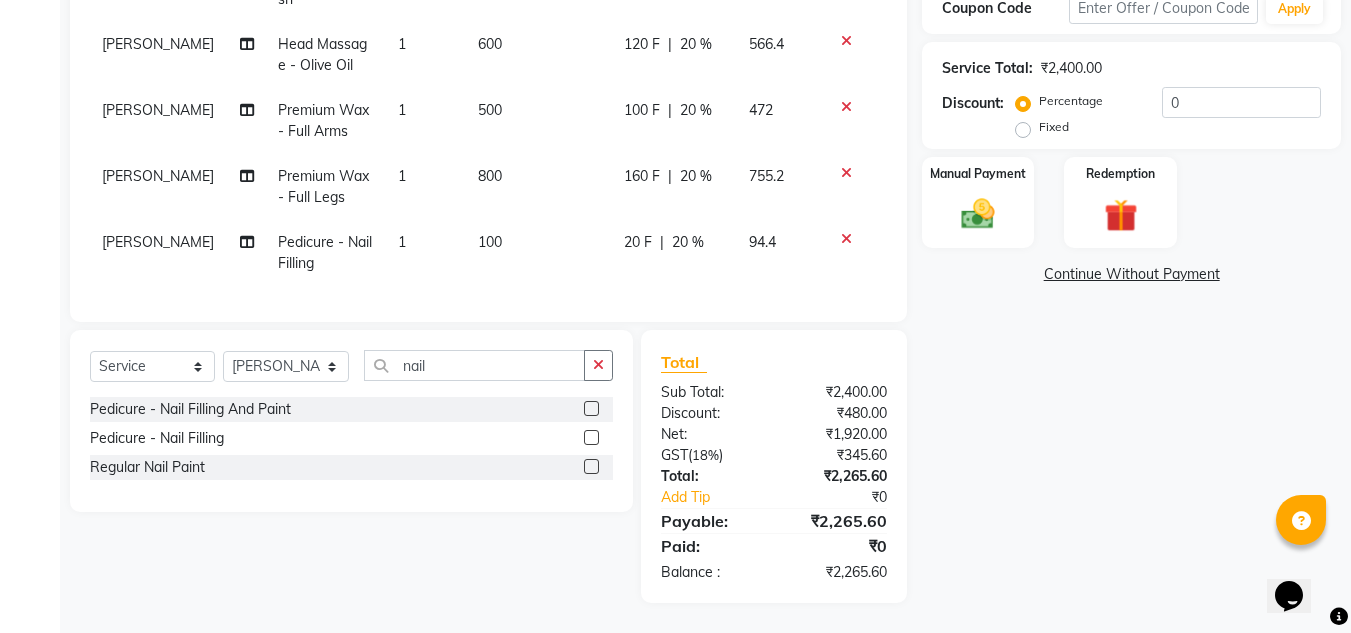 click on "Name: Saba Siddiqui Membership: end on 10-12-2025 Total Visits:  17 Card on file:  0 Last Visit:   05-07-2025 Points:   0  Apply Discount Select Membership → Premium Membership Coupon Code Apply Service Total:  ₹2,400.00  Discount:  Percentage   Fixed  0 Manual Payment Redemption  Continue Without Payment" 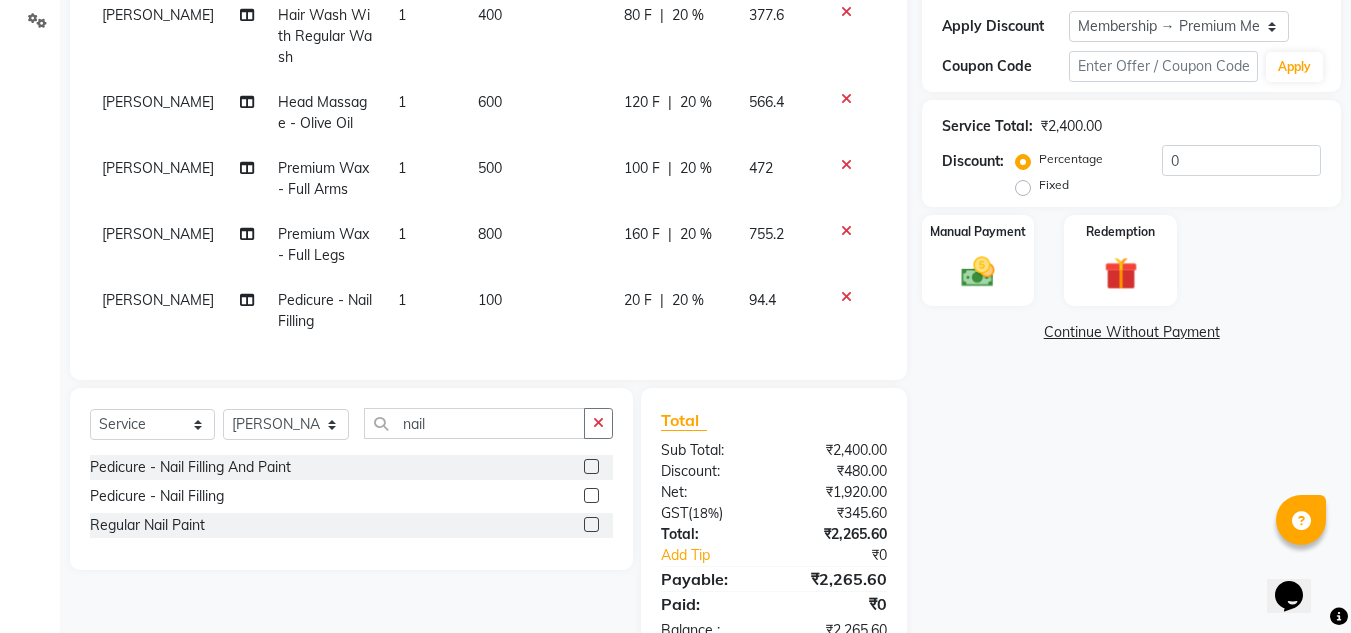 scroll, scrollTop: 410, scrollLeft: 0, axis: vertical 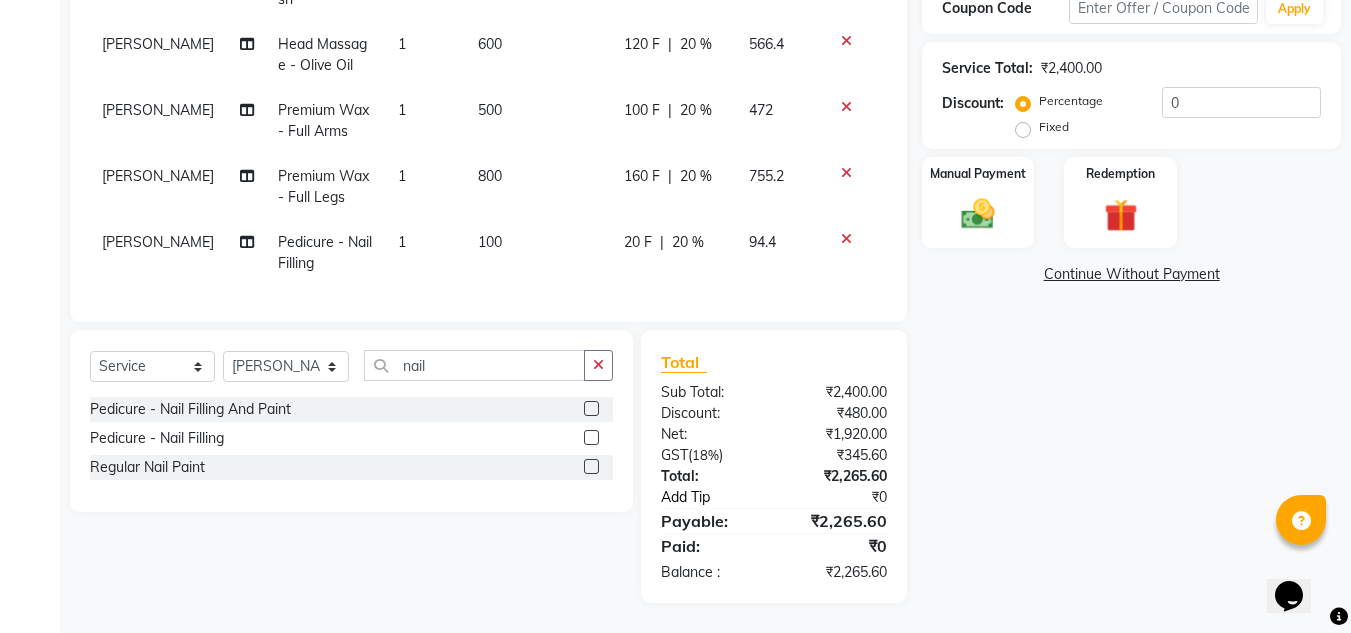 click on "Add Tip" 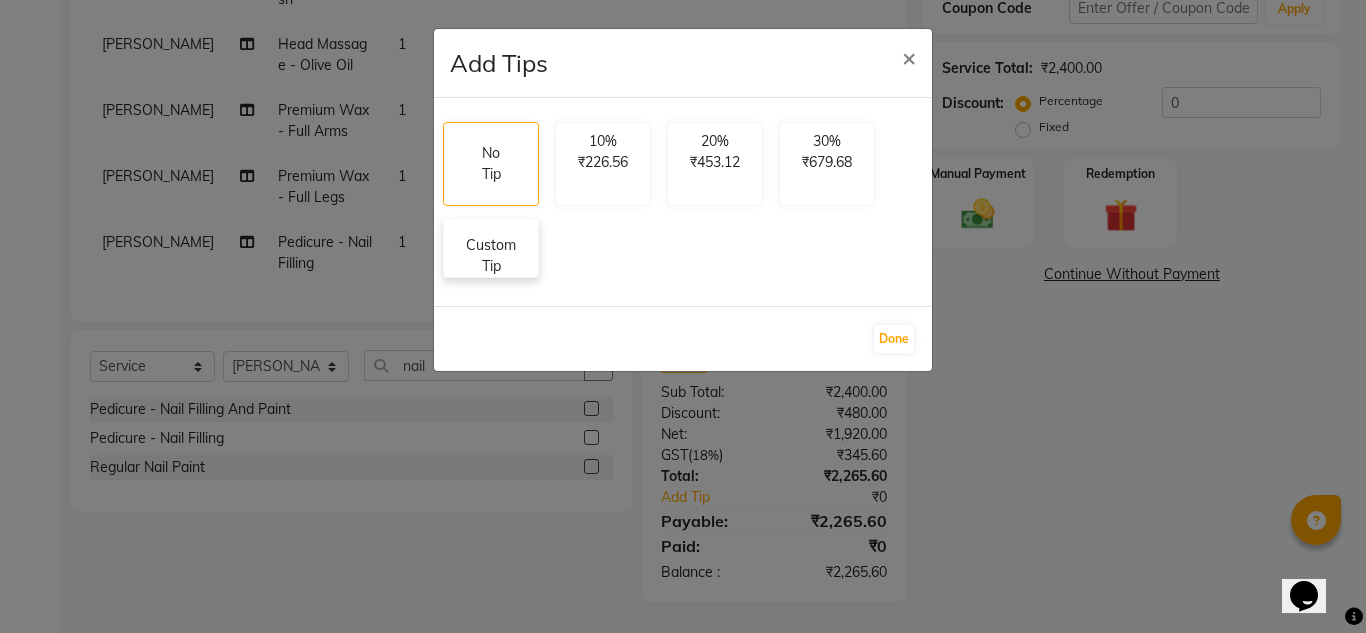 click on "Custom Tip" 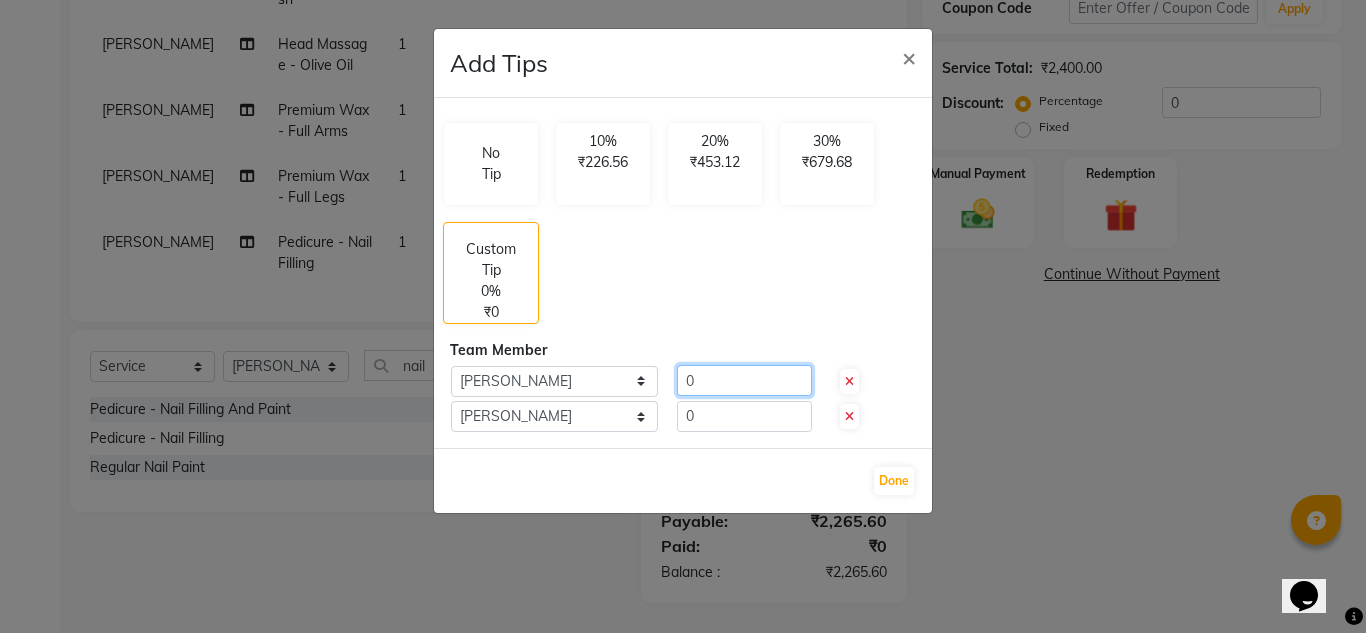 drag, startPoint x: 641, startPoint y: 388, endPoint x: 616, endPoint y: 392, distance: 25.317978 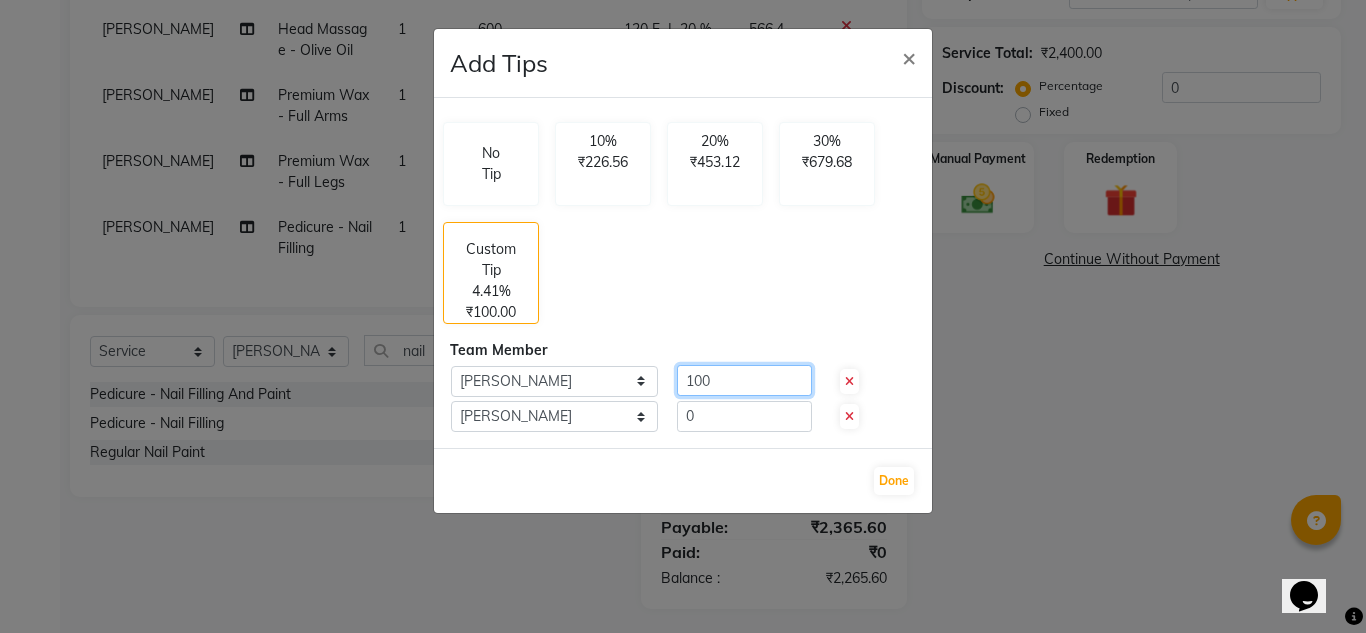 type on "100" 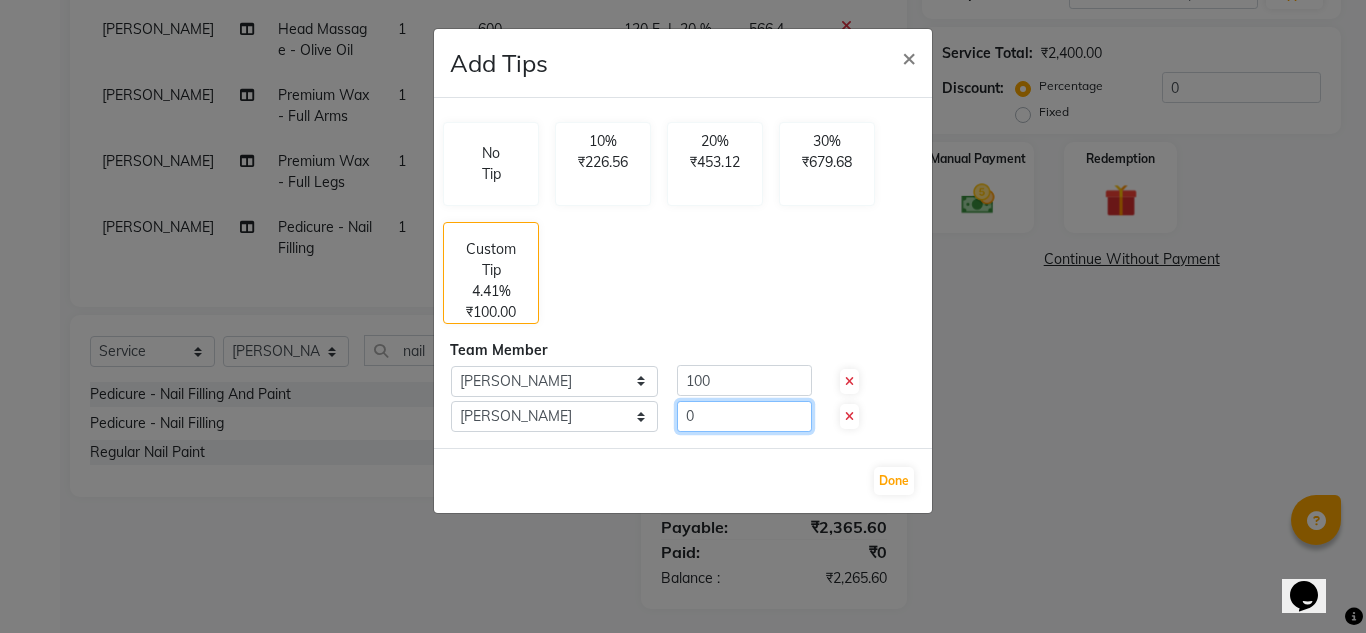 drag, startPoint x: 657, startPoint y: 420, endPoint x: 632, endPoint y: 423, distance: 25.179358 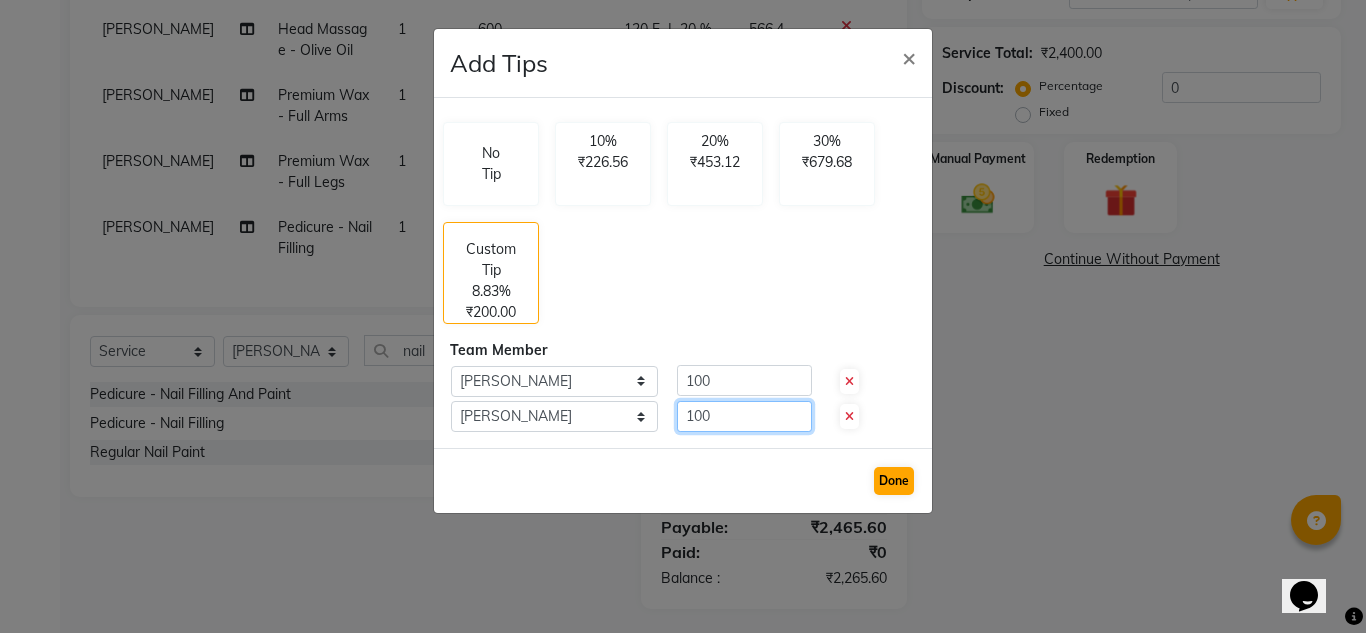 type on "100" 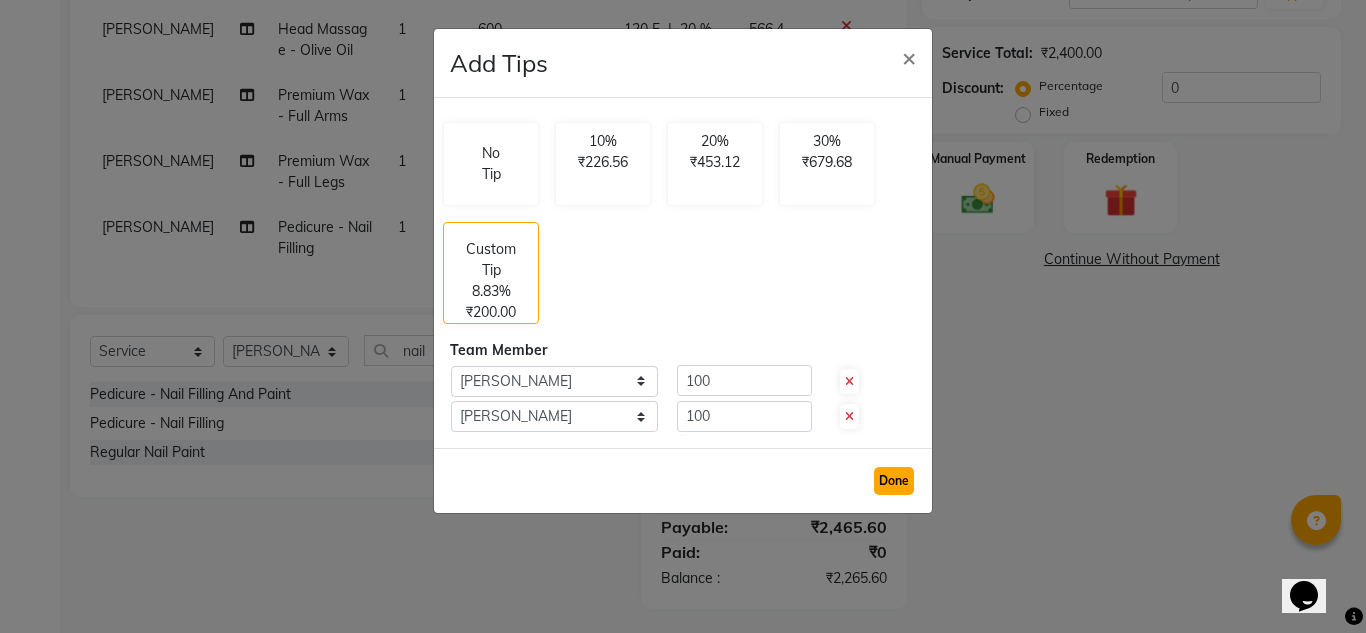 click on "Done" 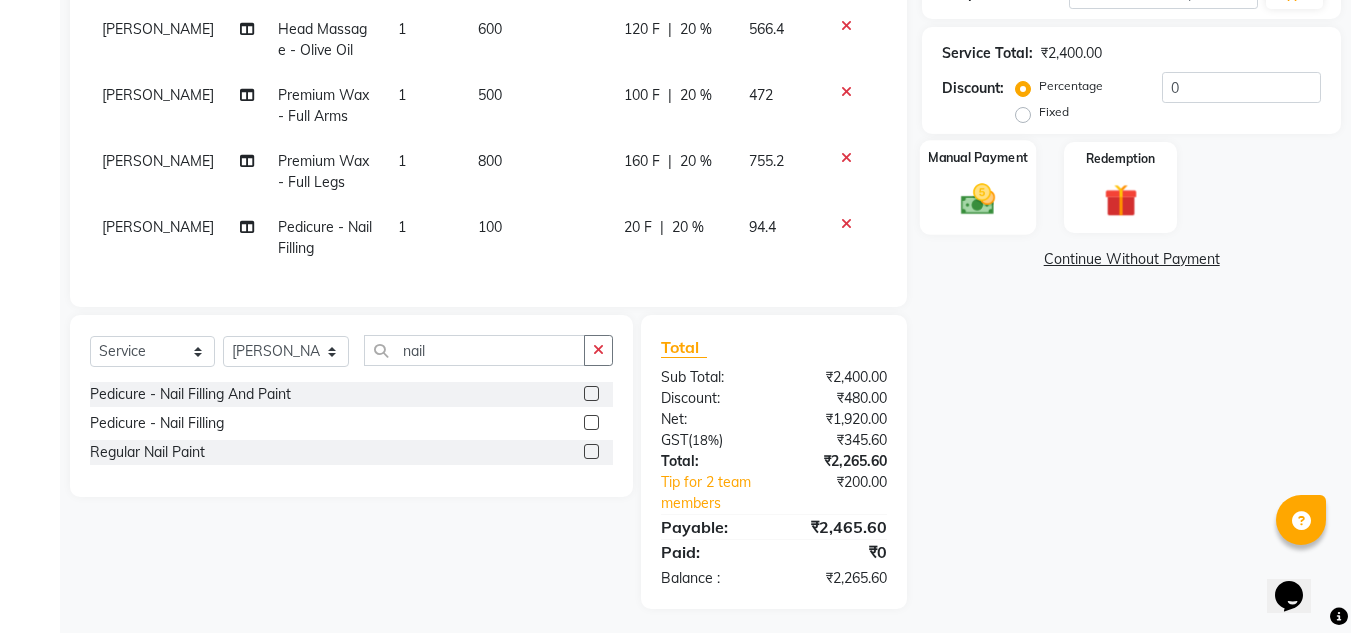 click 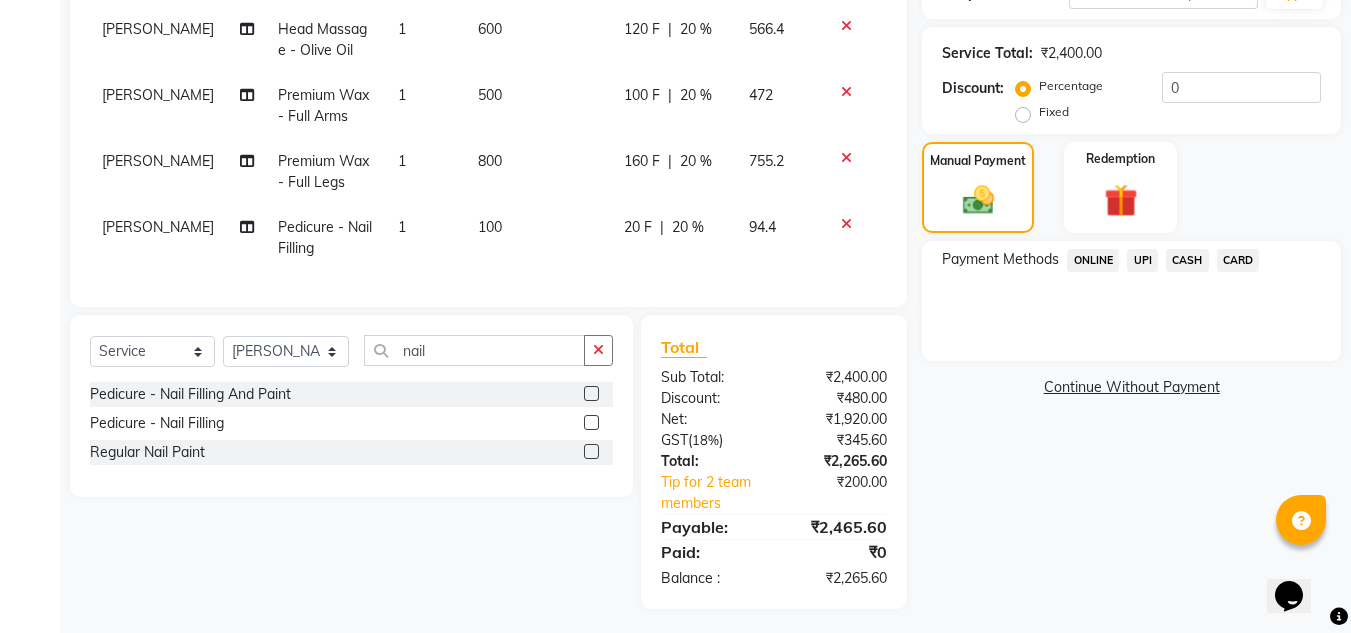 click on "CARD" 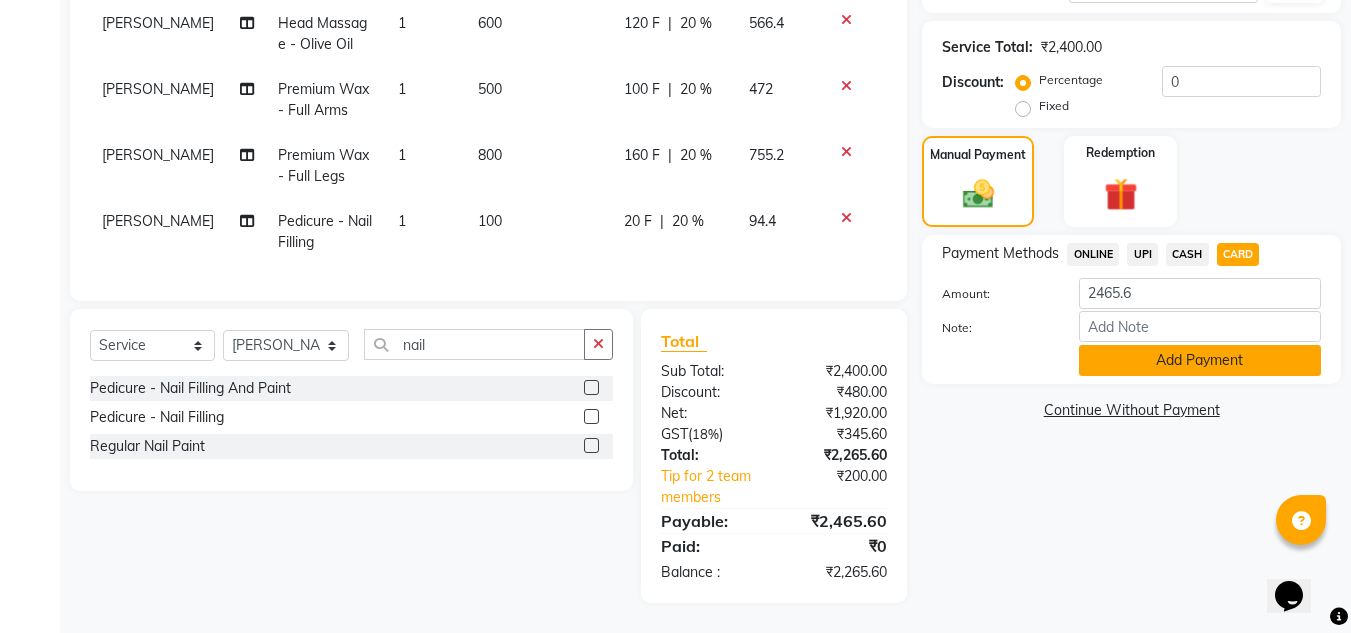 scroll, scrollTop: 431, scrollLeft: 0, axis: vertical 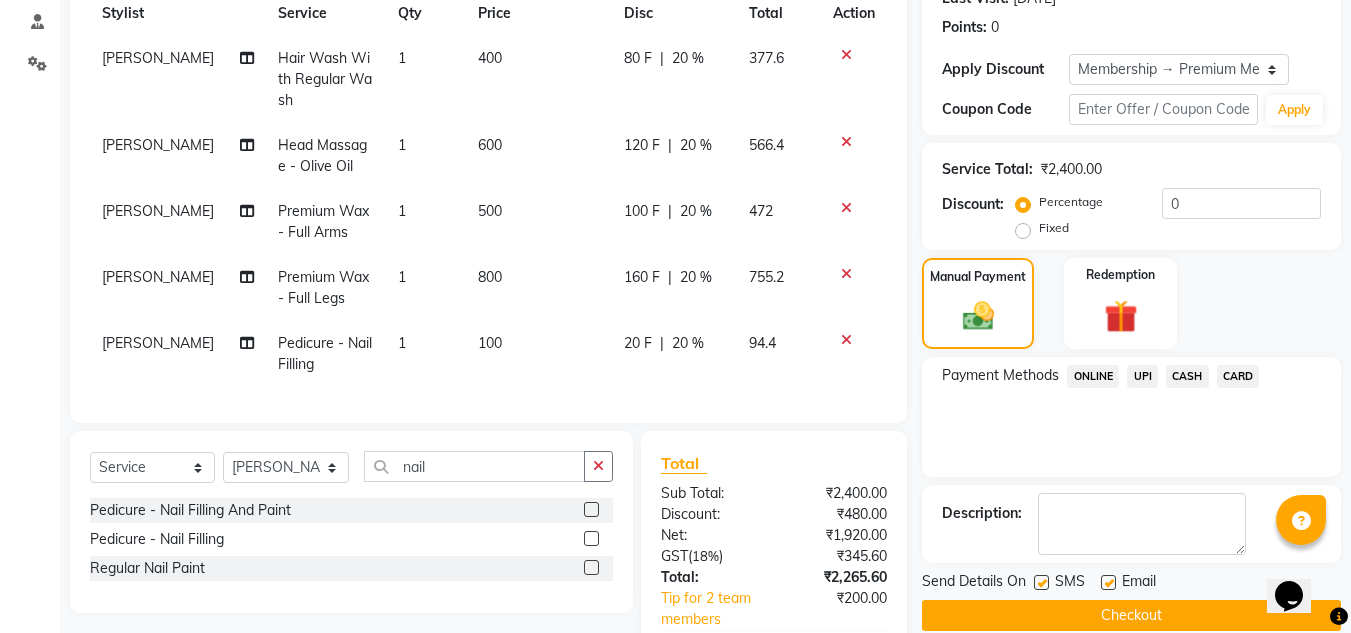 click 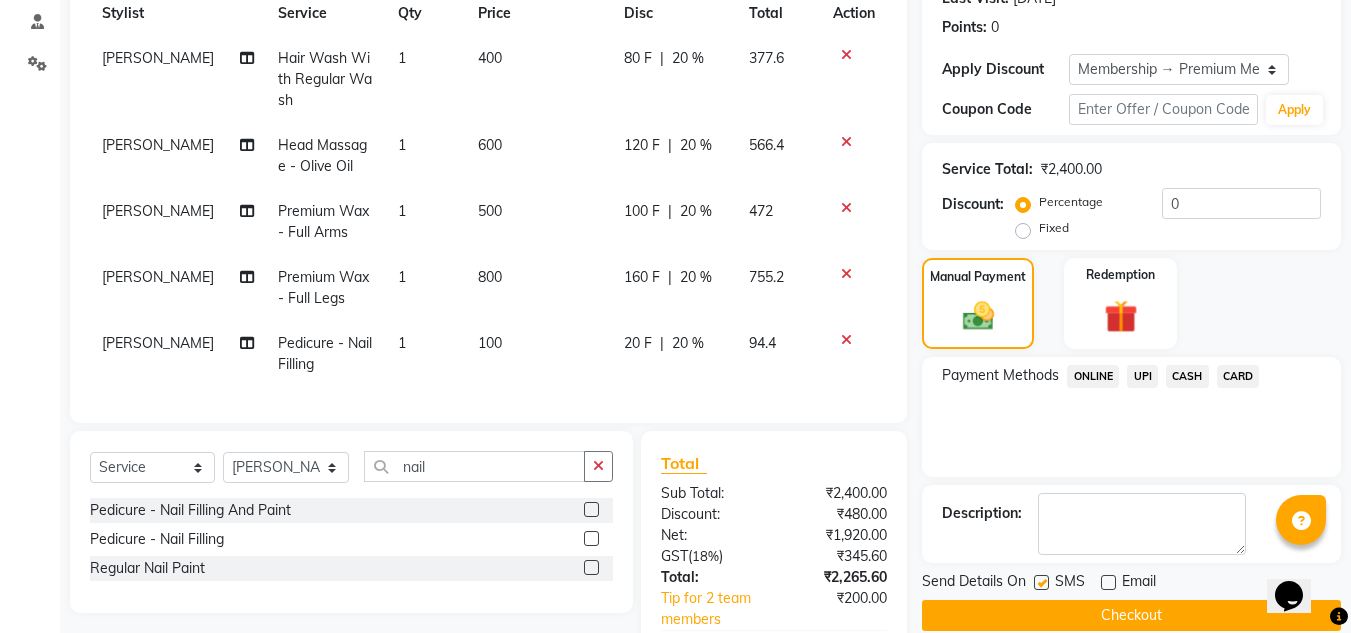 click on "Checkout" 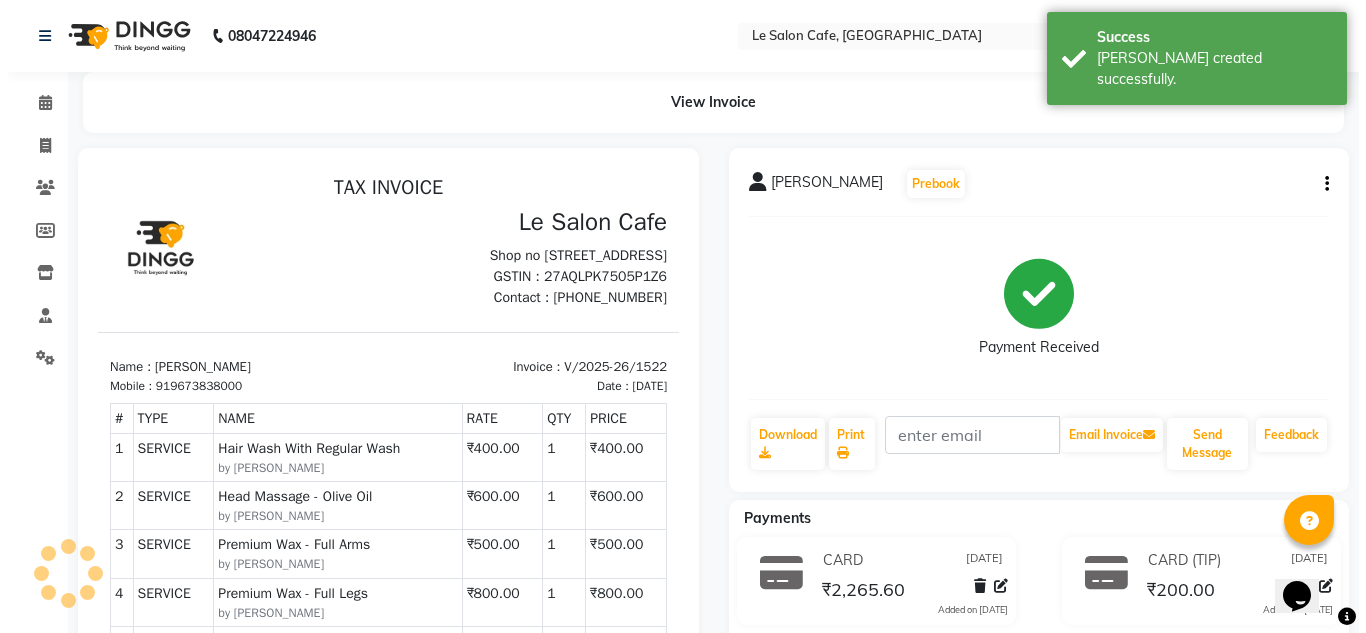 scroll, scrollTop: 0, scrollLeft: 0, axis: both 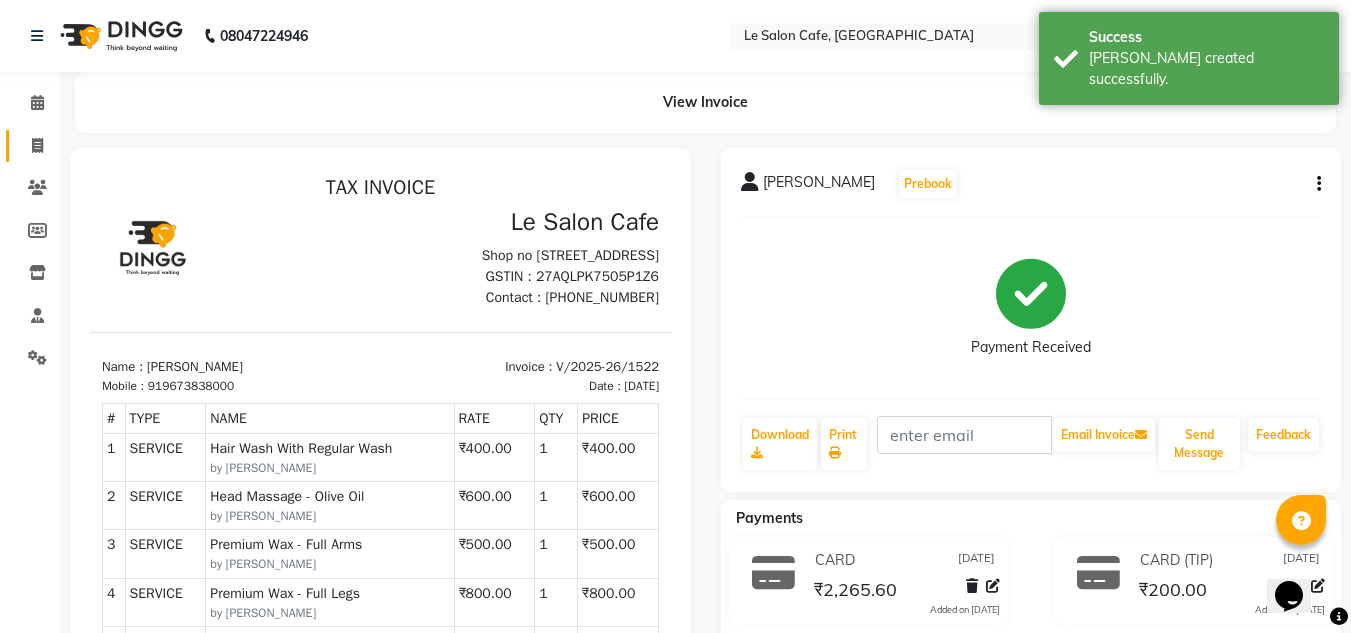 click 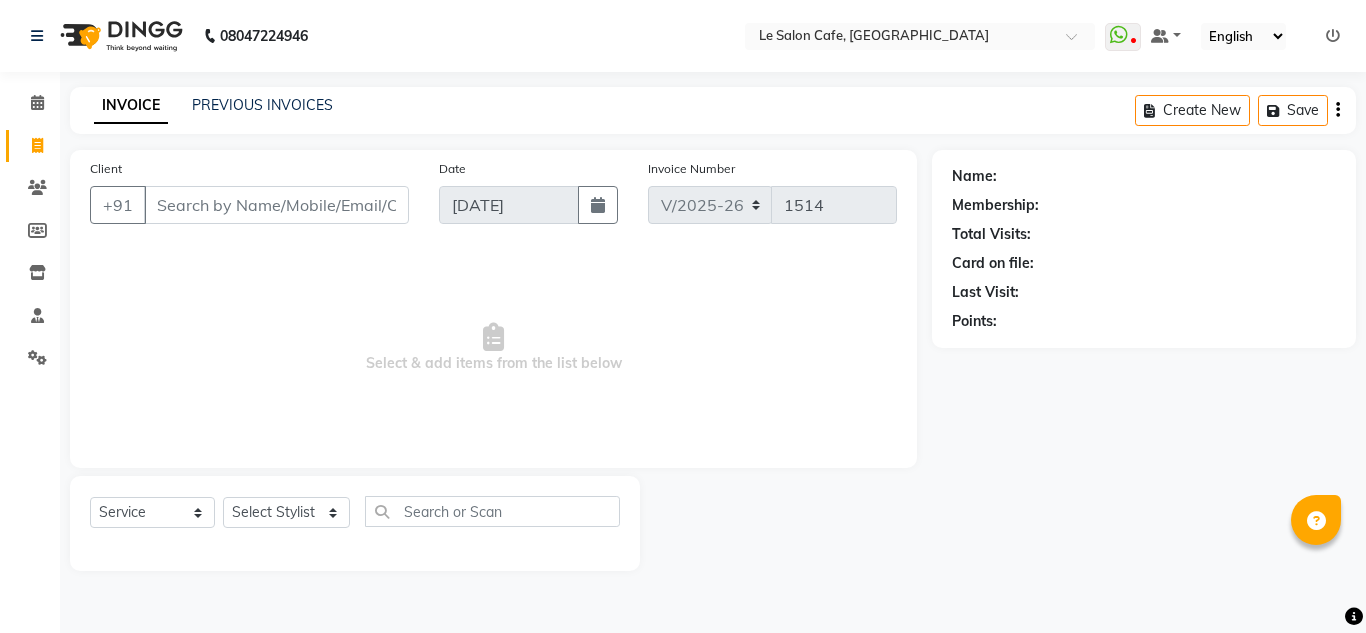 select on "594" 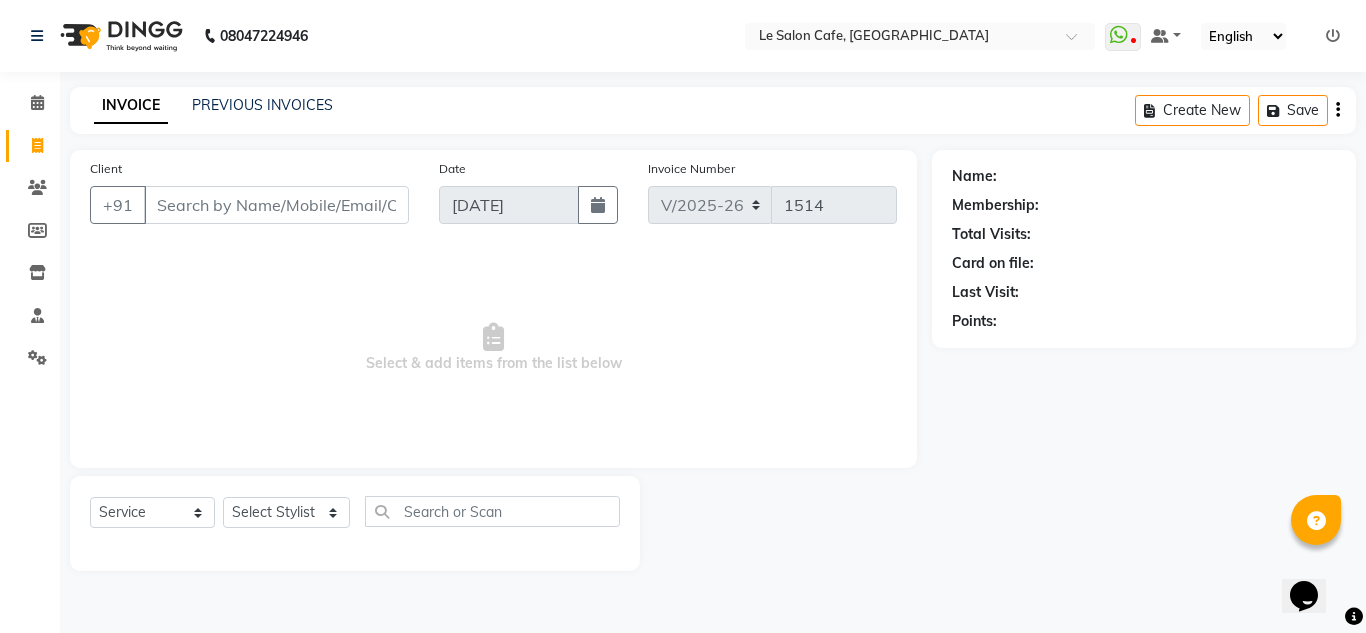 scroll, scrollTop: 0, scrollLeft: 0, axis: both 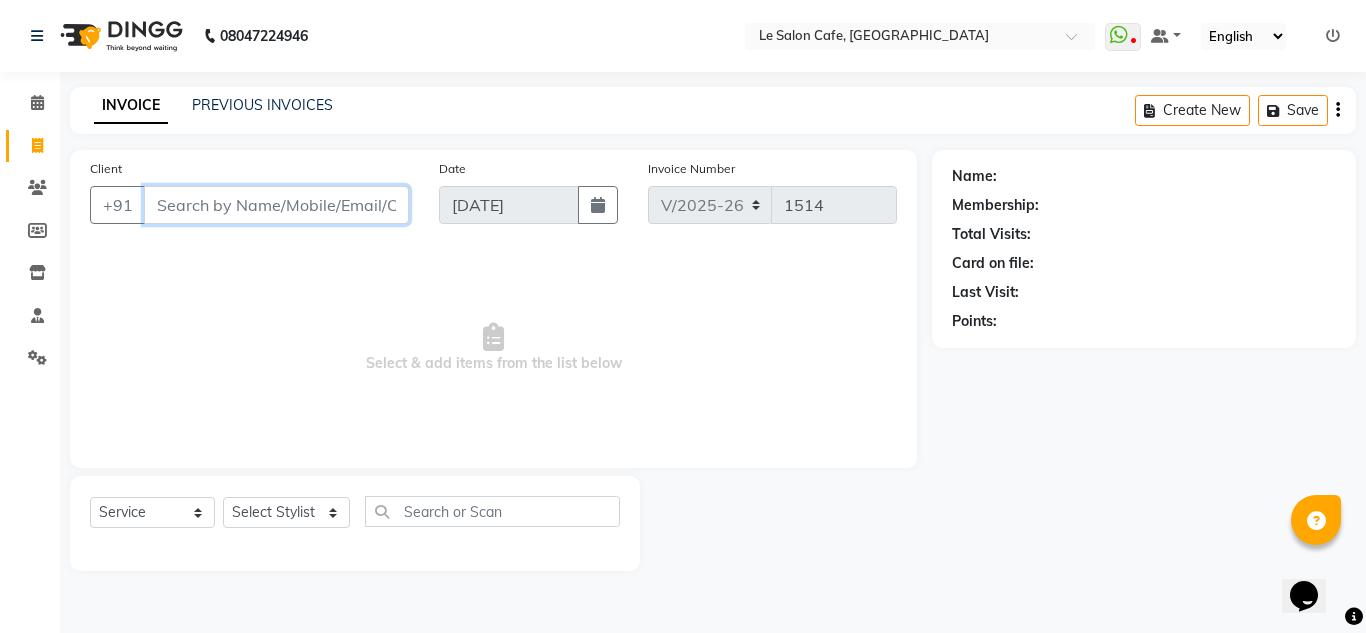 click on "Client" at bounding box center [276, 205] 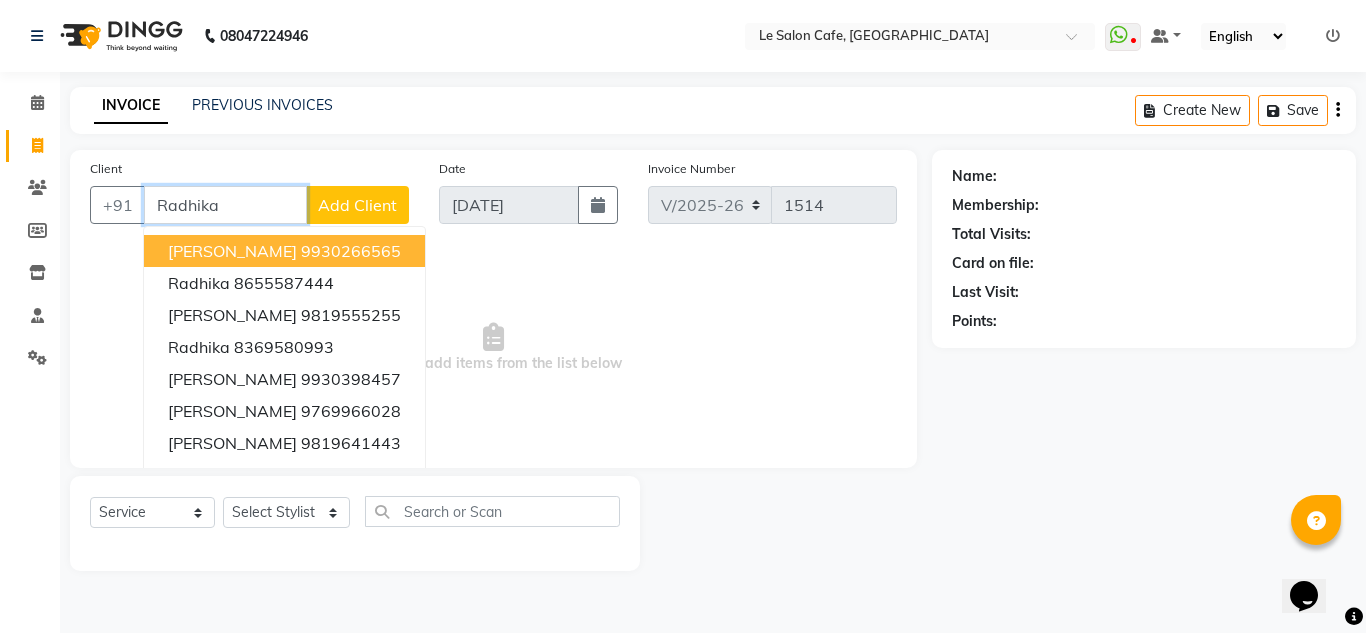 drag, startPoint x: 235, startPoint y: 213, endPoint x: 212, endPoint y: 215, distance: 23.086792 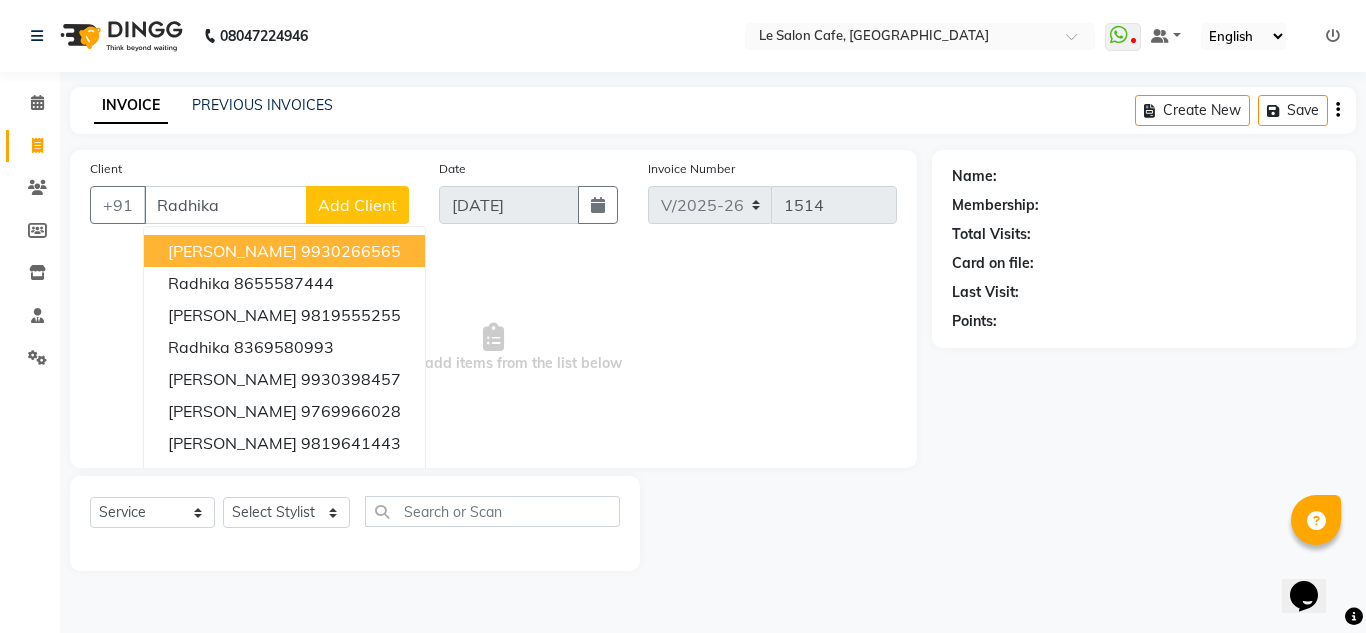 click on "Add Client" 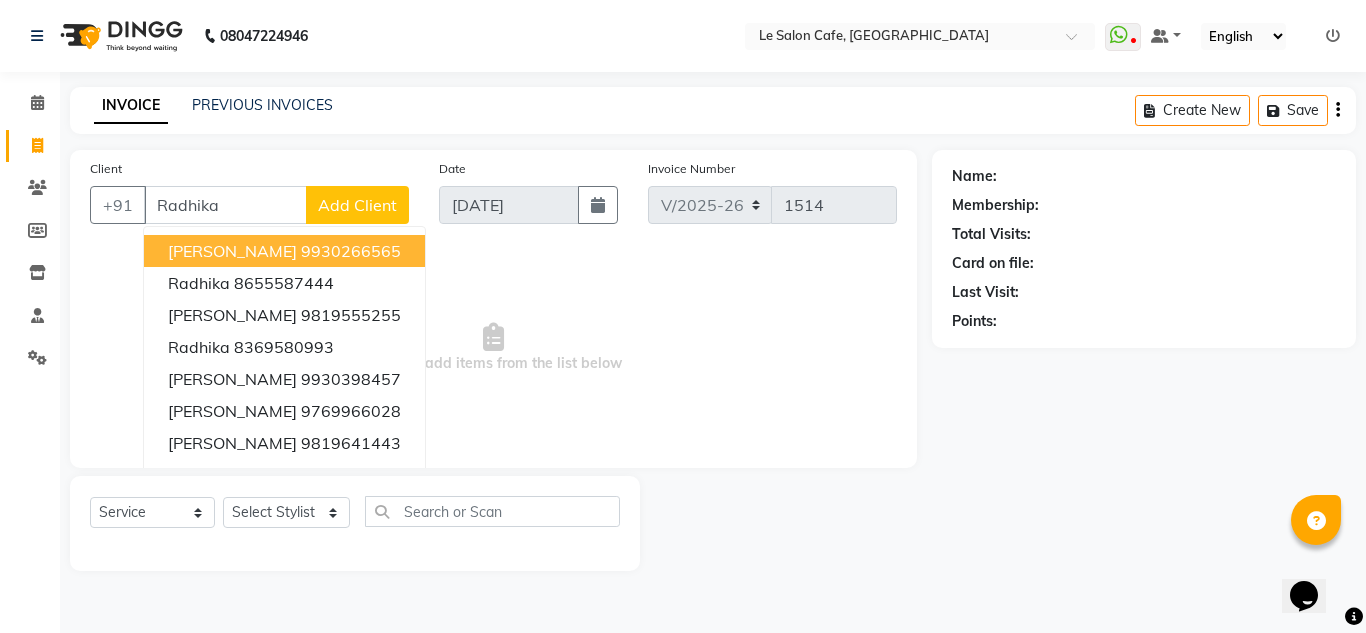 select on "22" 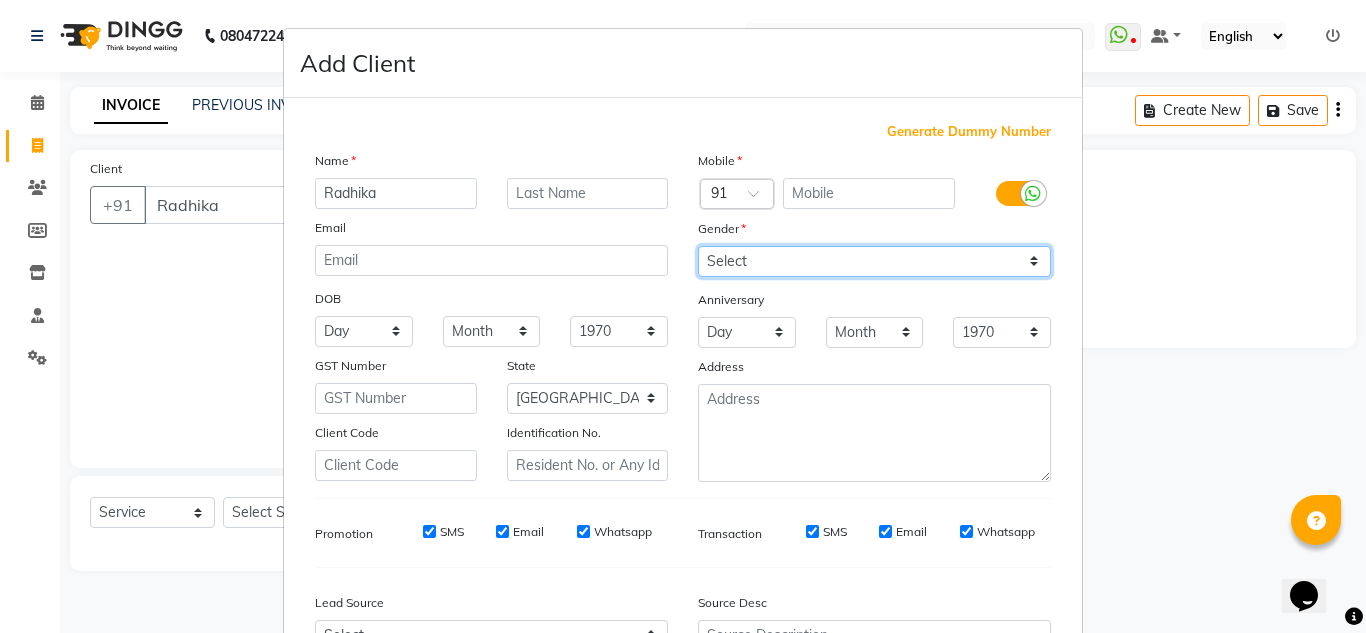 click on "Select Male Female Other Prefer Not To Say" at bounding box center (874, 261) 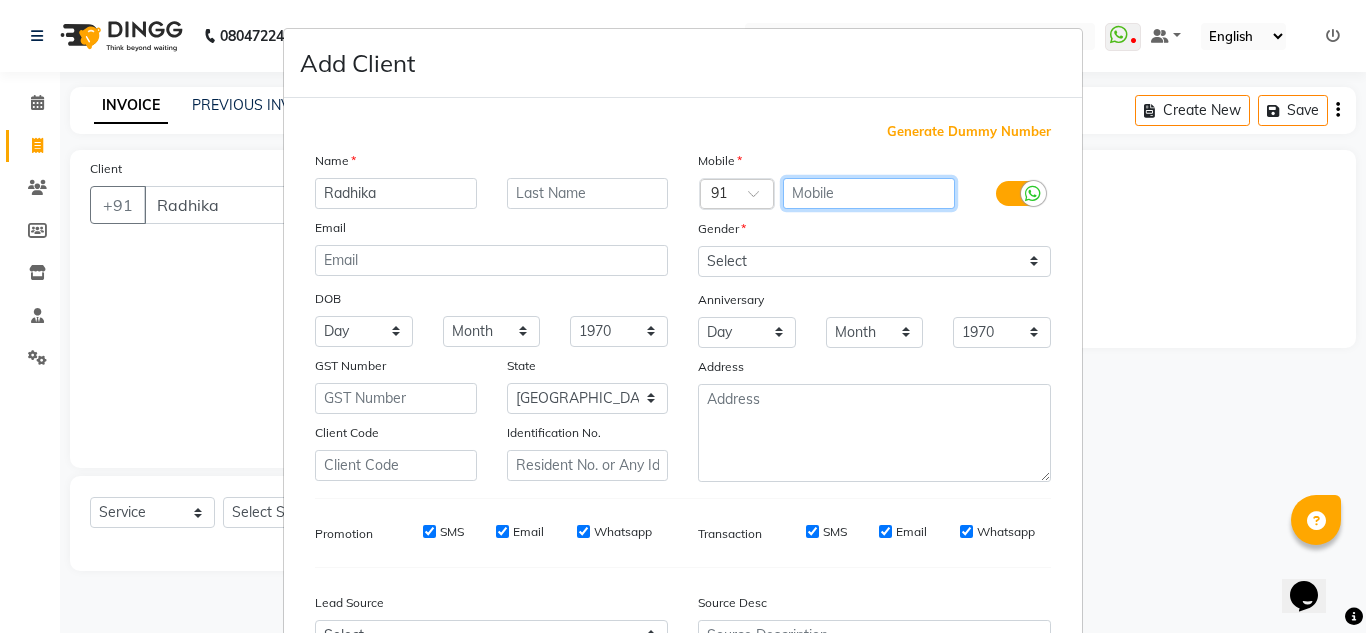 click at bounding box center (869, 193) 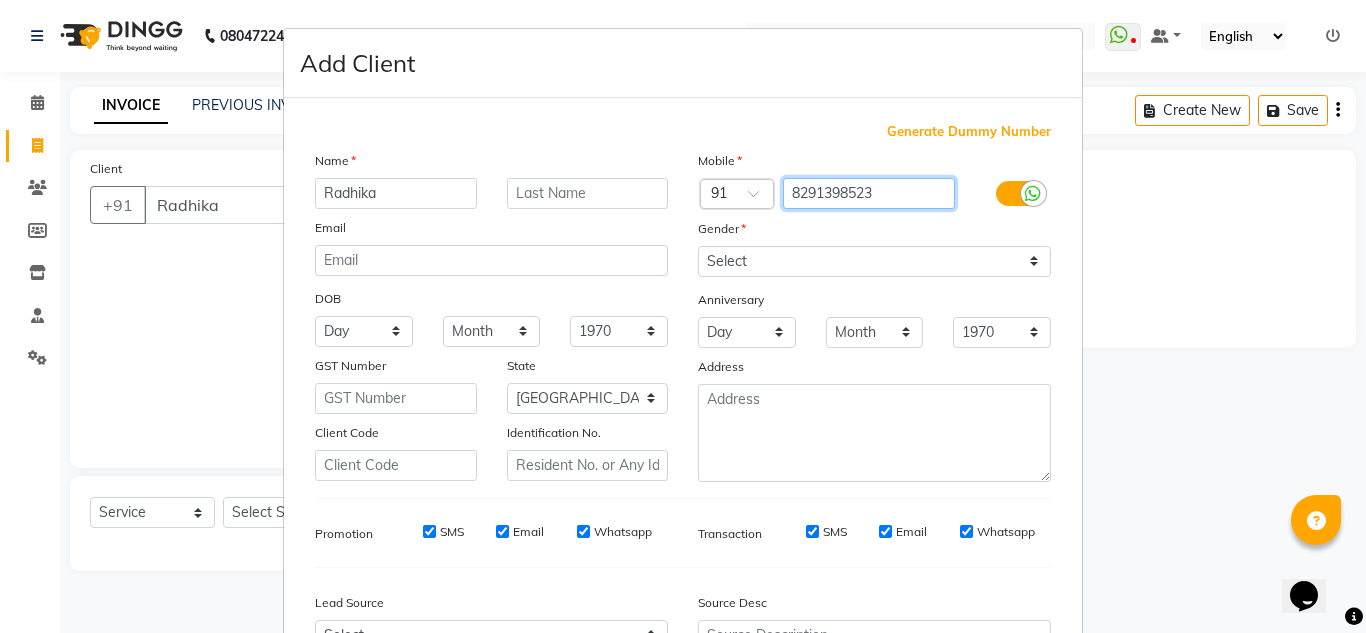 type on "8291398523" 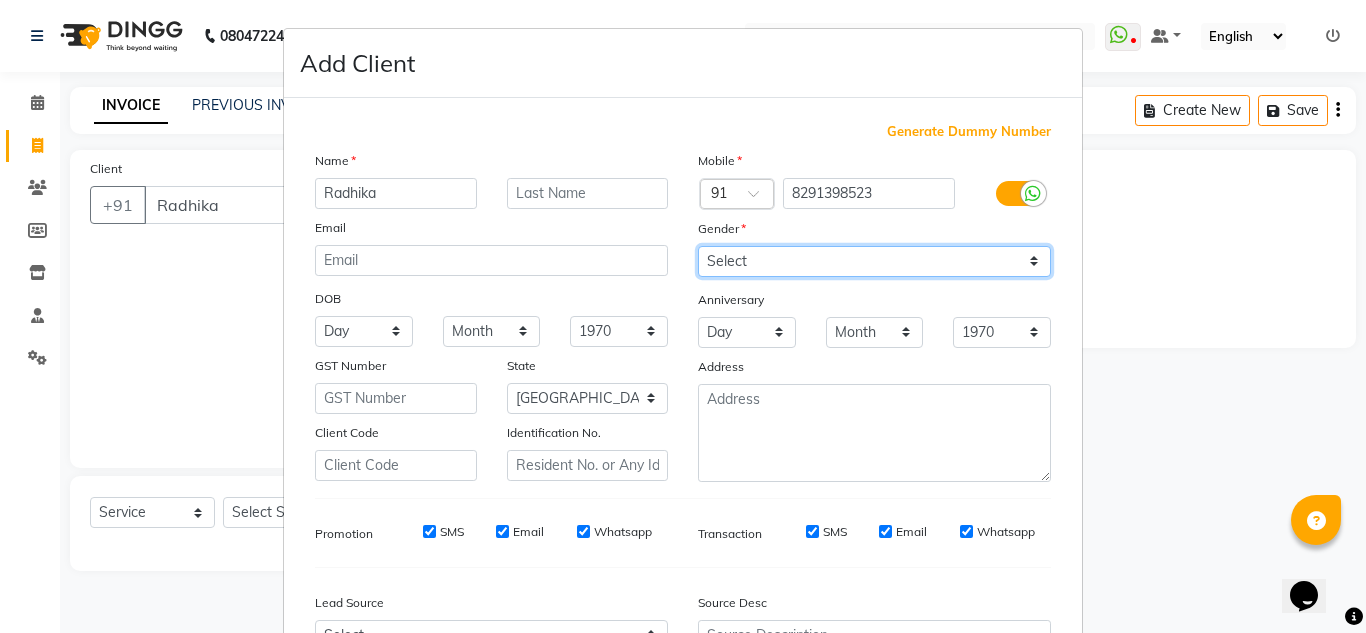 click on "Select Male Female Other Prefer Not To Say" at bounding box center [874, 261] 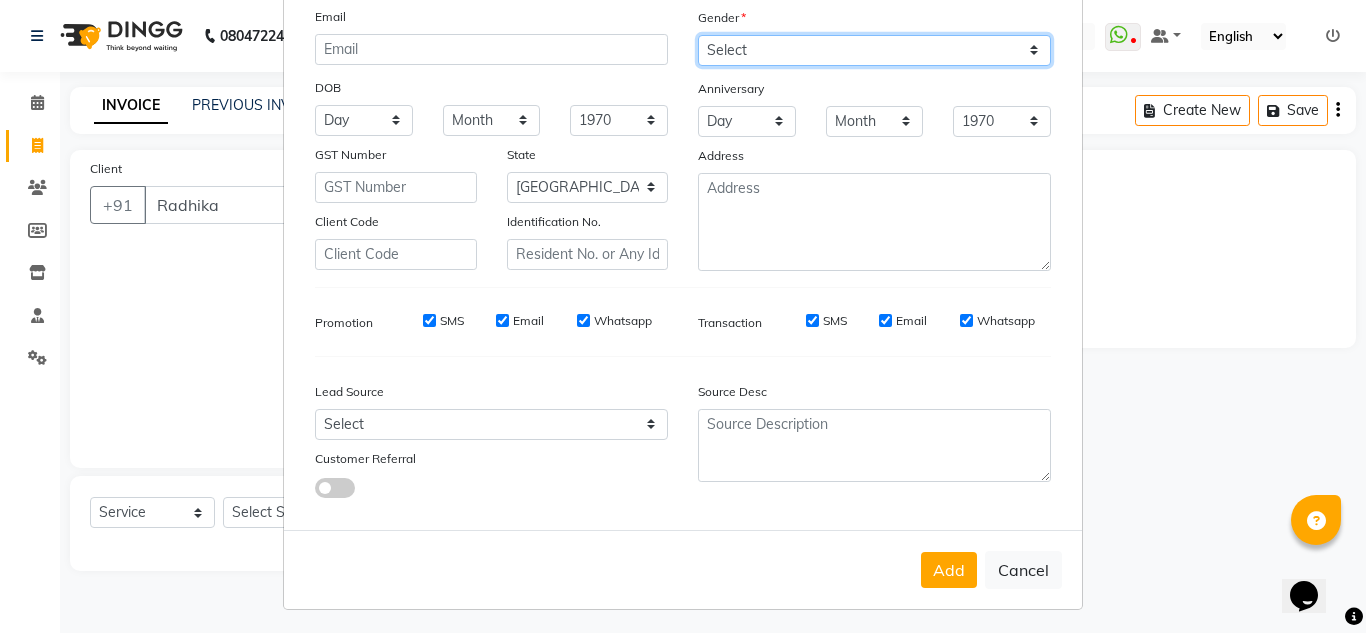 scroll, scrollTop: 216, scrollLeft: 0, axis: vertical 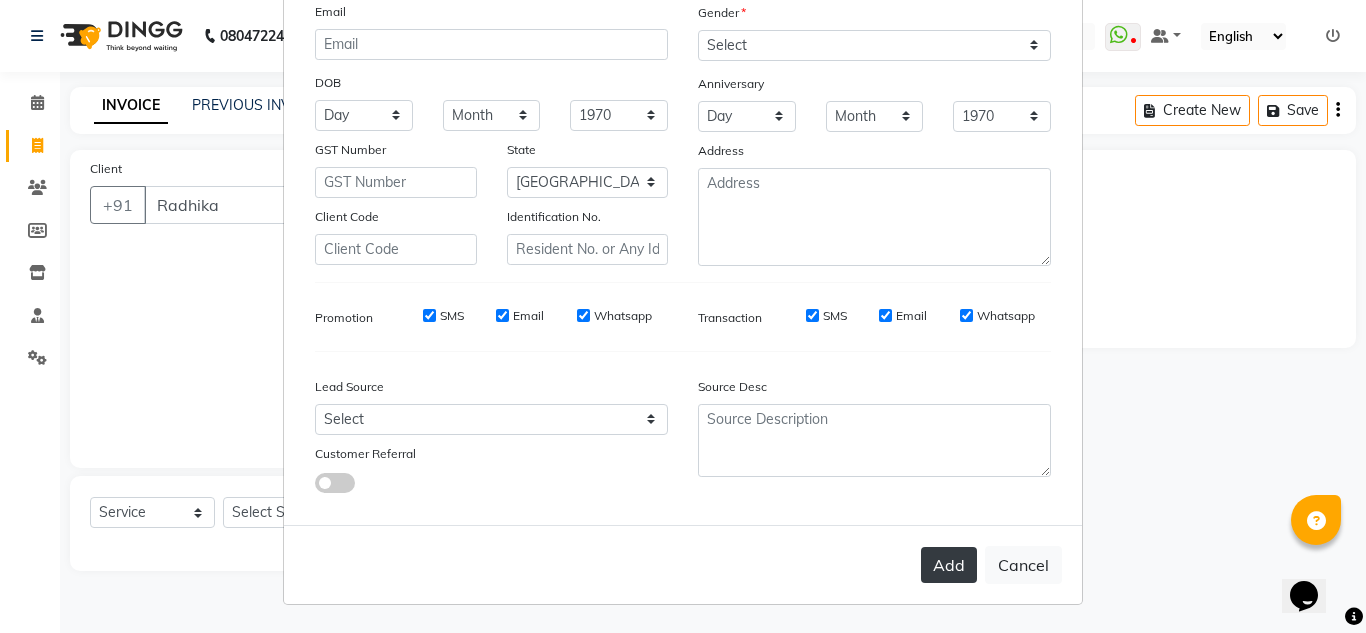 click on "Add" at bounding box center [949, 565] 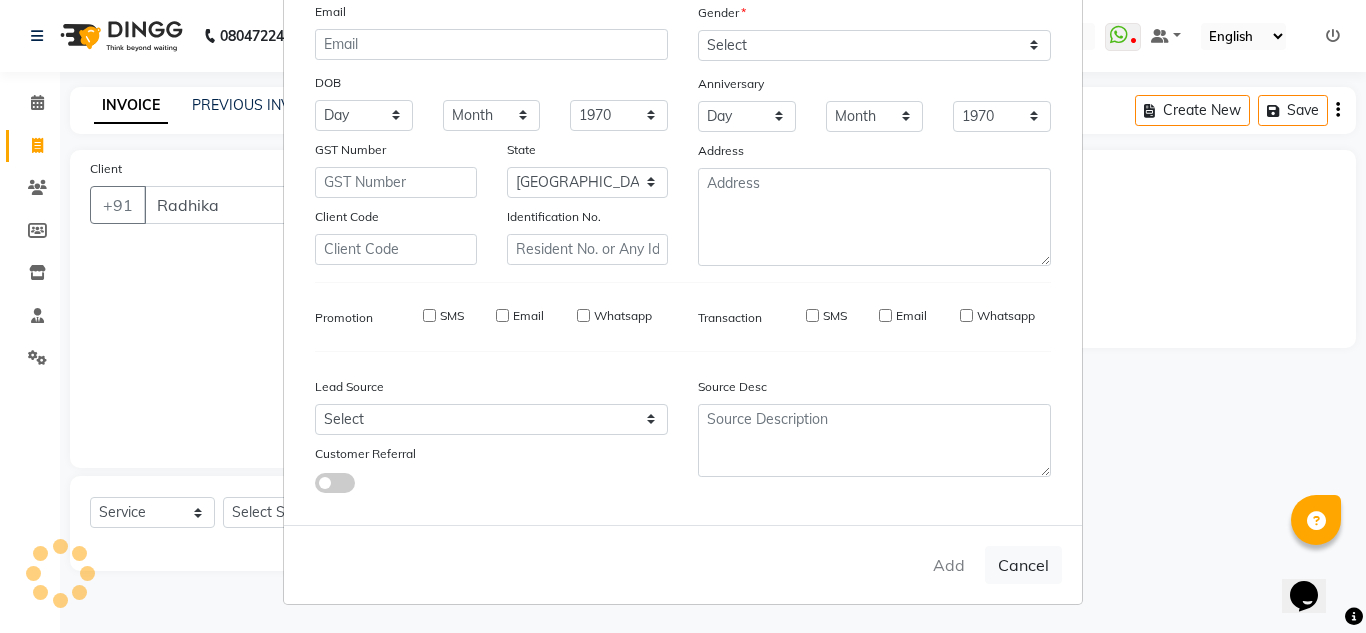 type on "8291398523" 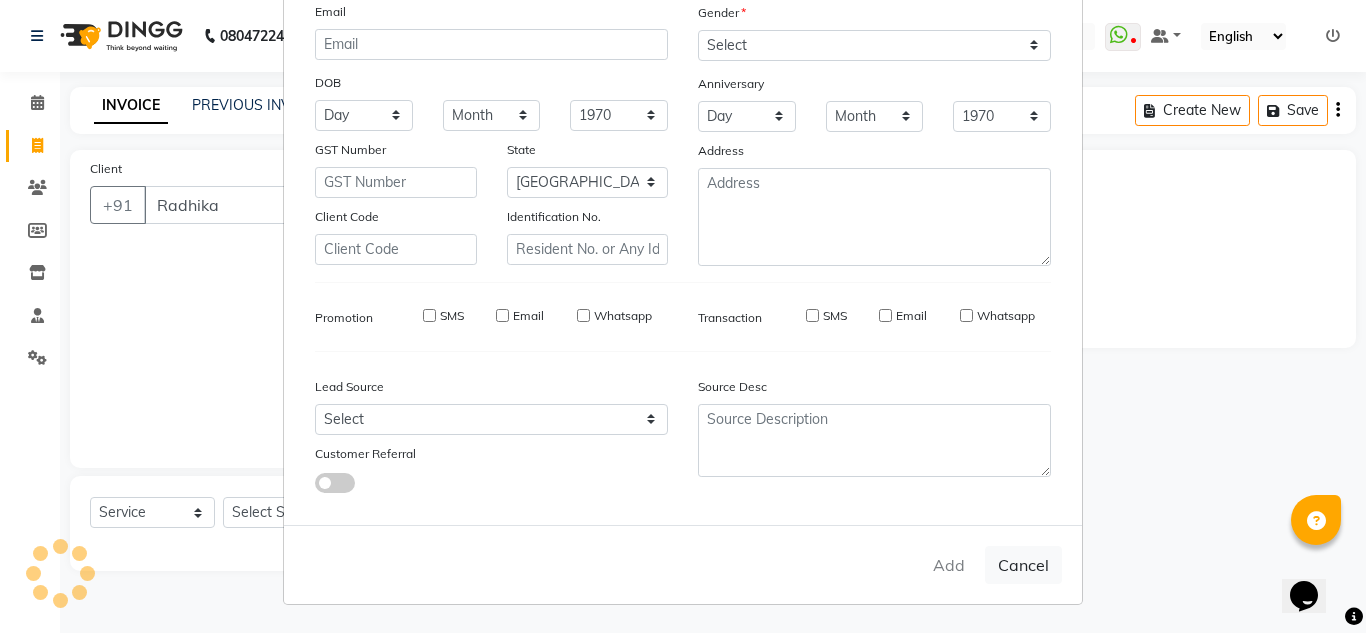type 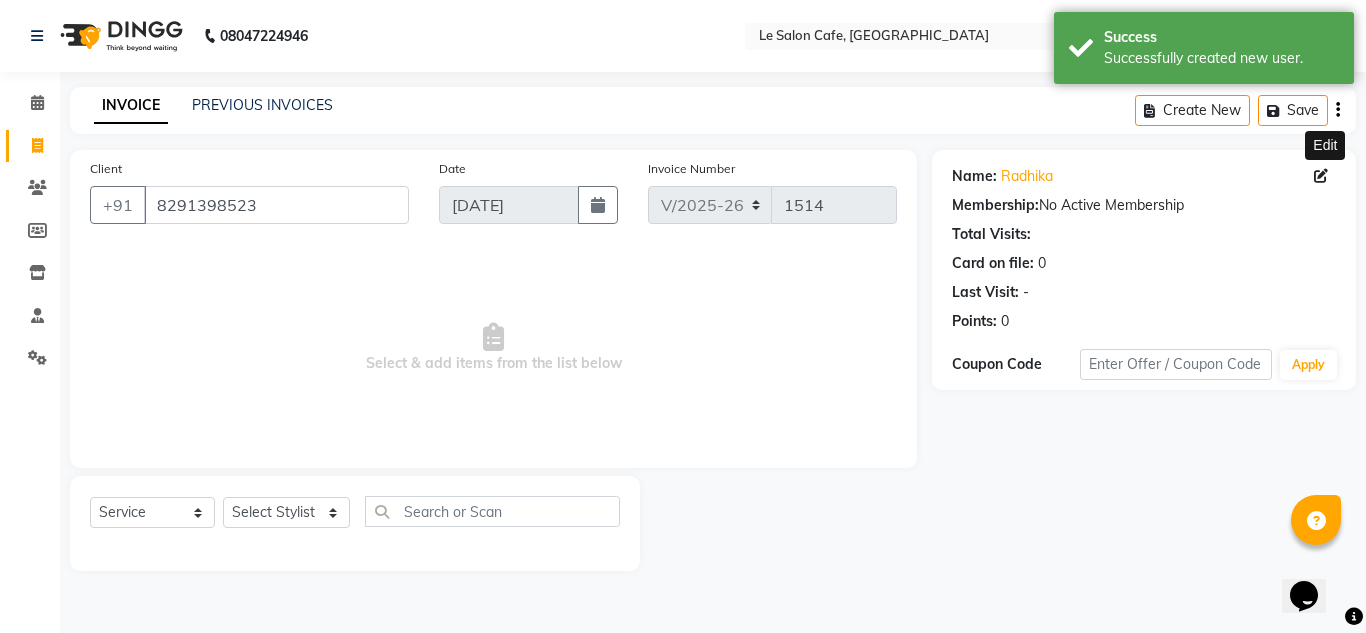click 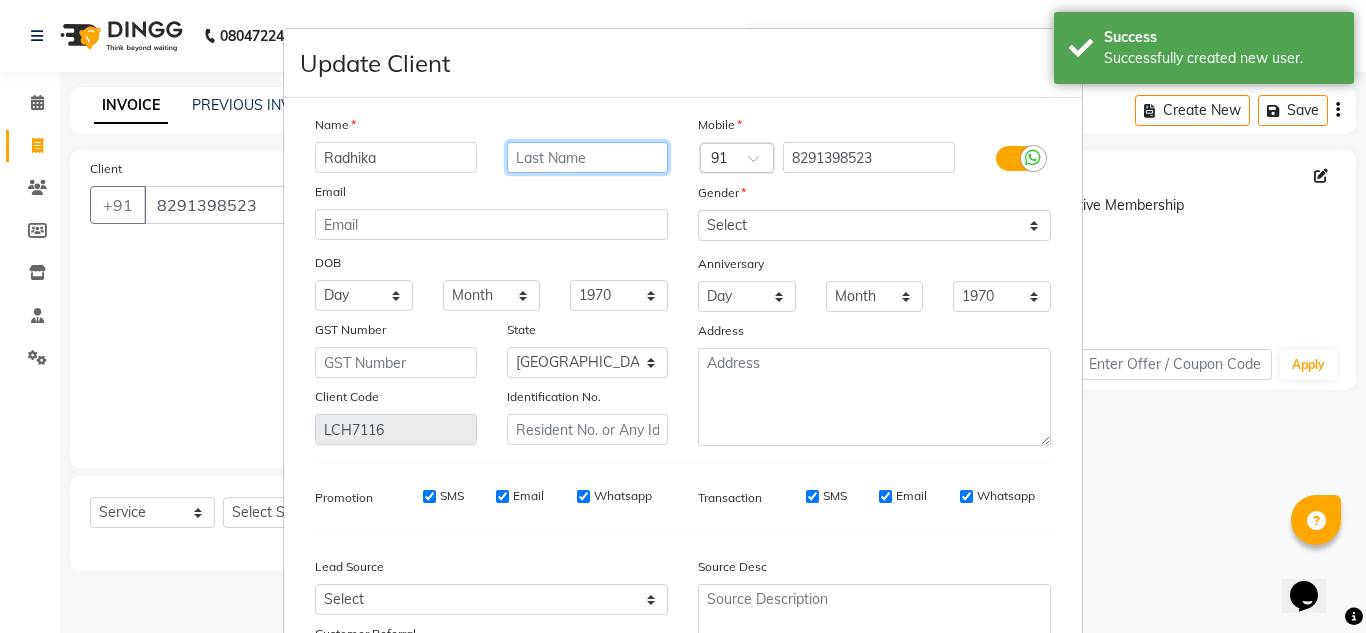 click at bounding box center [588, 157] 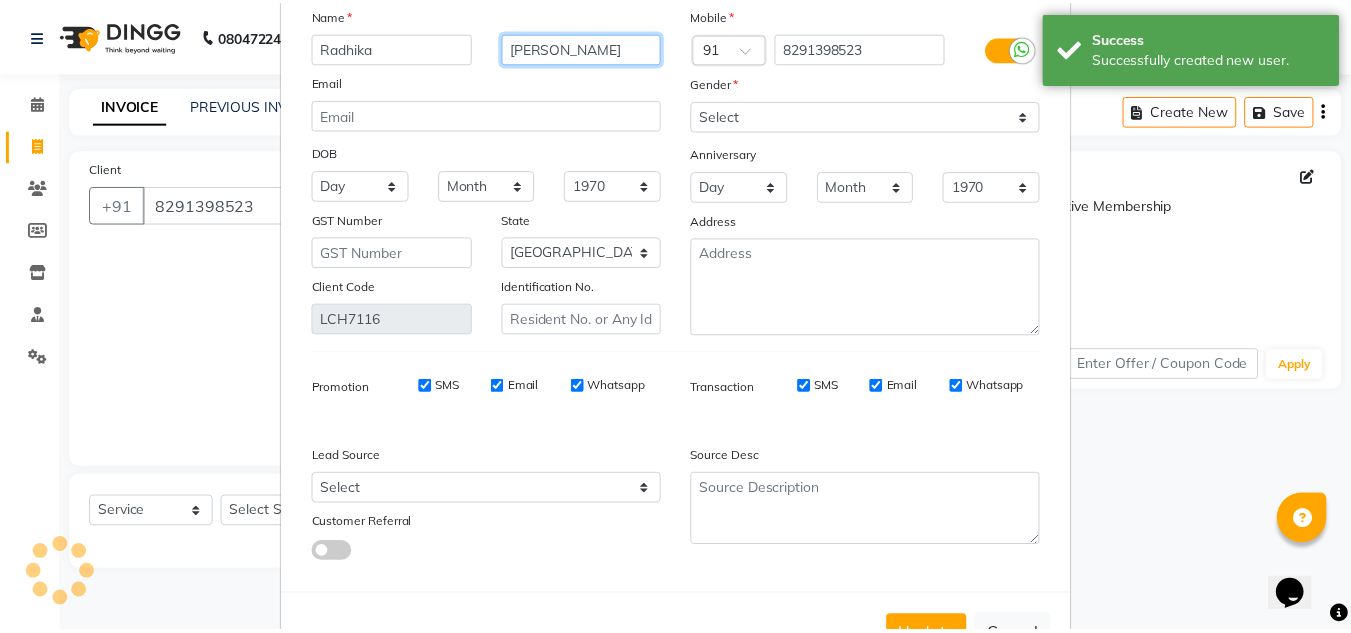 scroll, scrollTop: 180, scrollLeft: 0, axis: vertical 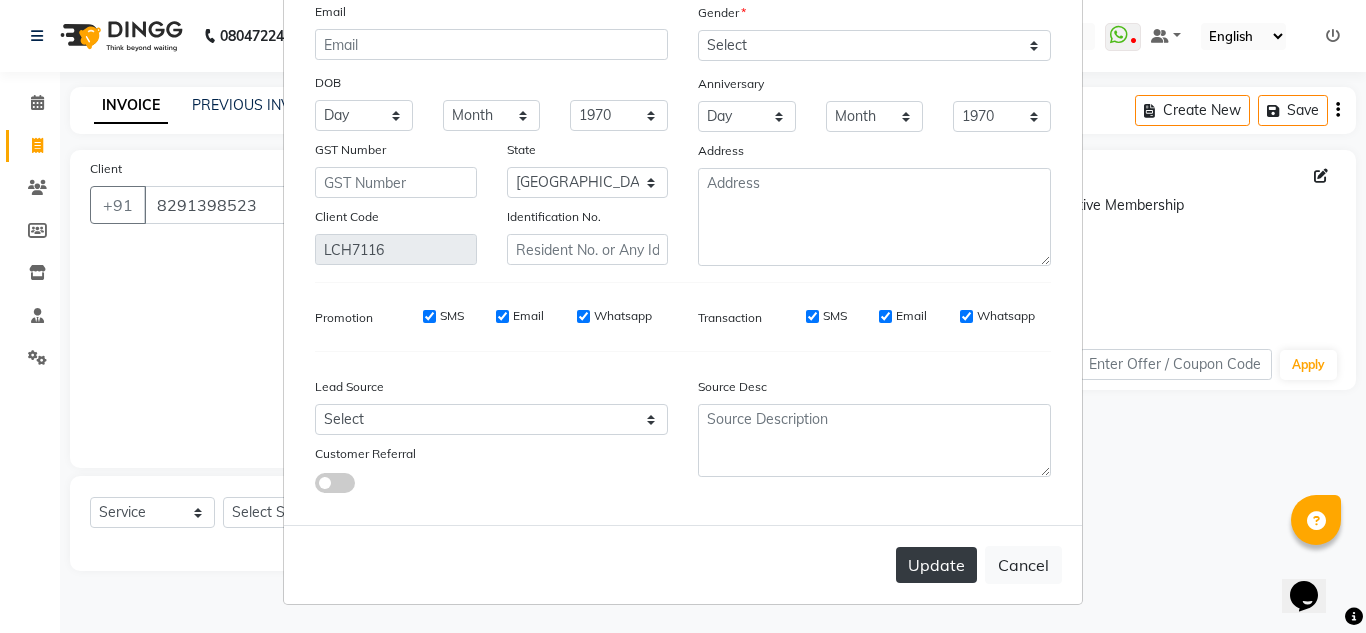 type on "[PERSON_NAME]" 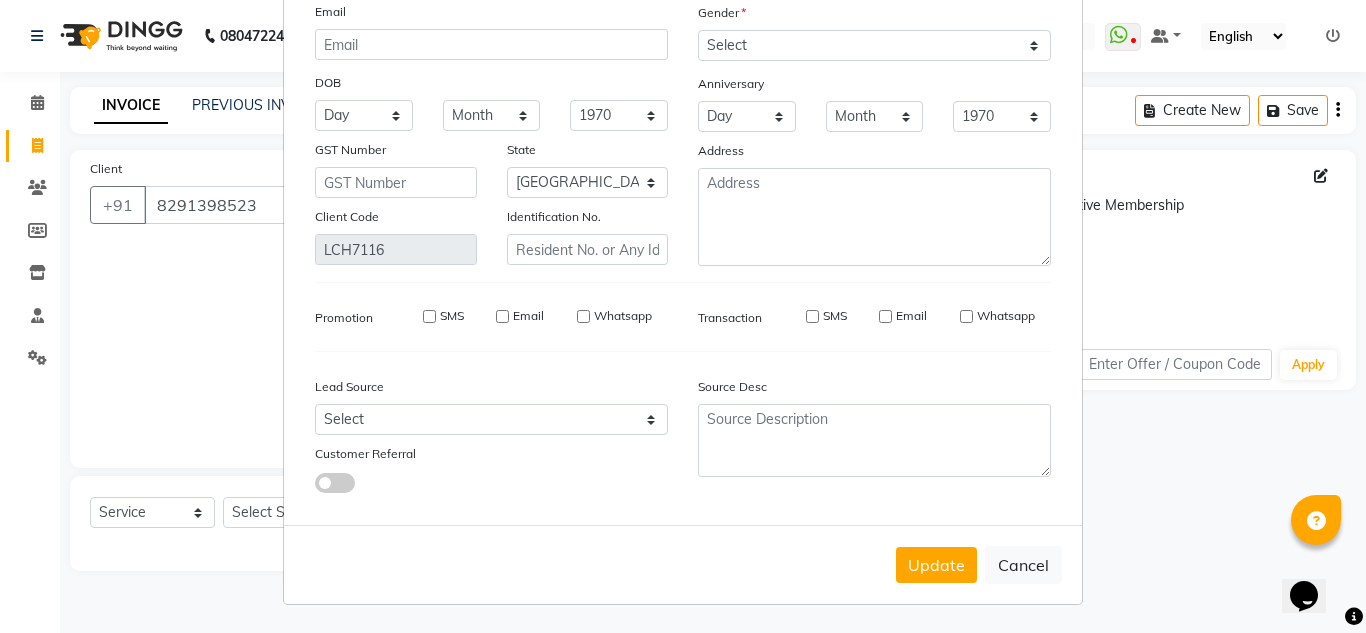 type 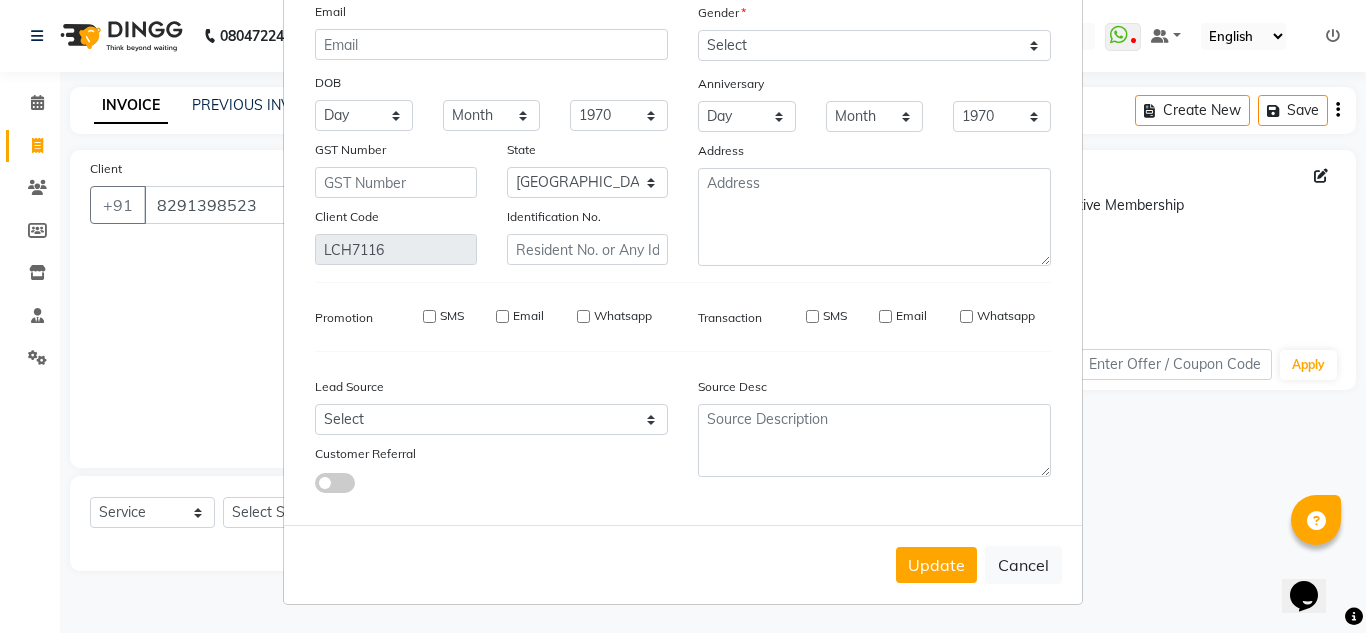 type 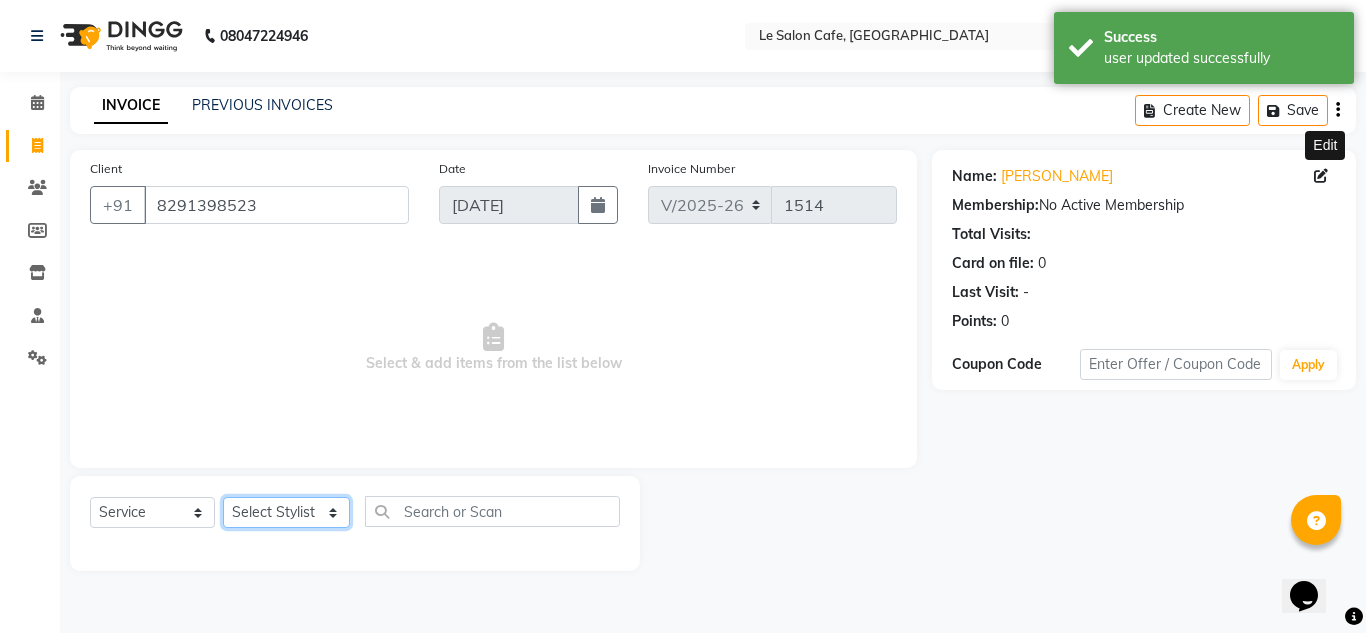 drag, startPoint x: 294, startPoint y: 507, endPoint x: 301, endPoint y: 499, distance: 10.630146 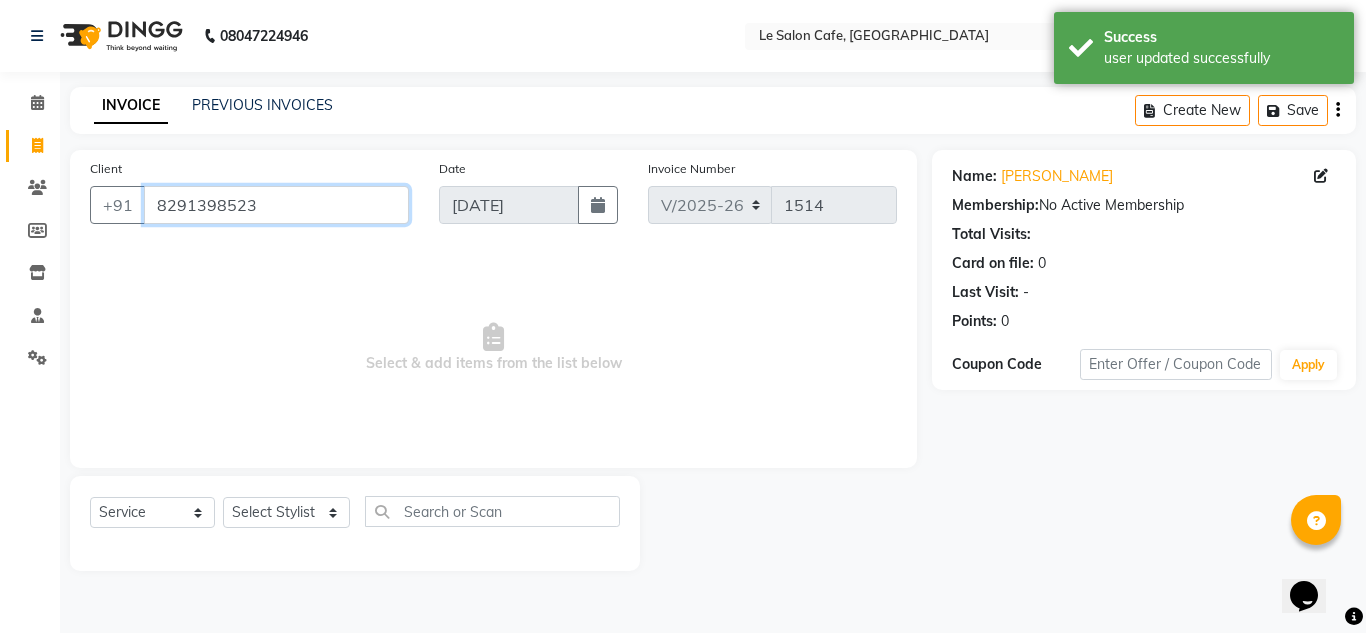 click on "8291398523" at bounding box center [276, 205] 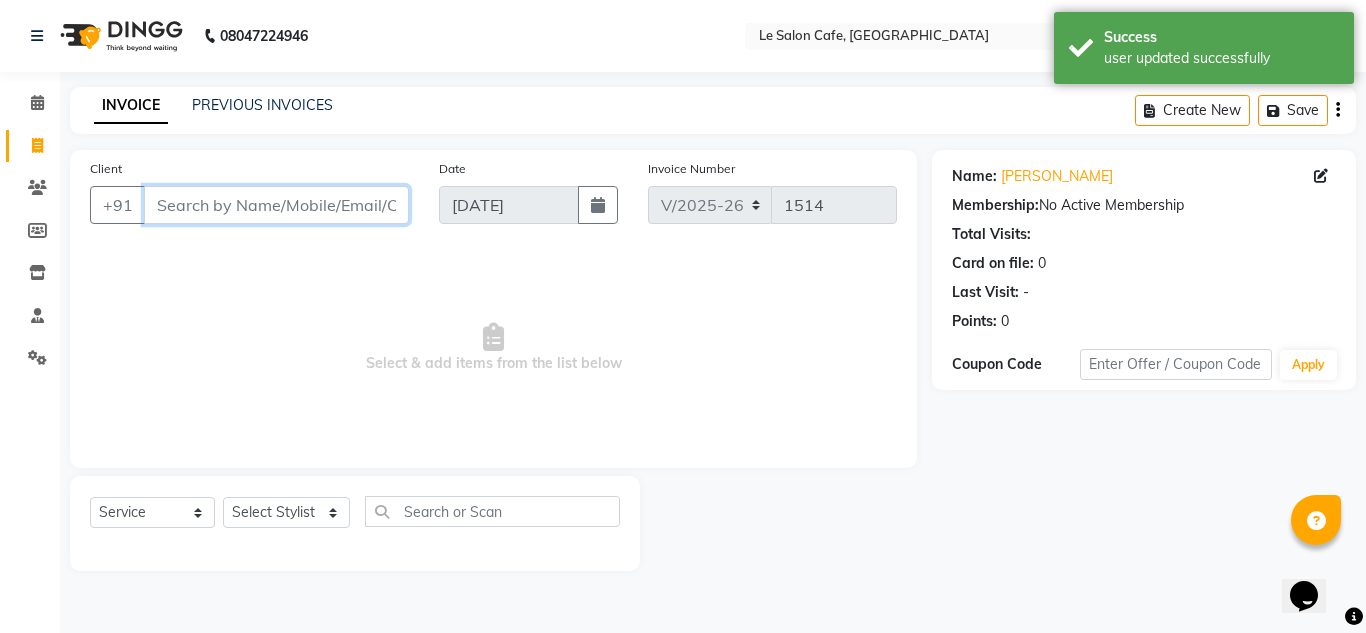 click on "Client" at bounding box center (276, 205) 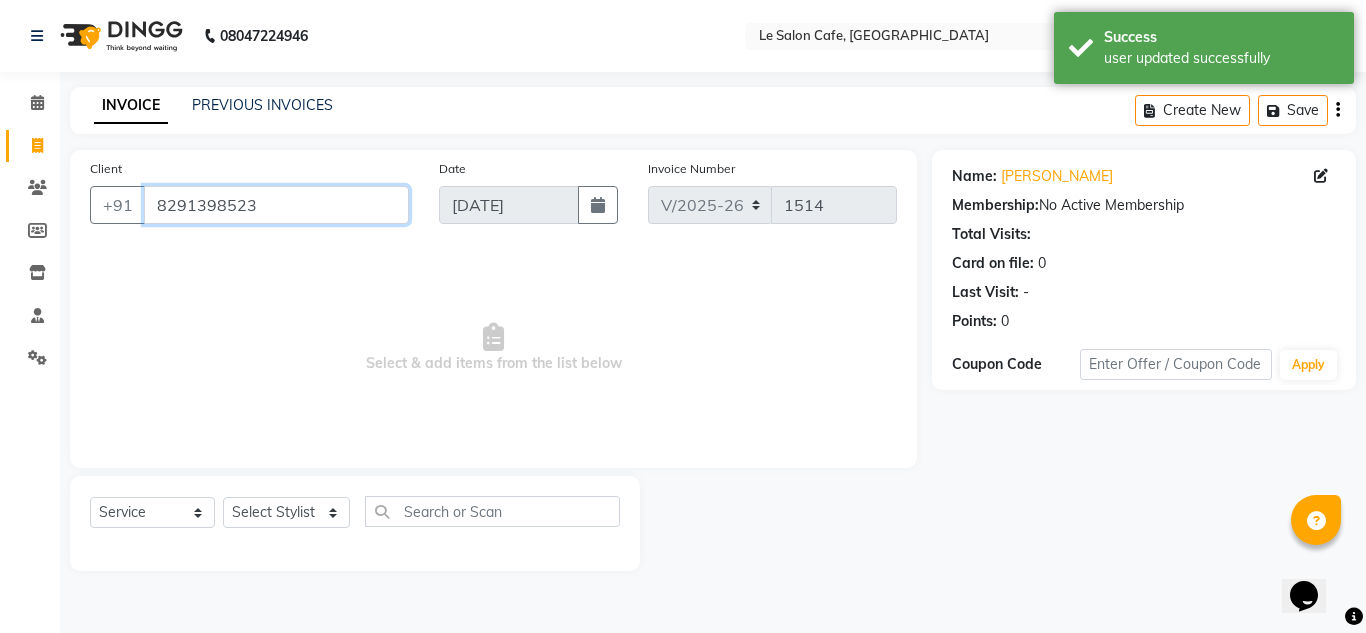 type on "8291398523" 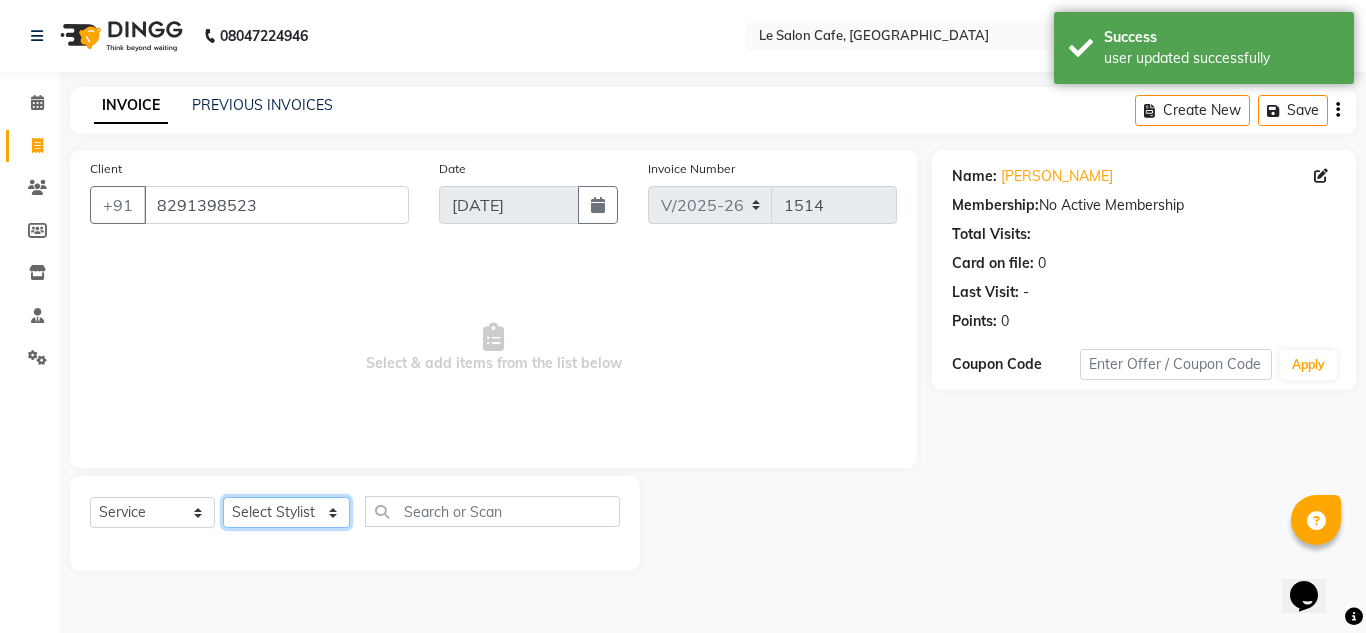 click on "Select Stylist Abid Salmani  Aniket Kadam  Front Desk  Muskan Khan  Pooja Kolge Reena Shaukat Ali  Sangeeta Kadri Shailendra Chauhan  Shekhar Sangle Soniyaa Varma Suchita Mistry Swapnil Kamble Wasim Ansari" 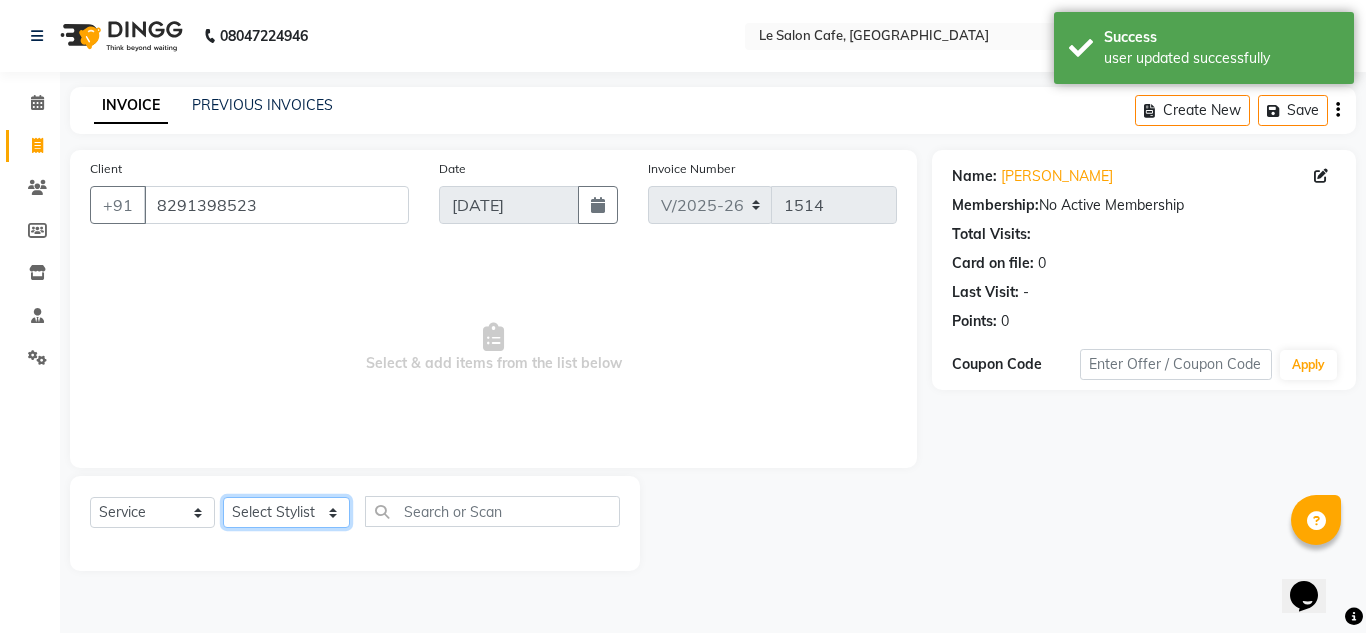 select on "67615" 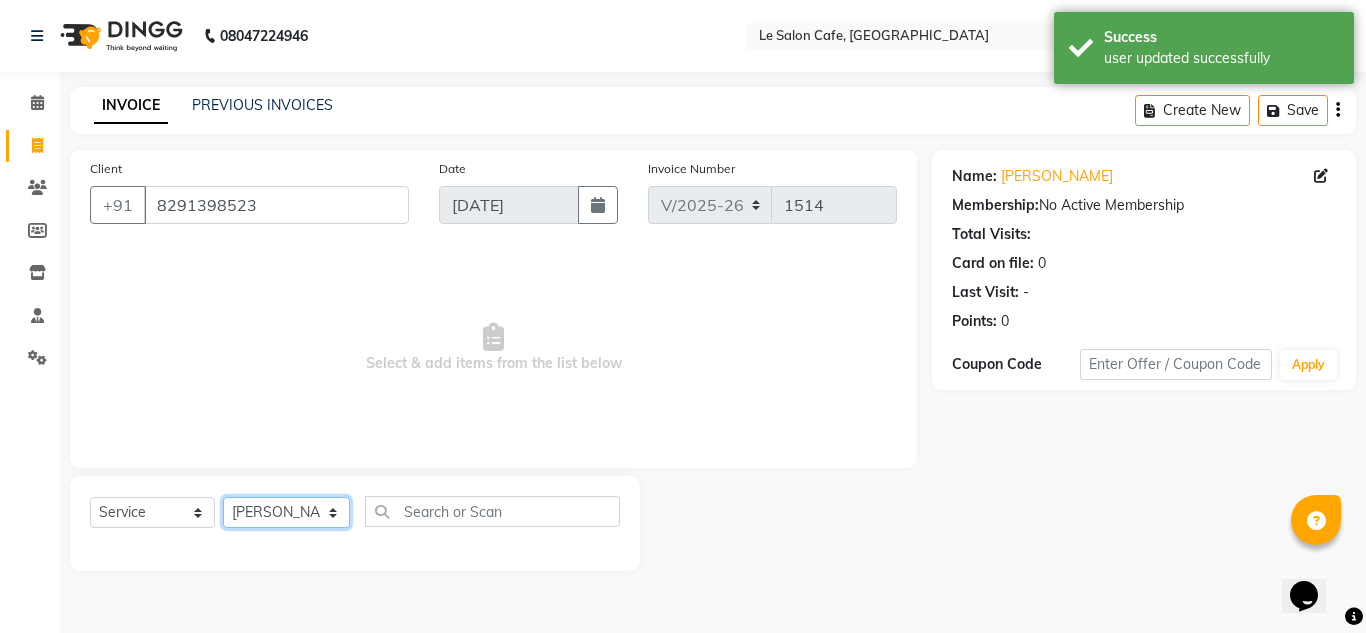 click on "Select Stylist Abid Salmani  Aniket Kadam  Front Desk  Muskan Khan  Pooja Kolge Reena Shaukat Ali  Sangeeta Kadri Shailendra Chauhan  Shekhar Sangle Soniyaa Varma Suchita Mistry Swapnil Kamble Wasim Ansari" 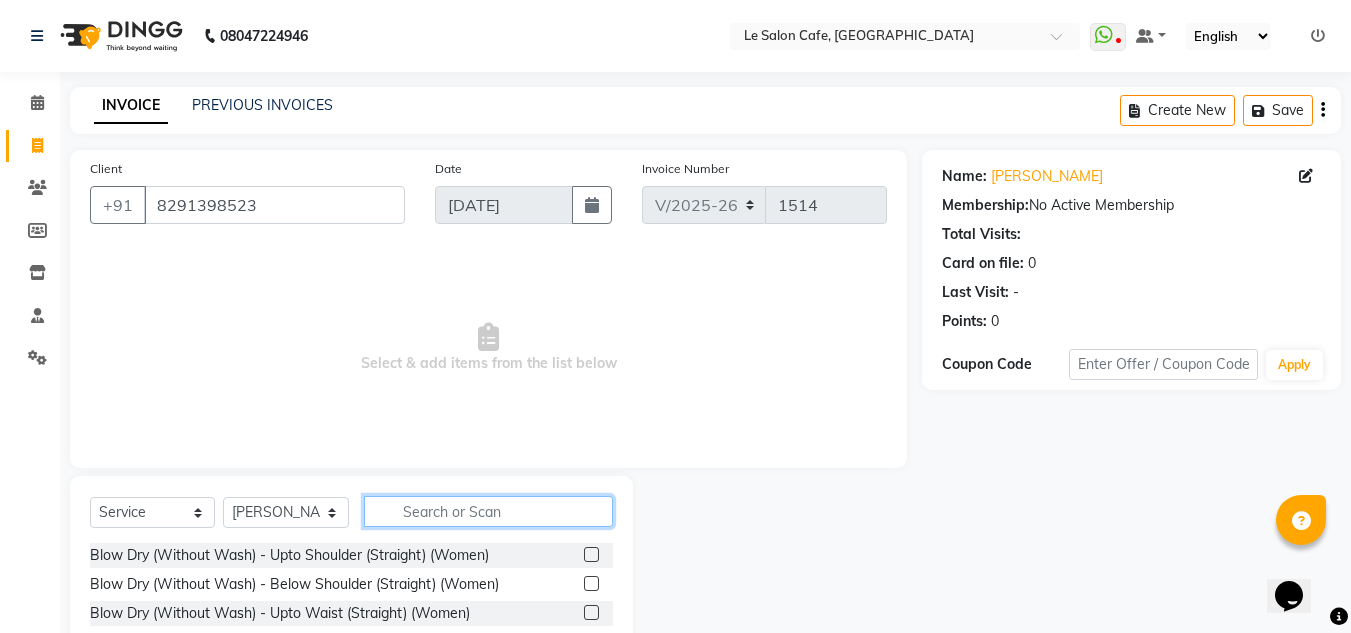 click 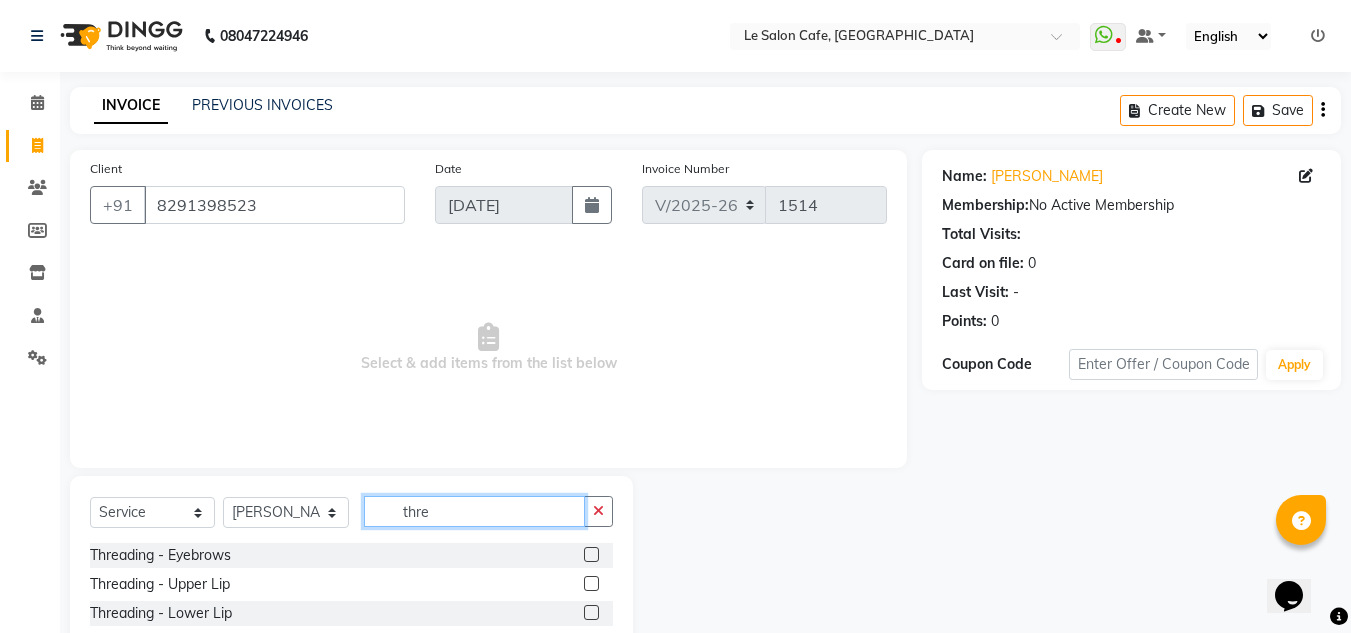 type on "thre" 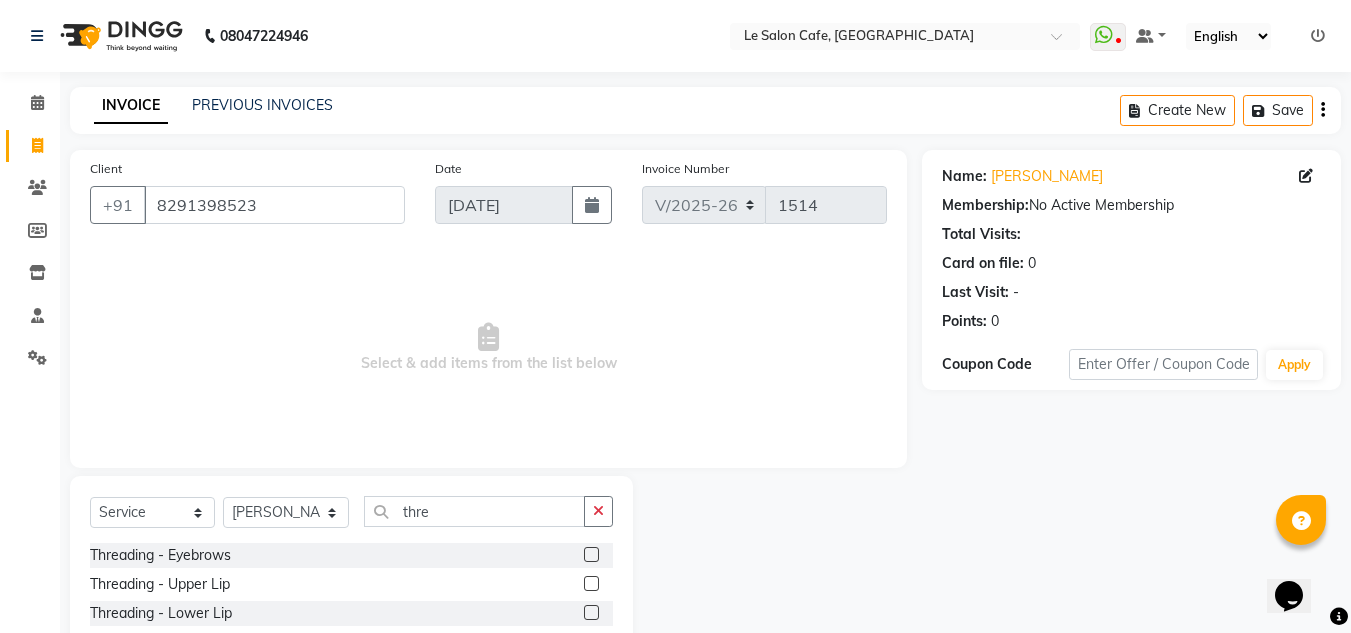click 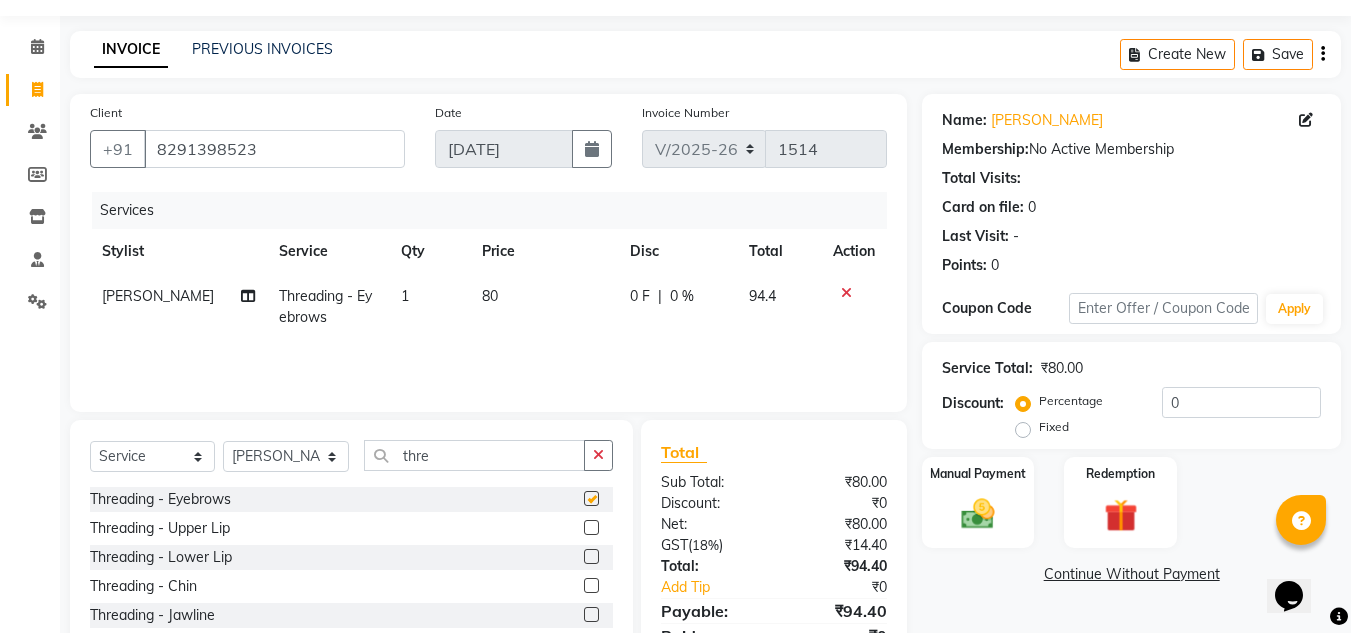 checkbox on "false" 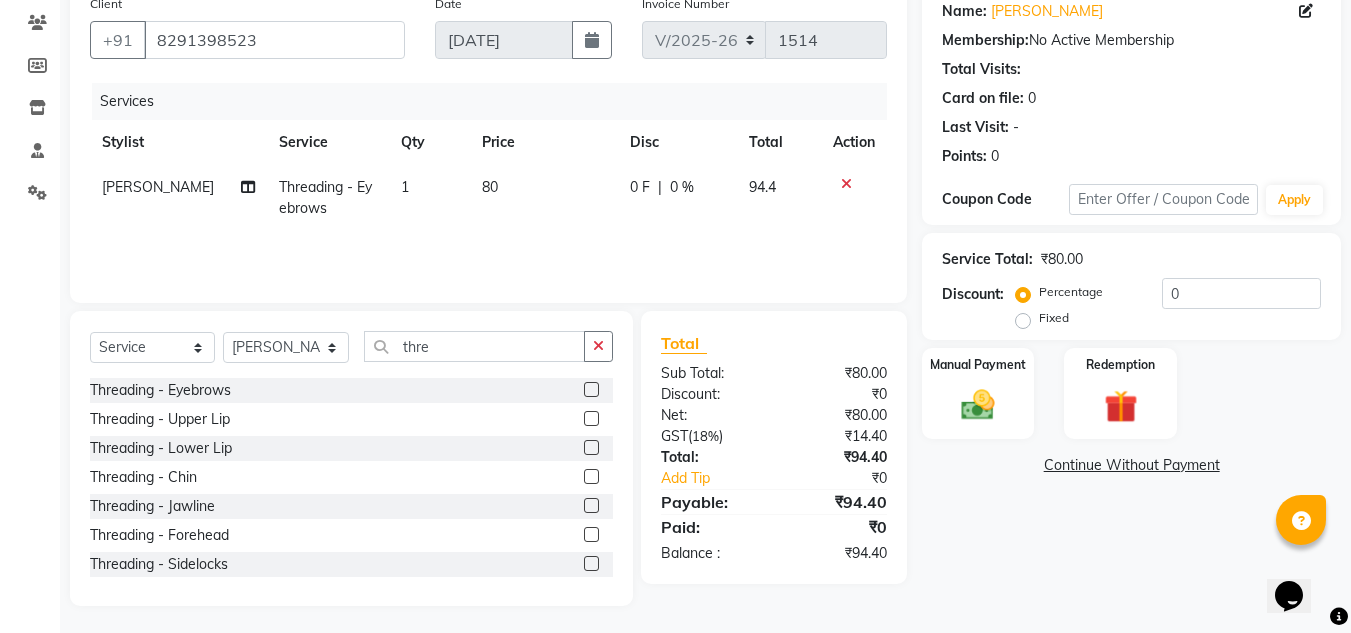 scroll, scrollTop: 168, scrollLeft: 0, axis: vertical 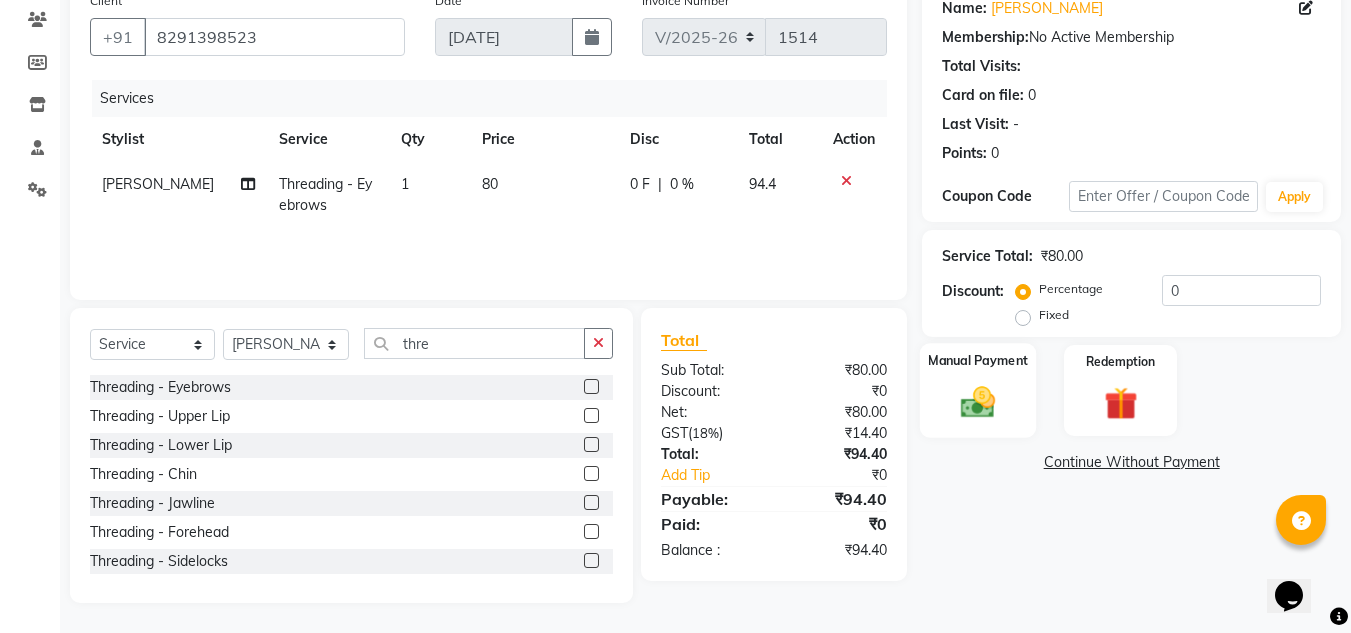 click on "Manual Payment" 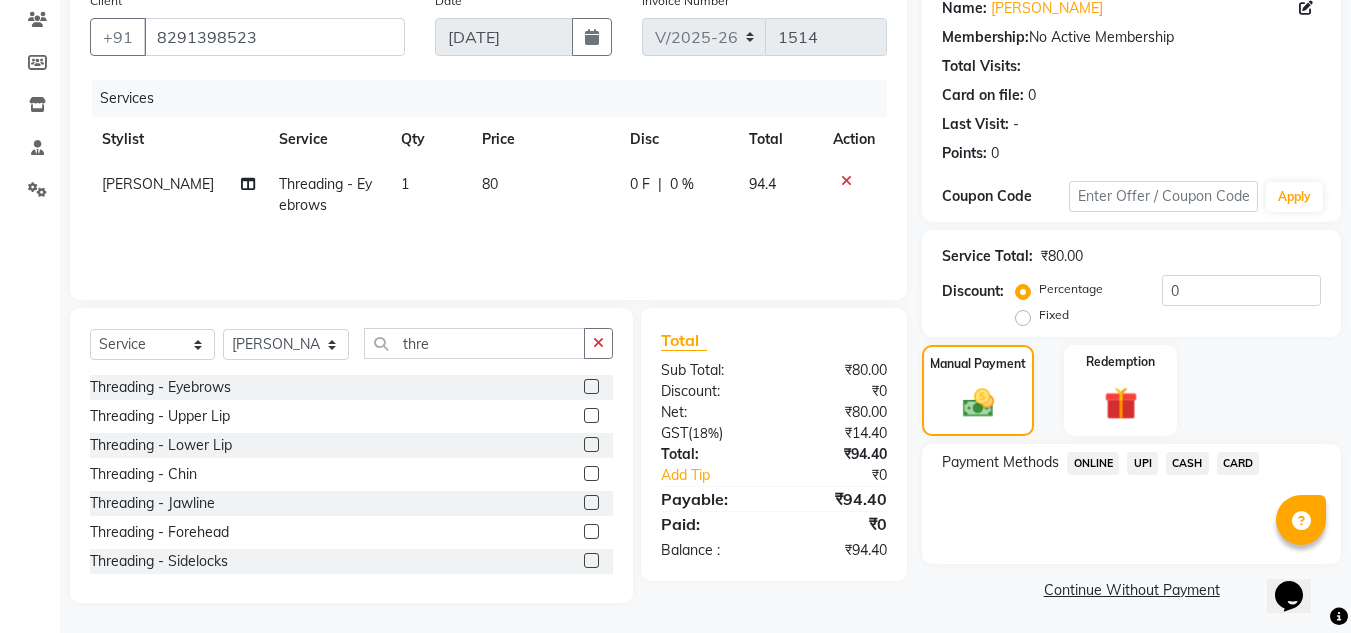 click on "UPI" 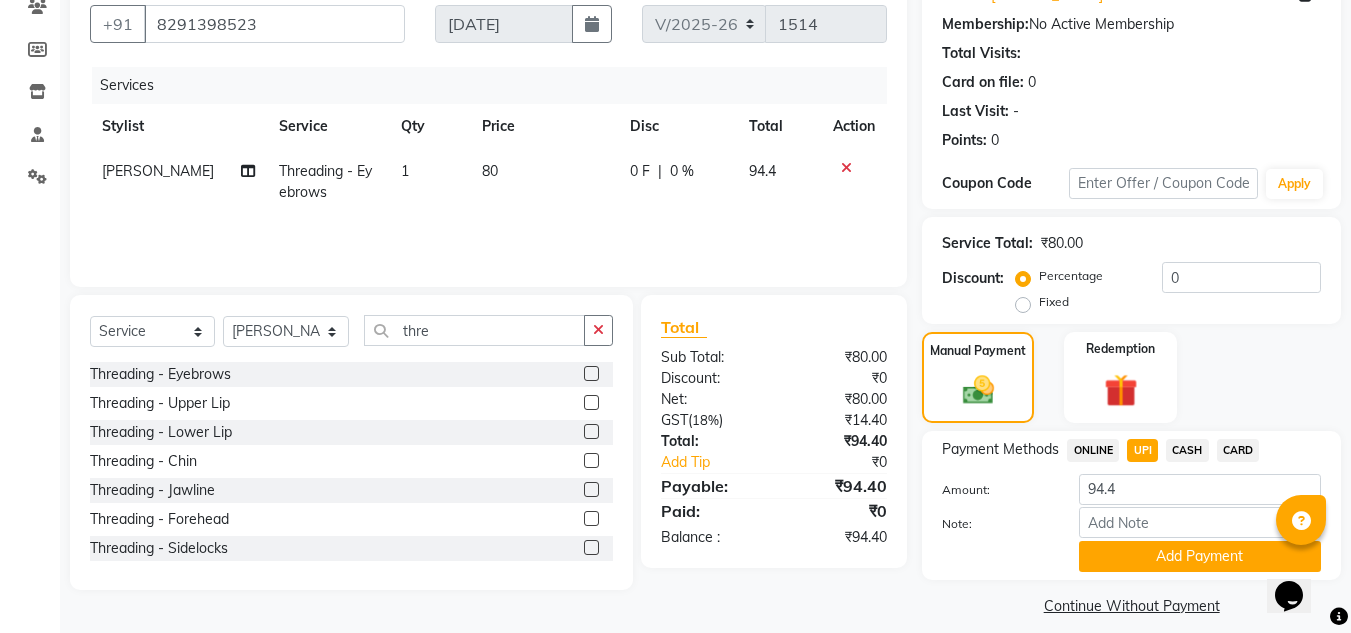 scroll, scrollTop: 199, scrollLeft: 0, axis: vertical 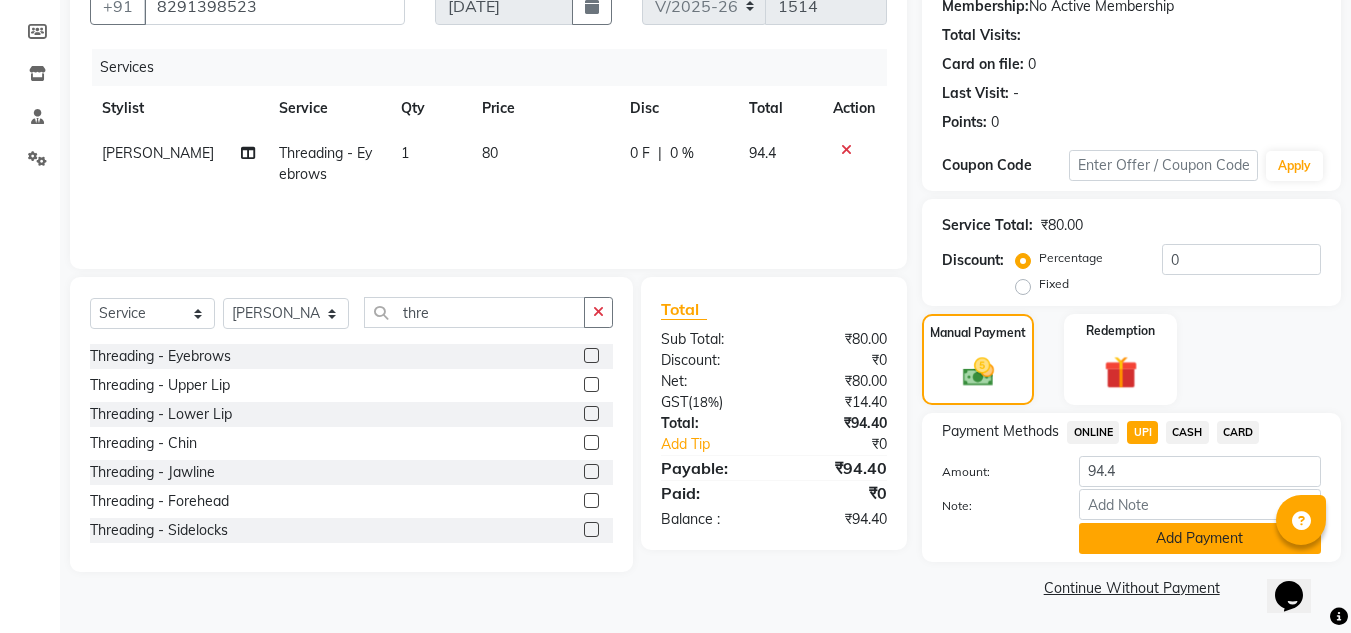 click on "Add Payment" 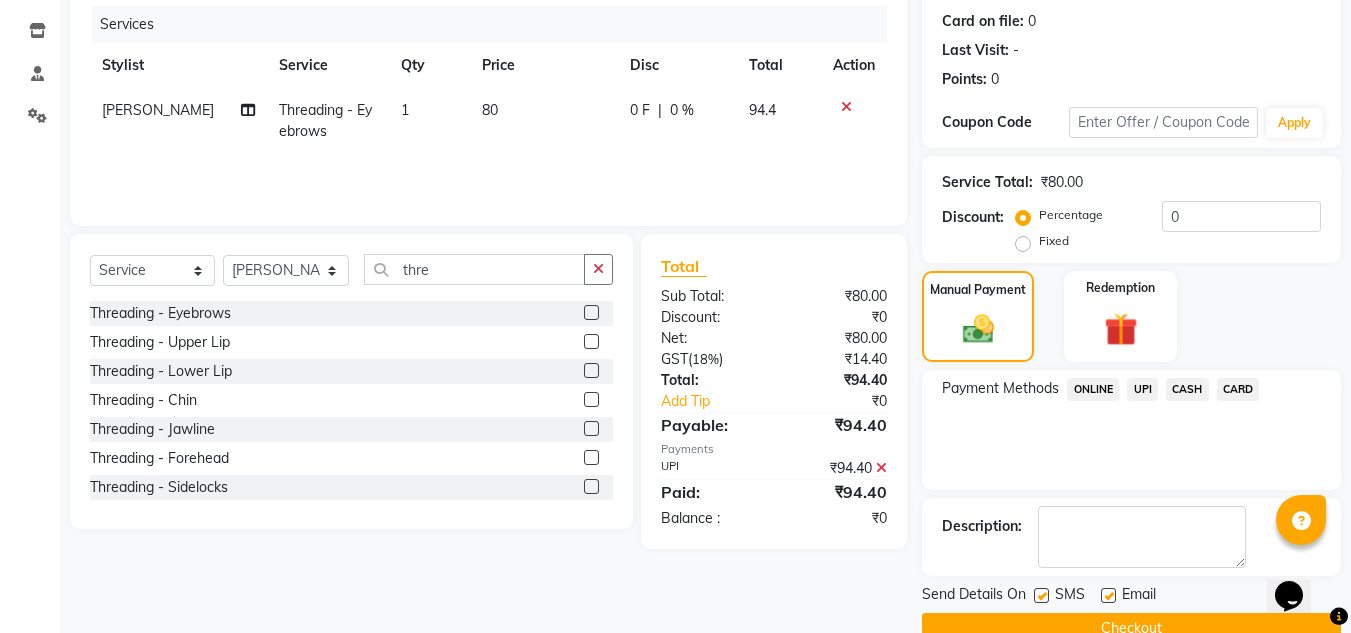 scroll, scrollTop: 283, scrollLeft: 0, axis: vertical 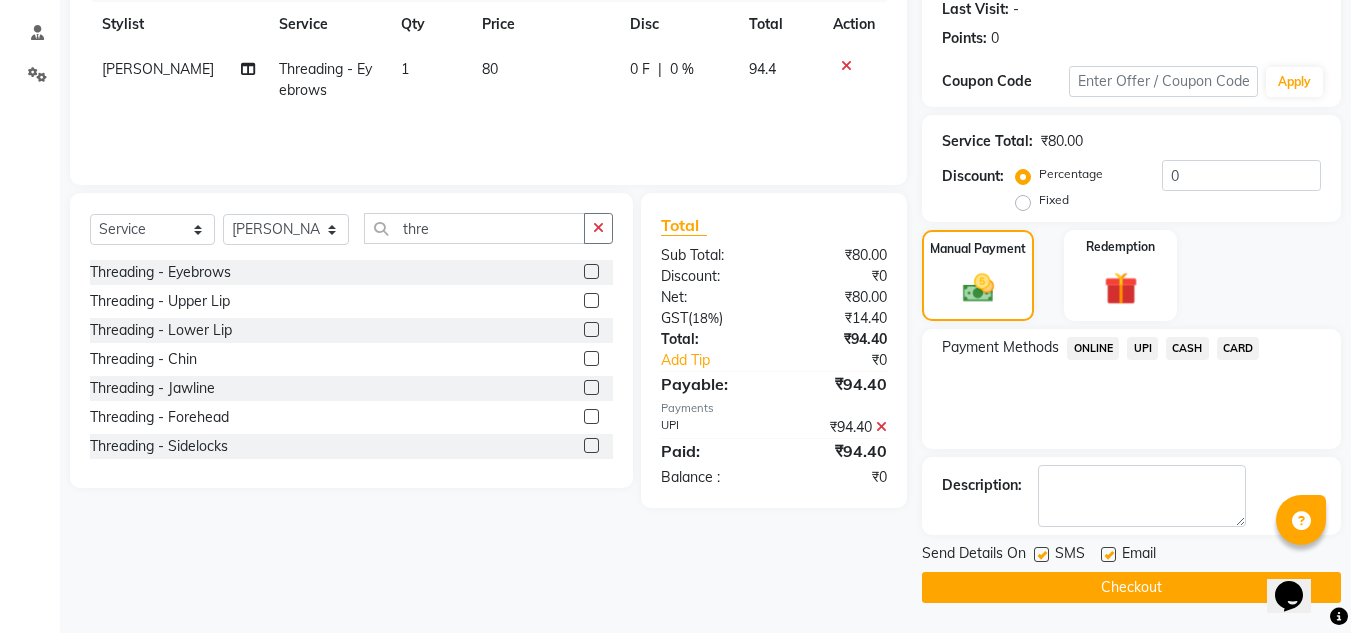 click 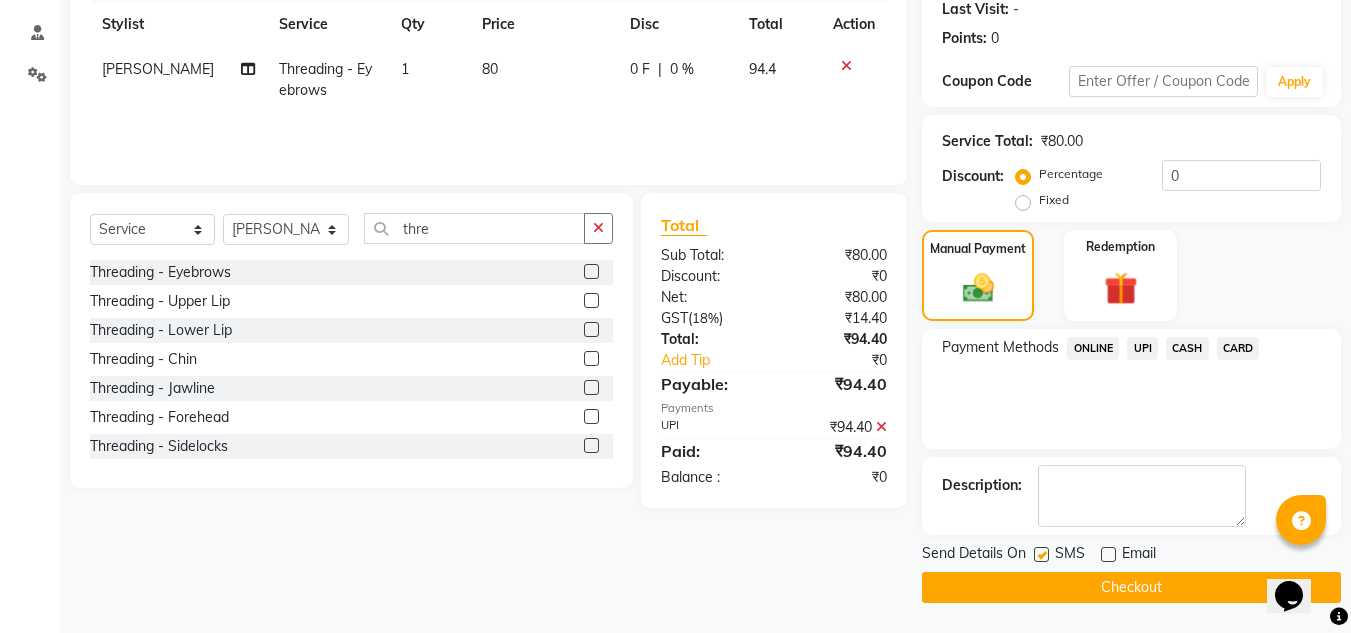click on "Checkout" 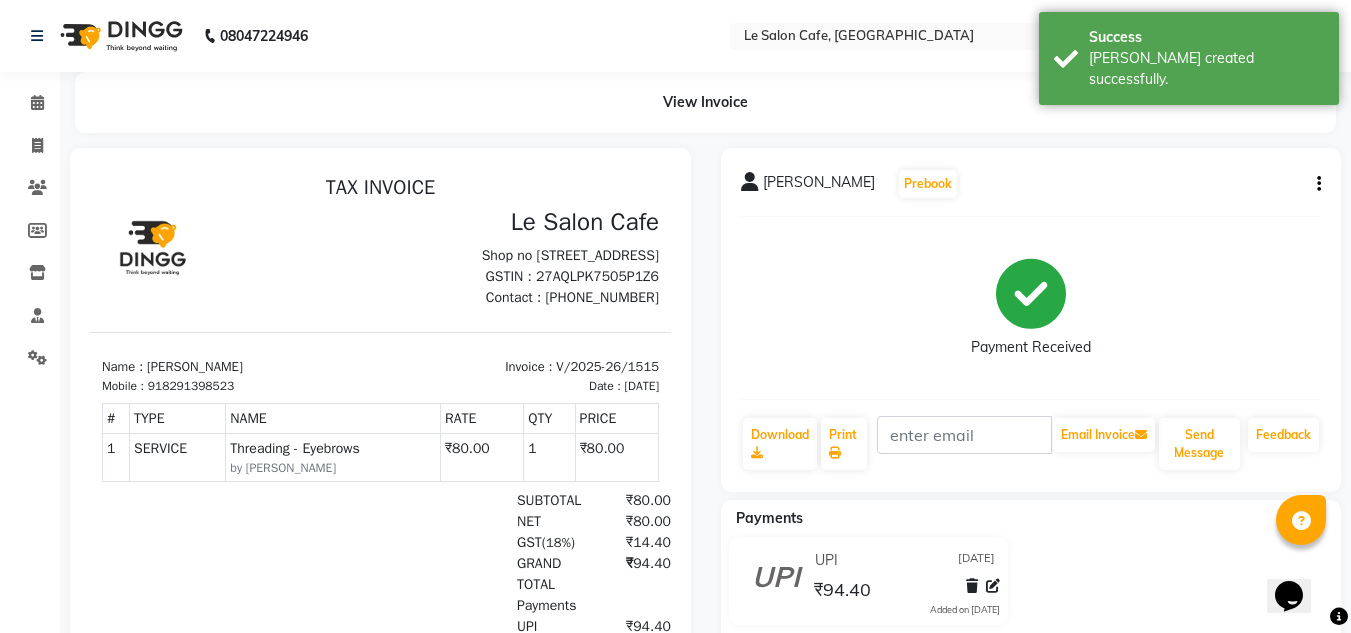 scroll, scrollTop: 0, scrollLeft: 0, axis: both 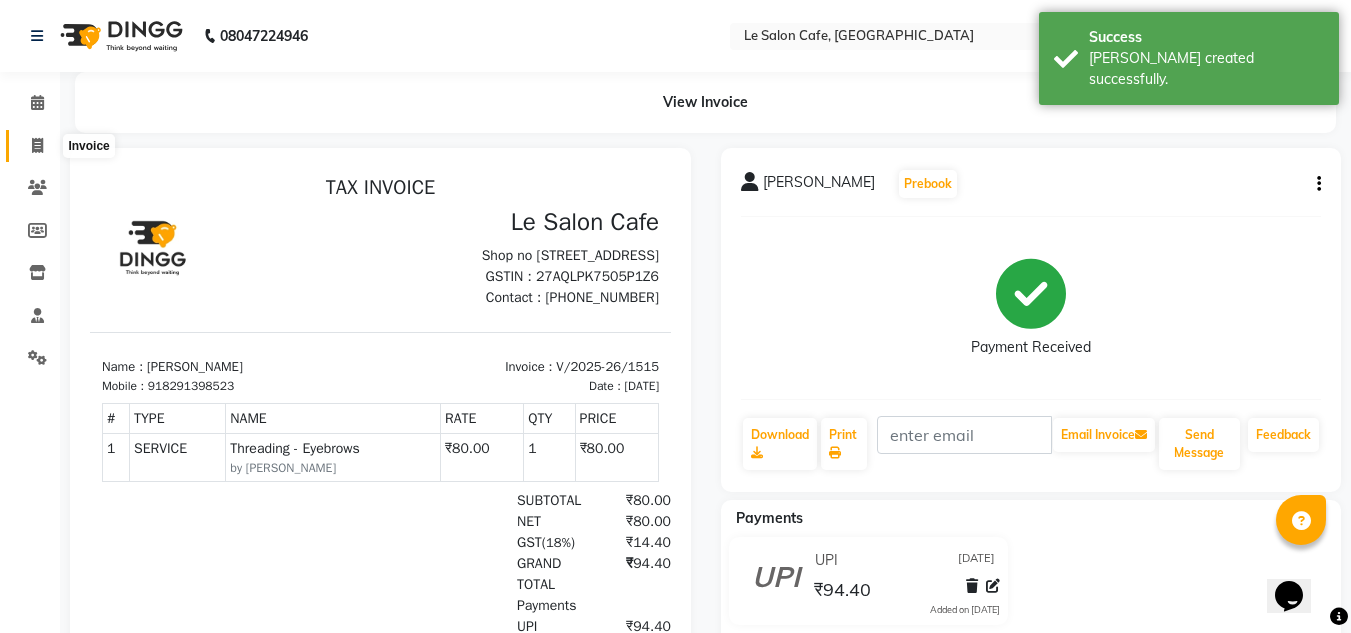 click 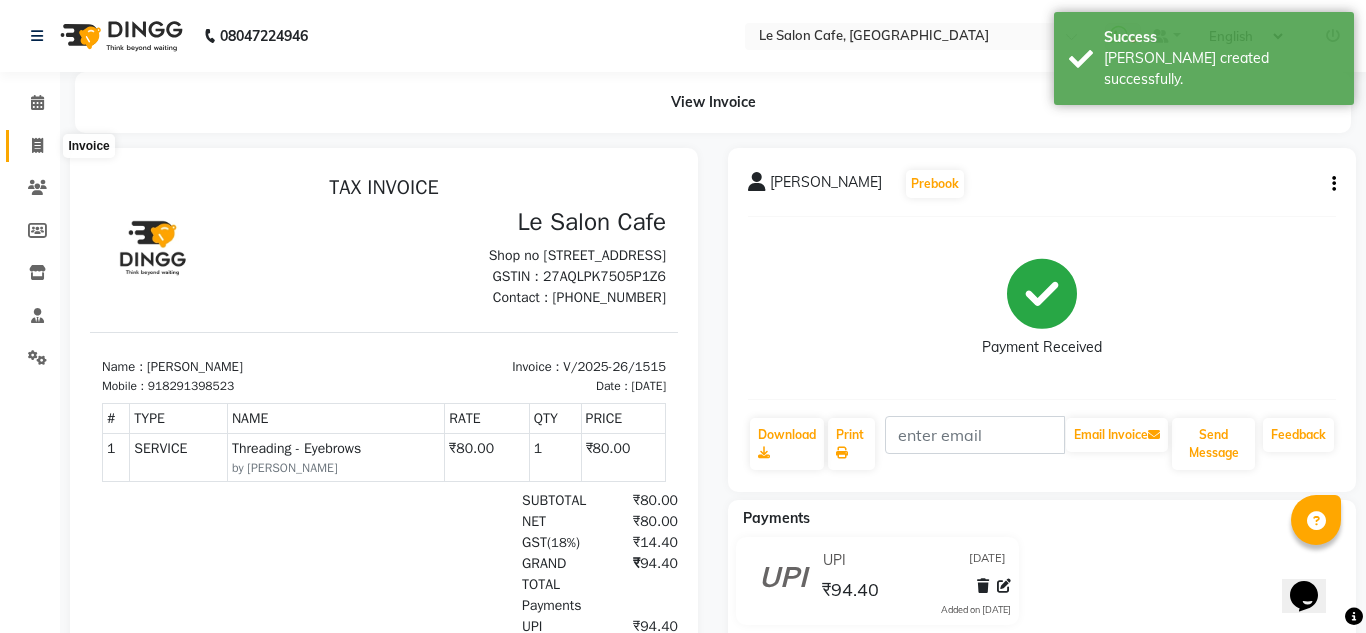 select on "594" 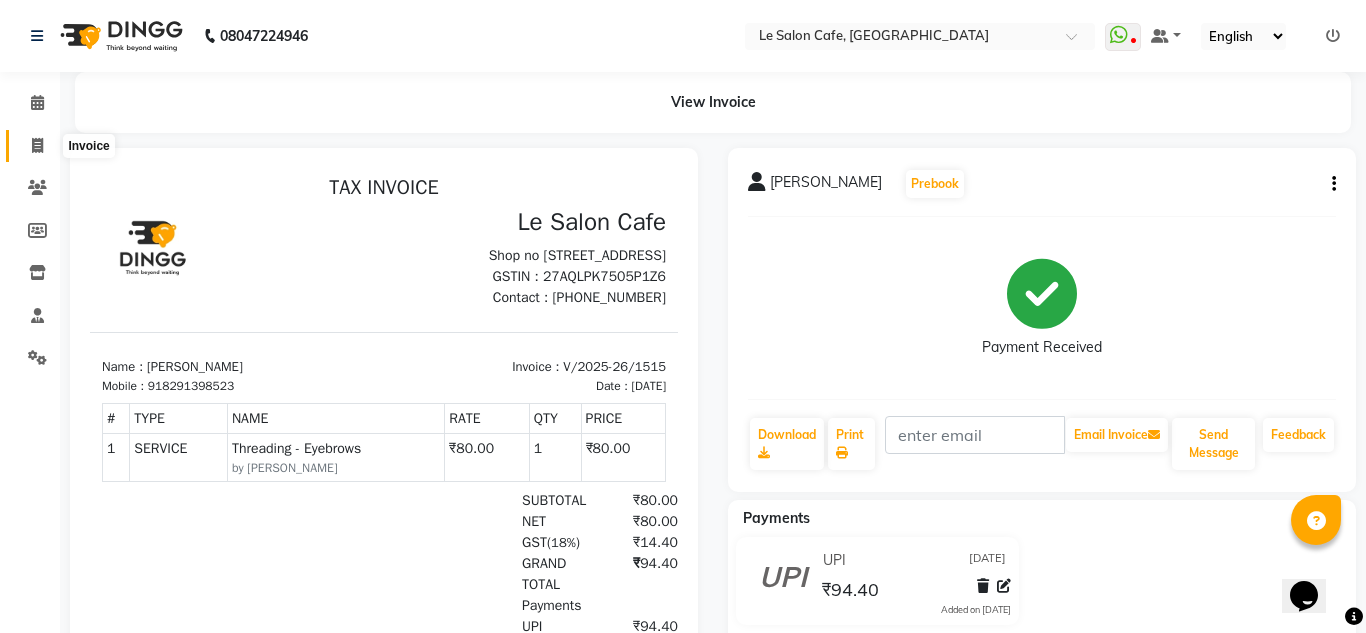 select on "service" 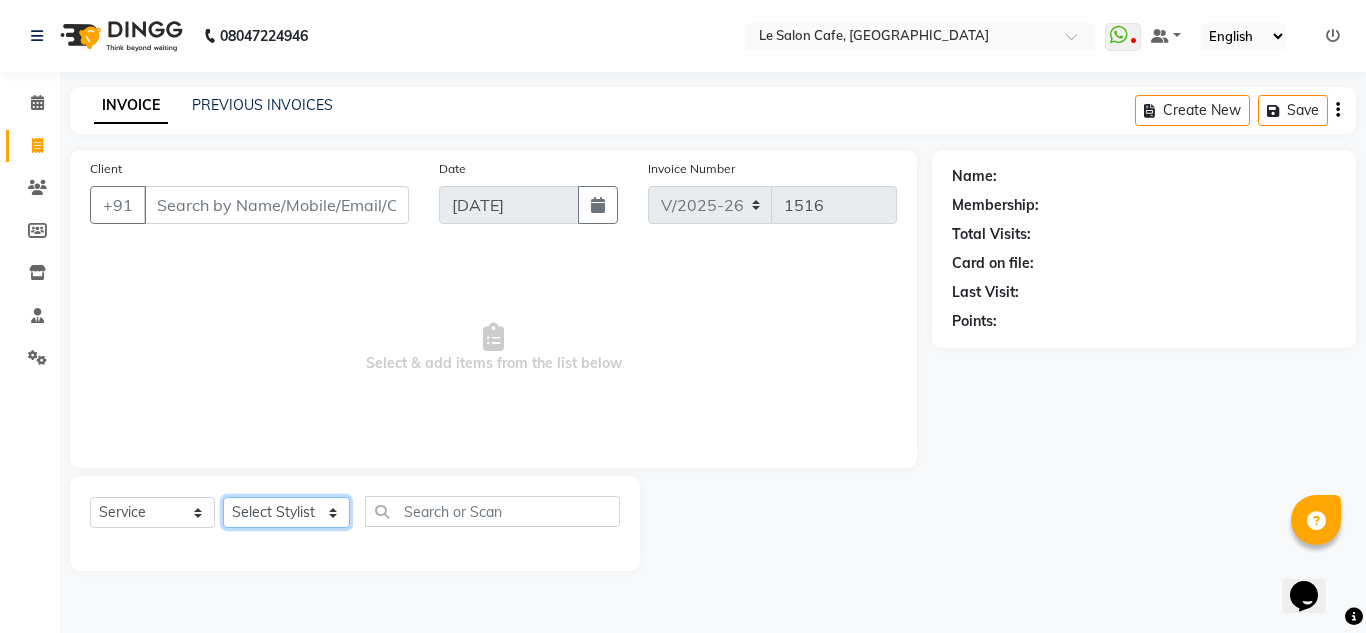 click on "Select Stylist [PERSON_NAME]  [PERSON_NAME]  Front Desk  [PERSON_NAME]  Pooja [PERSON_NAME] [PERSON_NAME]  [PERSON_NAME] [PERSON_NAME]  [PERSON_NAME] [PERSON_NAME] [PERSON_NAME] [PERSON_NAME] [PERSON_NAME]" 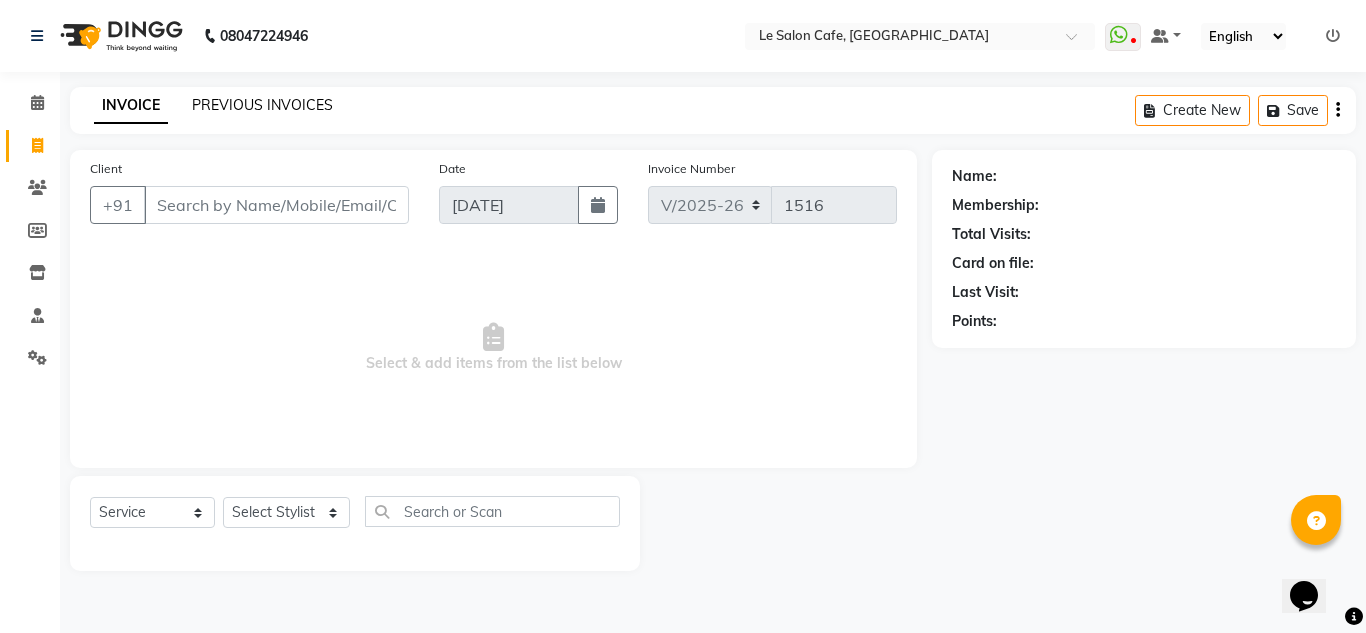 click on "PREVIOUS INVOICES" 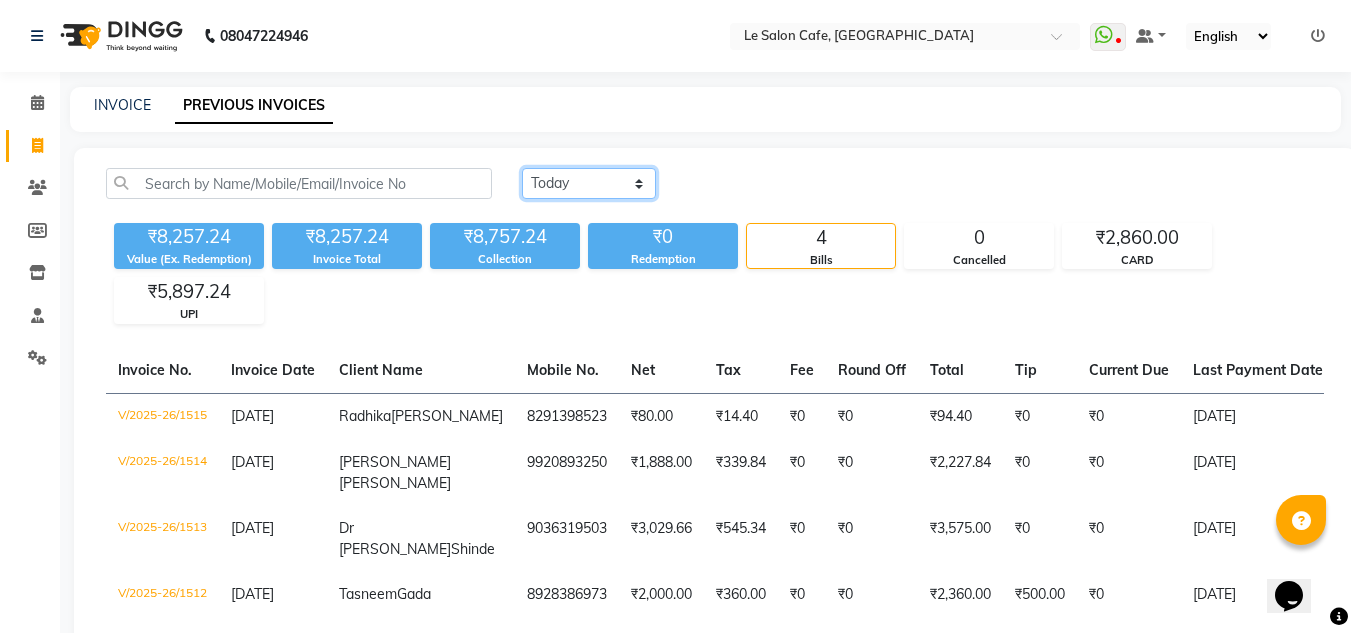click on "Today Yesterday Custom Range" 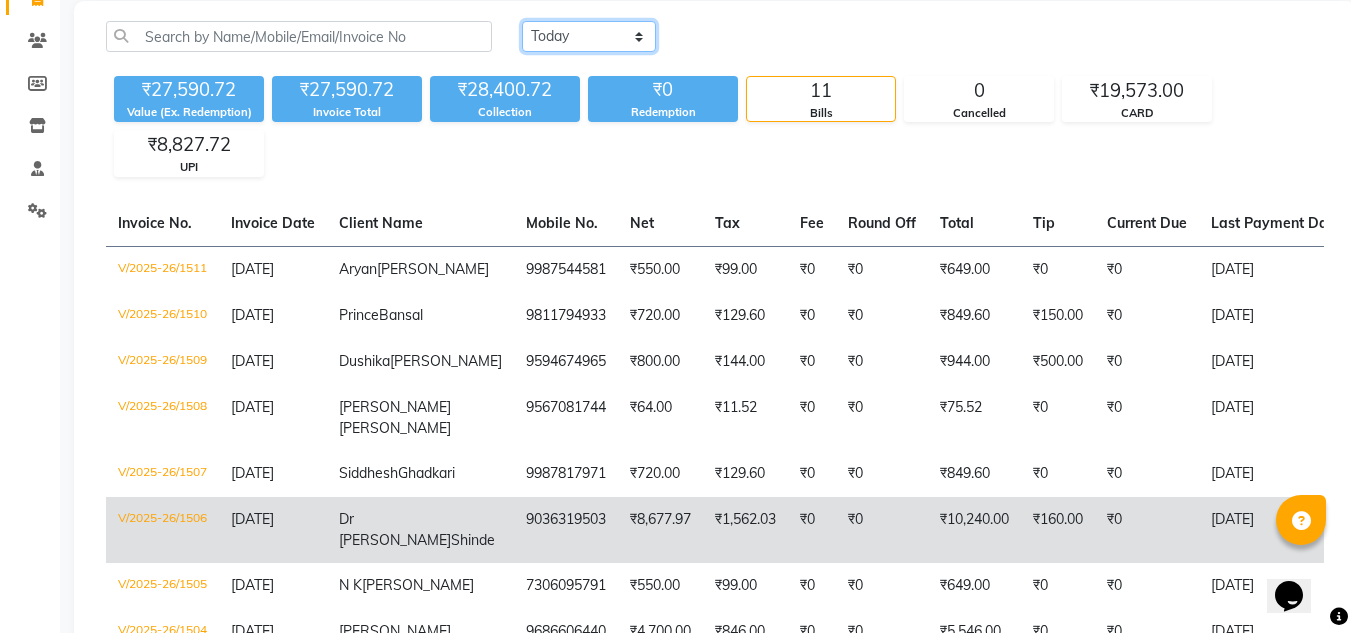 scroll, scrollTop: 112, scrollLeft: 0, axis: vertical 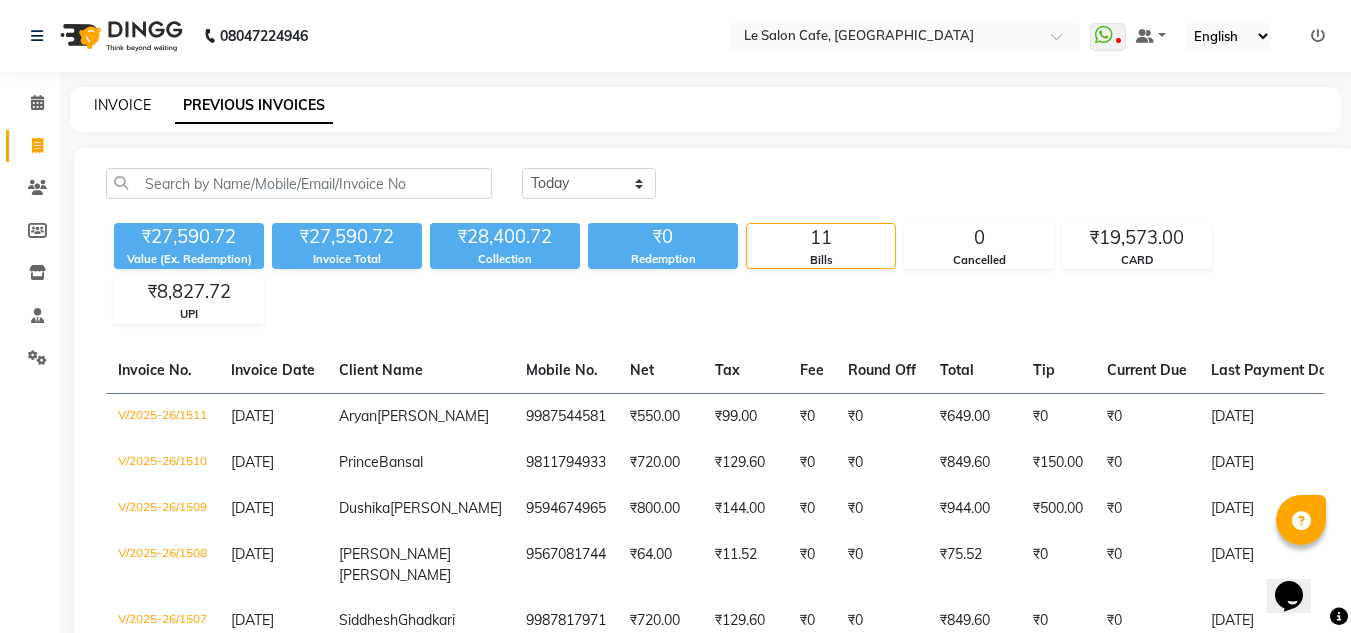 click on "INVOICE" 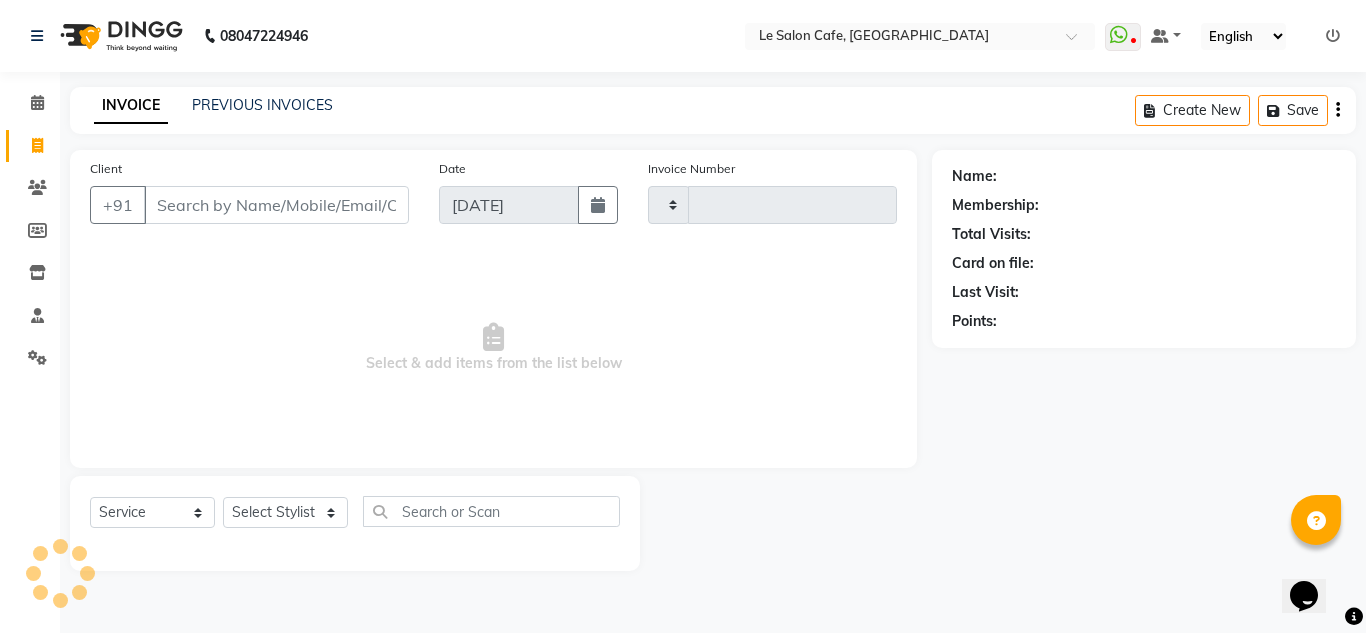 type on "1516" 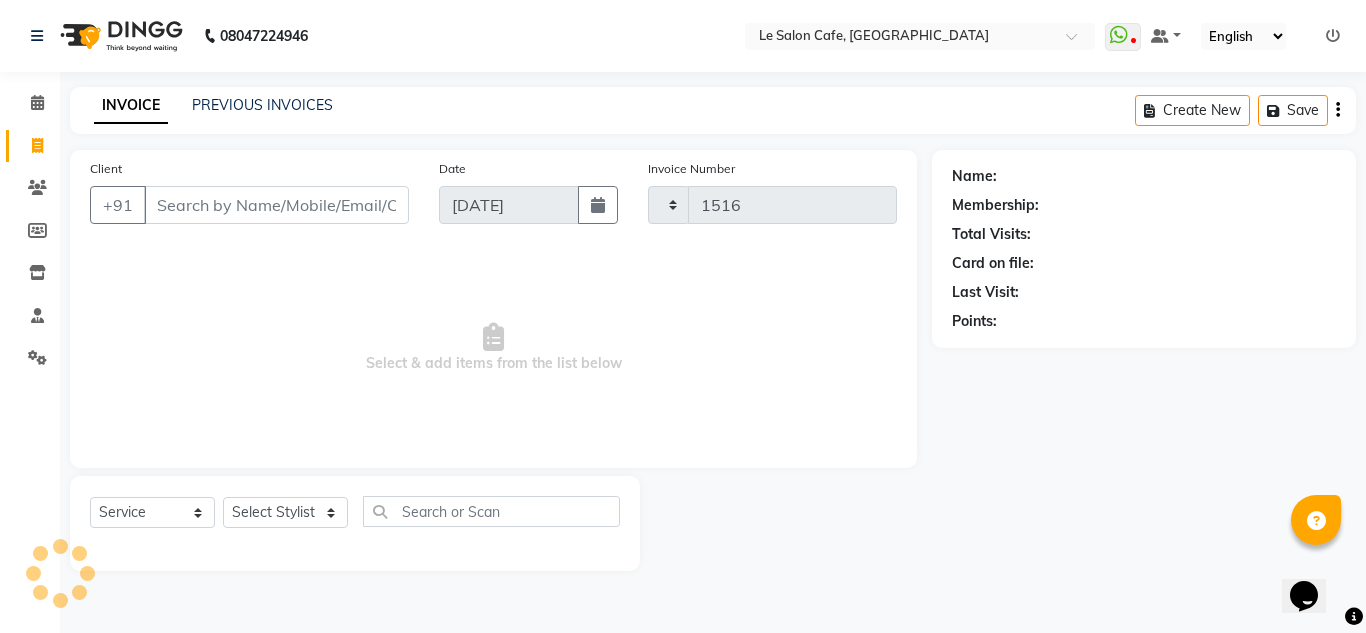 select on "594" 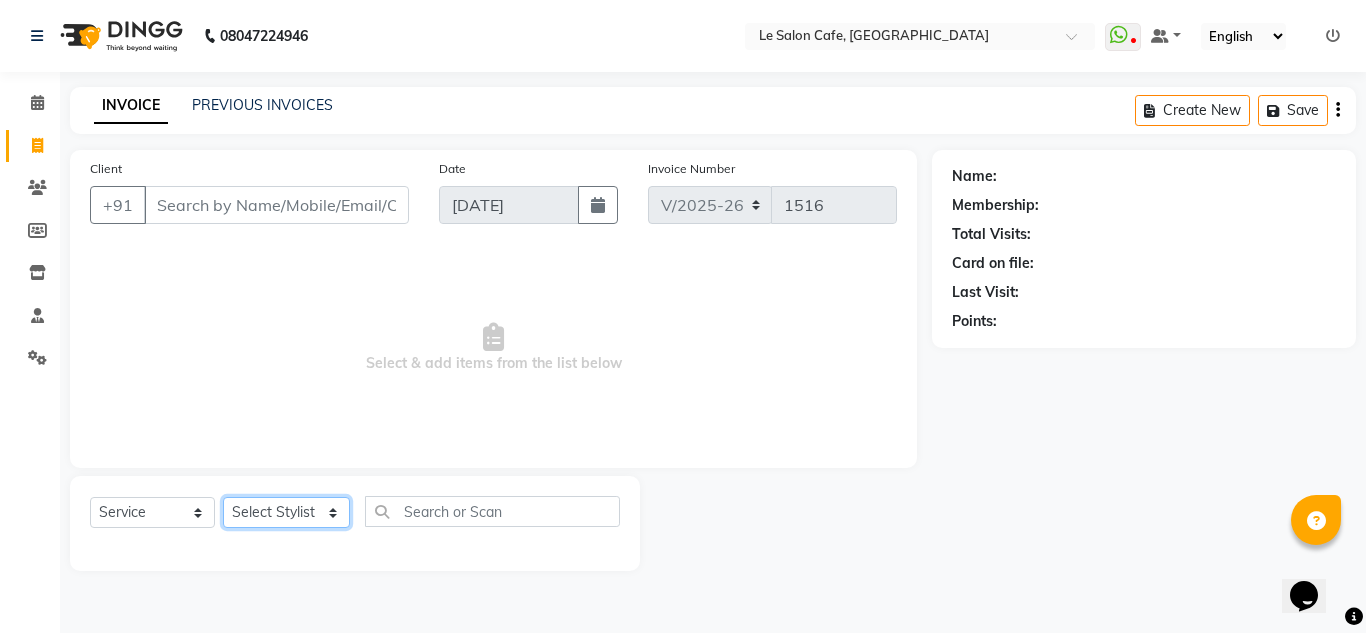 click on "Select Stylist [PERSON_NAME]  [PERSON_NAME]  Front Desk  [PERSON_NAME]  Pooja [PERSON_NAME] [PERSON_NAME]  [PERSON_NAME] [PERSON_NAME]  [PERSON_NAME] [PERSON_NAME] [PERSON_NAME] [PERSON_NAME] [PERSON_NAME]" 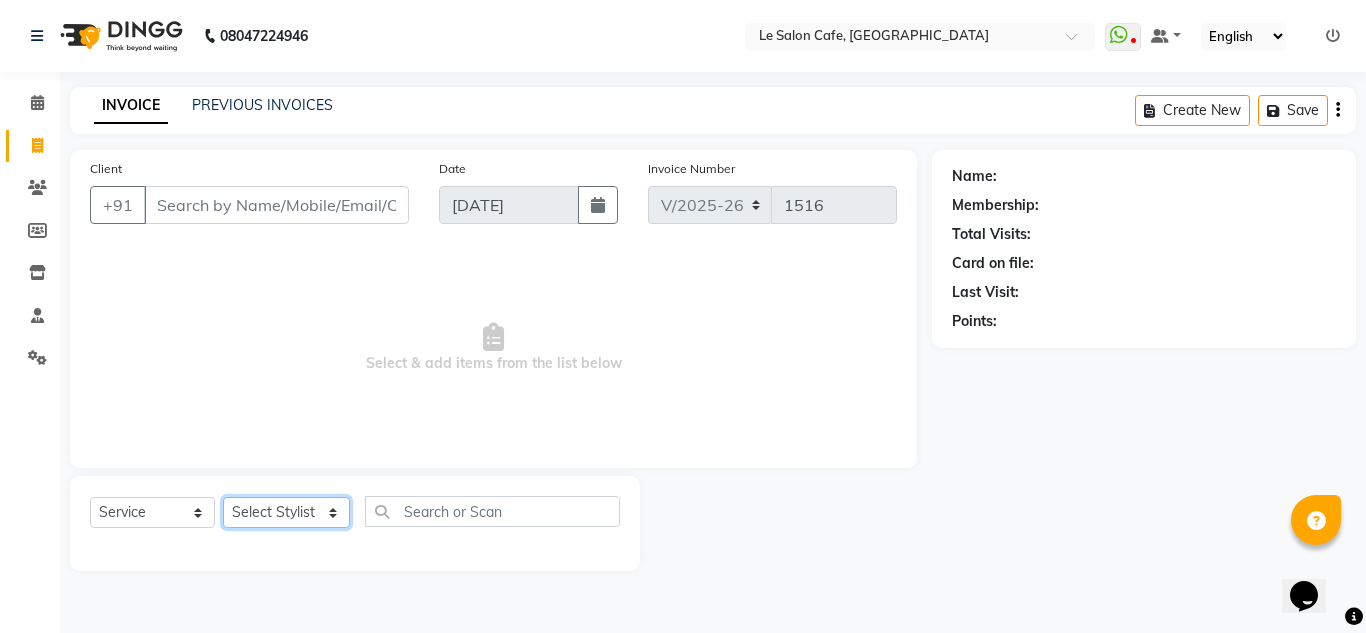select on "67615" 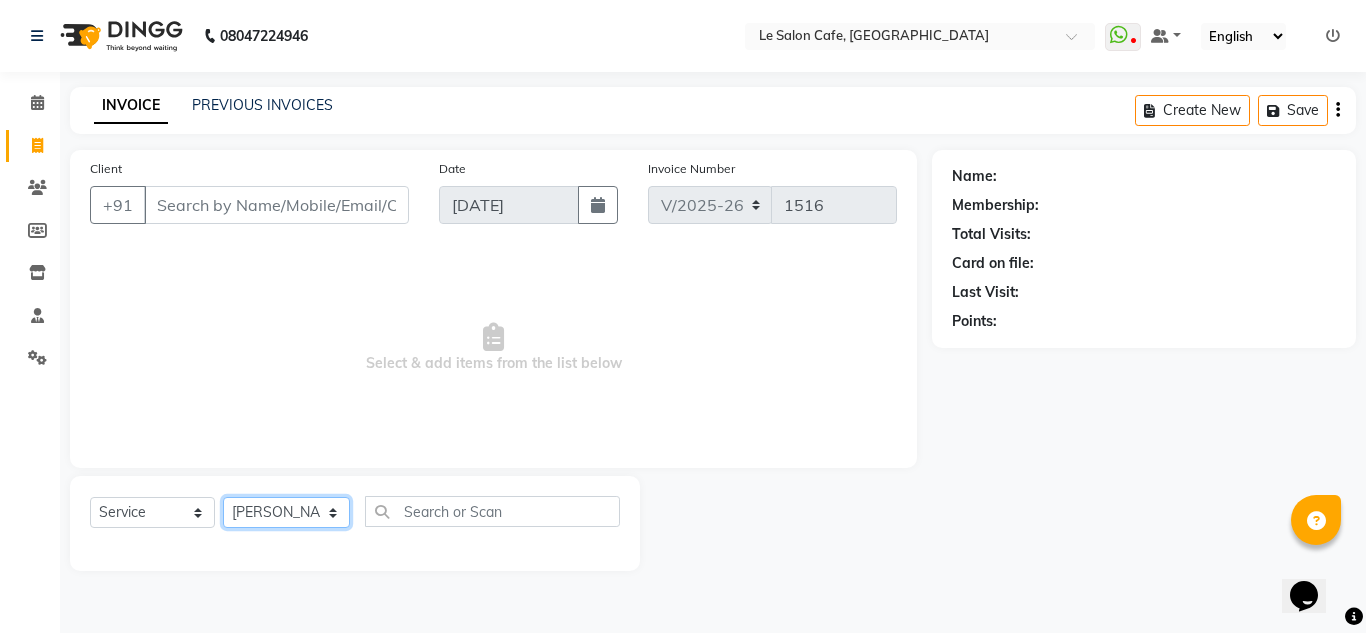 click on "Select Stylist [PERSON_NAME]  [PERSON_NAME]  Front Desk  [PERSON_NAME]  Pooja [PERSON_NAME] [PERSON_NAME]  [PERSON_NAME] [PERSON_NAME]  [PERSON_NAME] [PERSON_NAME] [PERSON_NAME] [PERSON_NAME] [PERSON_NAME]" 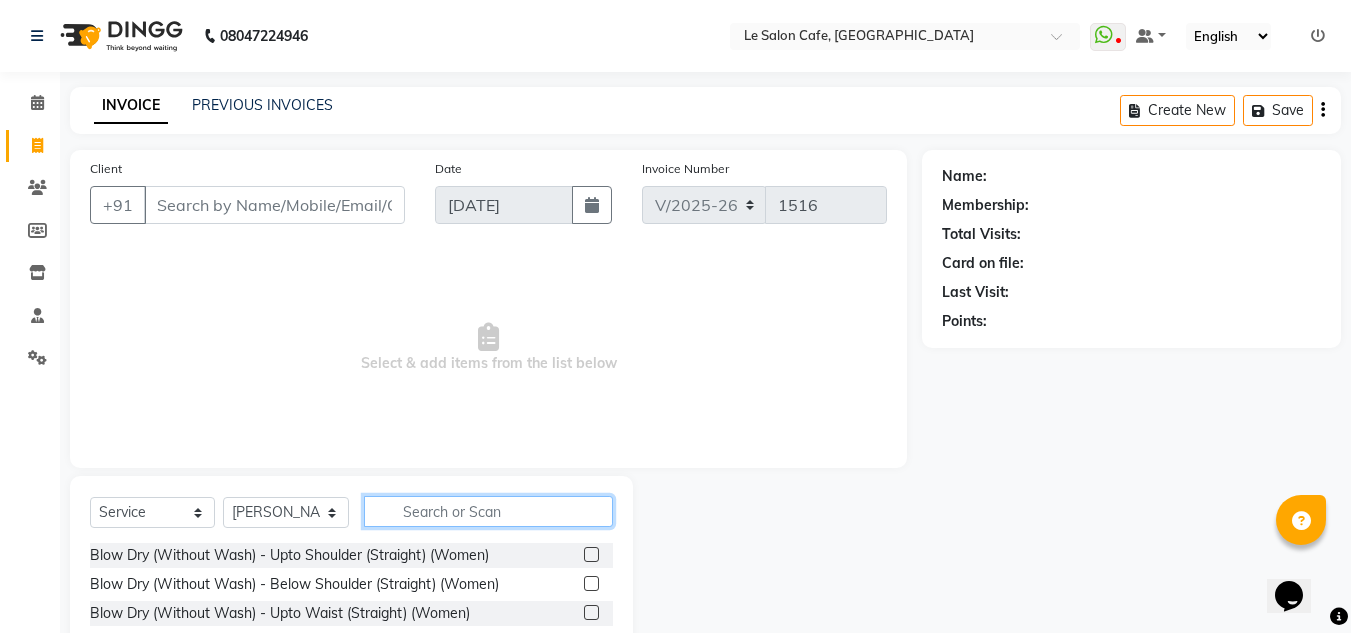 click 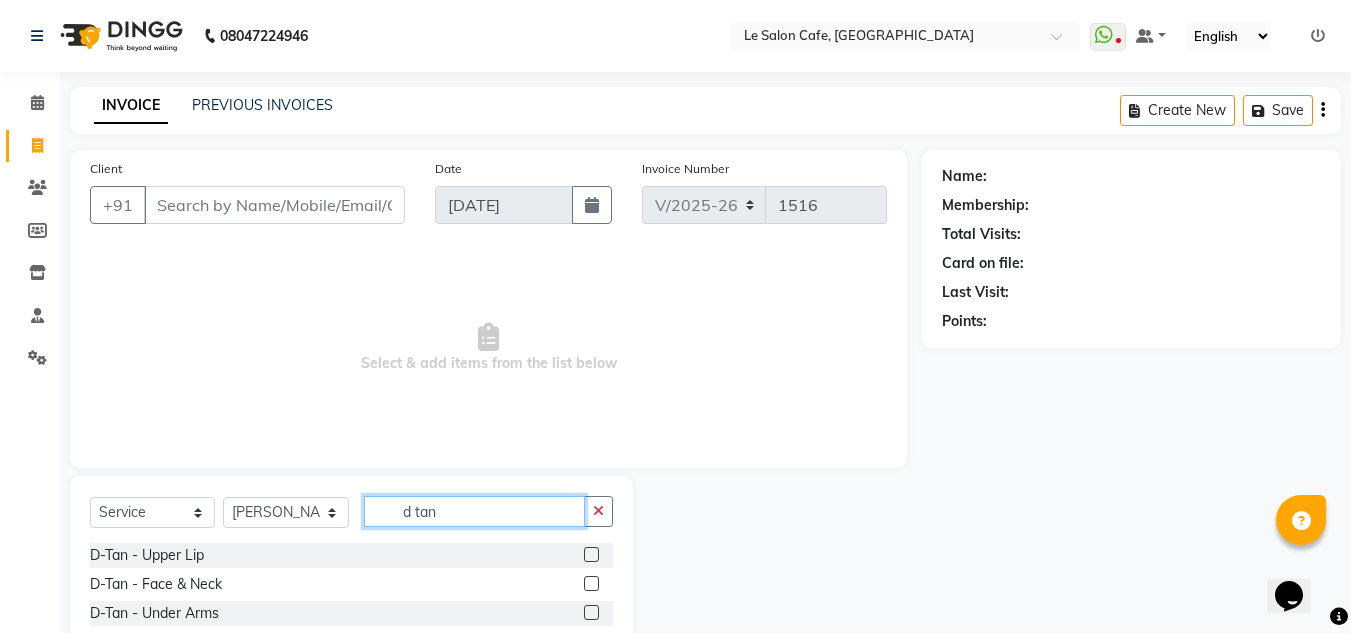 type on "d tan" 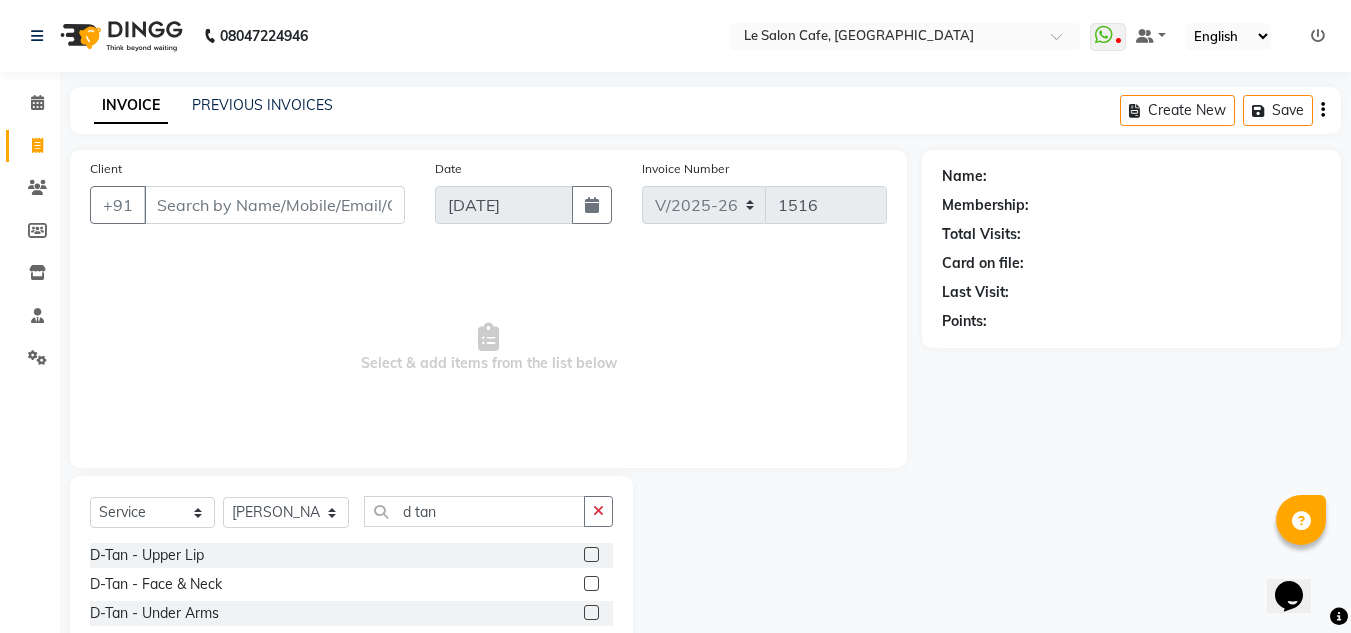 click 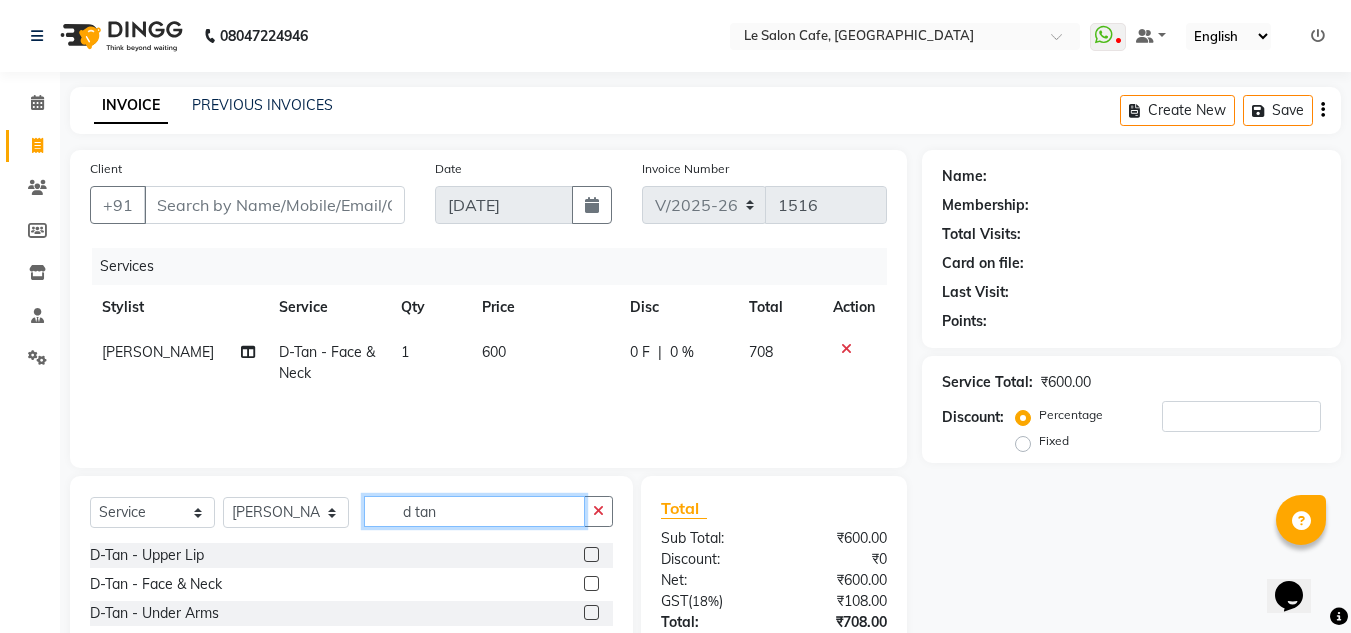 checkbox on "false" 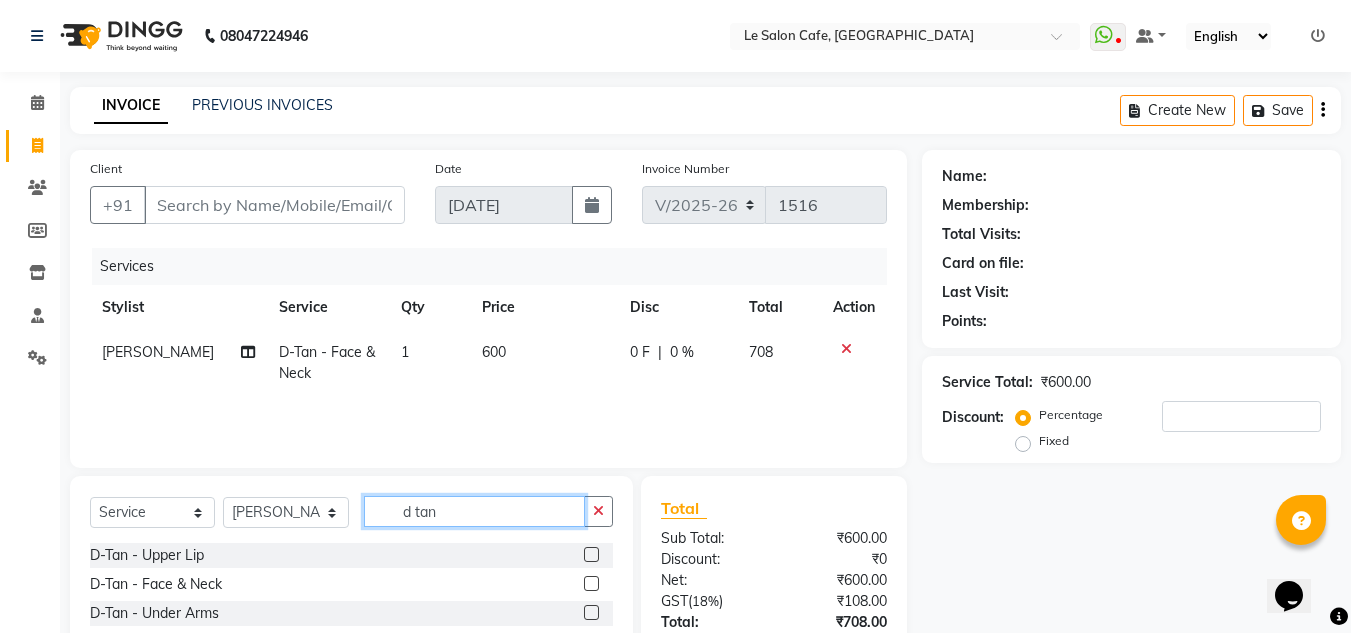 drag, startPoint x: 470, startPoint y: 518, endPoint x: 324, endPoint y: 522, distance: 146.05478 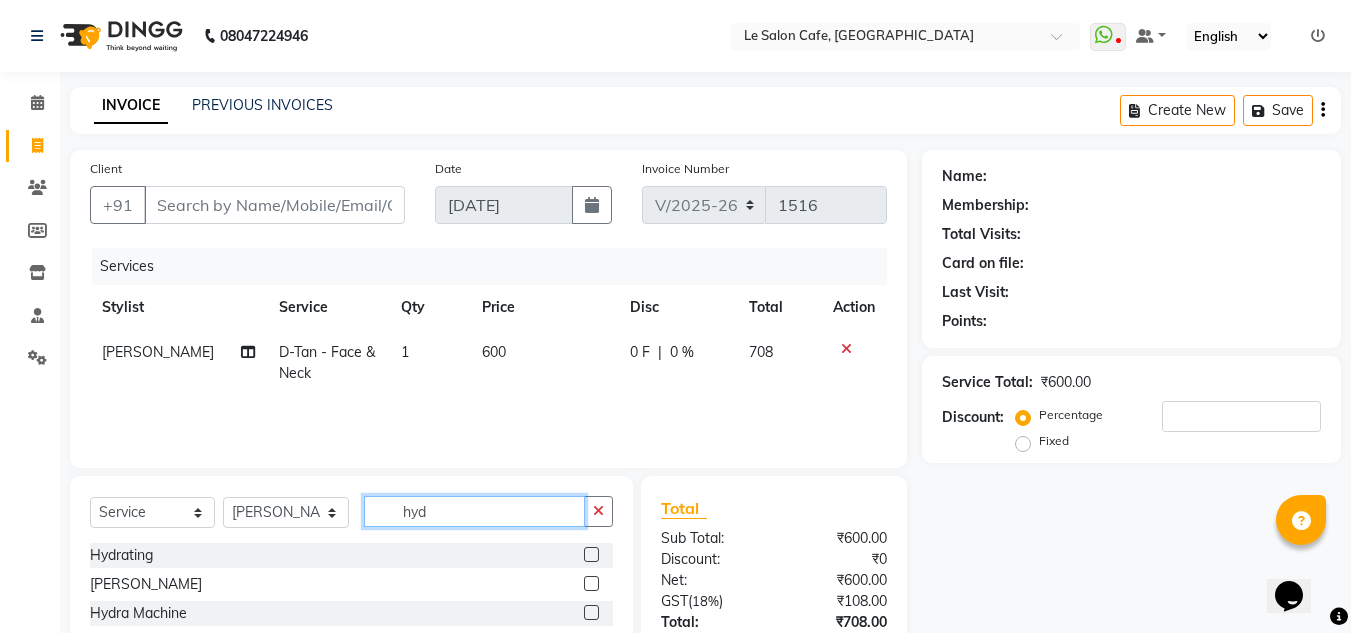 type on "hyd" 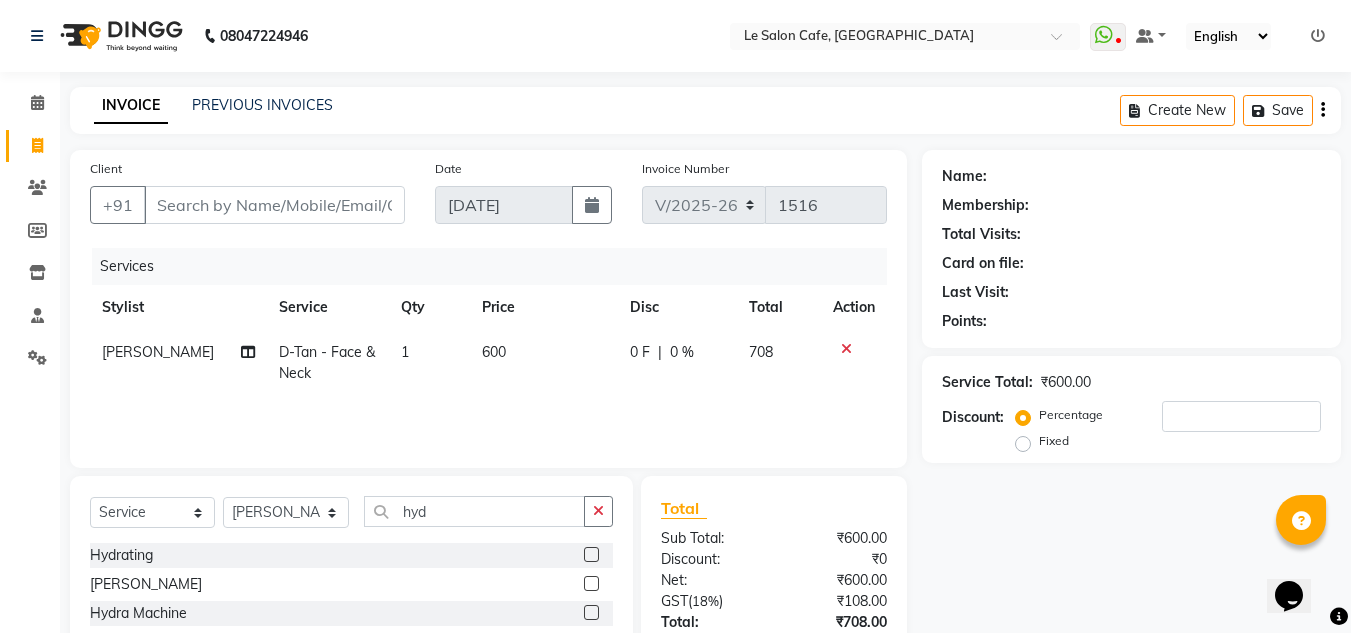 click 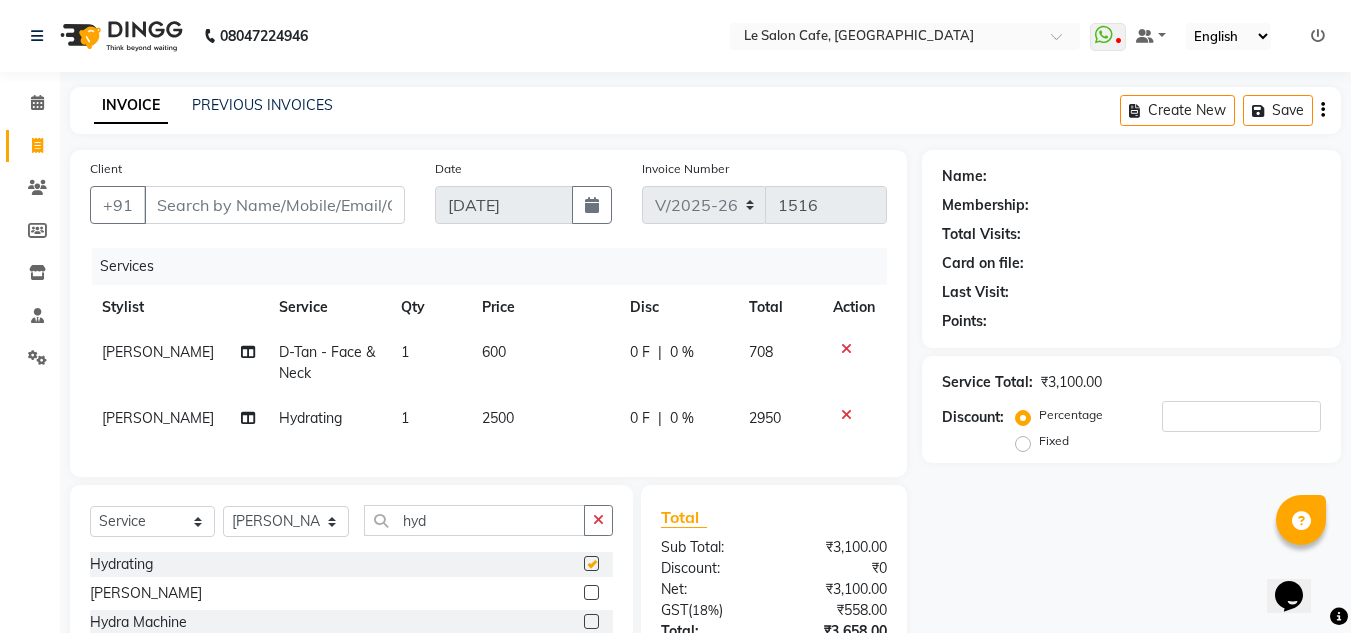 checkbox on "false" 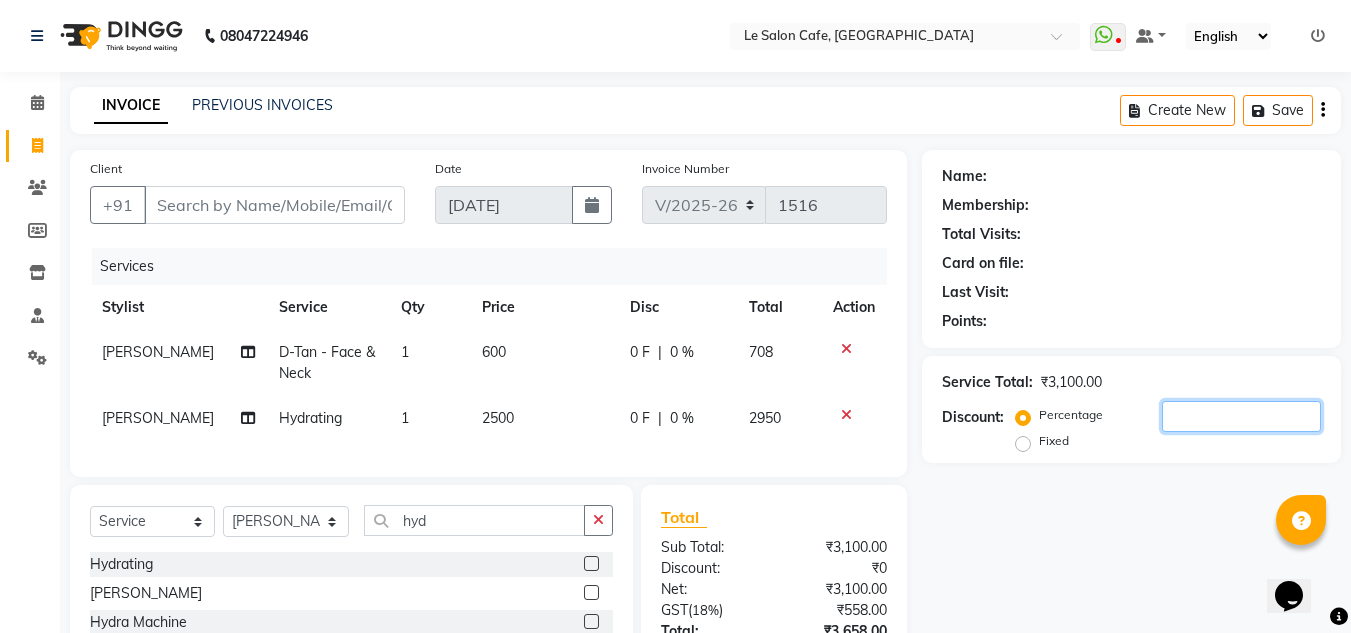 click 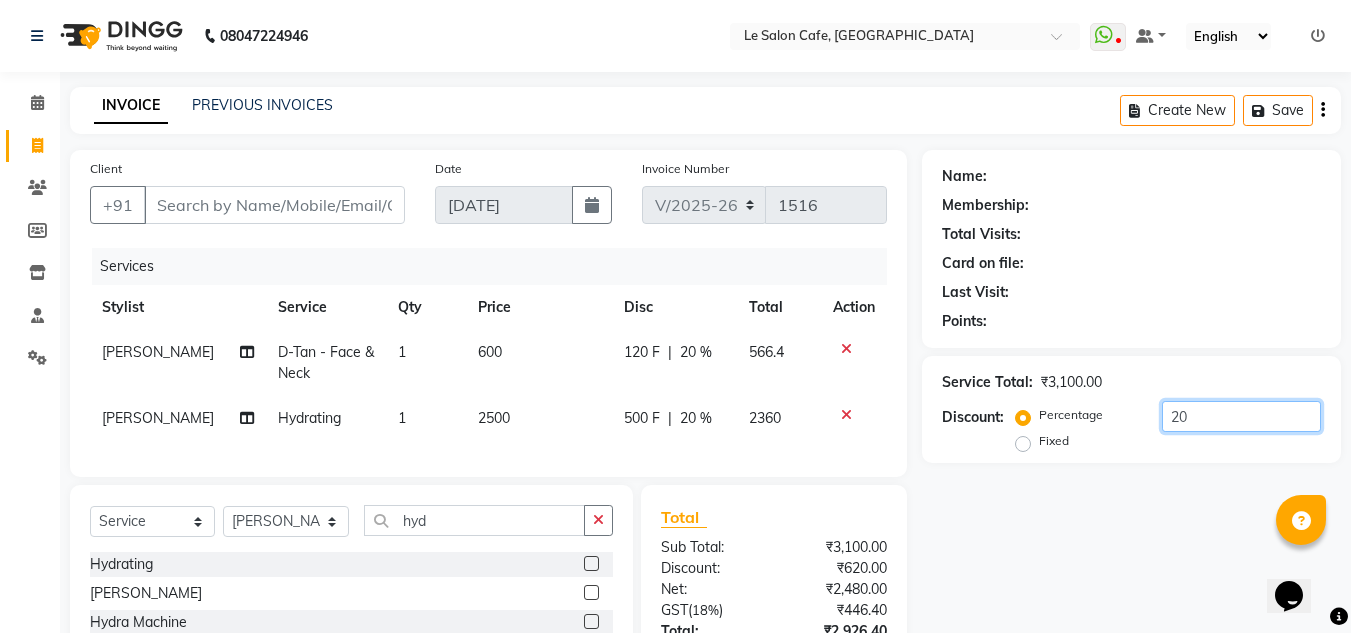 type on "20" 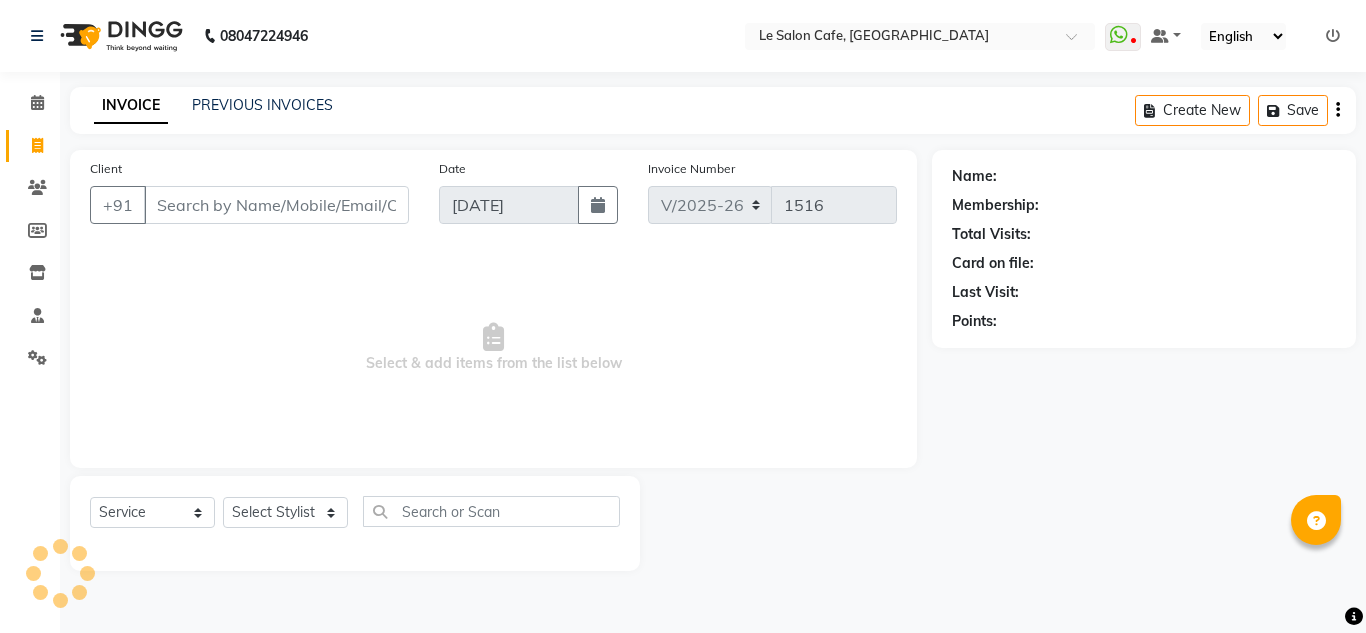 select on "594" 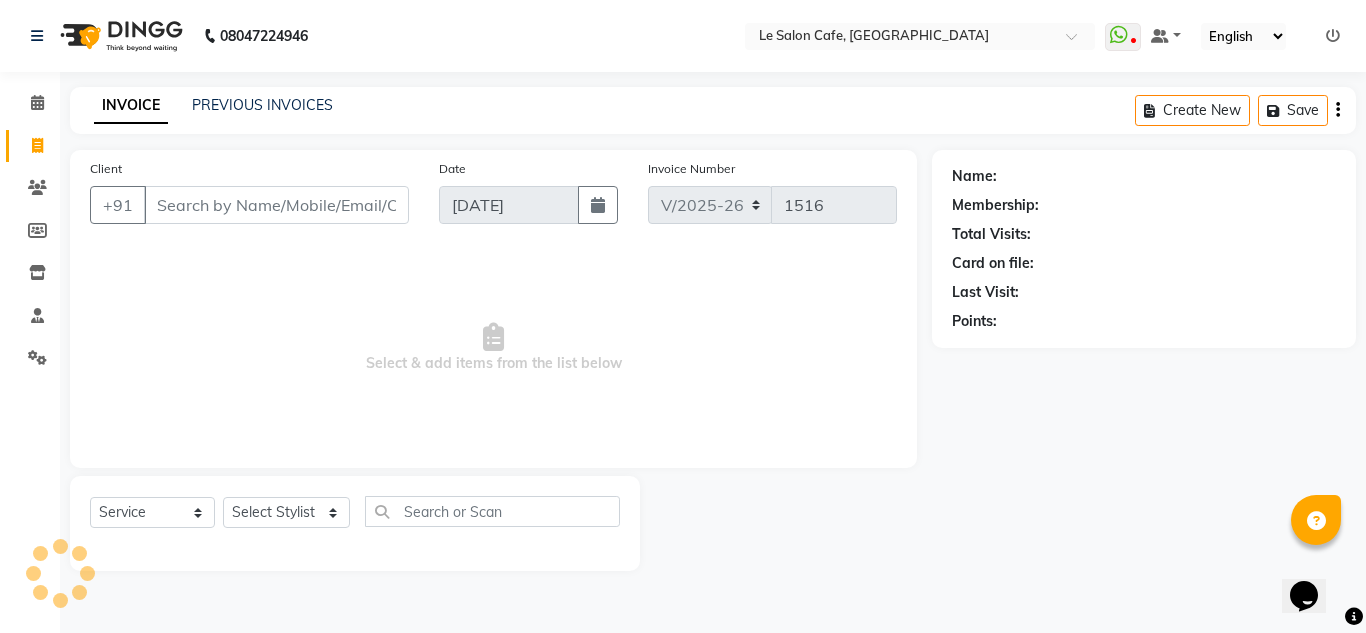 scroll, scrollTop: 0, scrollLeft: 0, axis: both 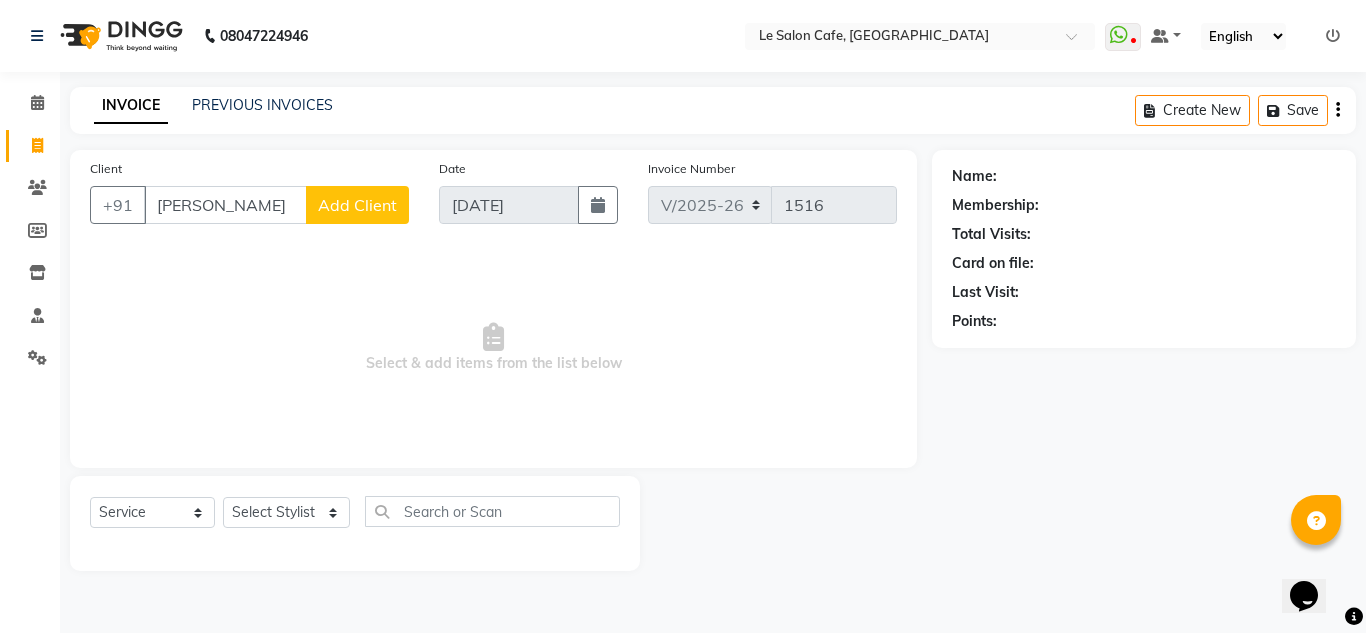 type on "Shweta Sukhad" 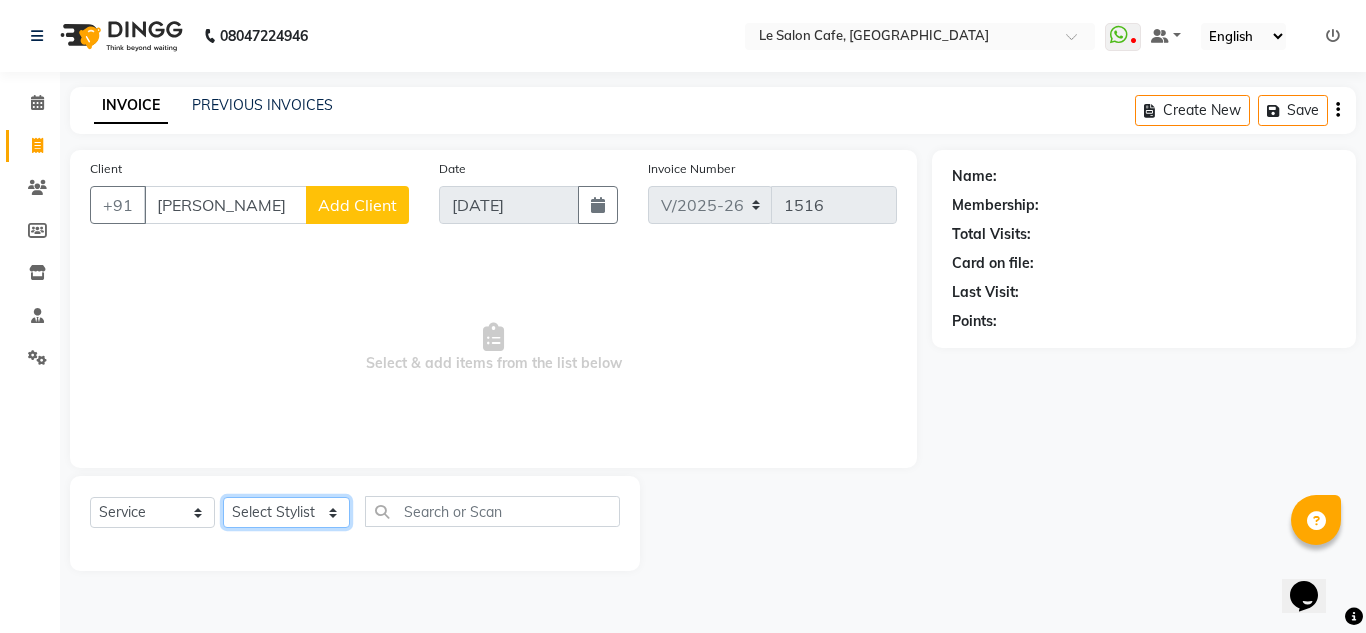 click on "Select Stylist Abid Salmani  Aniket Kadam  Front Desk  Muskan Khan  Pooja Kolge Reena Shaukat Ali  Sangeeta Kadri Shailendra Chauhan  Shekhar Sangle Soniyaa Varma Suchita Mistry Swapnil Kamble Wasim Ansari" 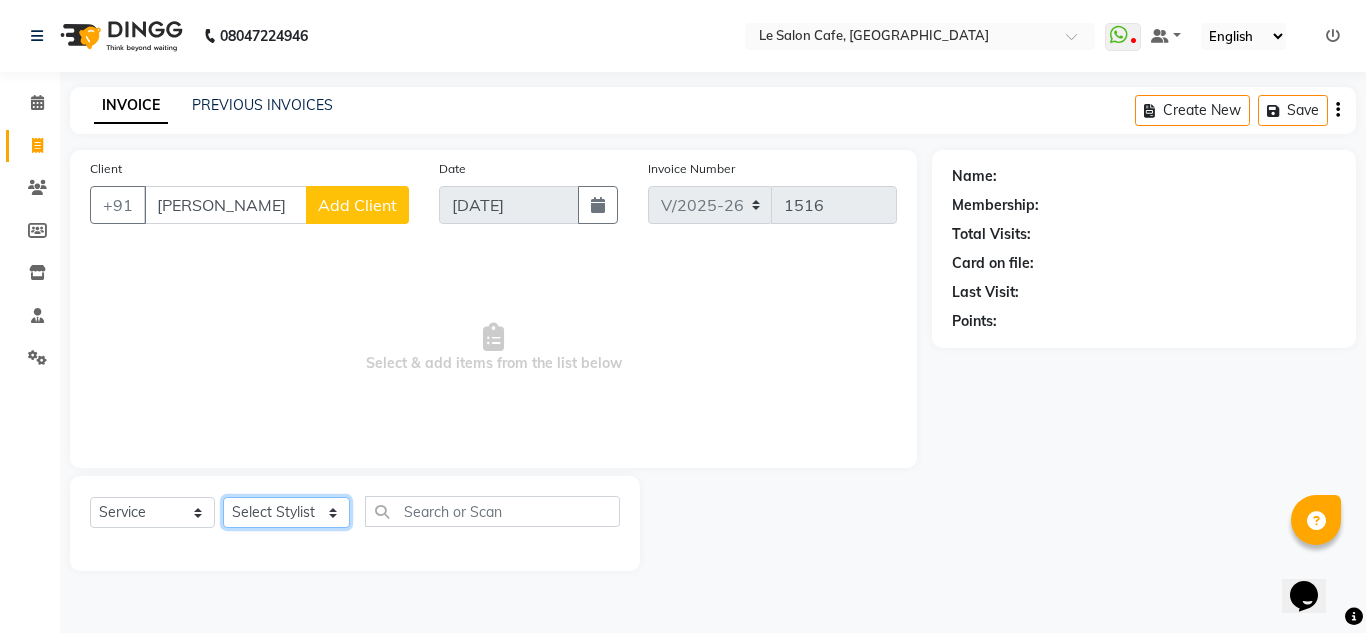 select on "85590" 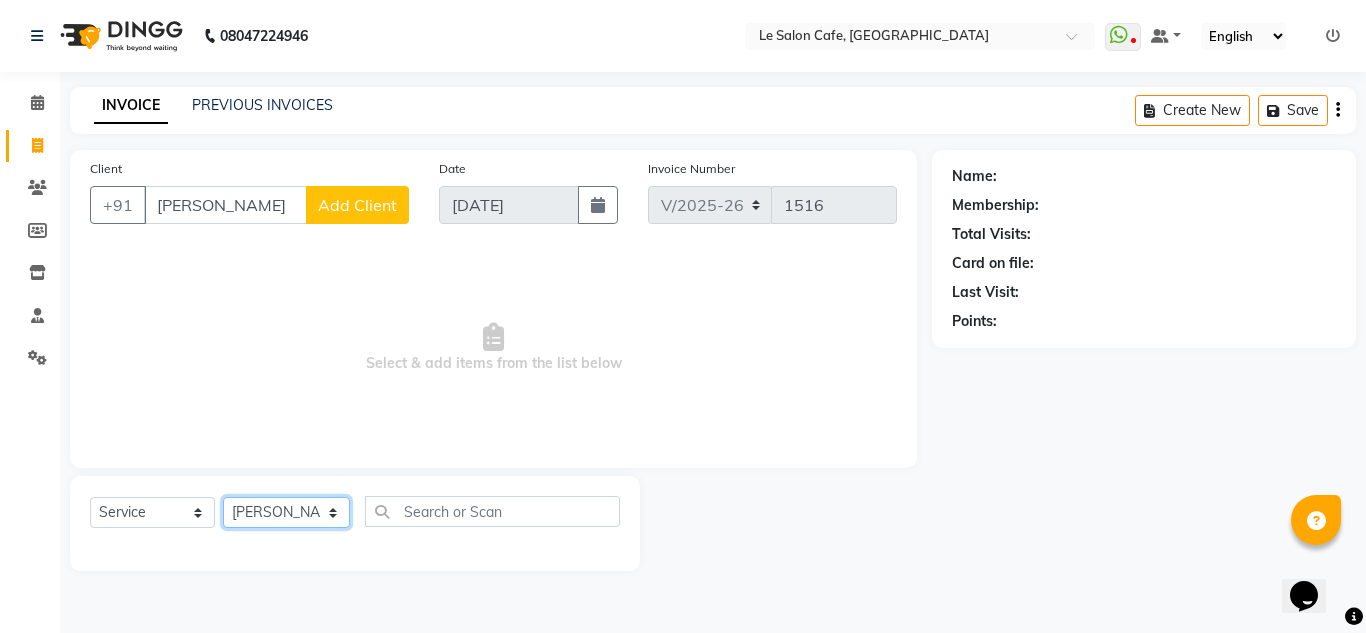 click on "Select Stylist Abid Salmani  Aniket Kadam  Front Desk  Muskan Khan  Pooja Kolge Reena Shaukat Ali  Sangeeta Kadri Shailendra Chauhan  Shekhar Sangle Soniyaa Varma Suchita Mistry Swapnil Kamble Wasim Ansari" 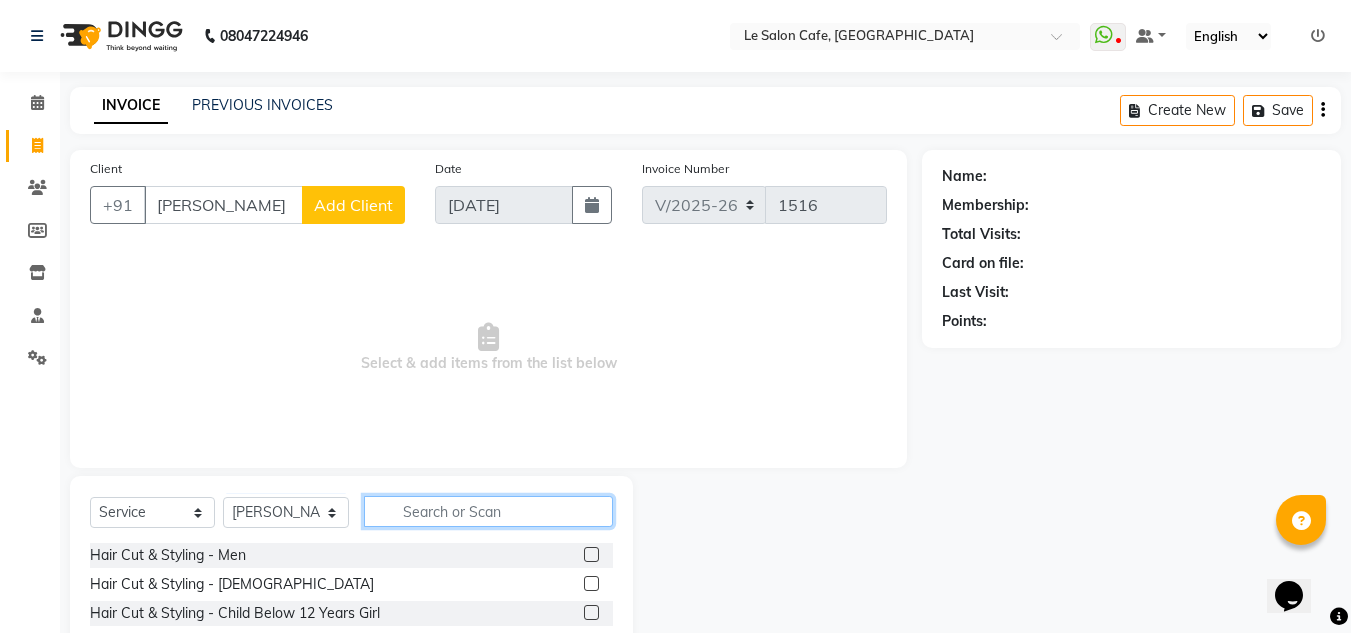 click 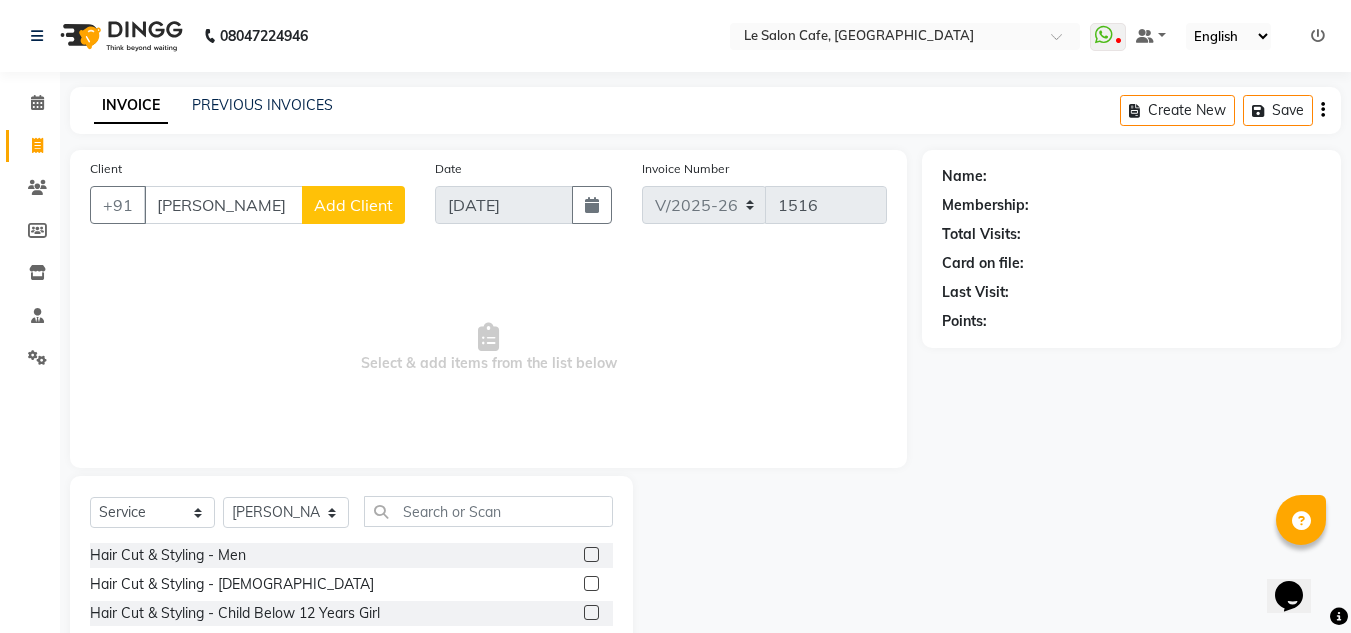 click 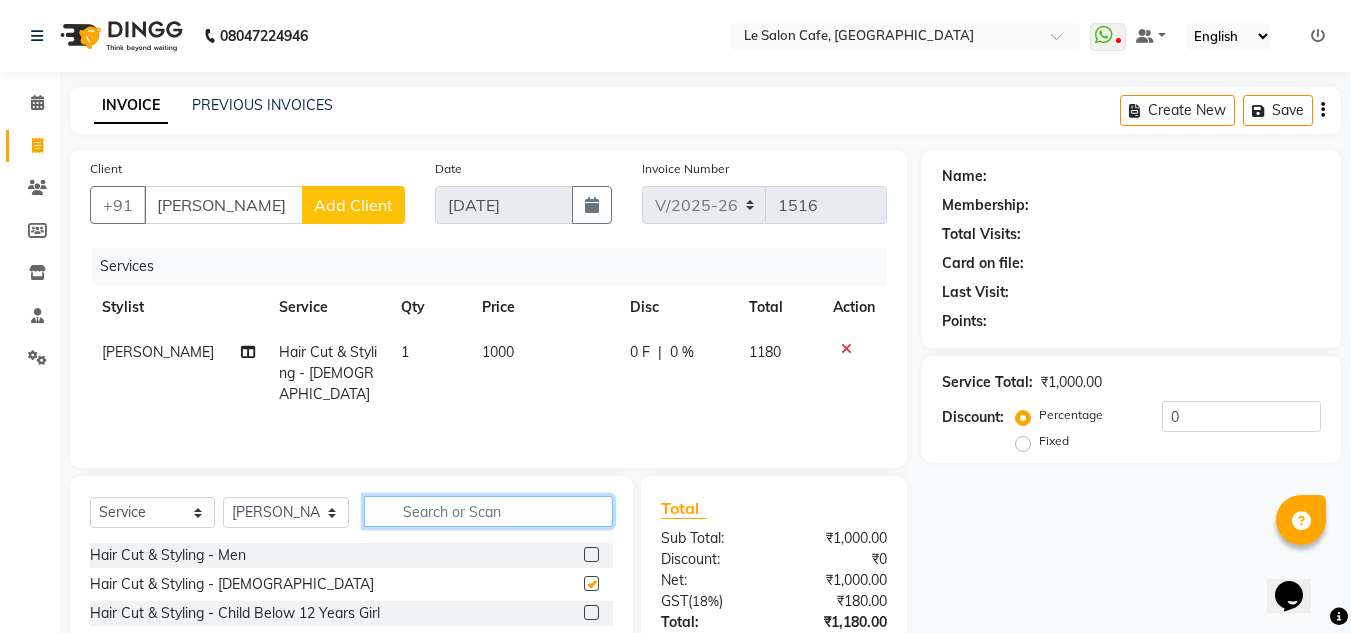checkbox on "false" 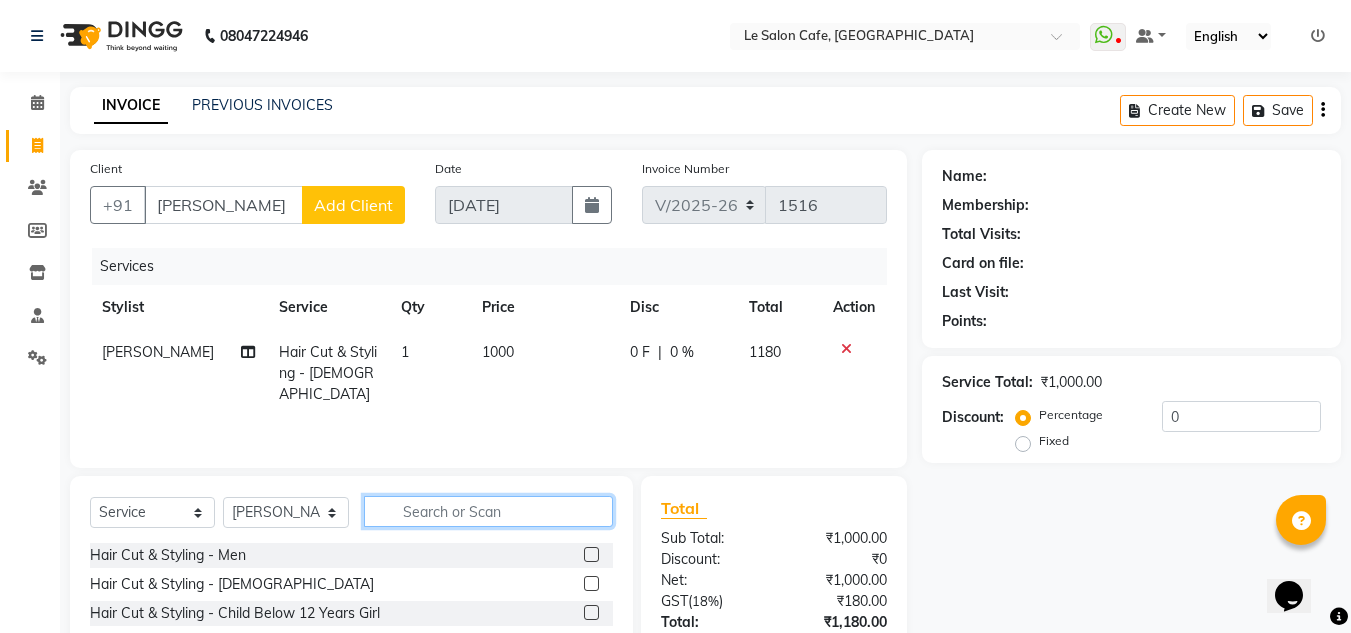 click 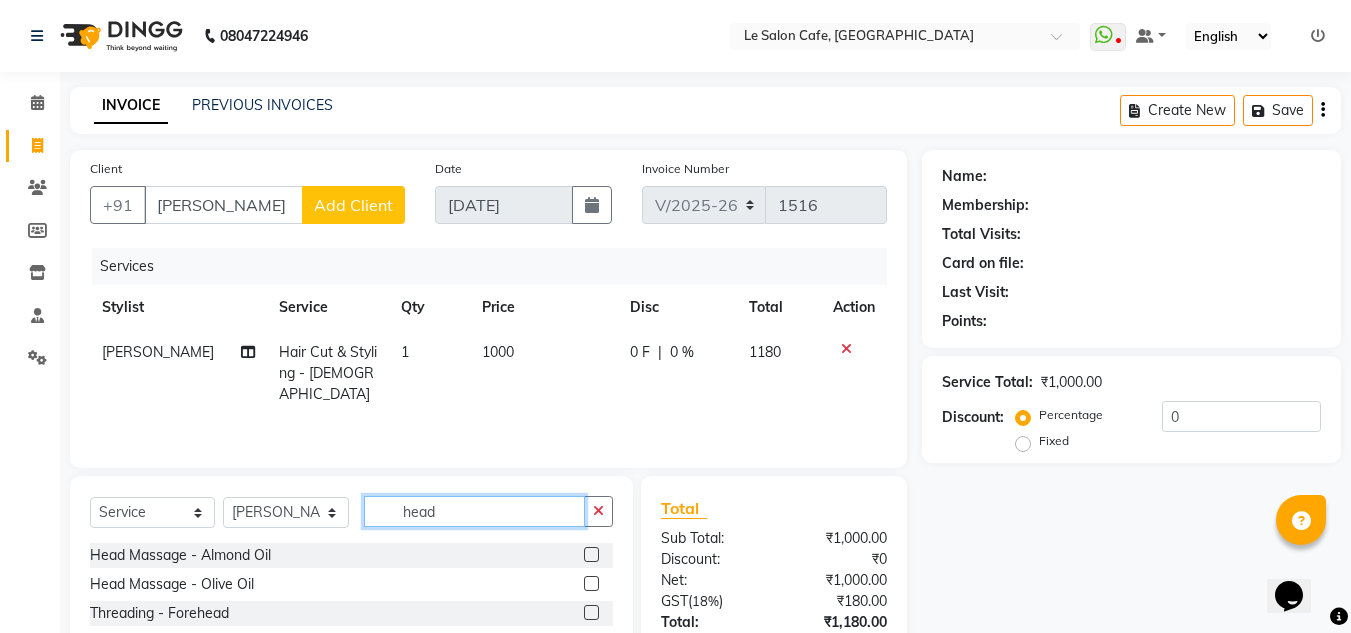 type on "head" 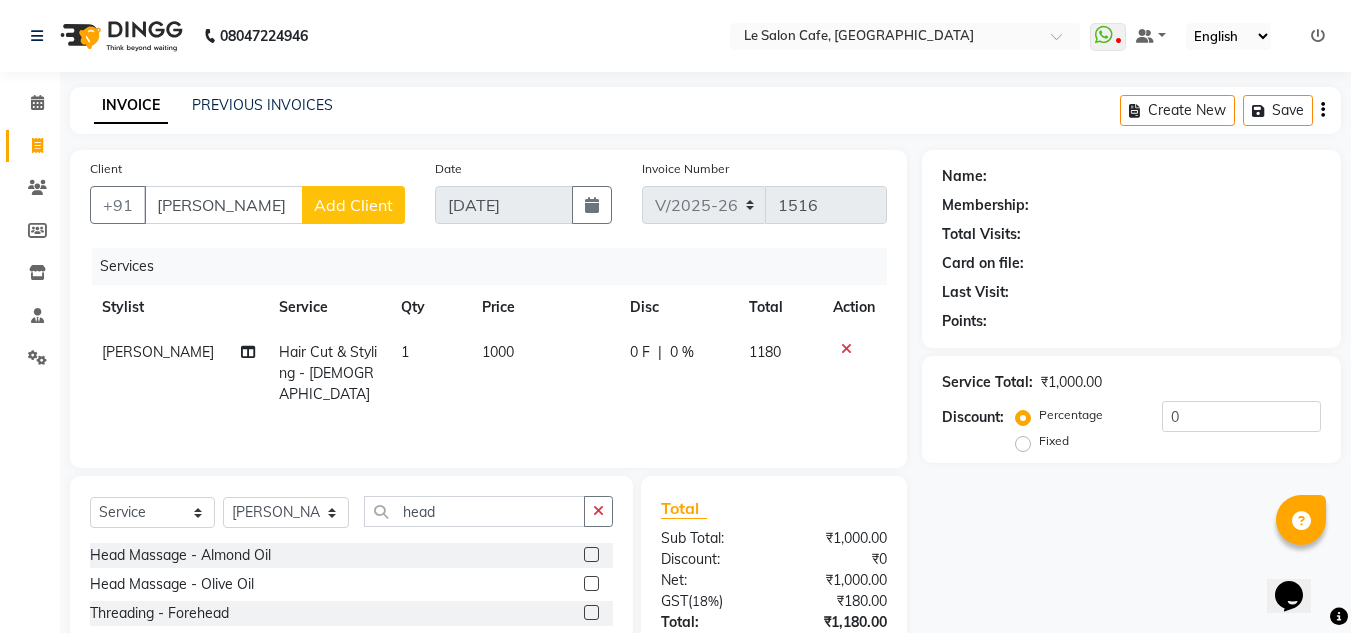 click 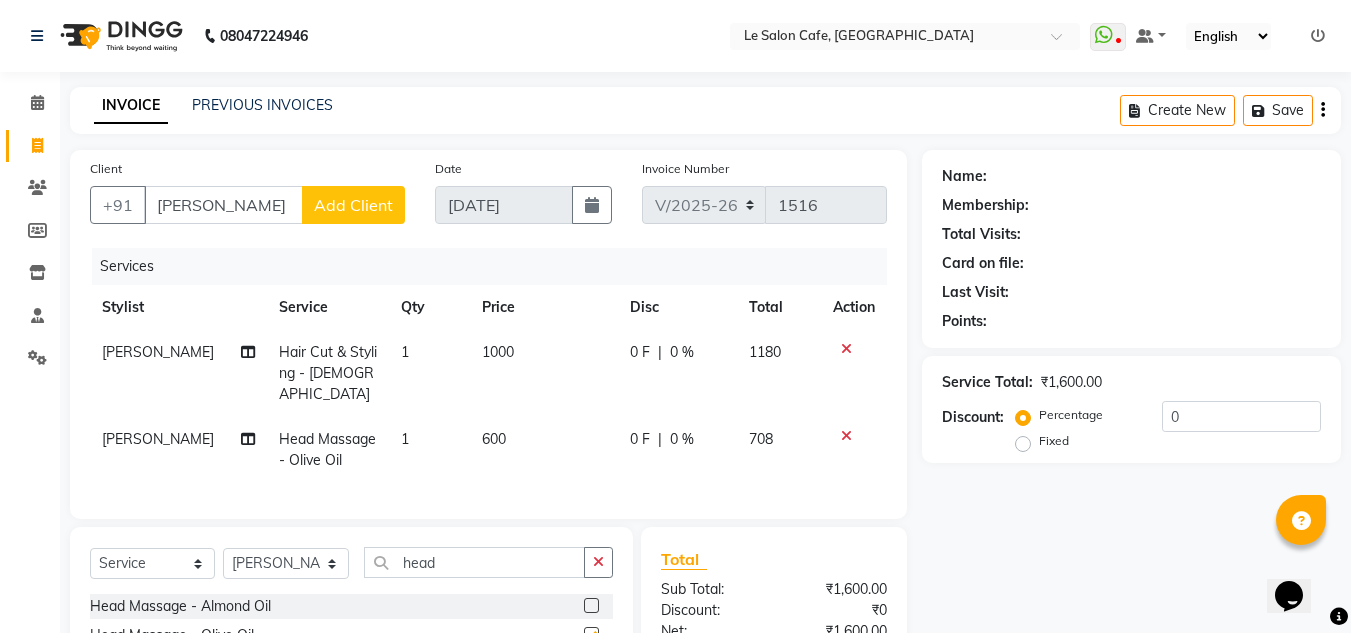 checkbox on "false" 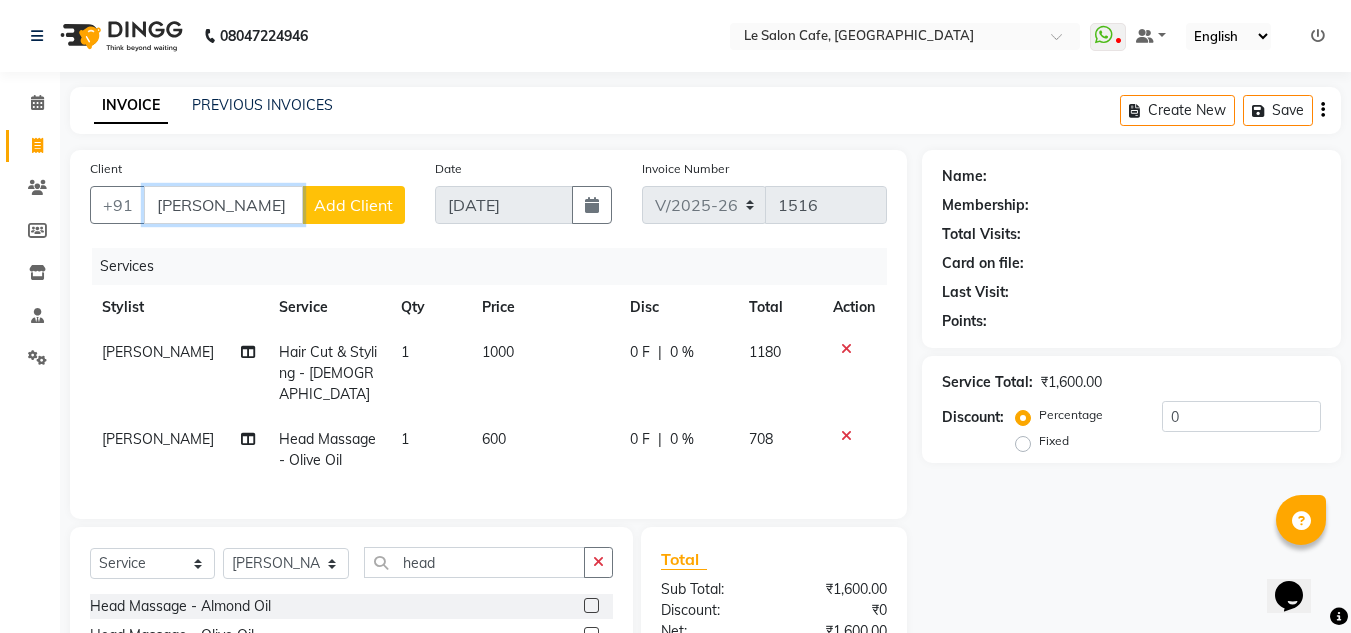 drag, startPoint x: 275, startPoint y: 203, endPoint x: 197, endPoint y: 220, distance: 79.83107 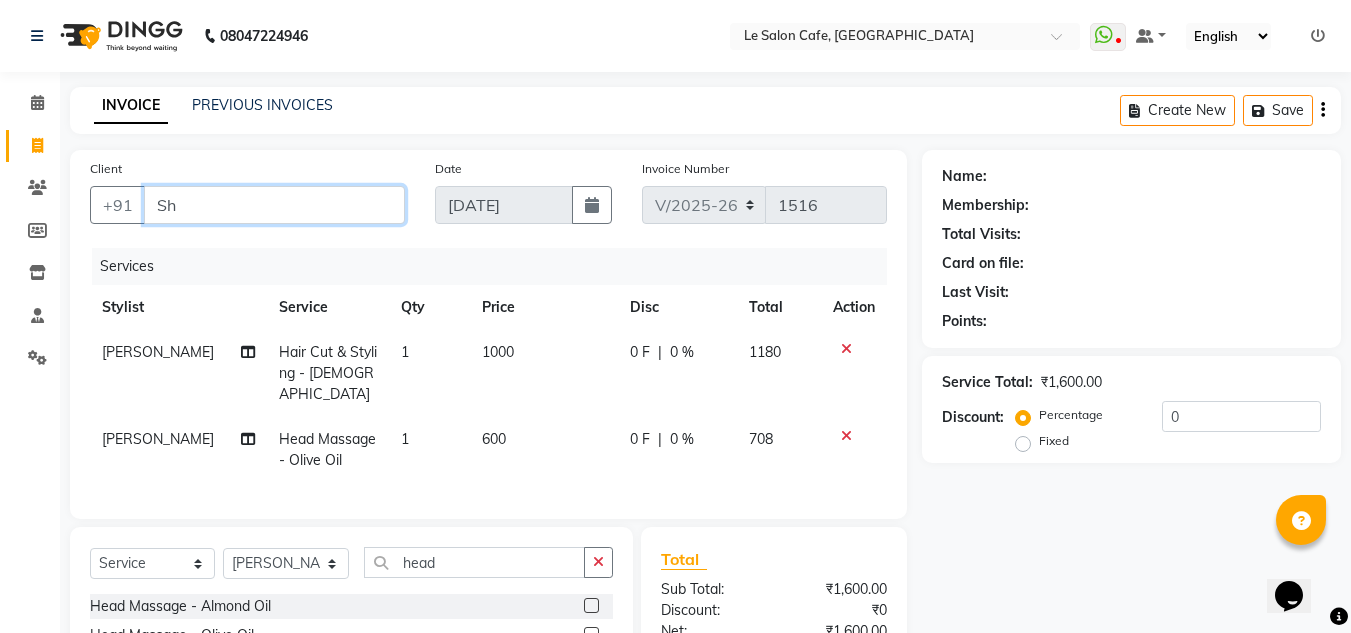 type on "S" 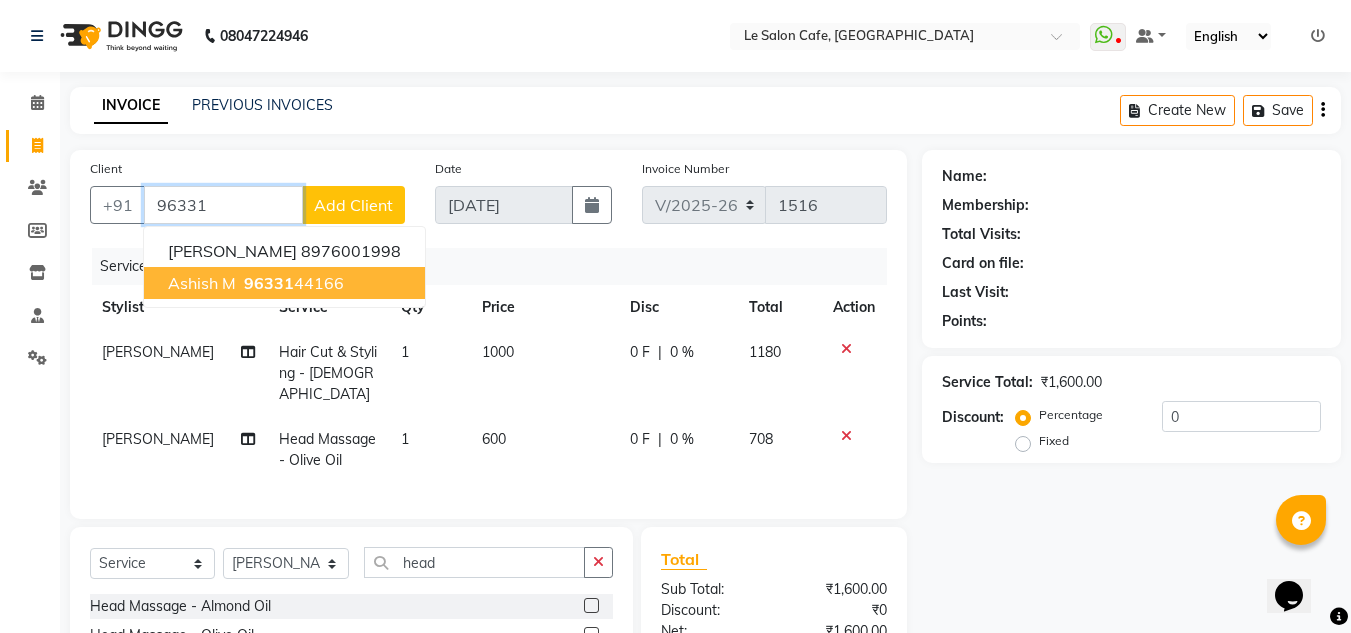 click on "Ashish M   96331 44166" at bounding box center (284, 283) 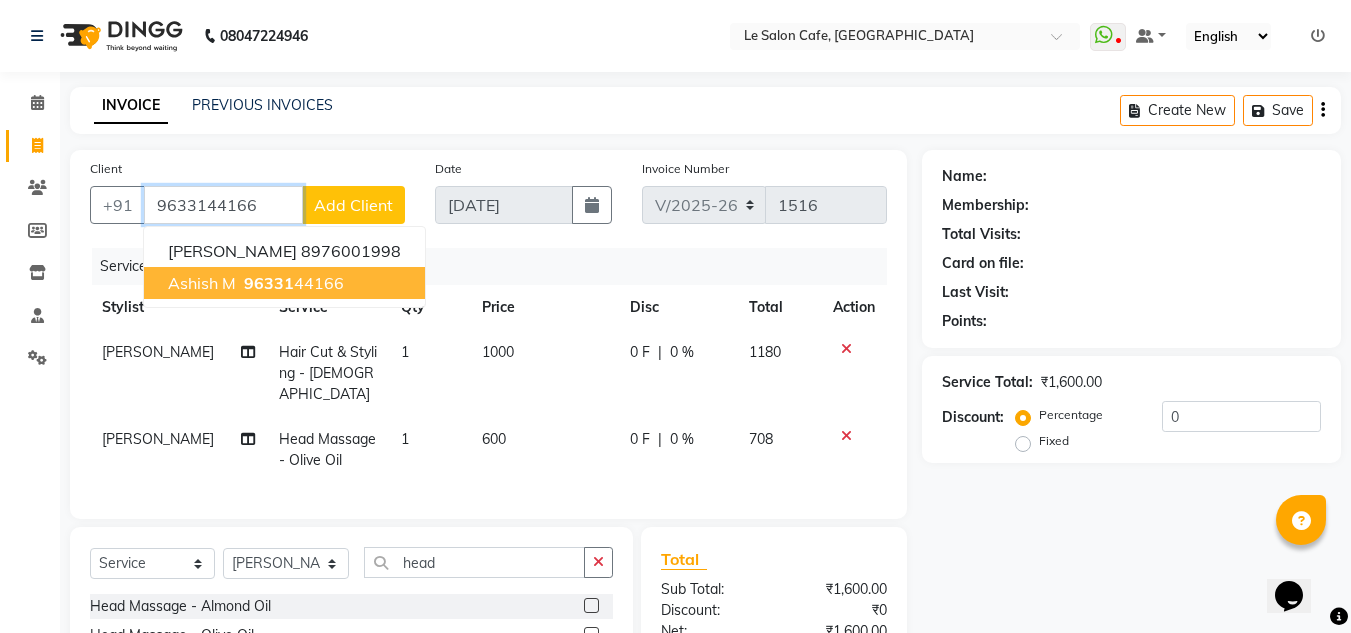 type on "9633144166" 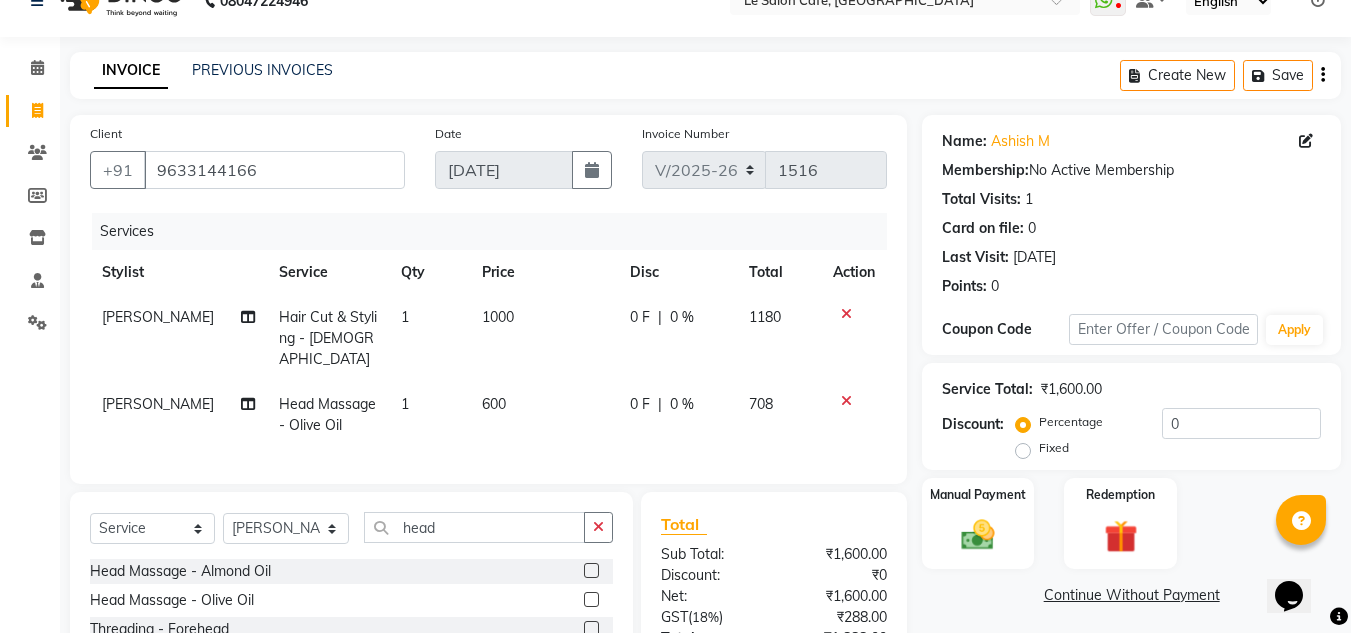 scroll, scrollTop: 0, scrollLeft: 0, axis: both 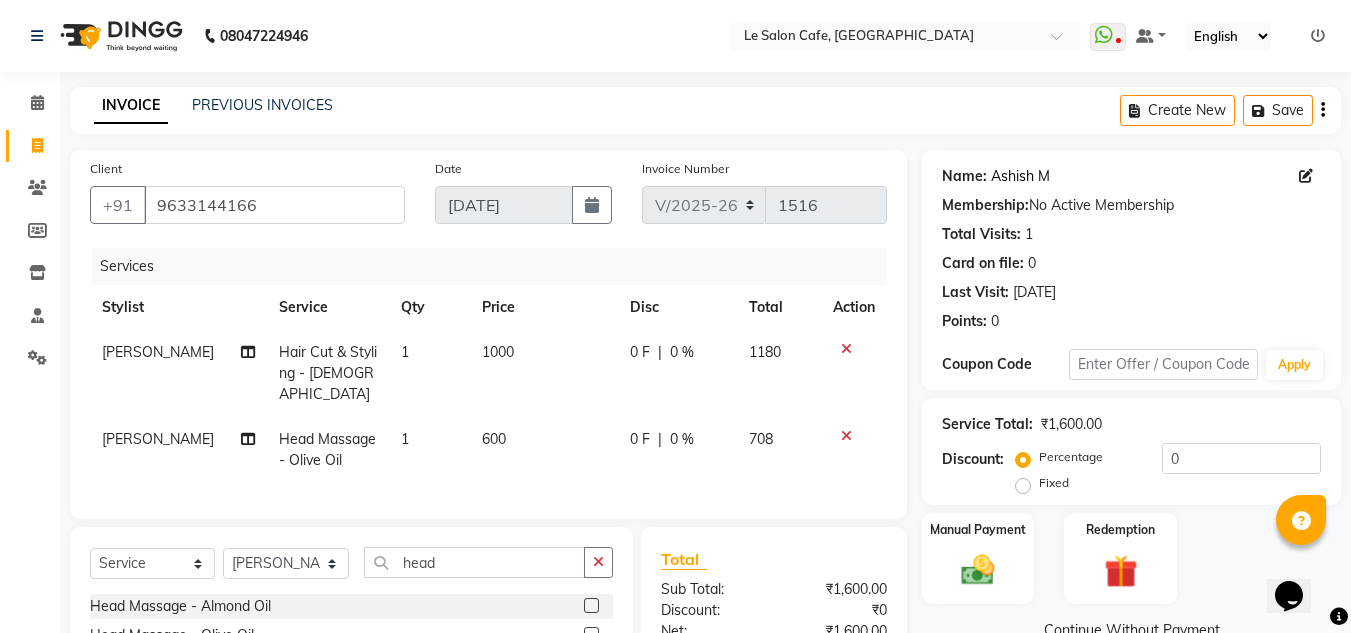 click on "Ashish M" 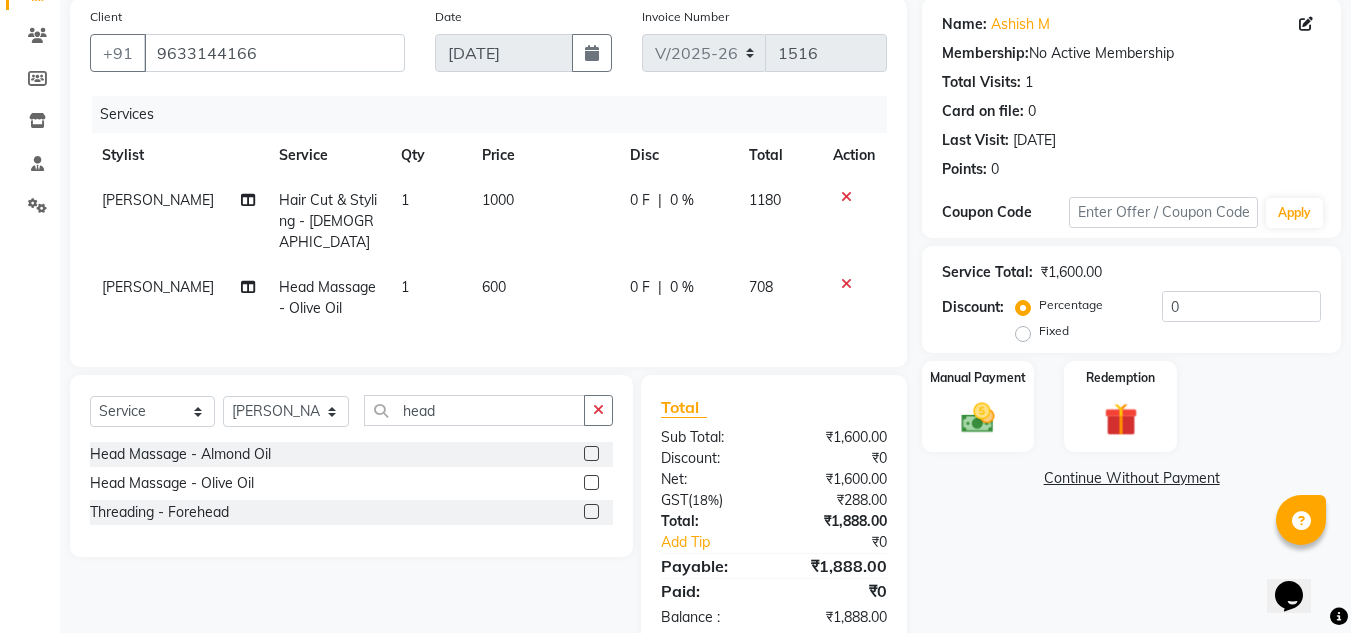 scroll, scrollTop: 191, scrollLeft: 0, axis: vertical 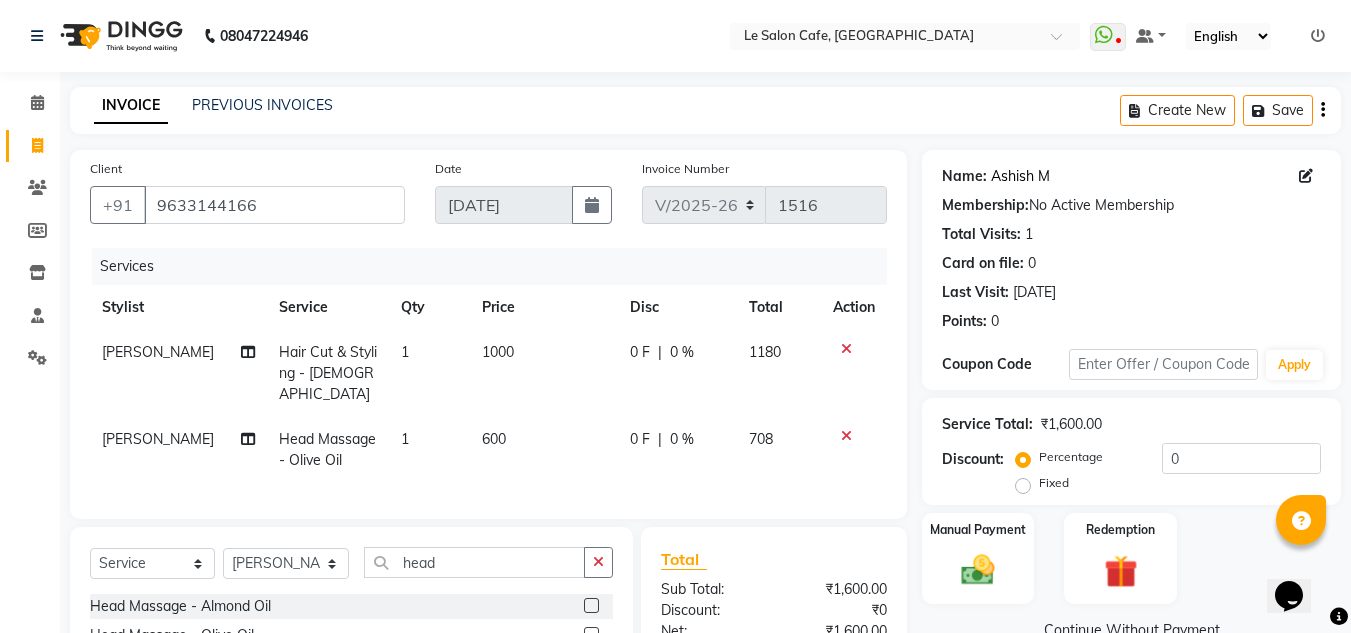 click on "Ashish M" 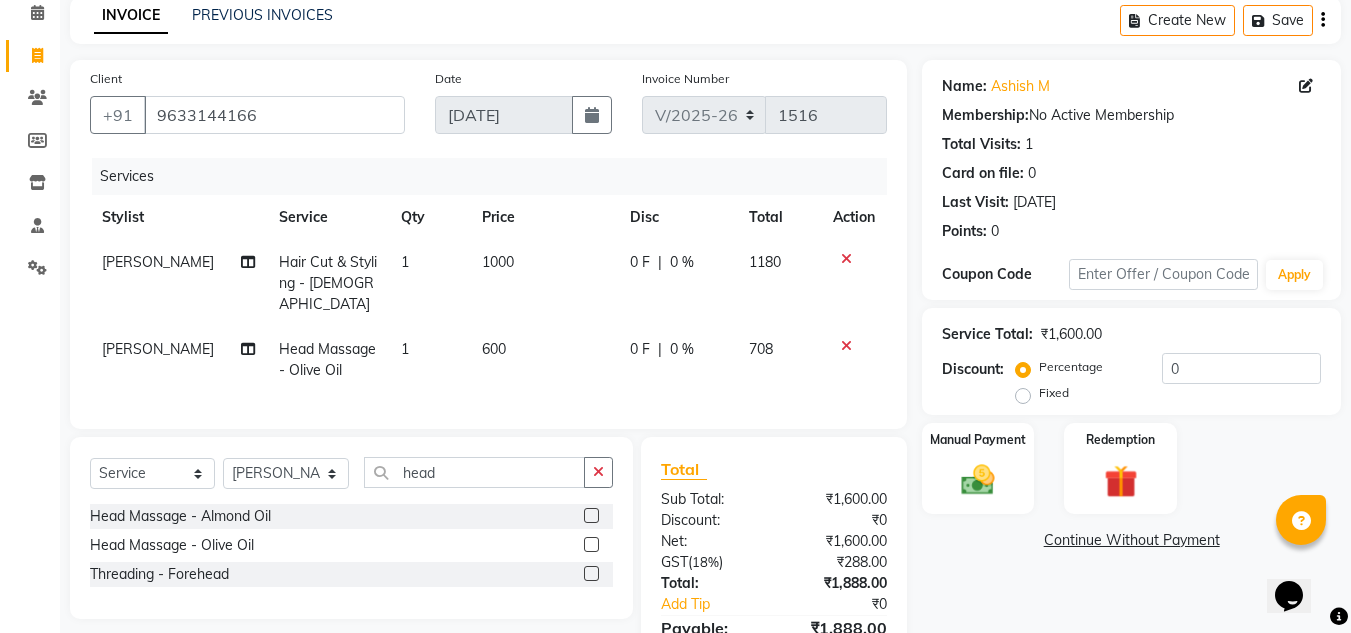scroll, scrollTop: 191, scrollLeft: 0, axis: vertical 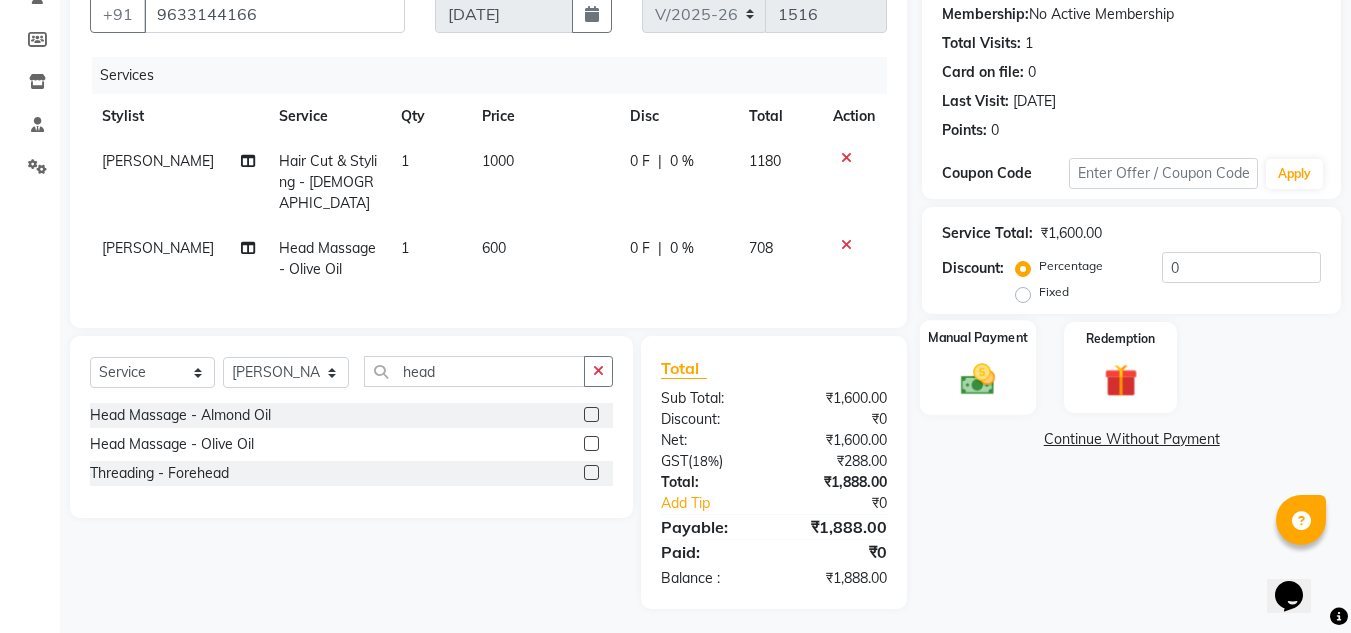click on "Manual Payment" 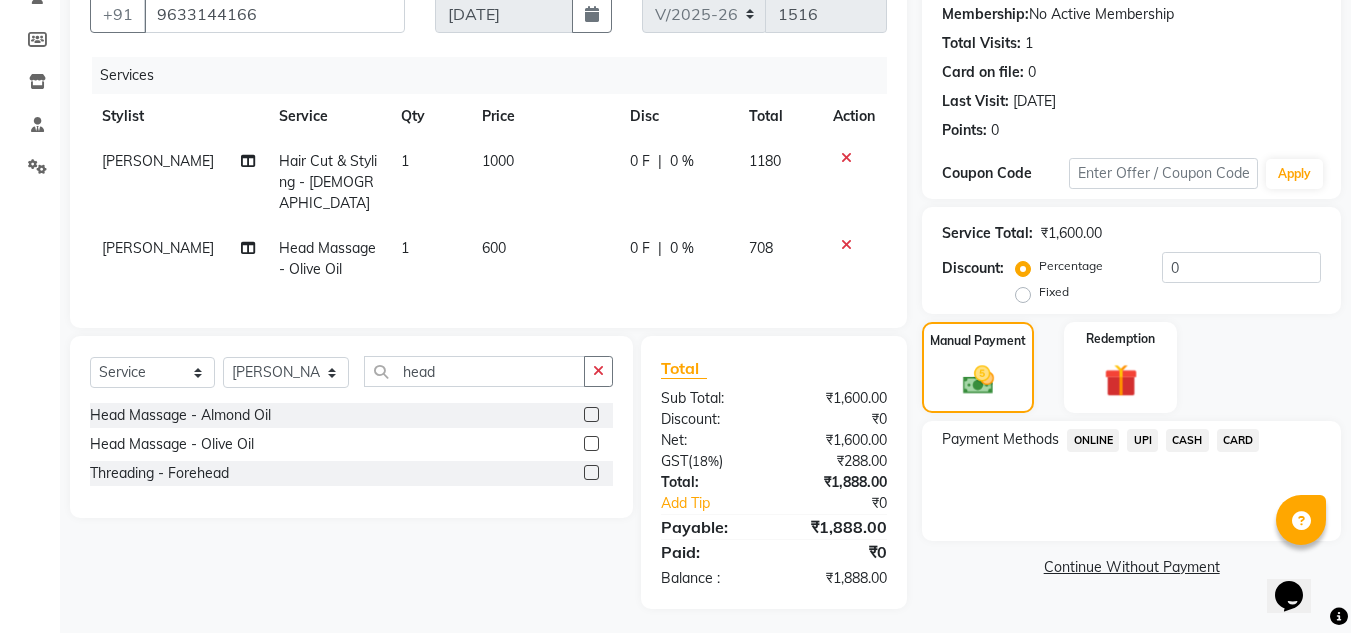 click on "CARD" 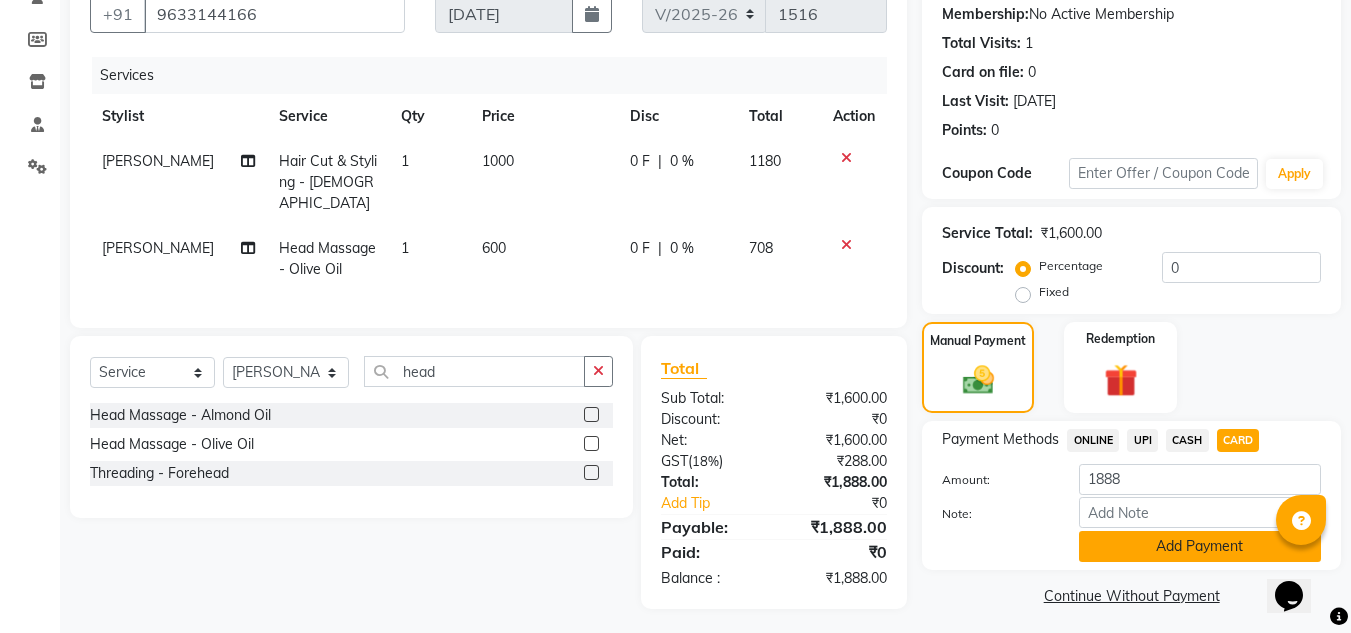 click on "Add Payment" 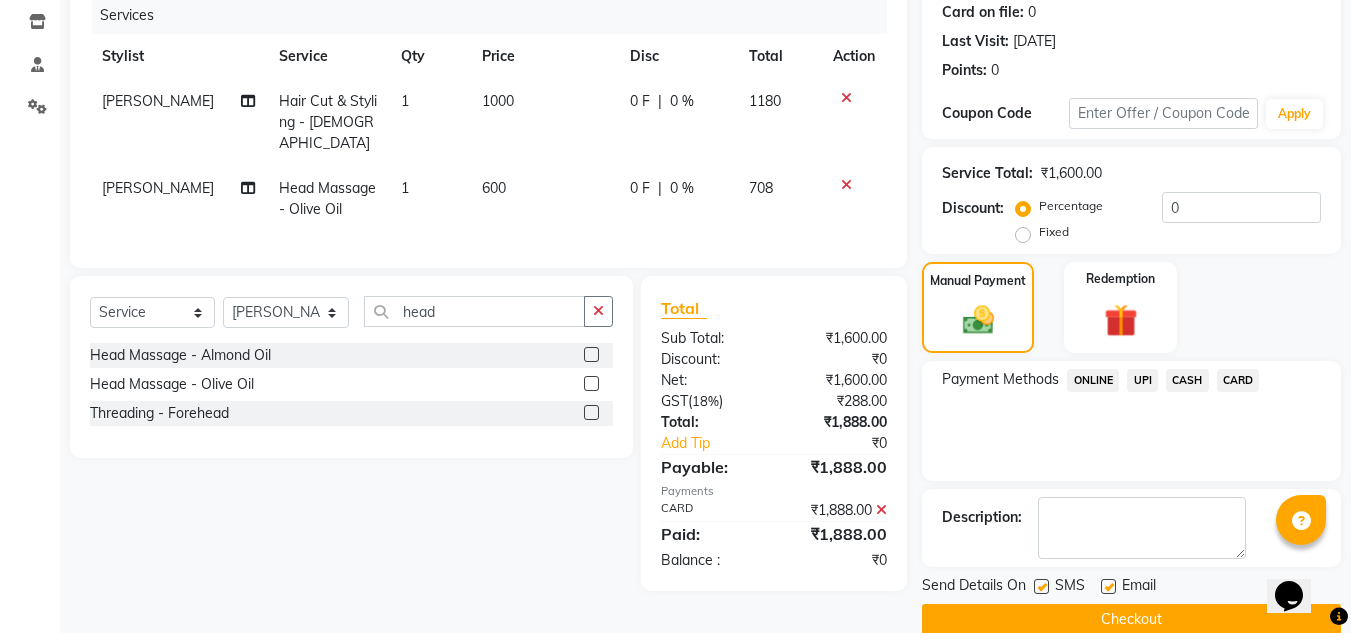 scroll, scrollTop: 283, scrollLeft: 0, axis: vertical 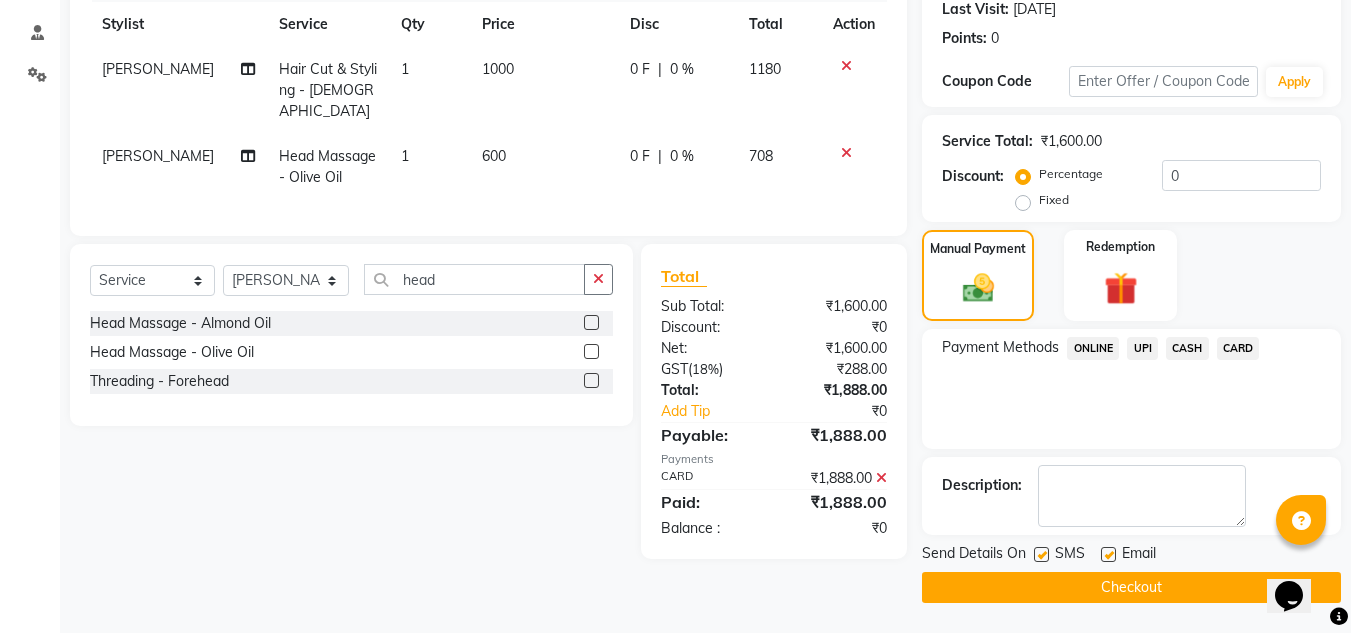 drag, startPoint x: 1105, startPoint y: 554, endPoint x: 1105, endPoint y: 573, distance: 19 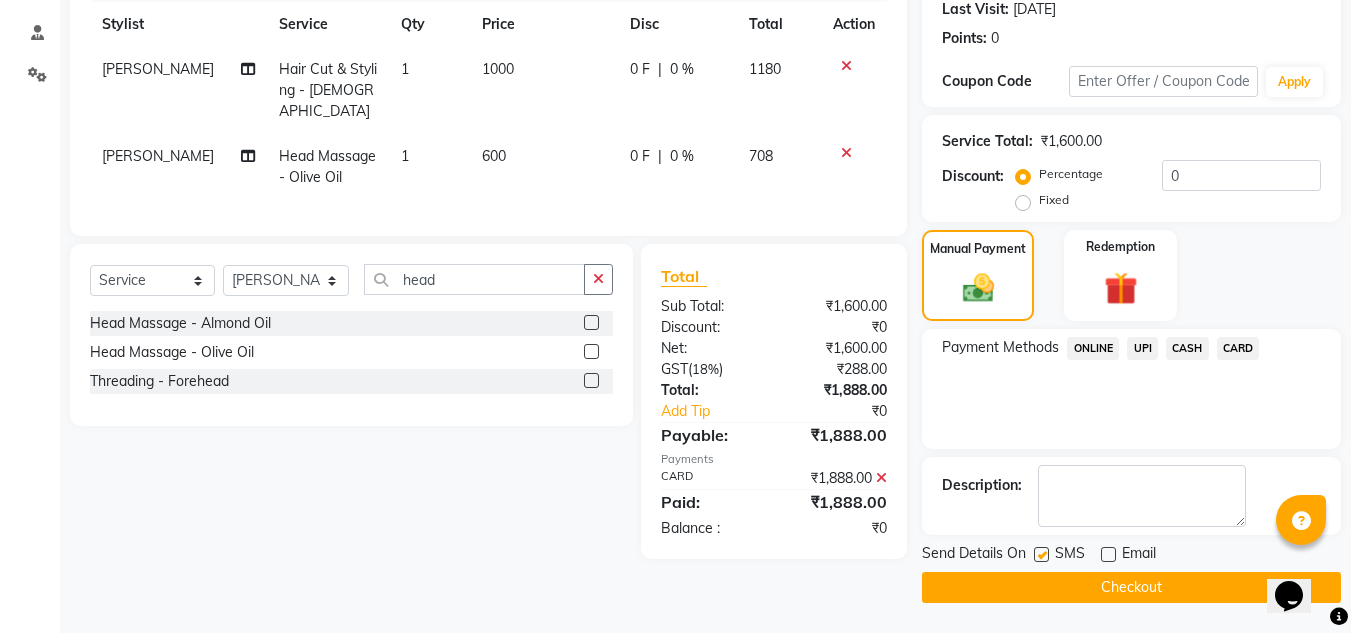 click on "Checkout" 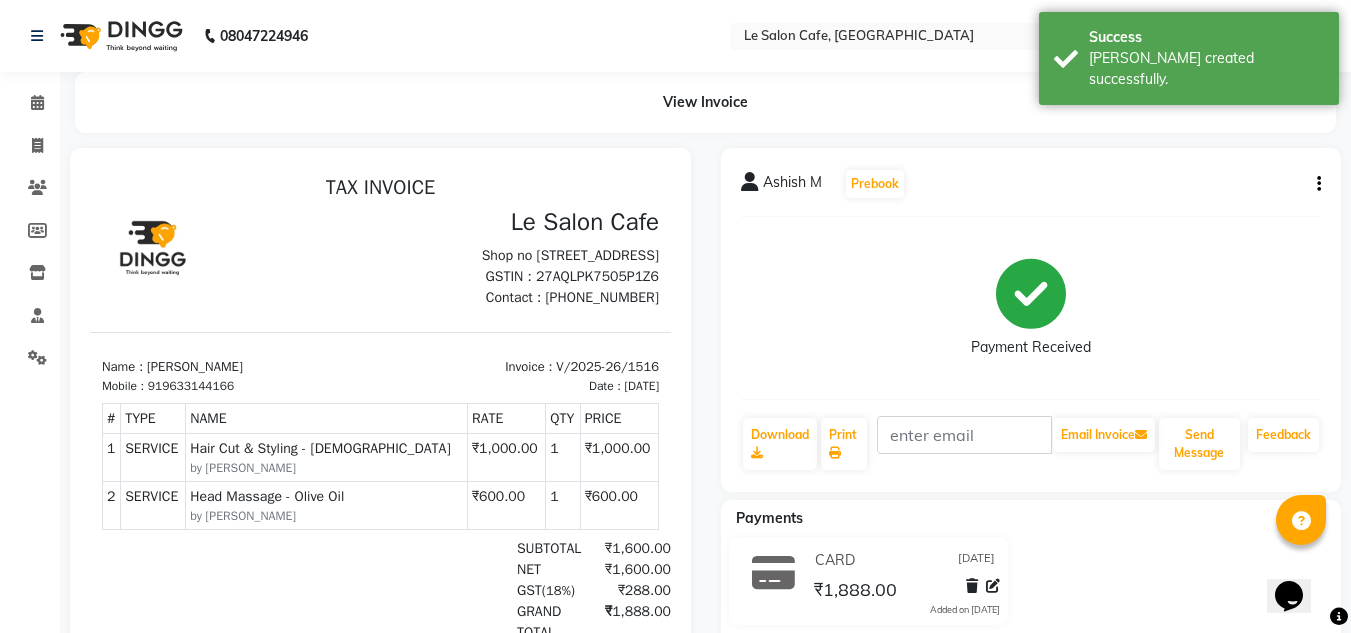 scroll, scrollTop: 0, scrollLeft: 0, axis: both 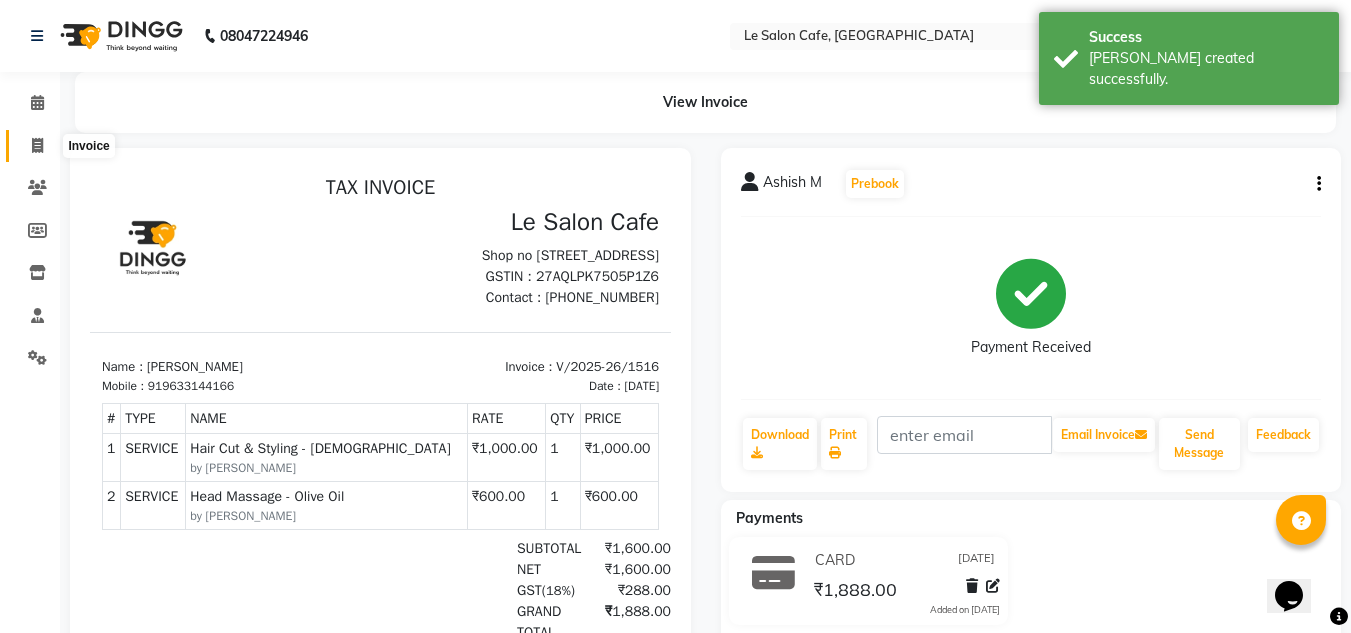 click 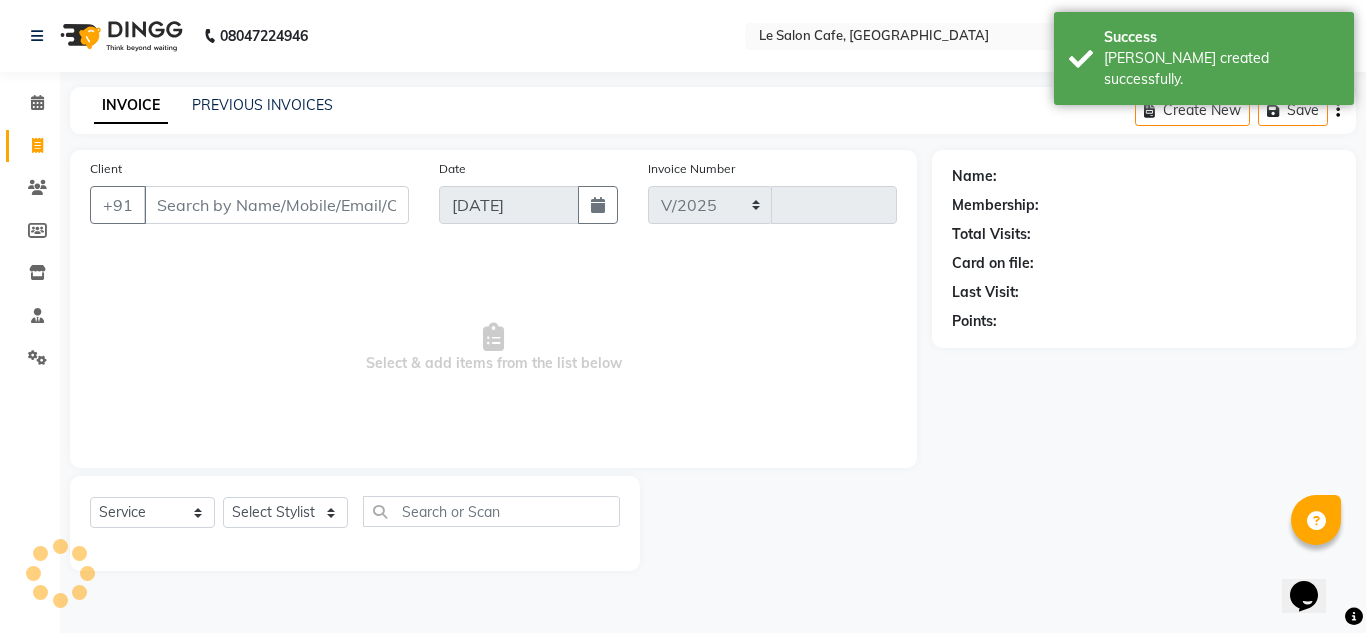 select on "594" 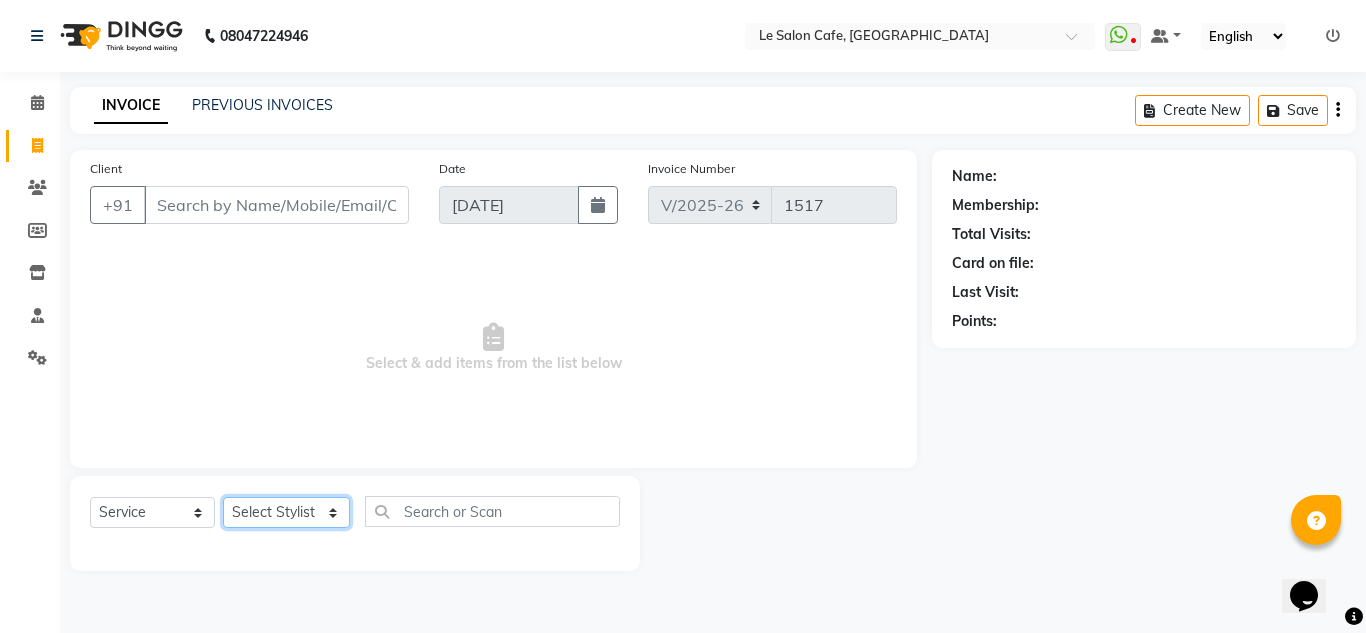 click on "Select Stylist Abid Salmani  Aniket Kadam  Front Desk  Muskan Khan  Pooja Kolge Reena Shaukat Ali  Sangeeta Kadri Shailendra Chauhan  Shekhar Sangle Soniyaa Varma Suchita Mistry Swapnil Kamble Wasim Ansari" 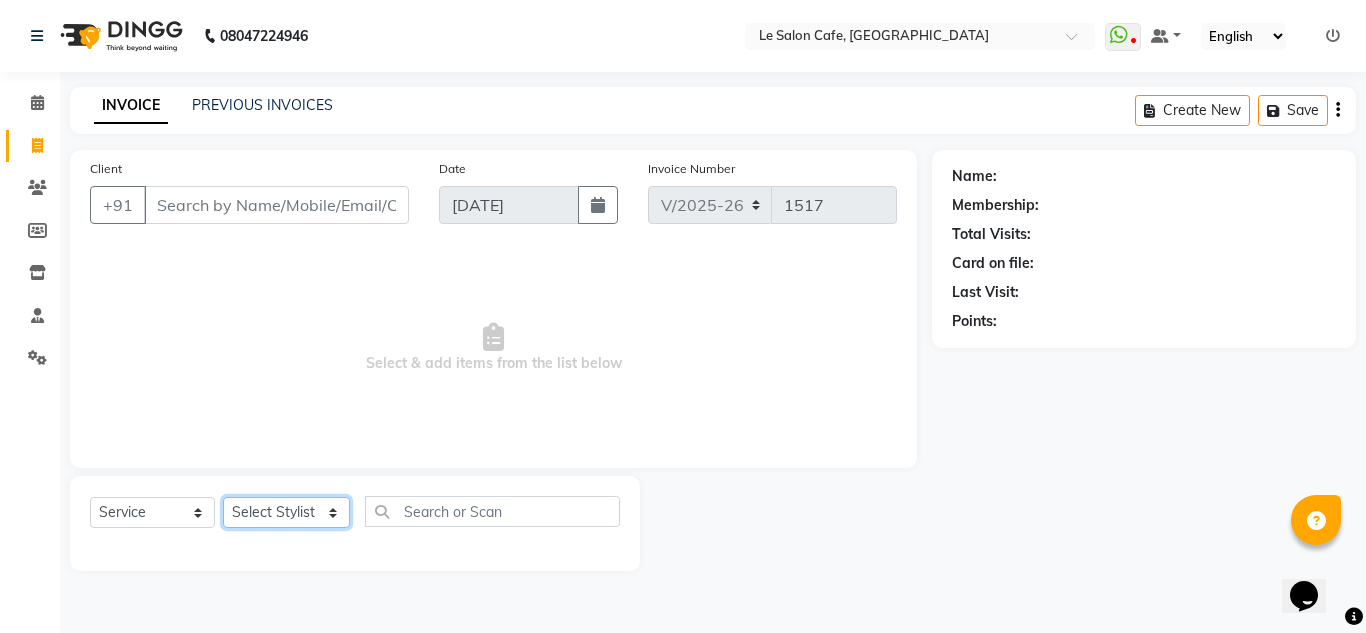 select on "71878" 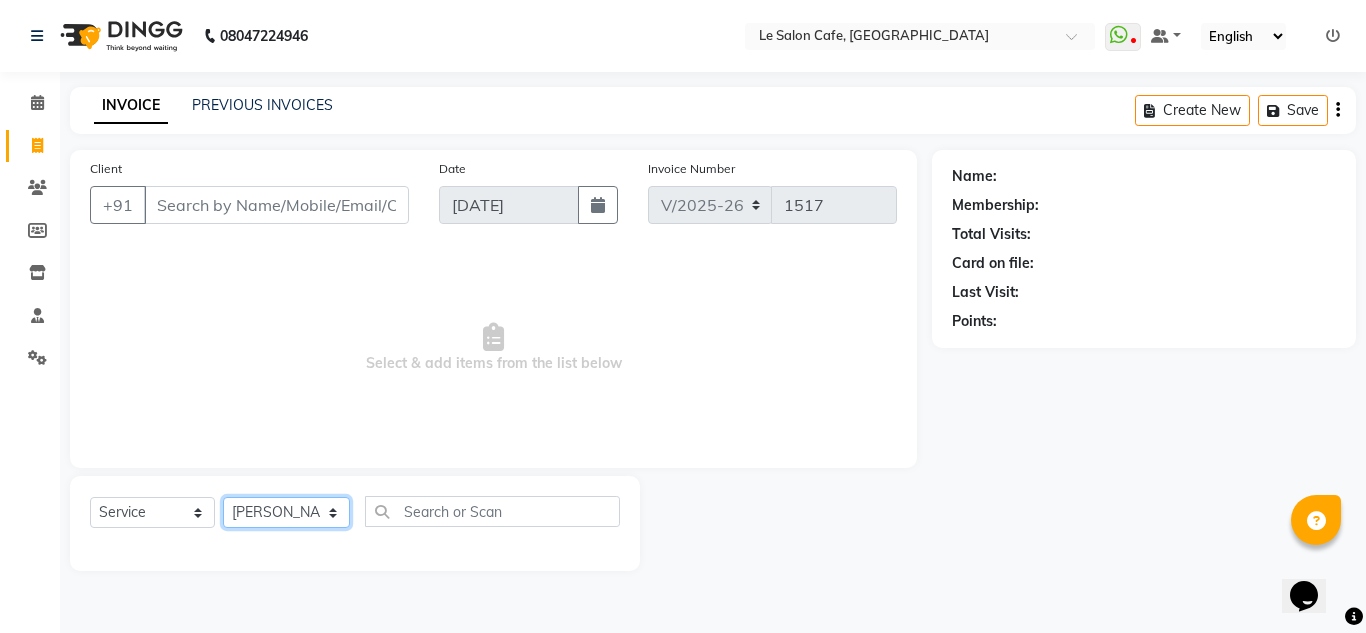 click on "Select Stylist Abid Salmani  Aniket Kadam  Front Desk  Muskan Khan  Pooja Kolge Reena Shaukat Ali  Sangeeta Kadri Shailendra Chauhan  Shekhar Sangle Soniyaa Varma Suchita Mistry Swapnil Kamble Wasim Ansari" 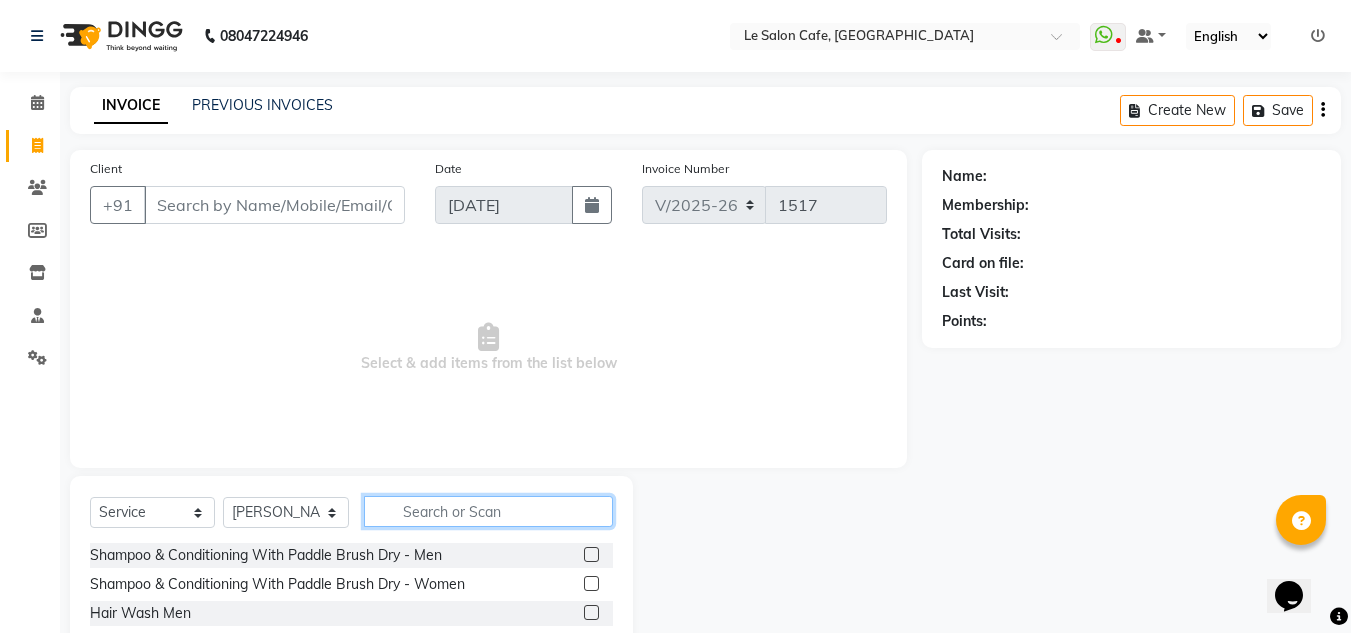 click 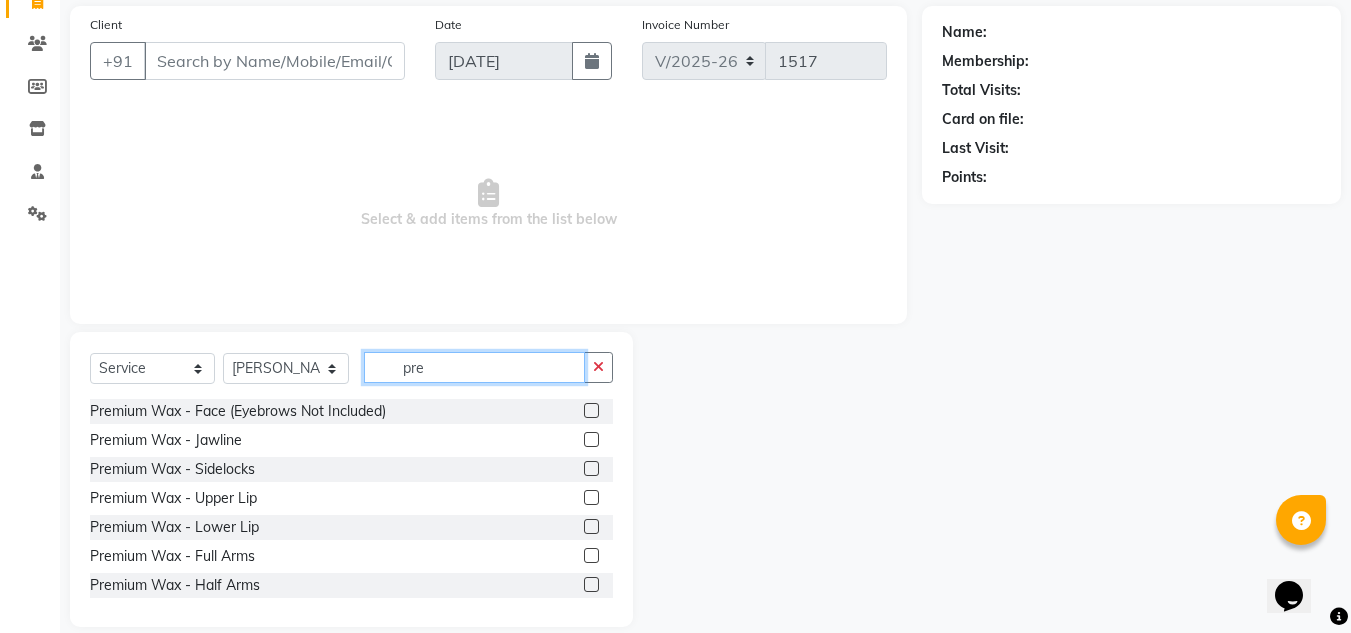 scroll, scrollTop: 168, scrollLeft: 0, axis: vertical 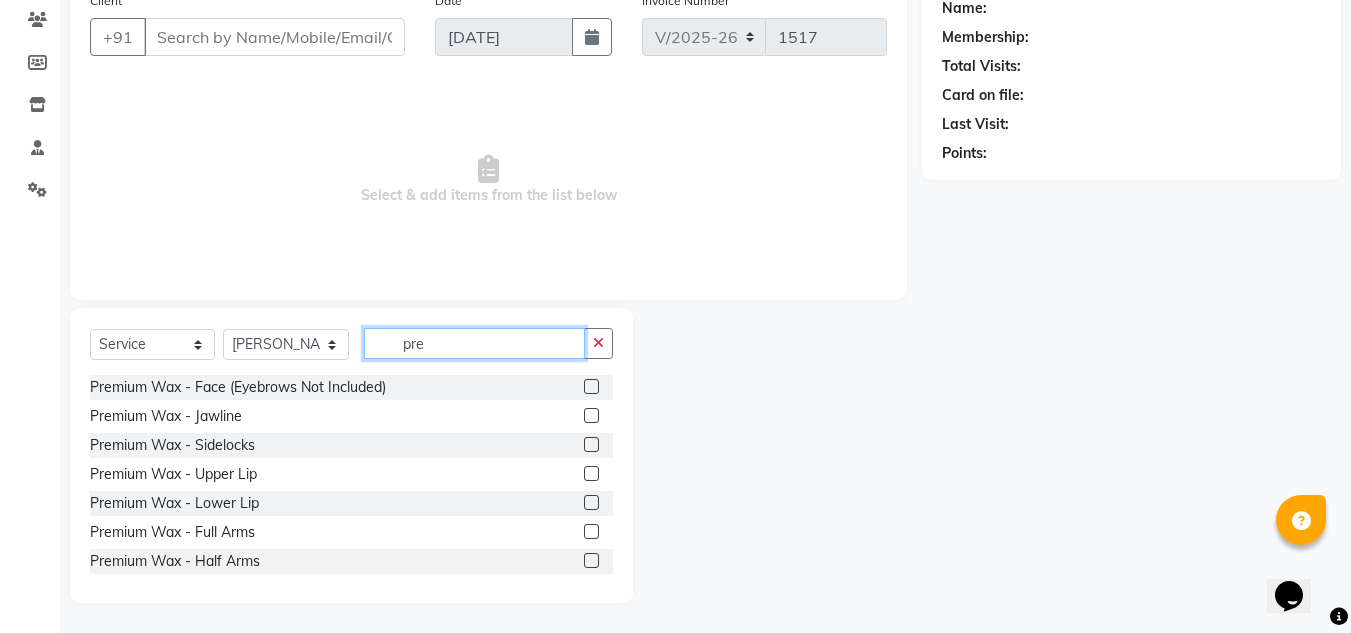 type on "pre" 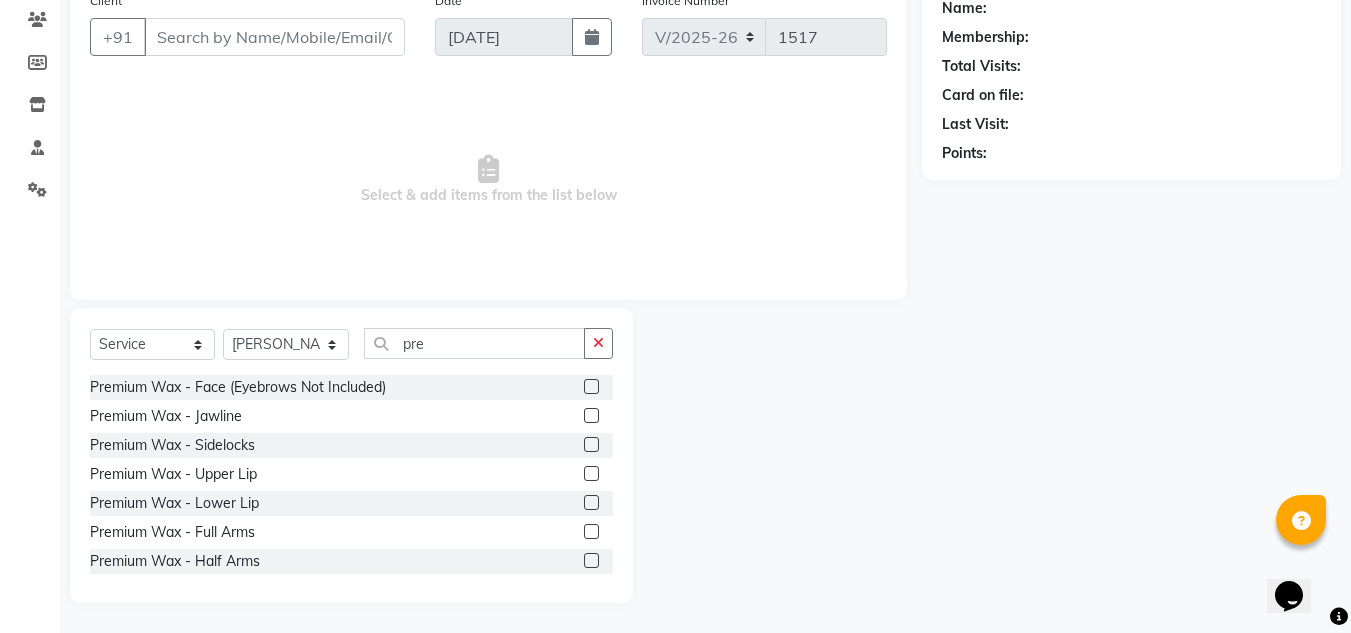 click 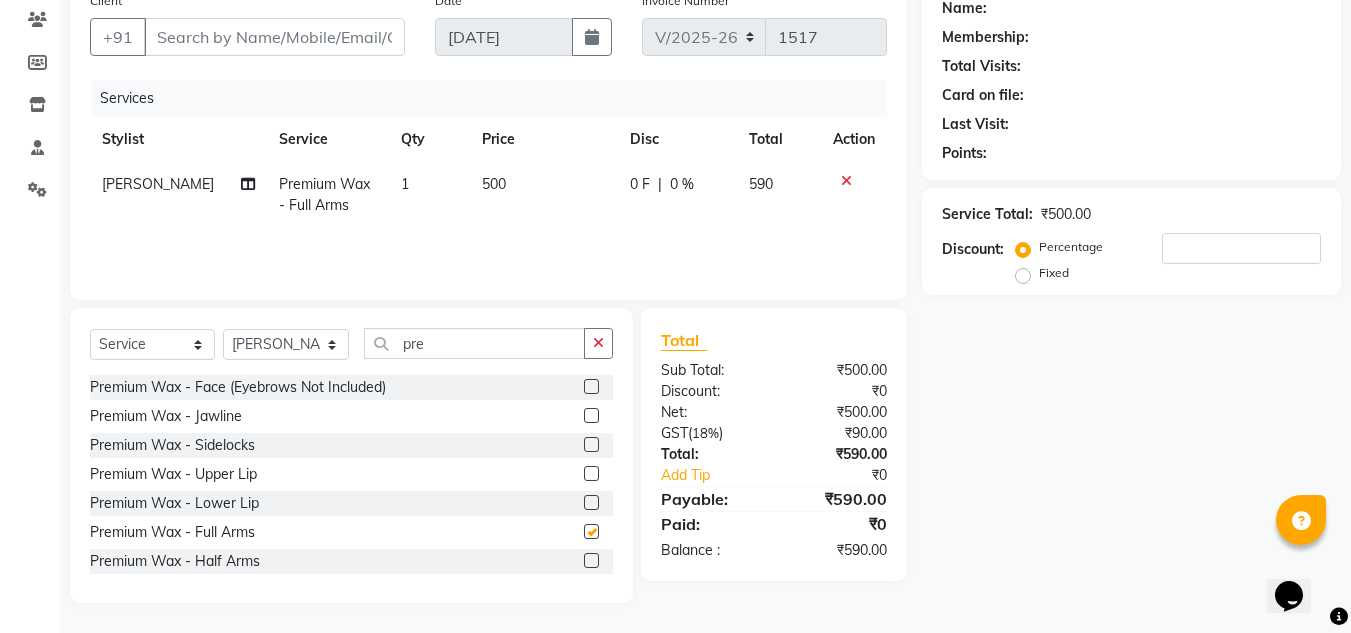 checkbox on "false" 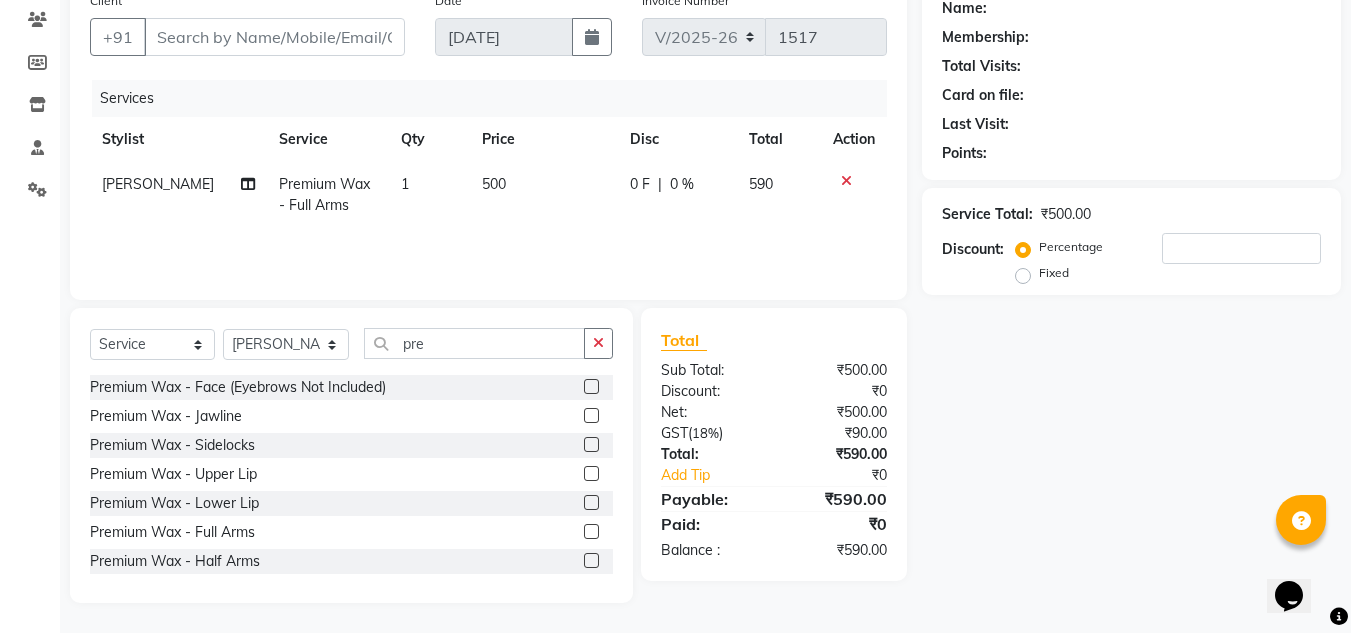 scroll, scrollTop: 100, scrollLeft: 0, axis: vertical 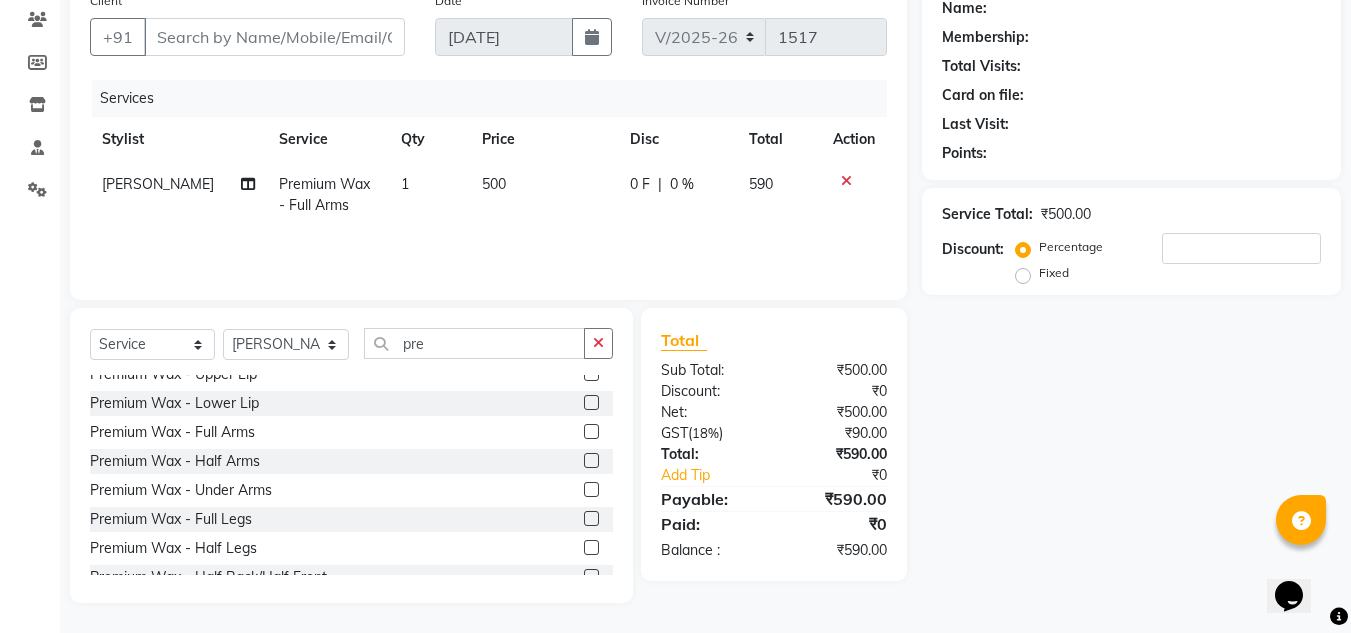 click 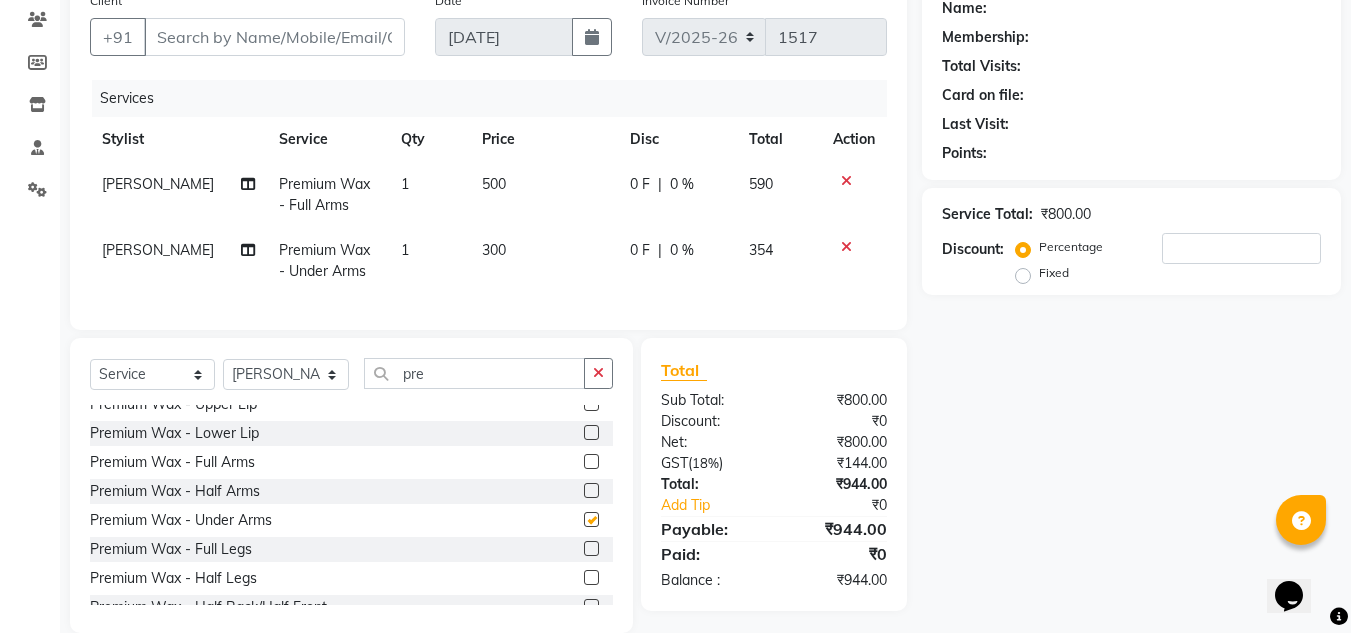 checkbox on "false" 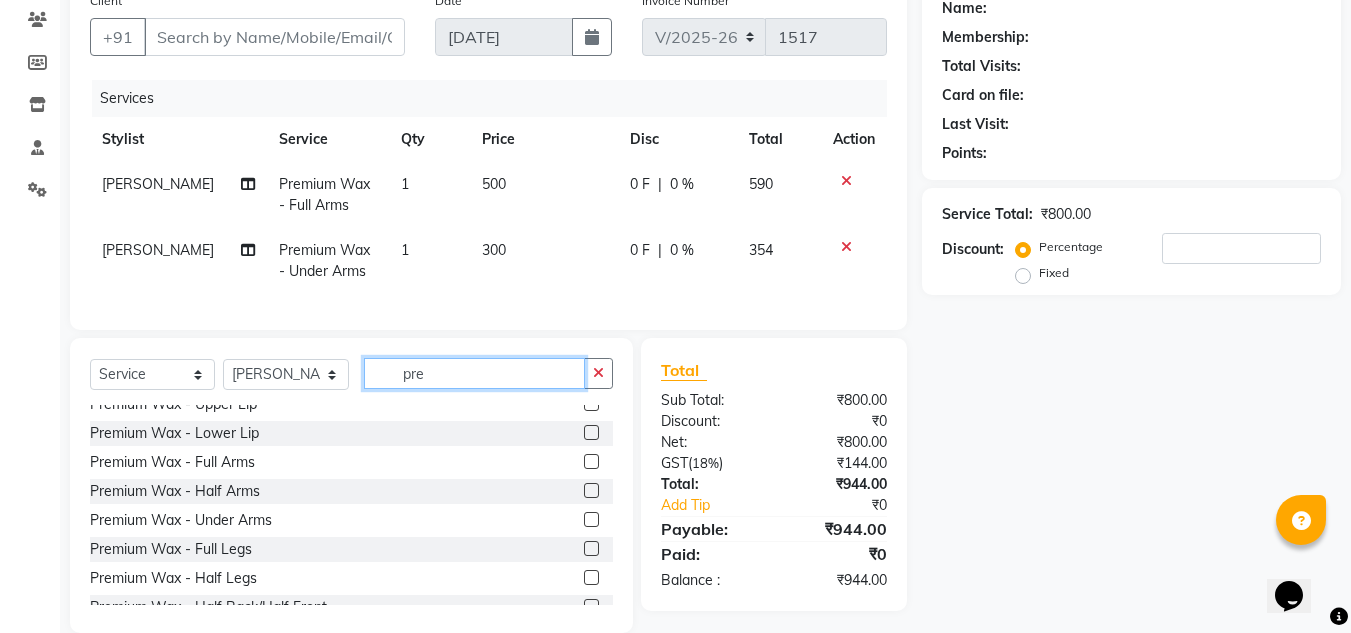 drag, startPoint x: 465, startPoint y: 386, endPoint x: 298, endPoint y: 421, distance: 170.62825 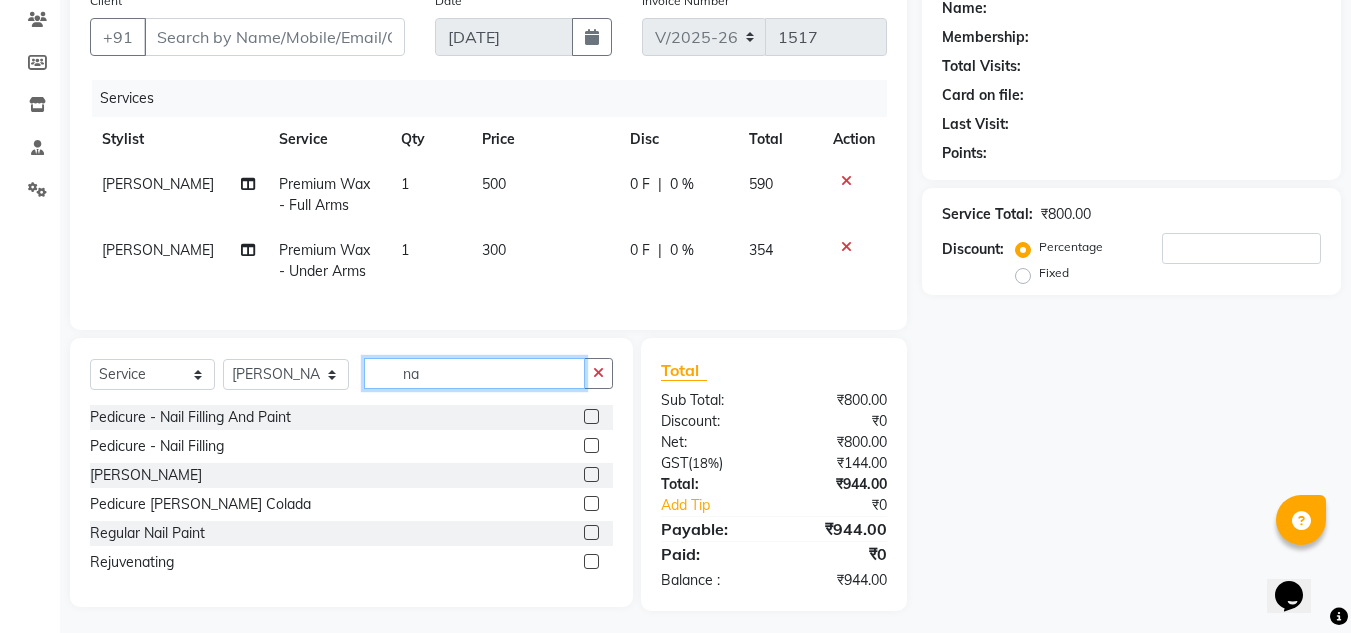 scroll, scrollTop: 0, scrollLeft: 0, axis: both 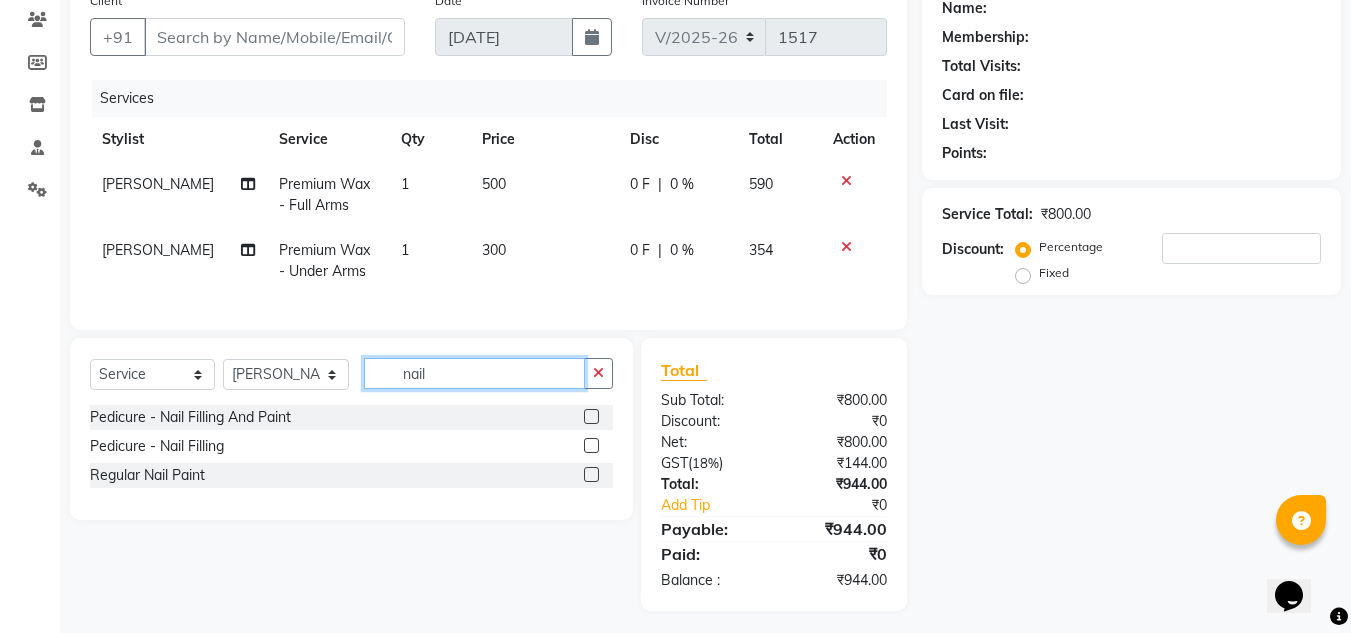 type on "nail" 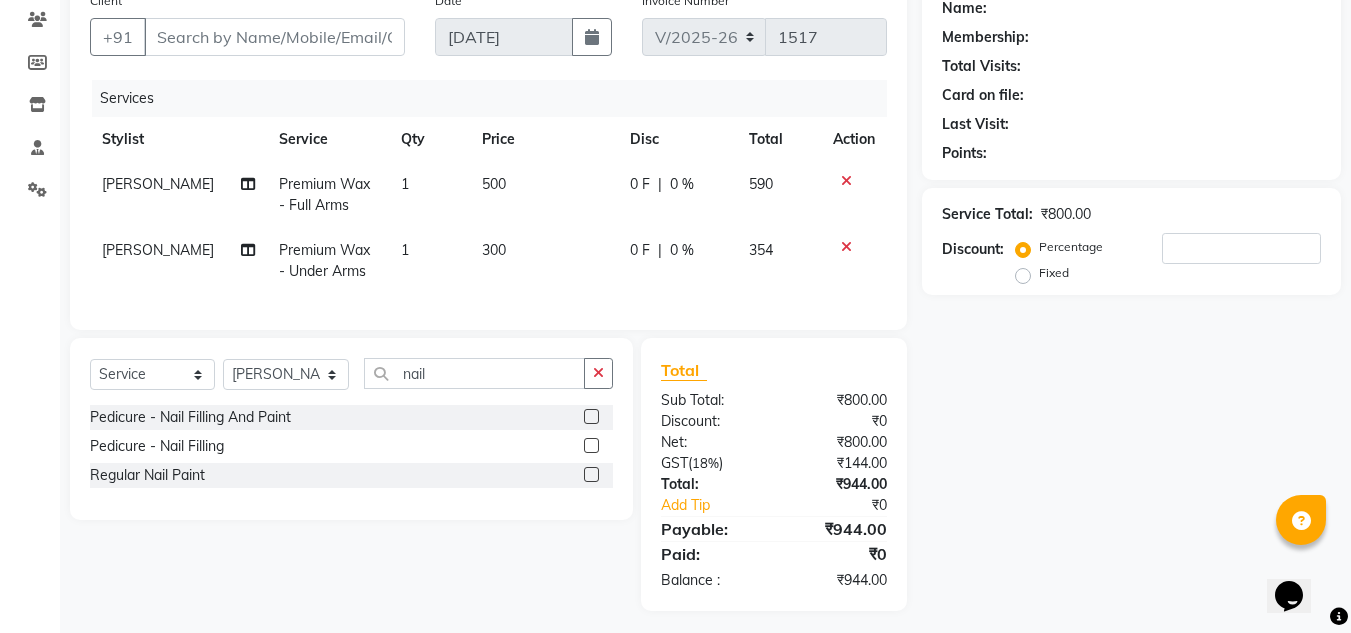click 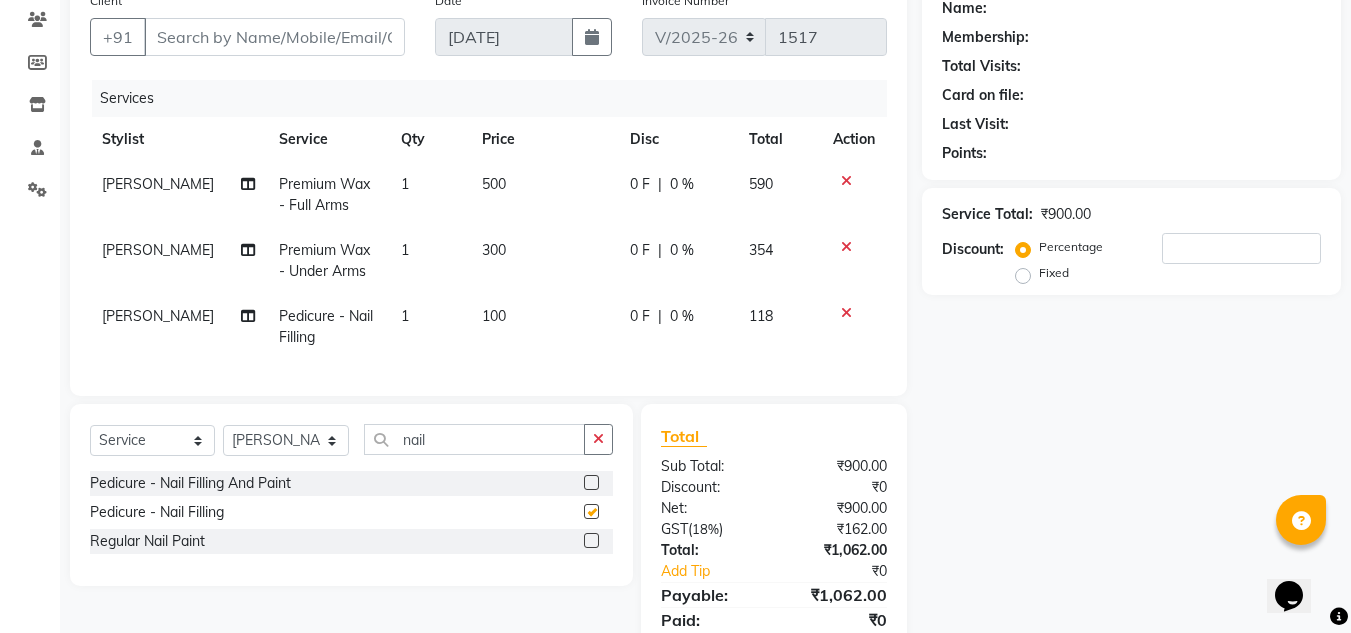 checkbox on "false" 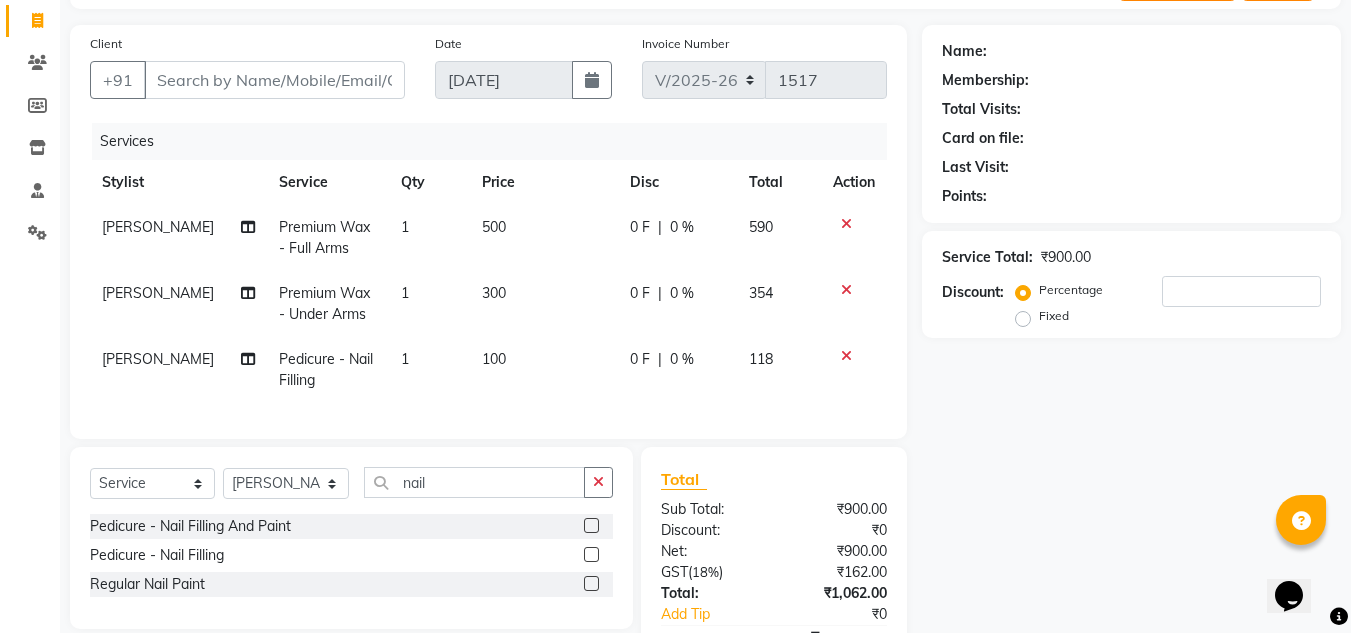 scroll, scrollTop: 0, scrollLeft: 0, axis: both 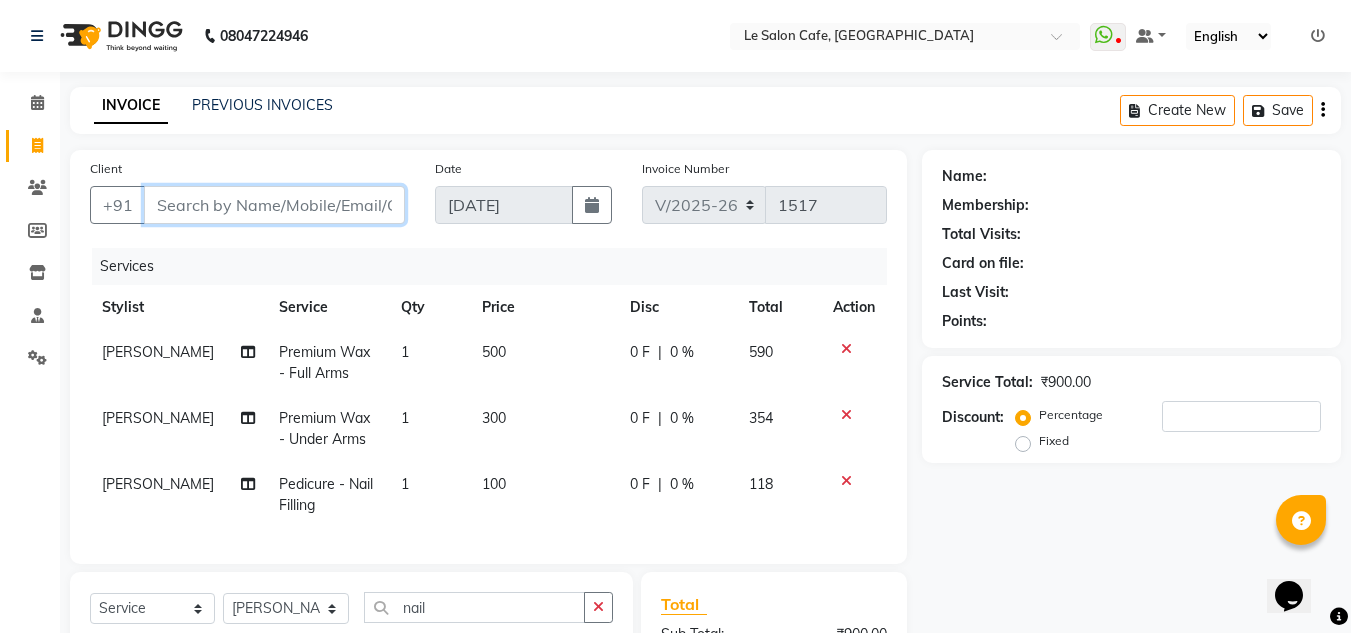 click on "Client" at bounding box center [274, 205] 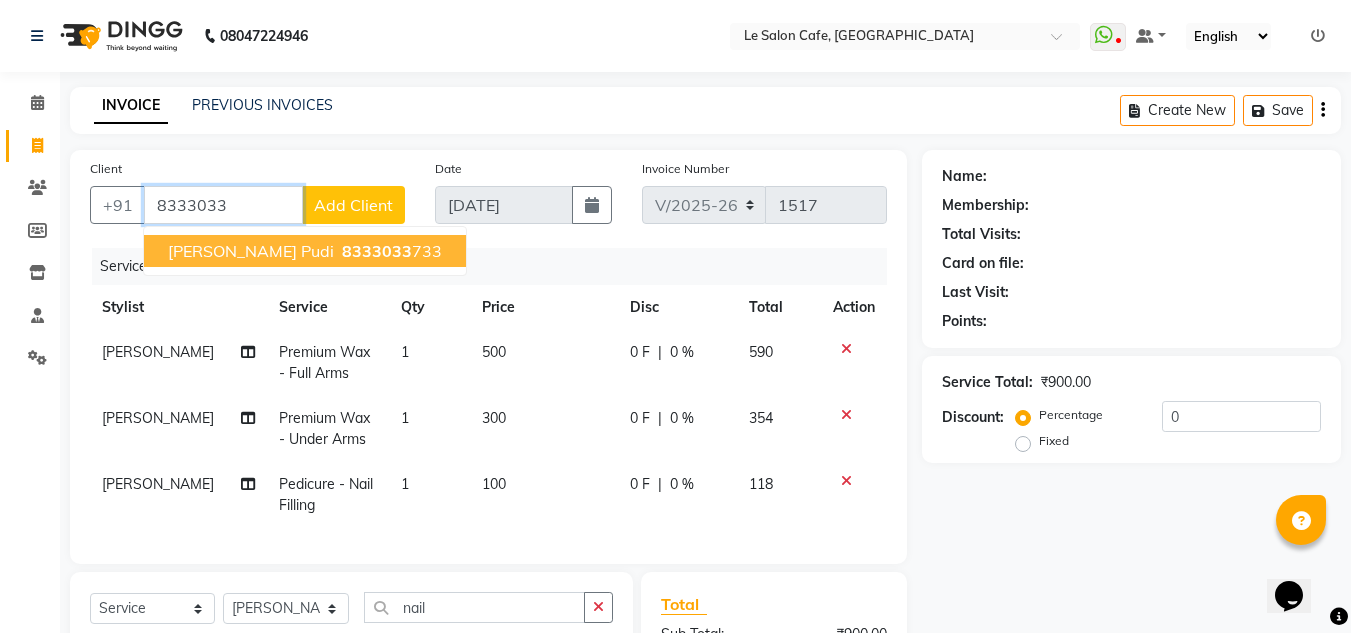 click on "8333033" at bounding box center [377, 251] 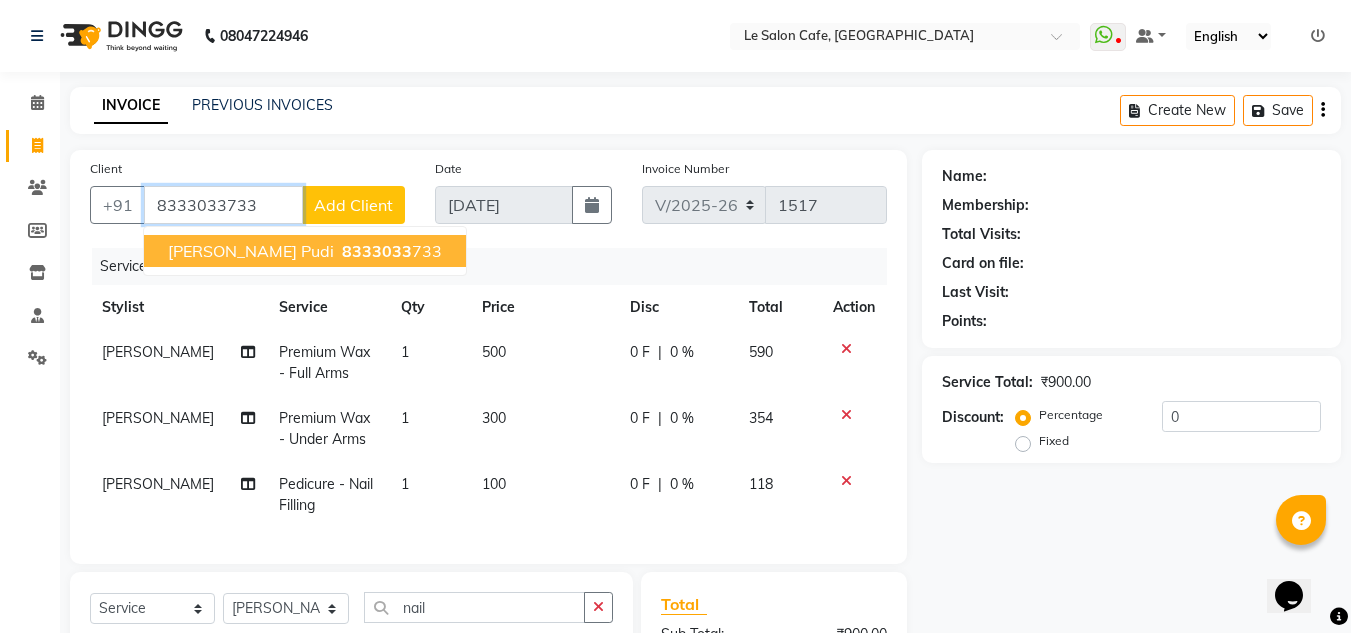 type on "8333033733" 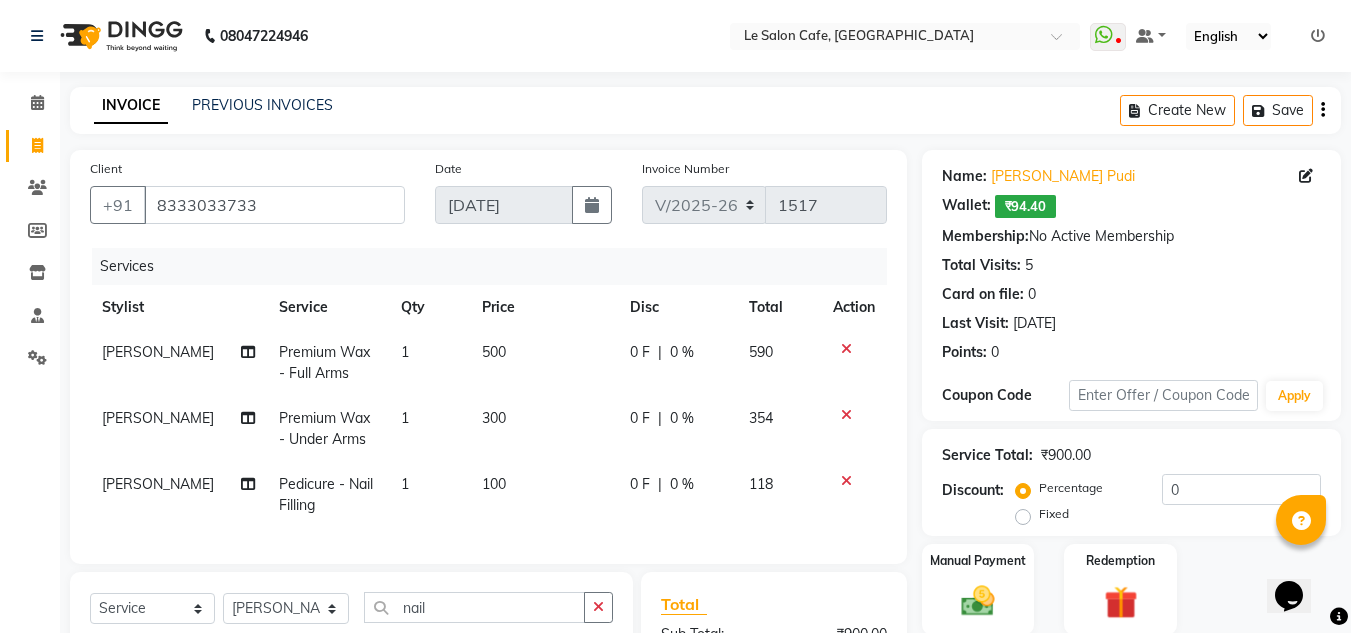 click on "₹94.40" 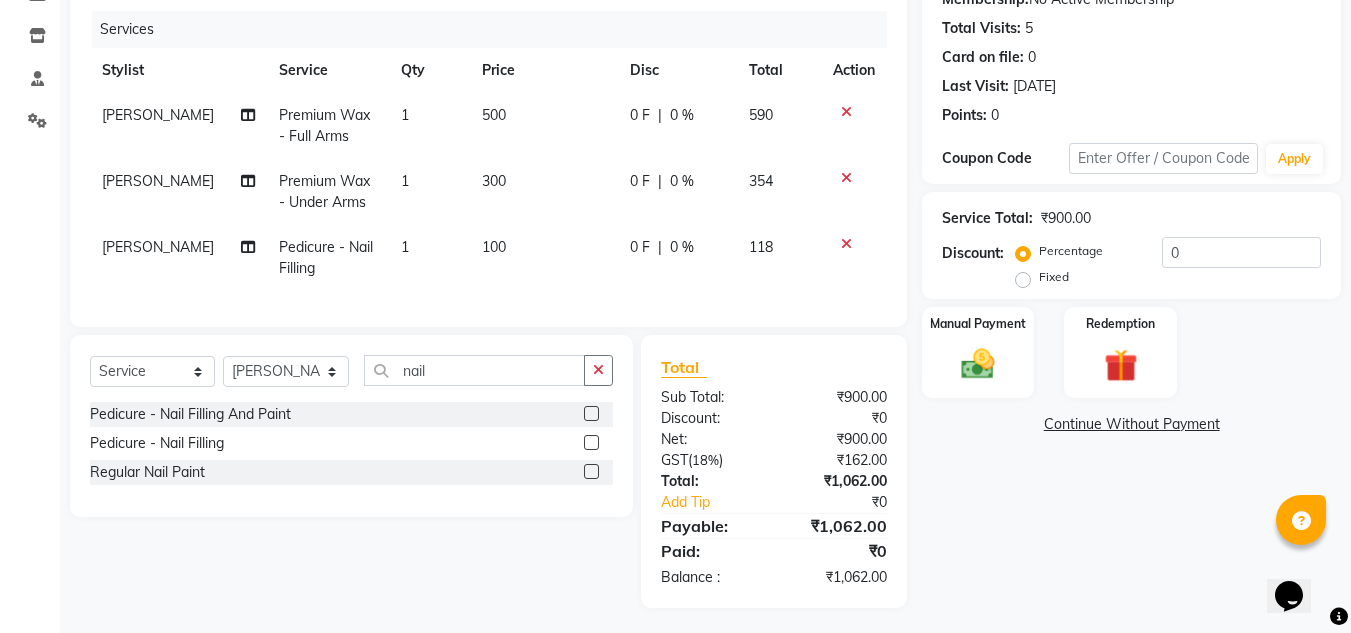 scroll, scrollTop: 257, scrollLeft: 0, axis: vertical 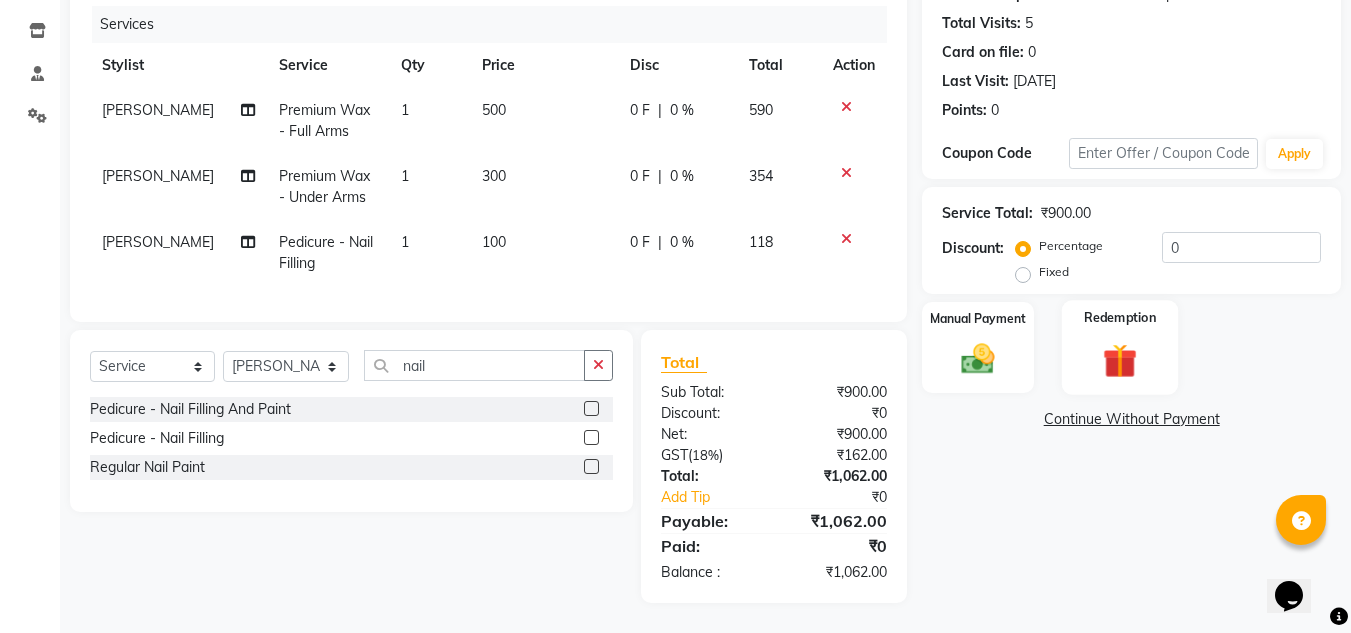 click 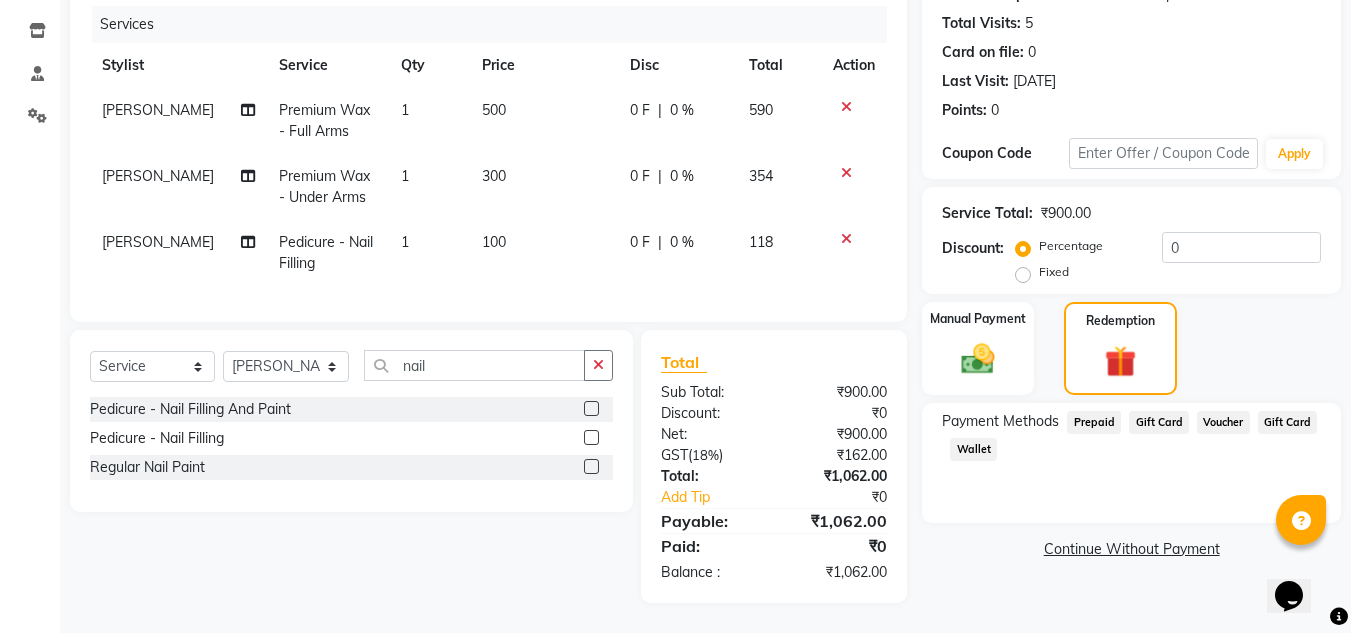 click on "Wallet" 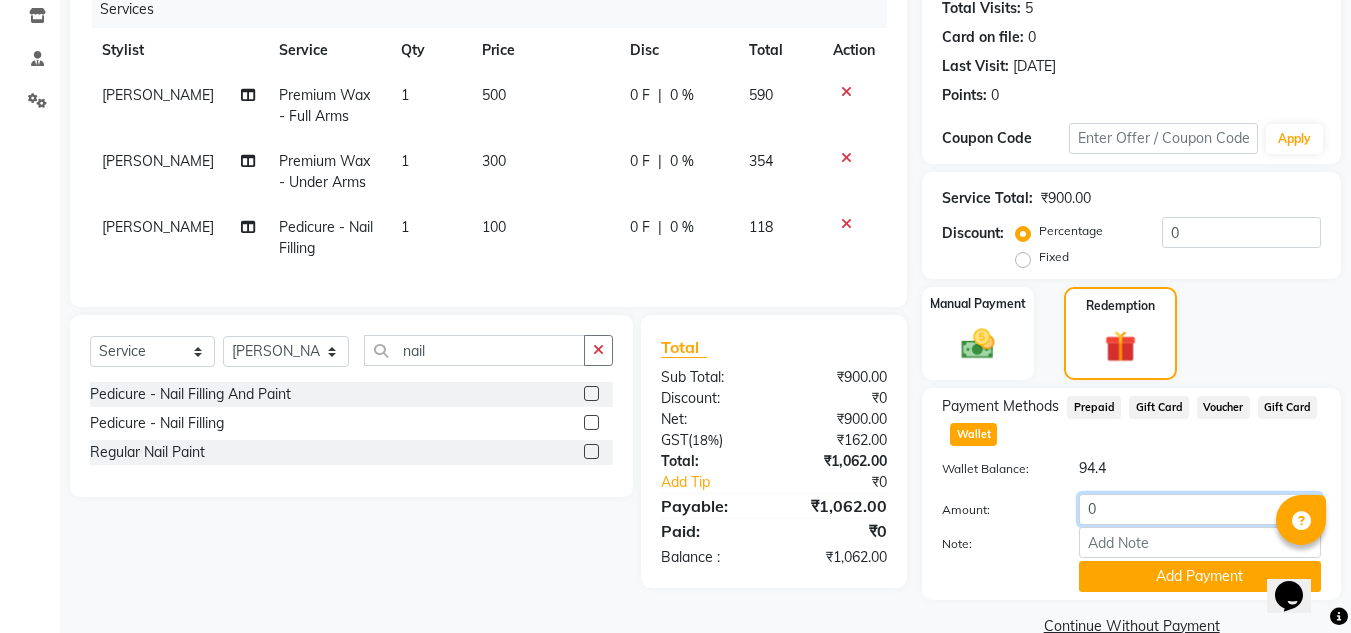 drag, startPoint x: 1133, startPoint y: 513, endPoint x: 981, endPoint y: 548, distance: 155.97757 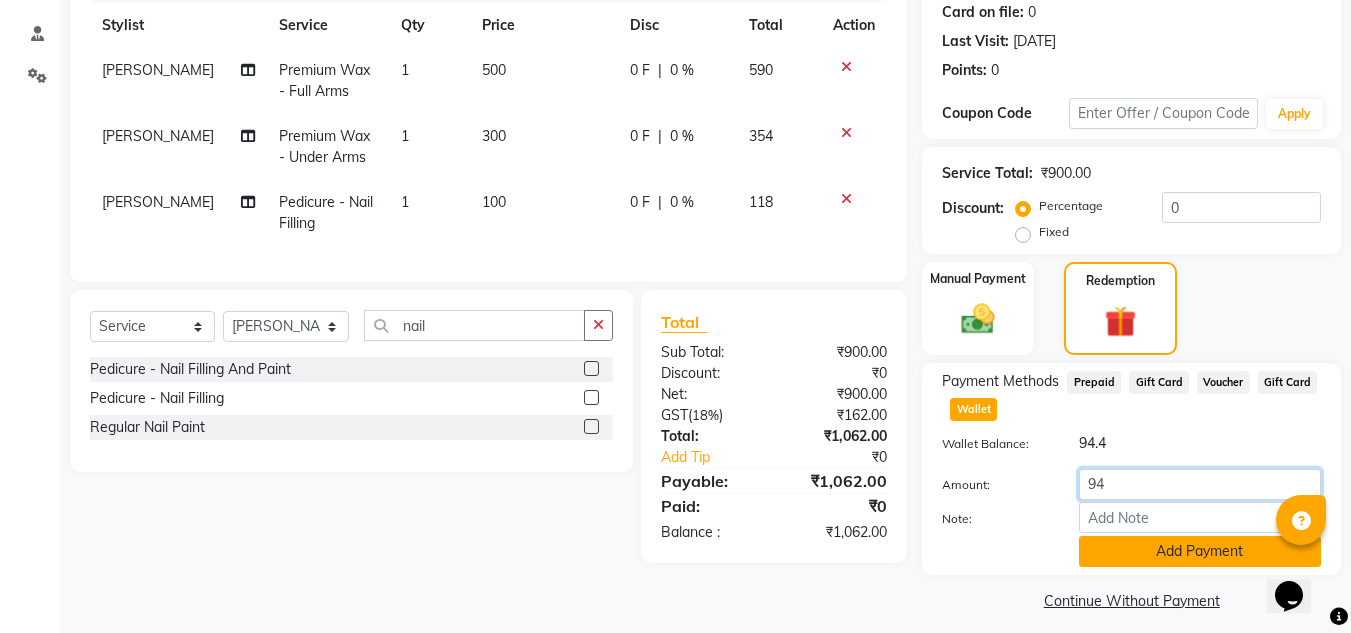 scroll, scrollTop: 295, scrollLeft: 0, axis: vertical 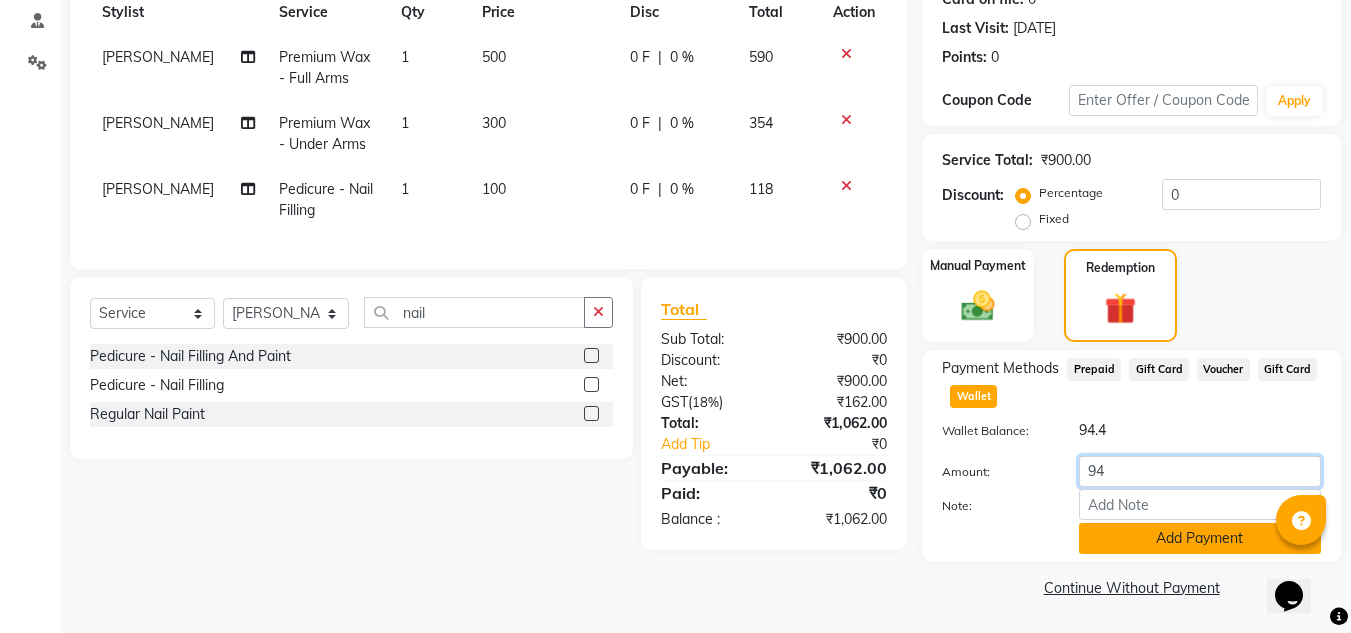type on "94" 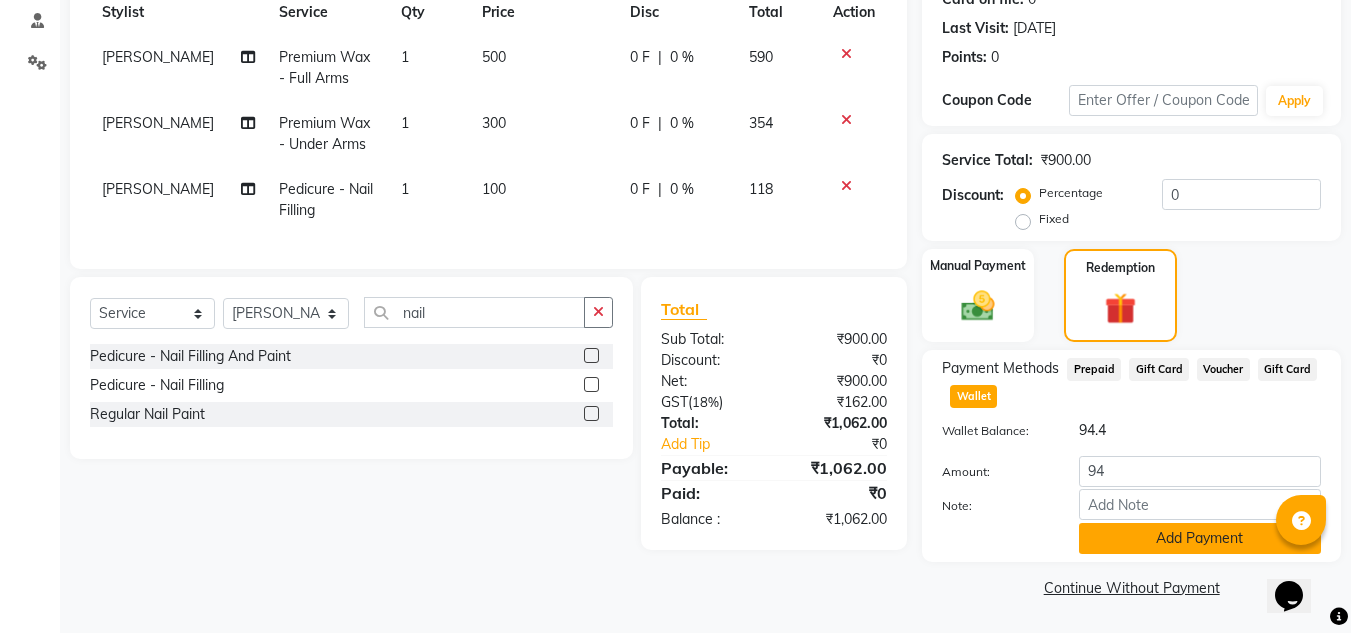 click on "Add Payment" 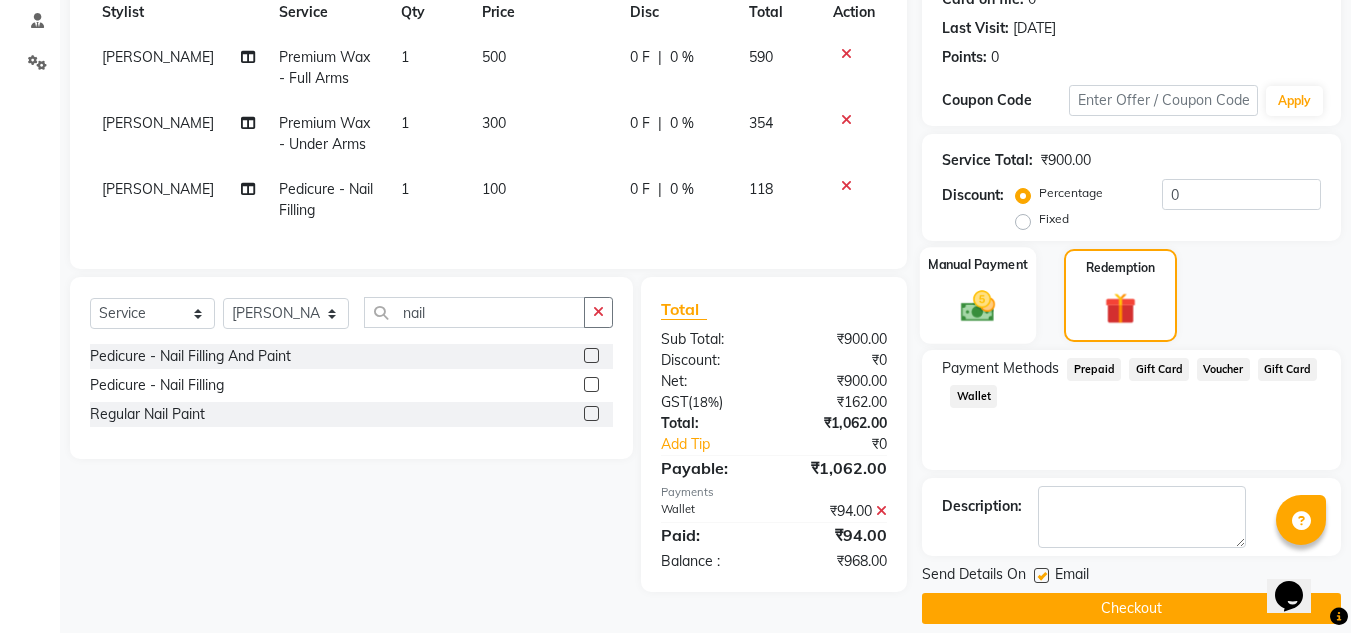 click 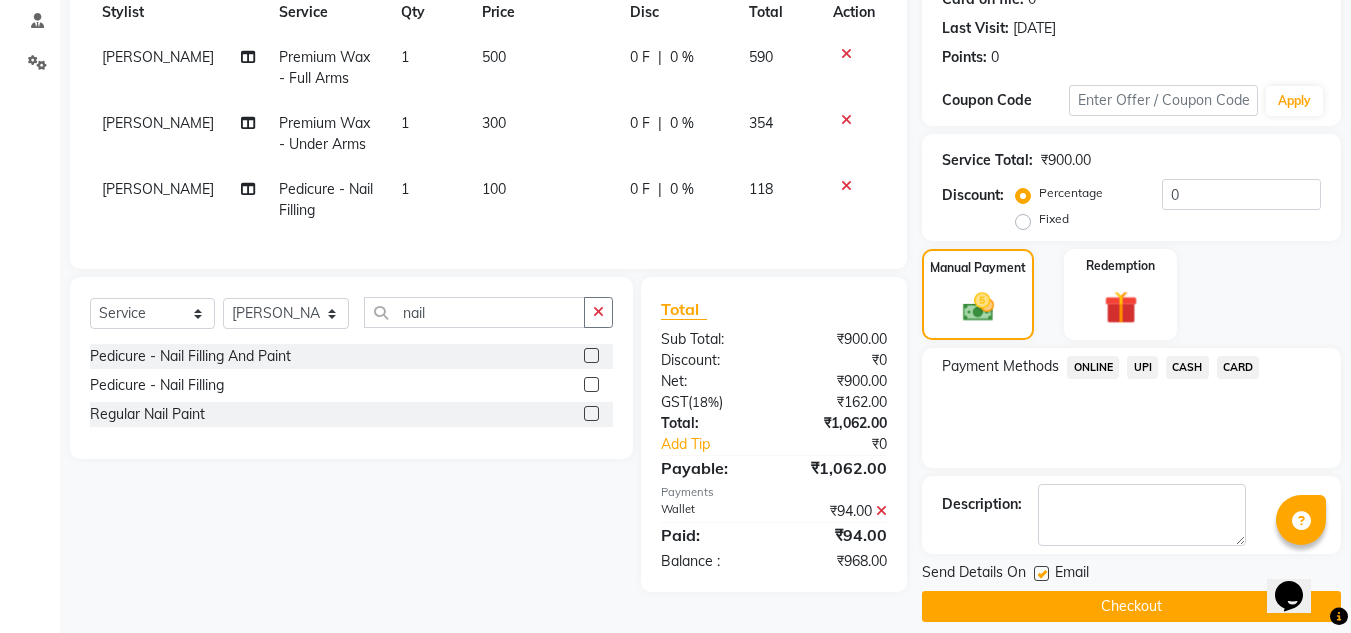 click on "CASH" 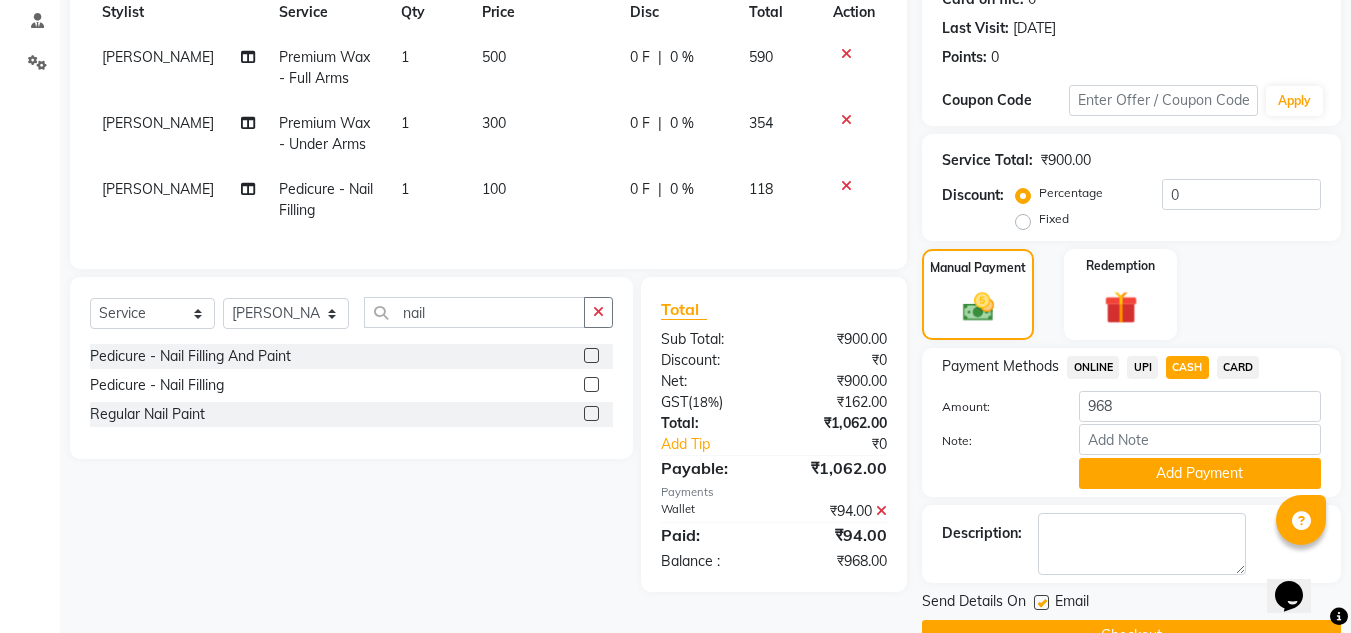 click on "CARD" 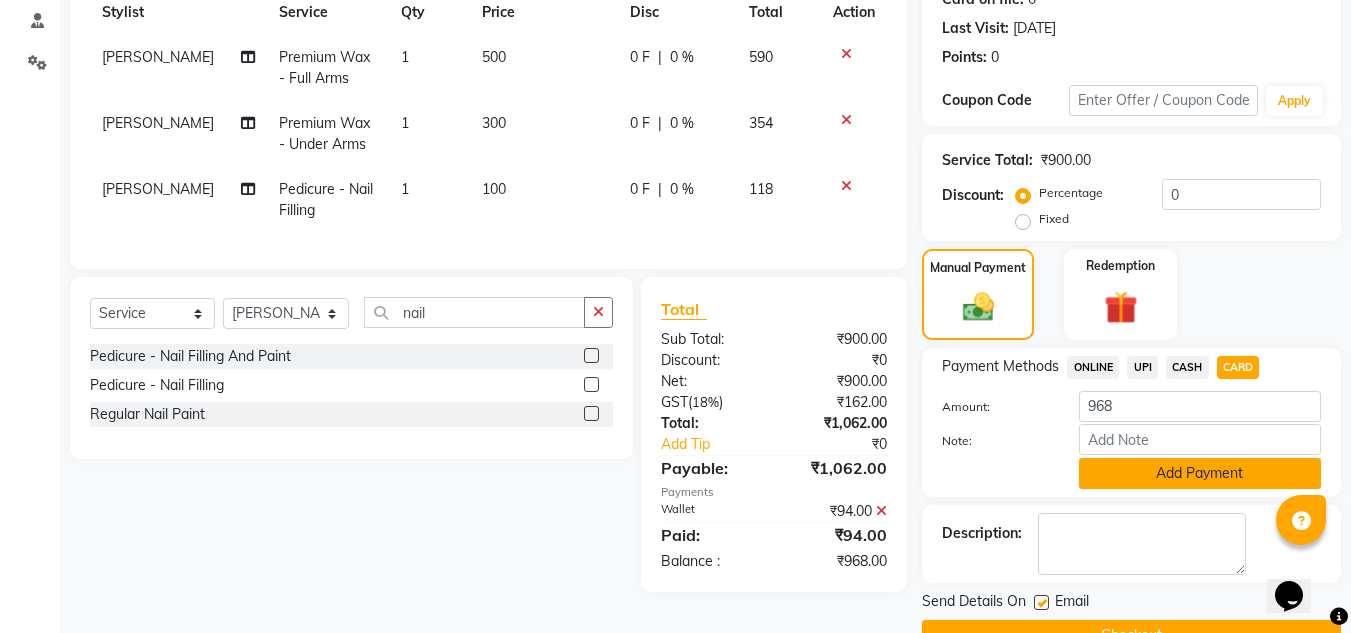 click on "Add Payment" 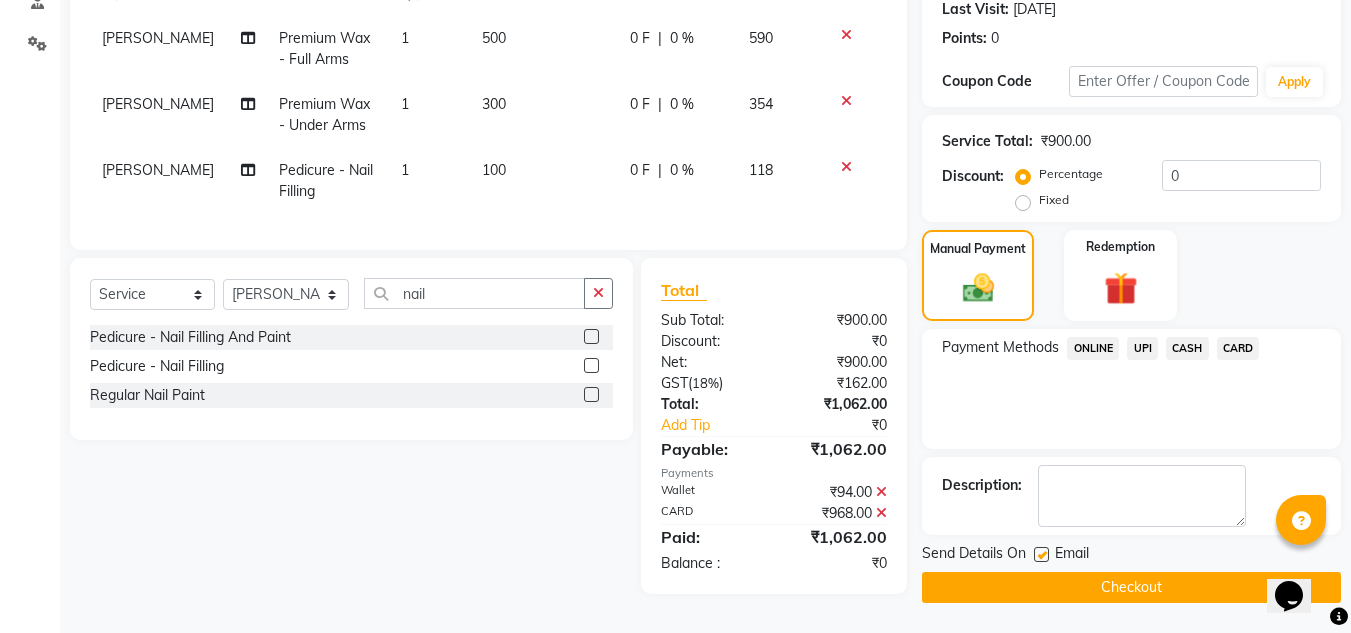 scroll, scrollTop: 320, scrollLeft: 0, axis: vertical 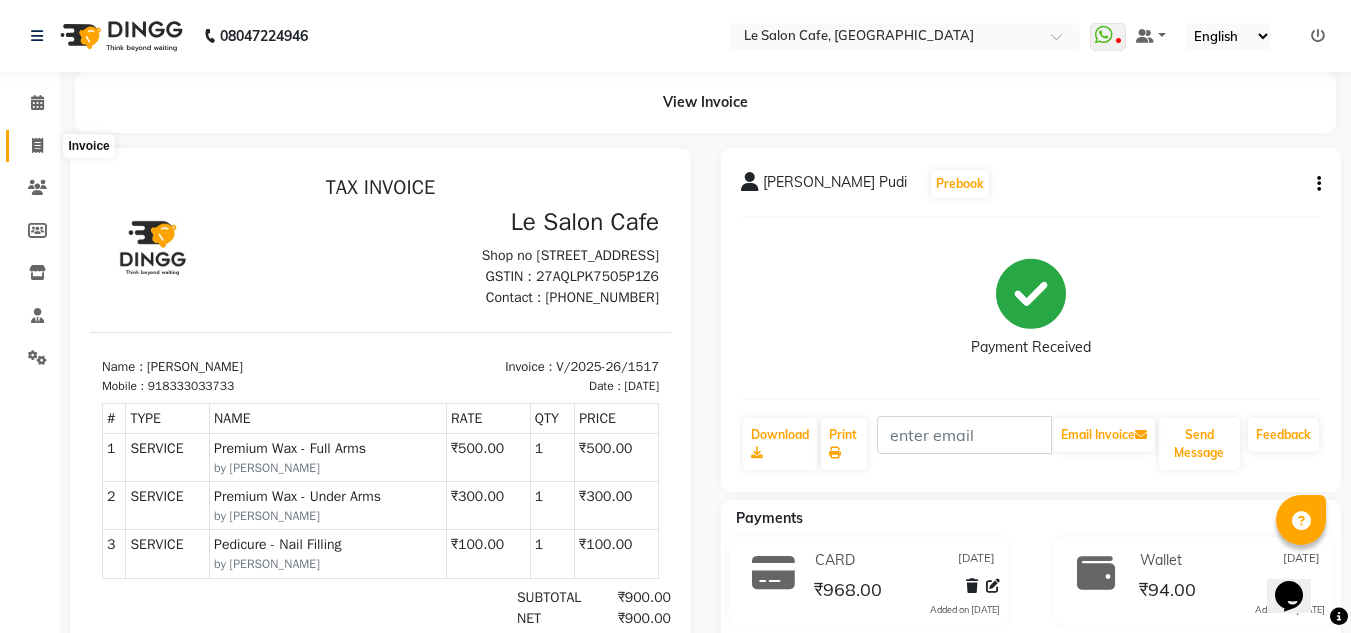 click 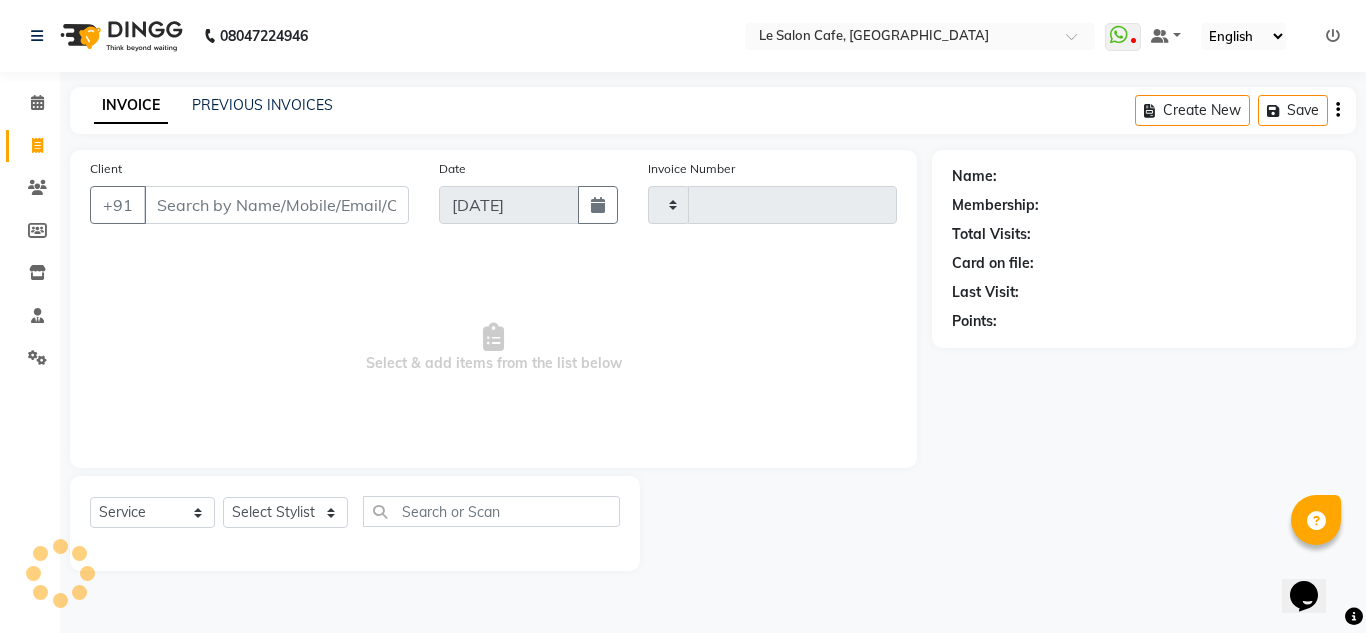 type on "1518" 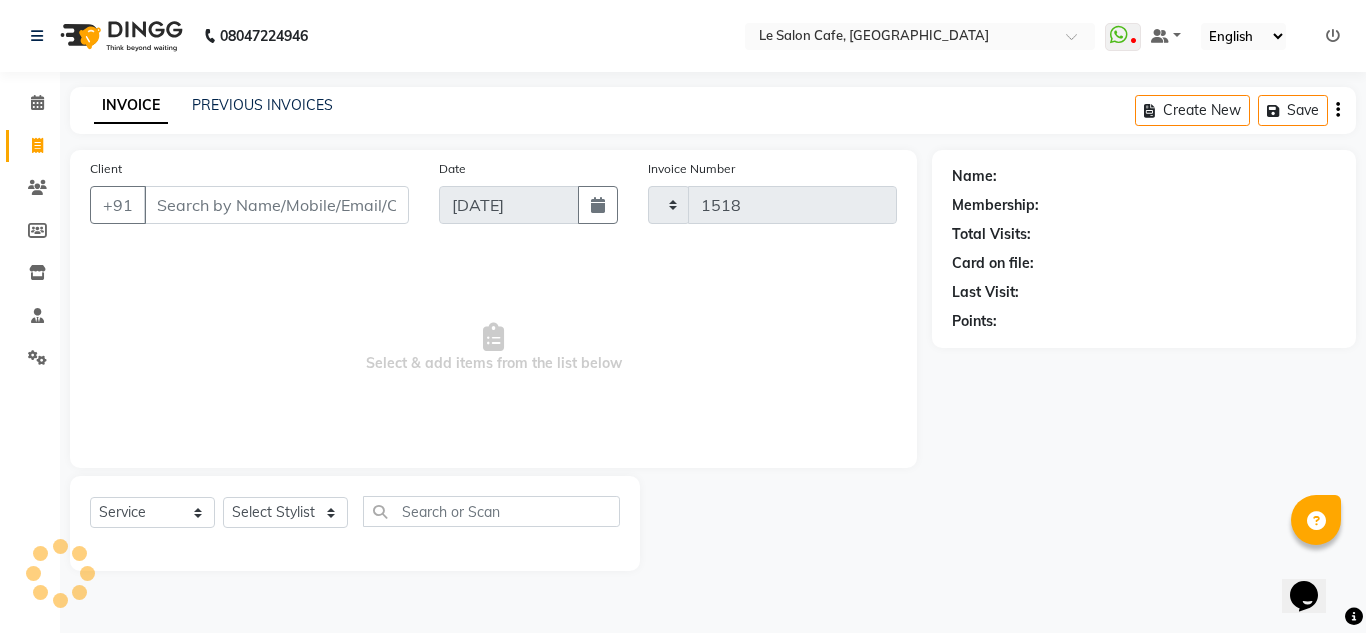 select on "594" 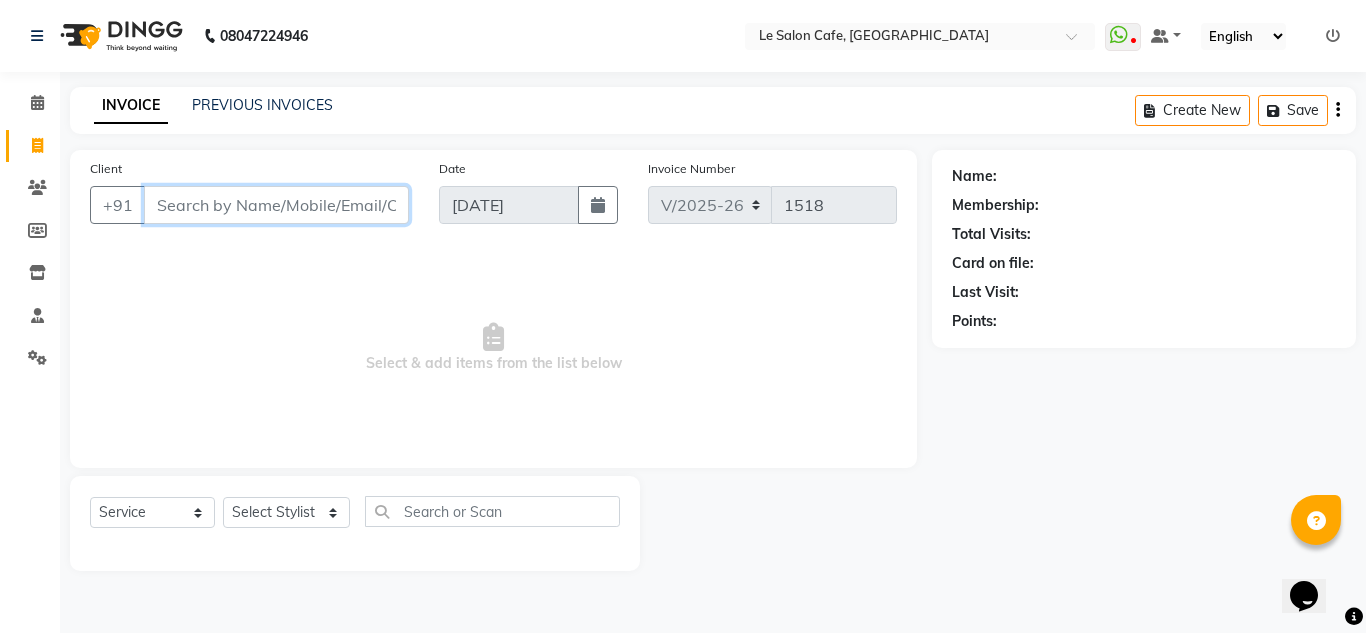 click on "Client" at bounding box center (276, 205) 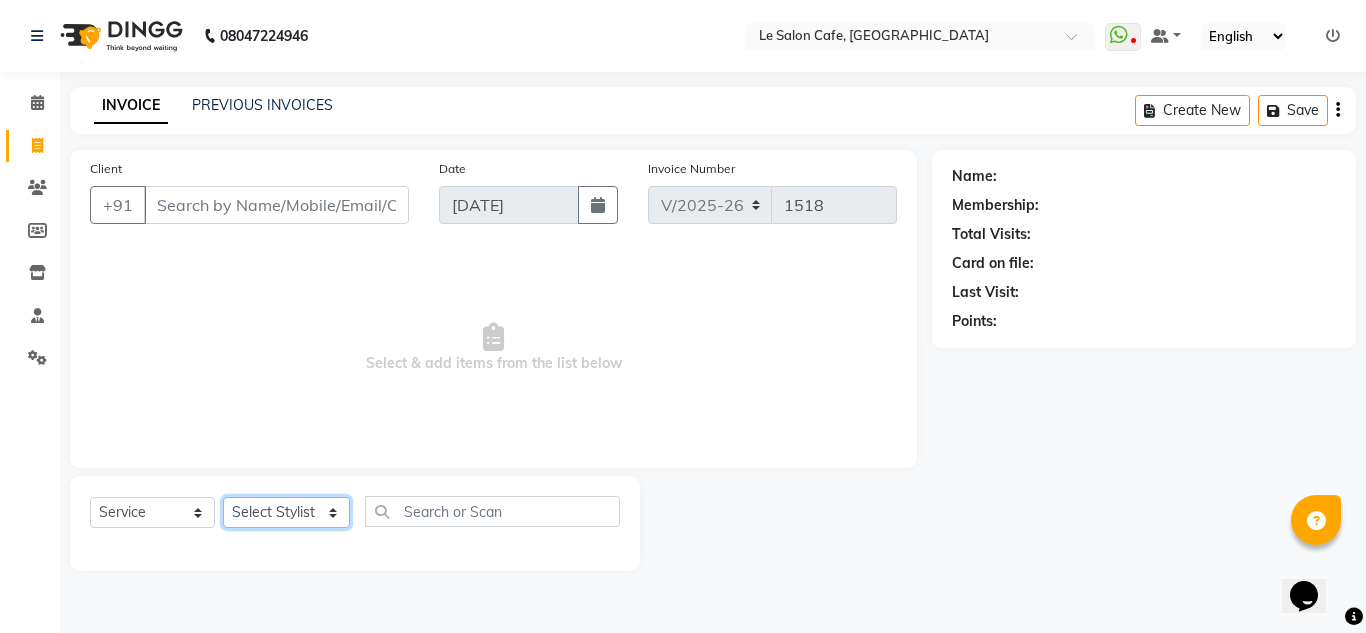 click on "Select Stylist [PERSON_NAME]  [PERSON_NAME]  Front Desk  [PERSON_NAME]  Pooja [PERSON_NAME] [PERSON_NAME]  [PERSON_NAME] [PERSON_NAME]  [PERSON_NAME] [PERSON_NAME] [PERSON_NAME] [PERSON_NAME] [PERSON_NAME]" 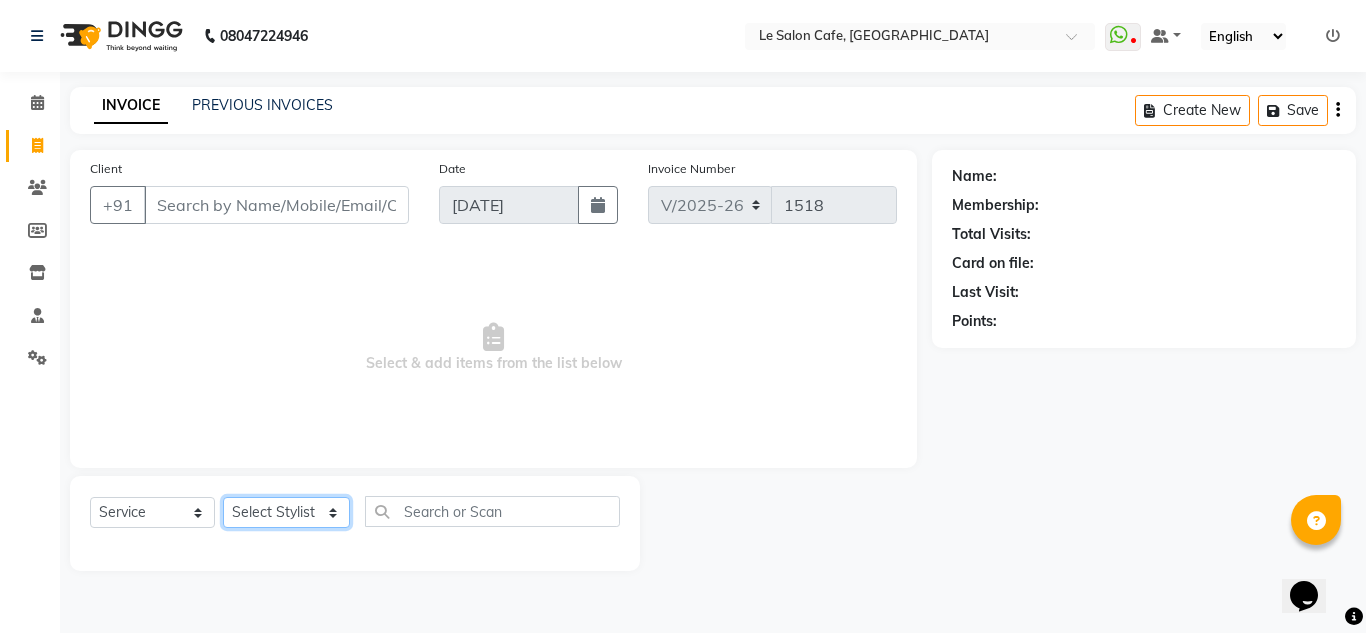 select on "71878" 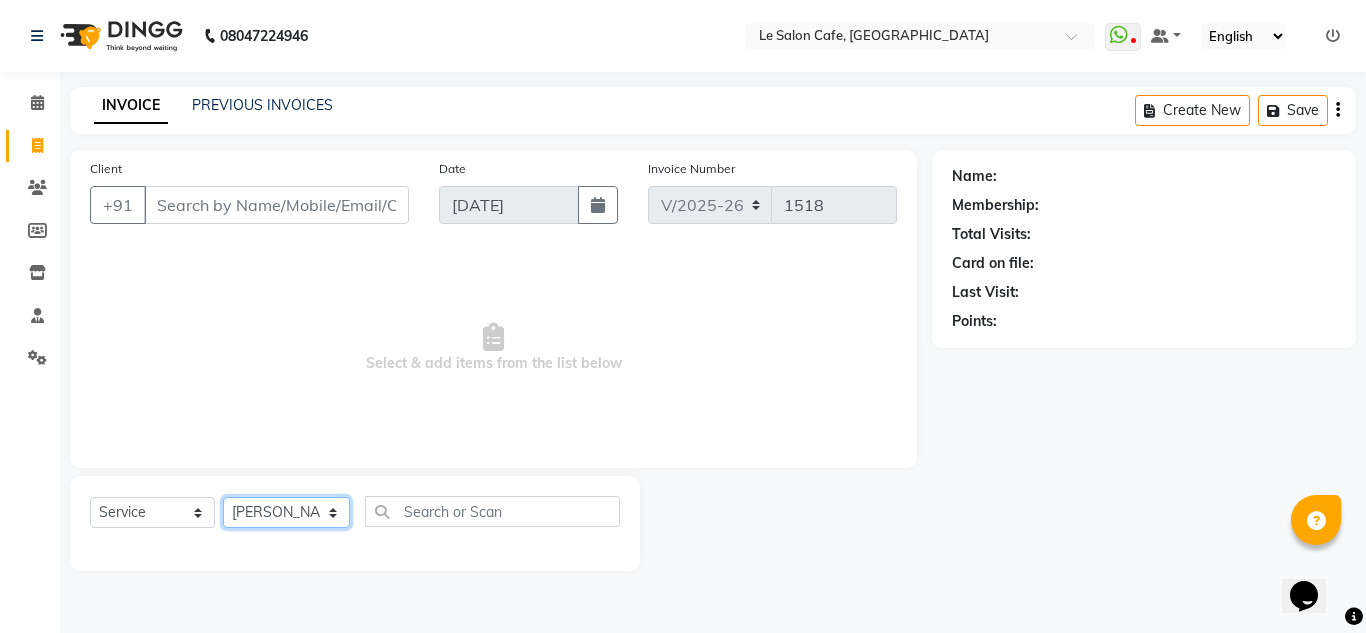 click on "Select Stylist [PERSON_NAME]  [PERSON_NAME]  Front Desk  [PERSON_NAME]  Pooja [PERSON_NAME] [PERSON_NAME]  [PERSON_NAME] [PERSON_NAME]  [PERSON_NAME] [PERSON_NAME] [PERSON_NAME] [PERSON_NAME] [PERSON_NAME]" 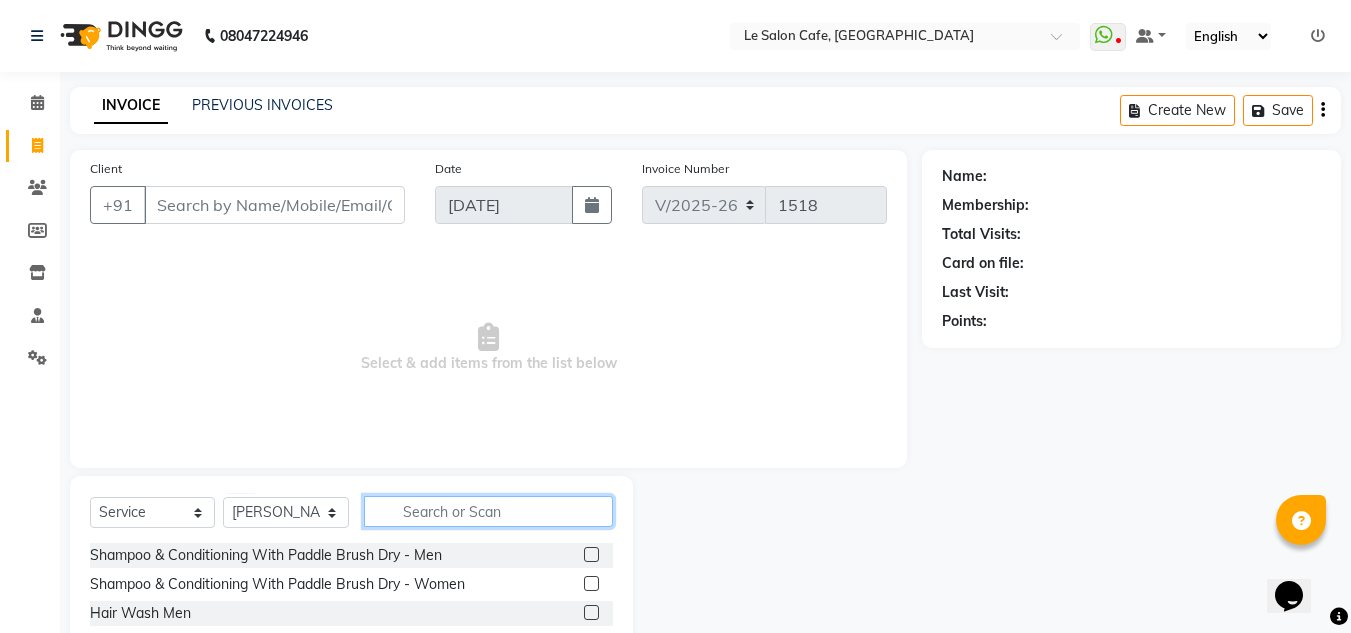 click 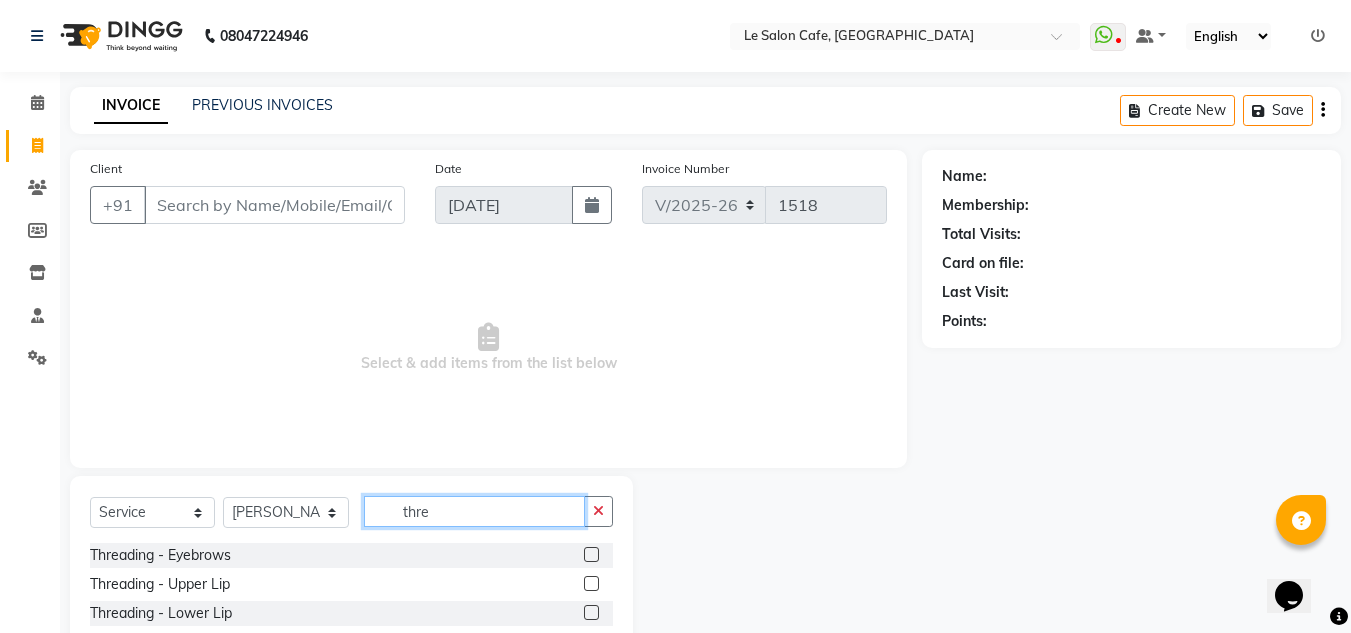 type on "thre" 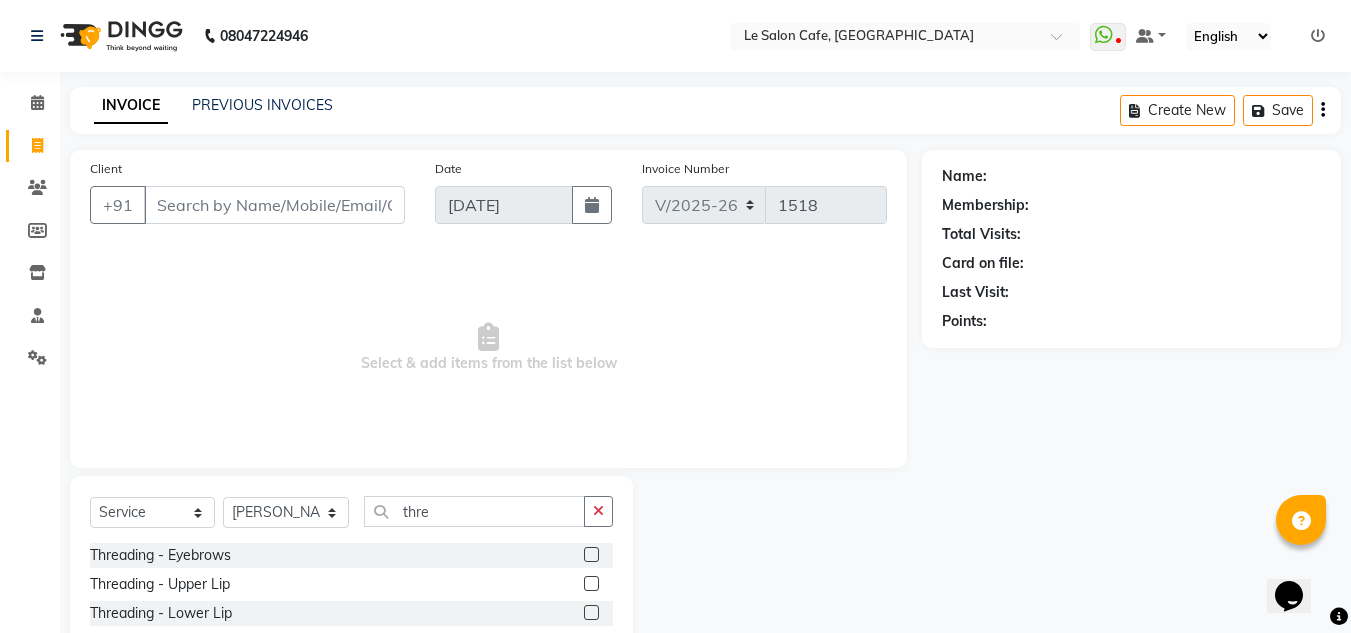 click 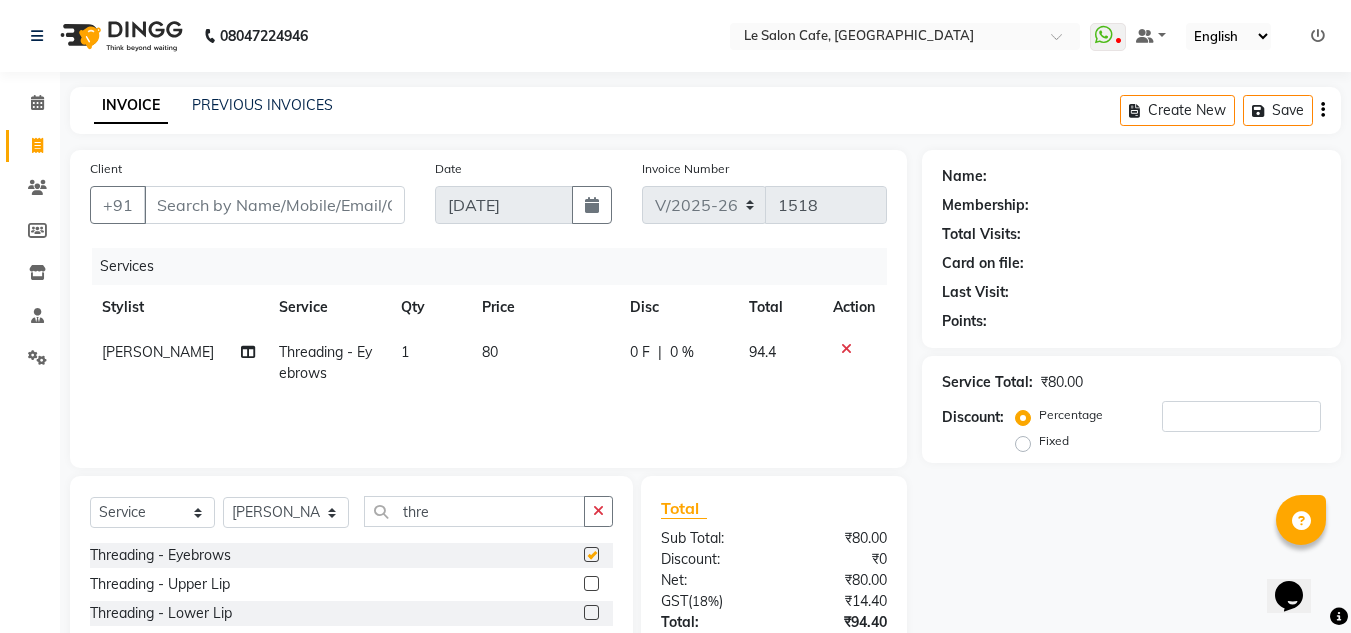 checkbox on "false" 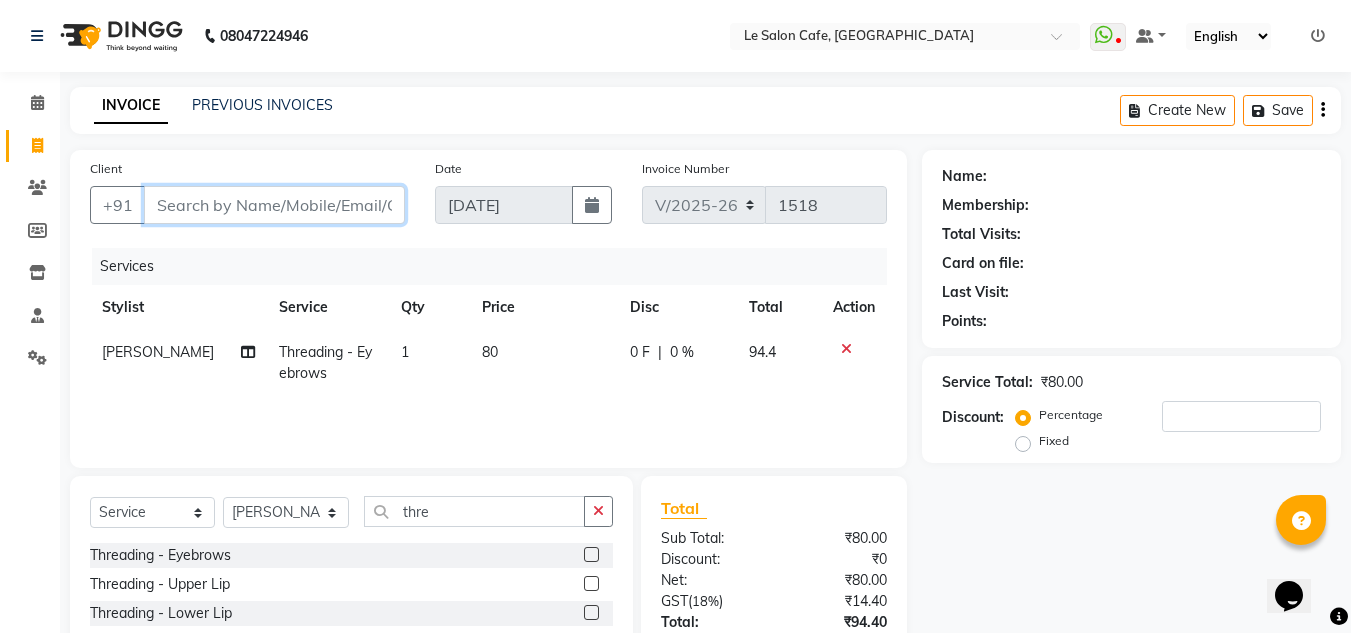 click on "Client" at bounding box center (274, 205) 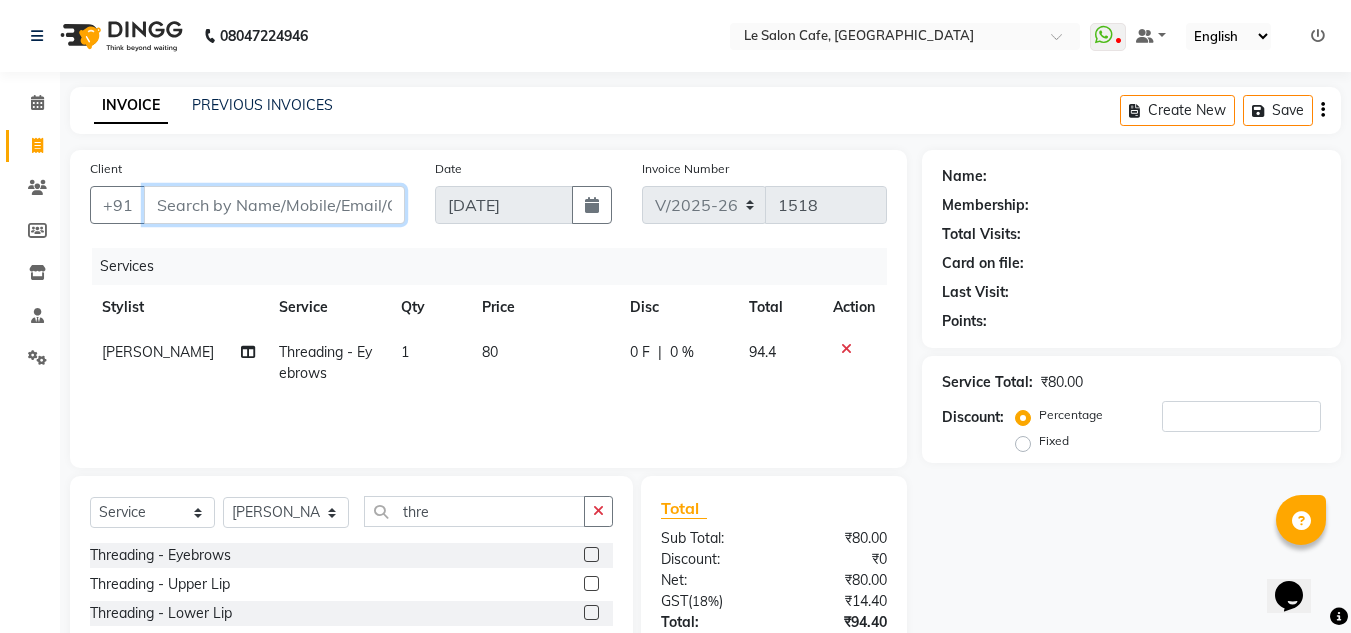 type on "9" 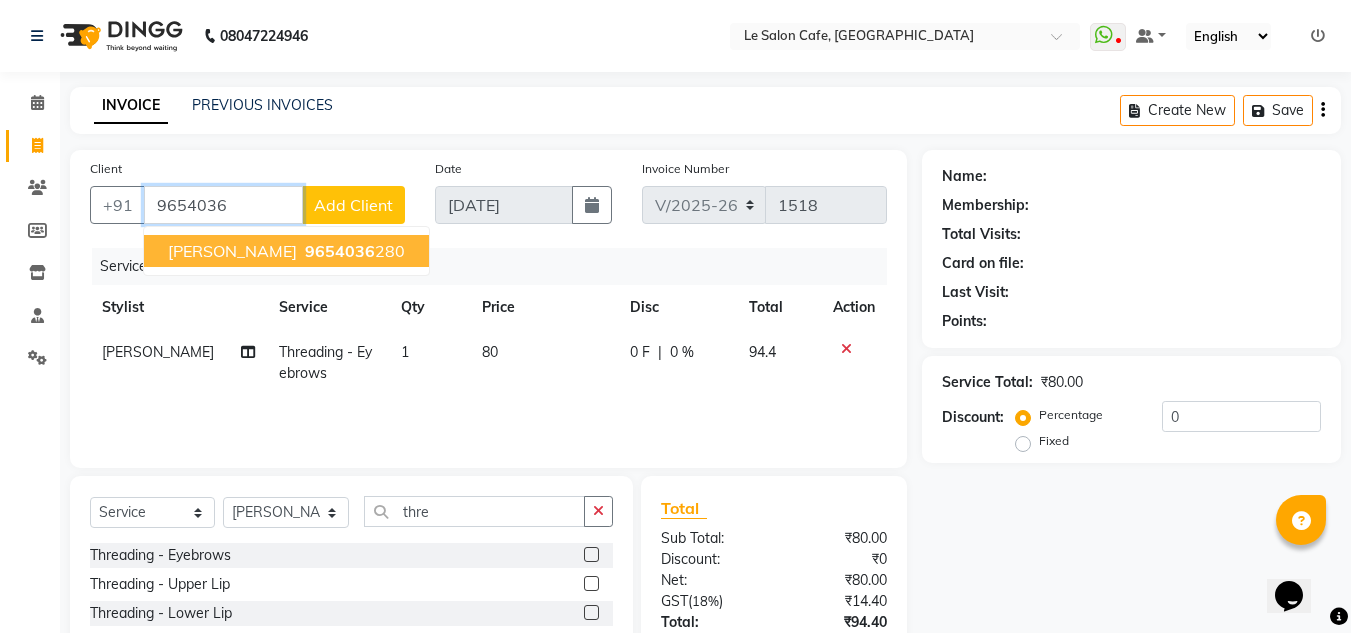 click on "Parul Arora   9654036 280" at bounding box center (286, 251) 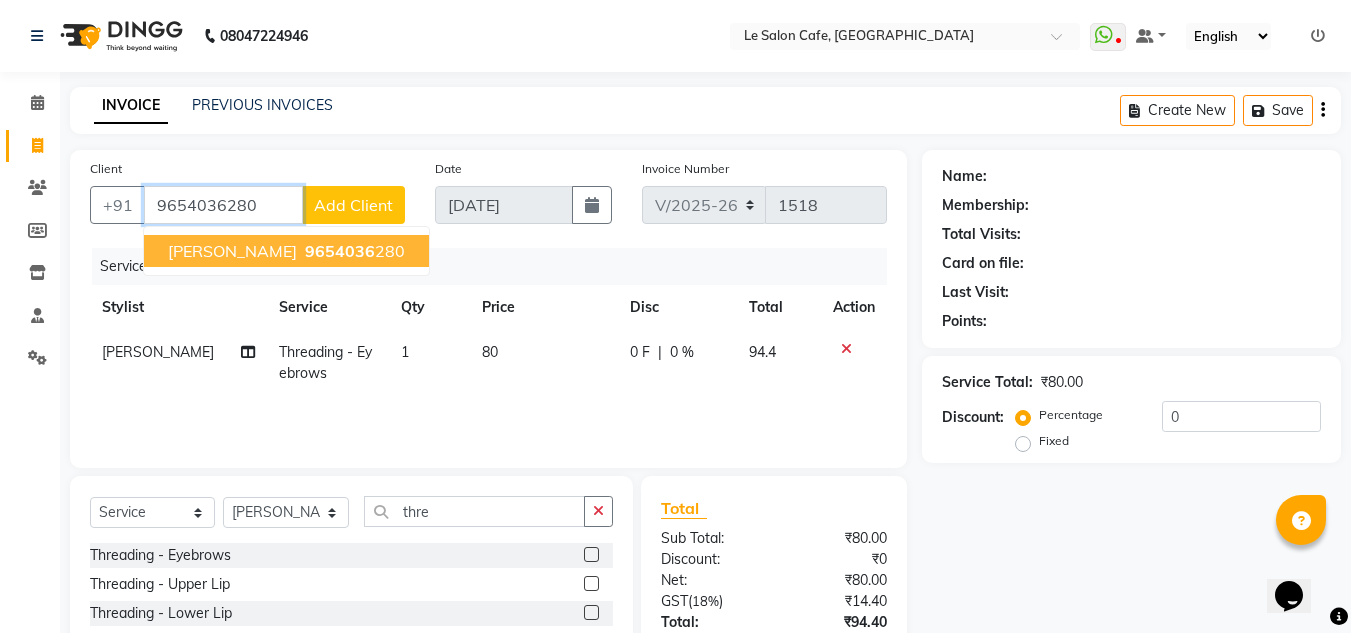 type on "9654036280" 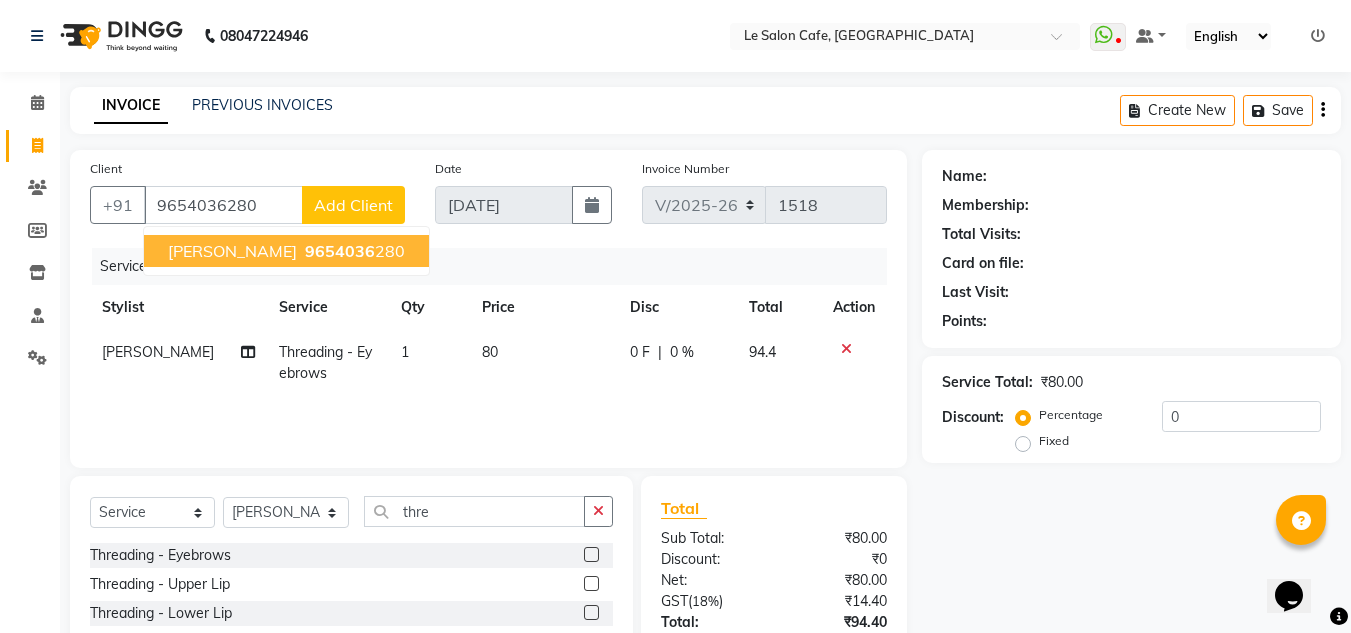 select on "1: Object" 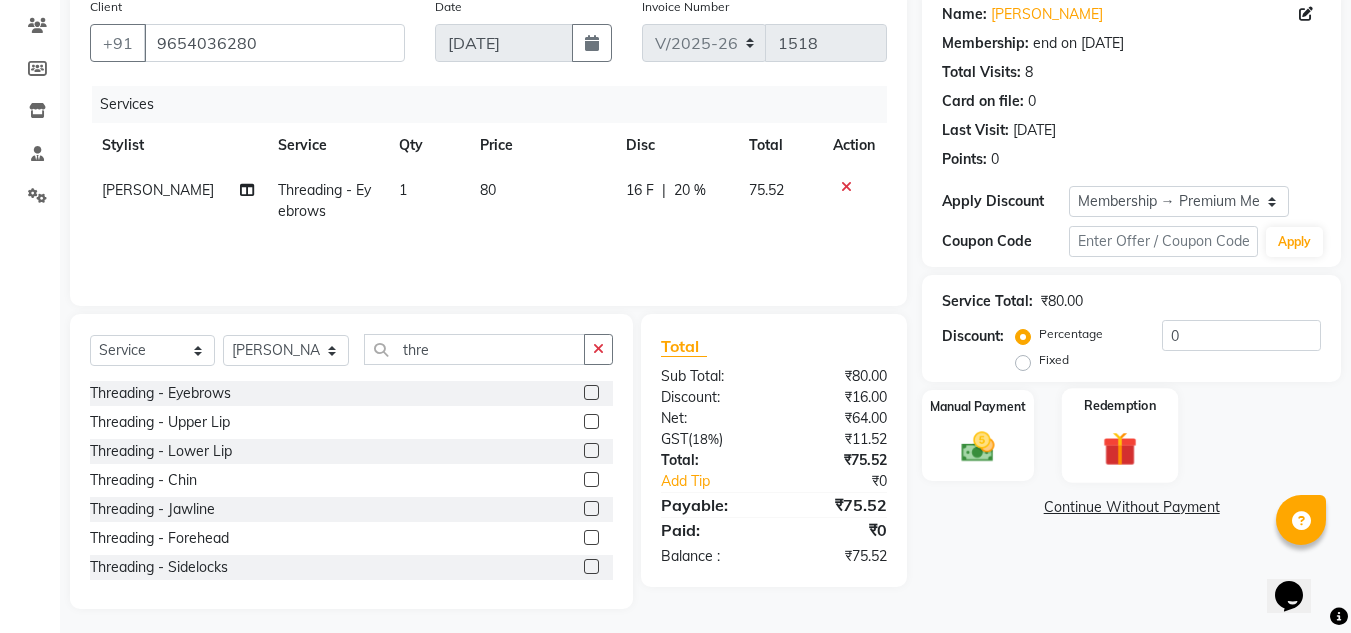 scroll, scrollTop: 168, scrollLeft: 0, axis: vertical 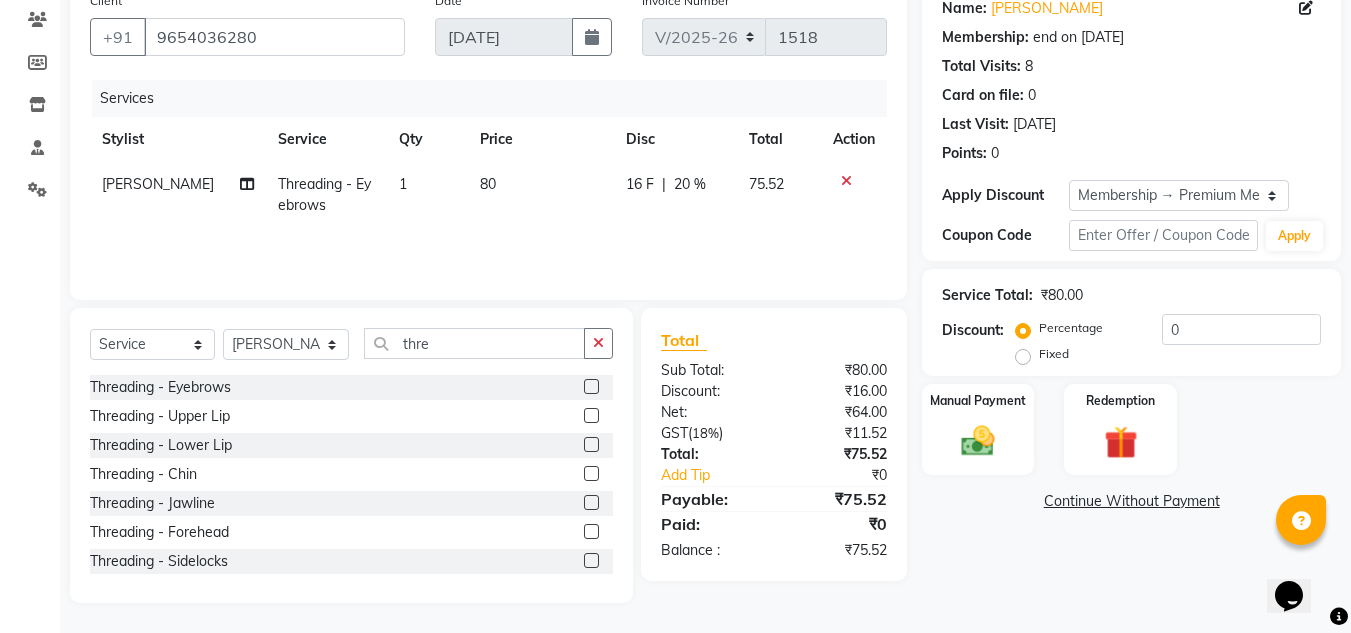 click on "Name: Parul Arora Membership: end on 12-03-2026 Total Visits:  8 Card on file:  0 Last Visit:   26-04-2025 Points:   0  Apply Discount Select Membership → Premium Membership Coupon Code Apply Service Total:  ₹80.00  Discount:  Percentage   Fixed  0 Manual Payment Redemption  Continue Without Payment" 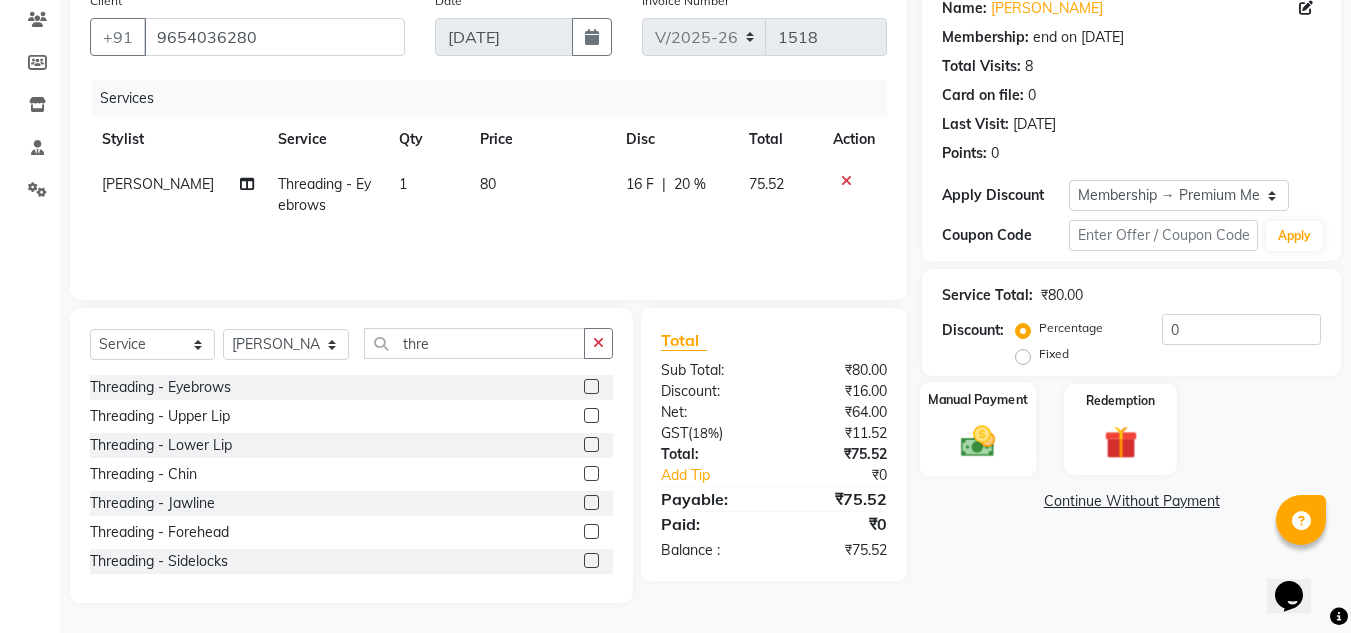 click 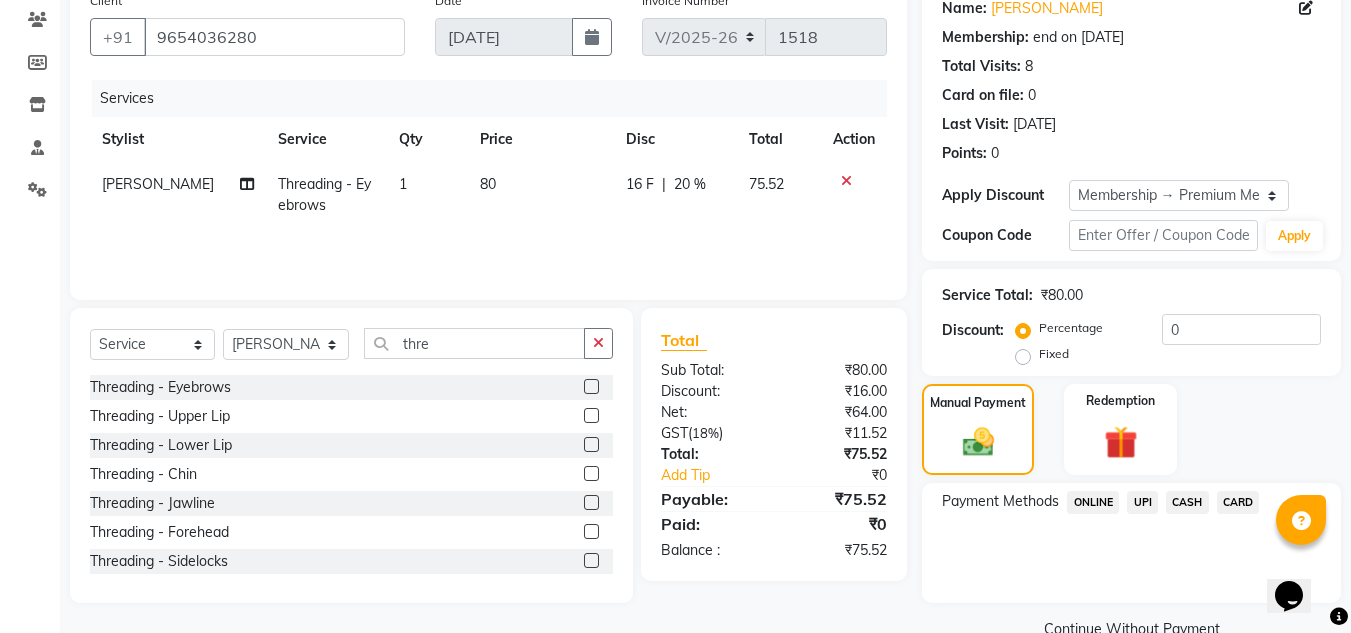 click on "UPI" 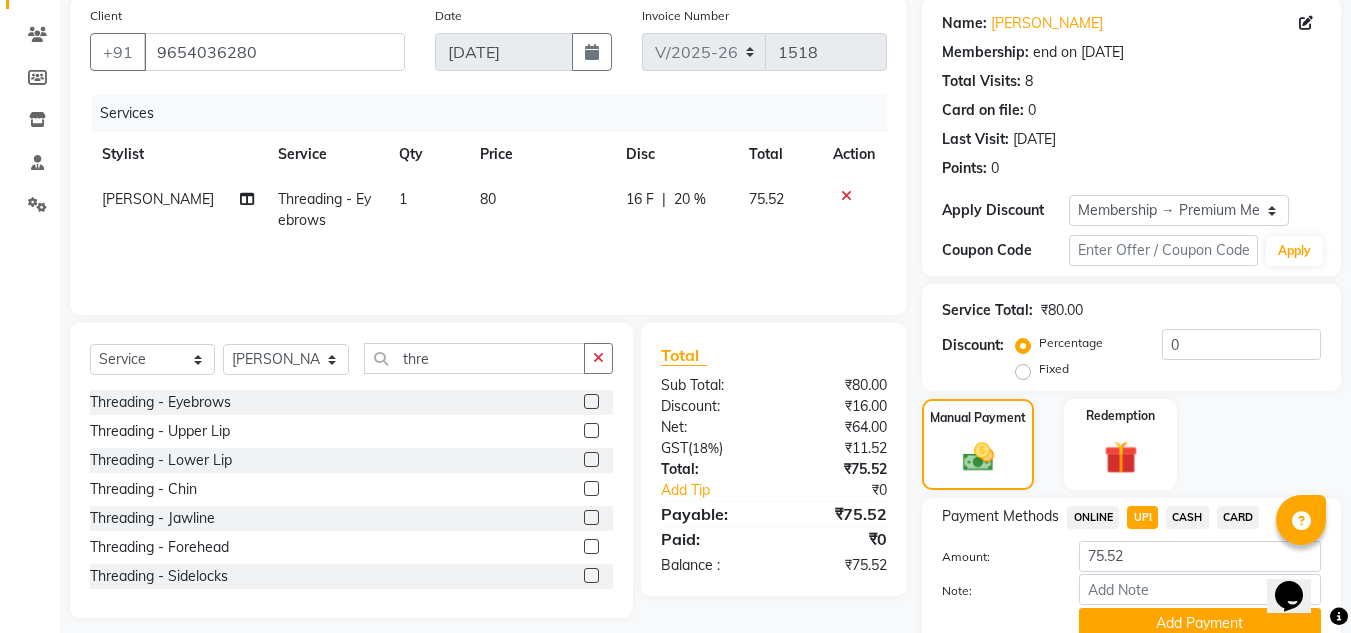 scroll, scrollTop: 238, scrollLeft: 0, axis: vertical 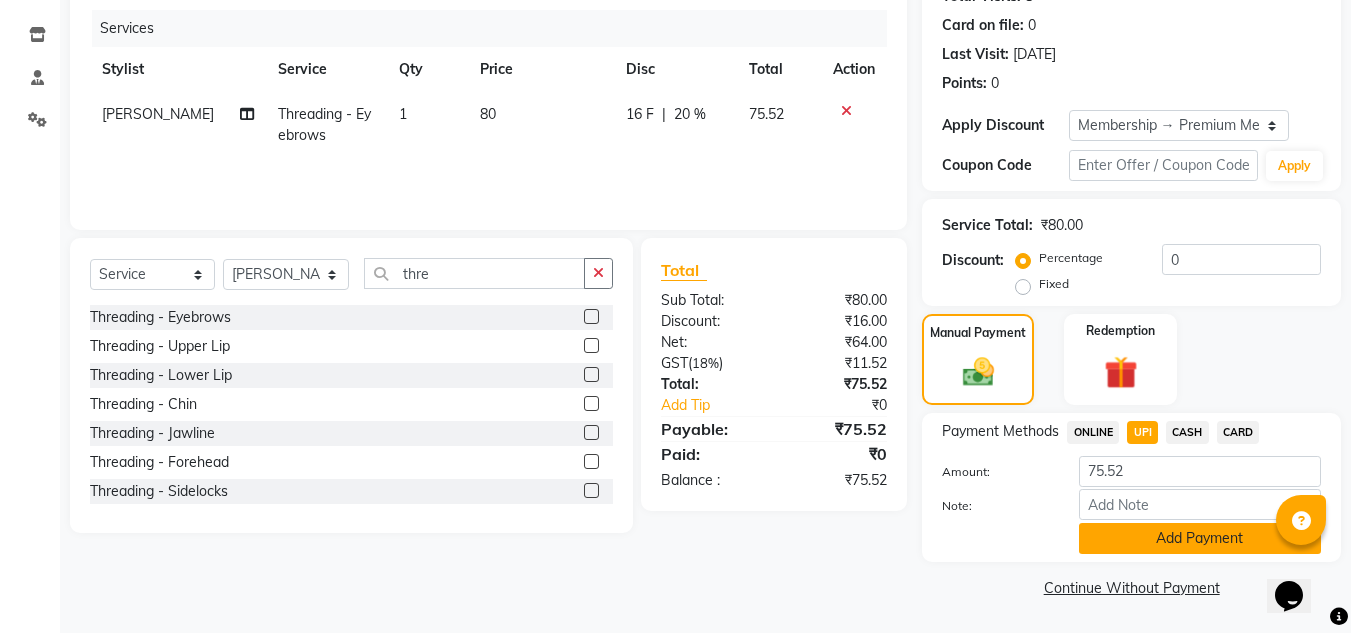 click on "Add Payment" 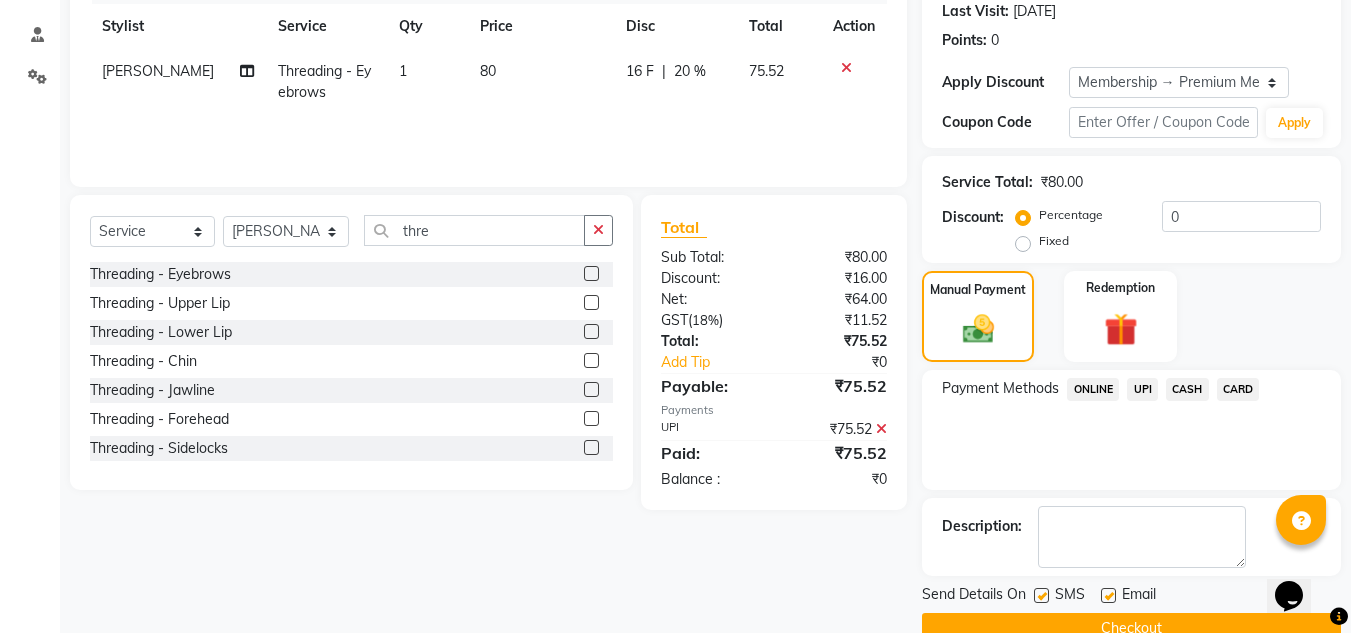 scroll, scrollTop: 322, scrollLeft: 0, axis: vertical 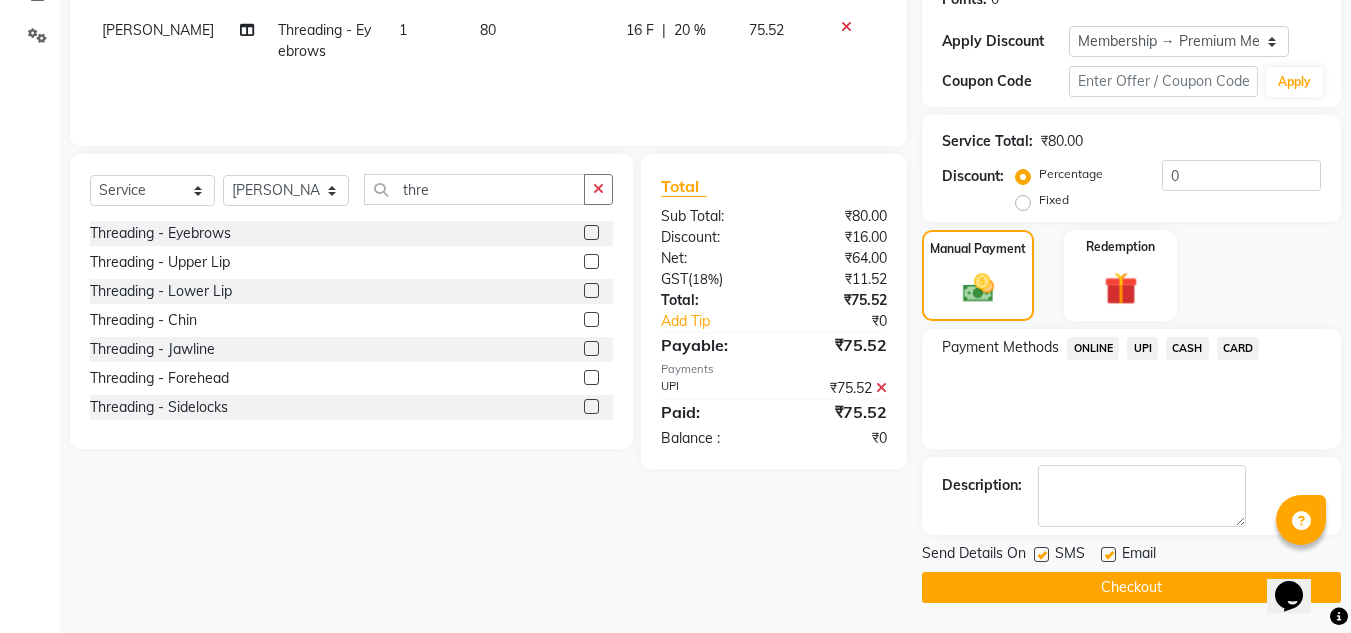 click 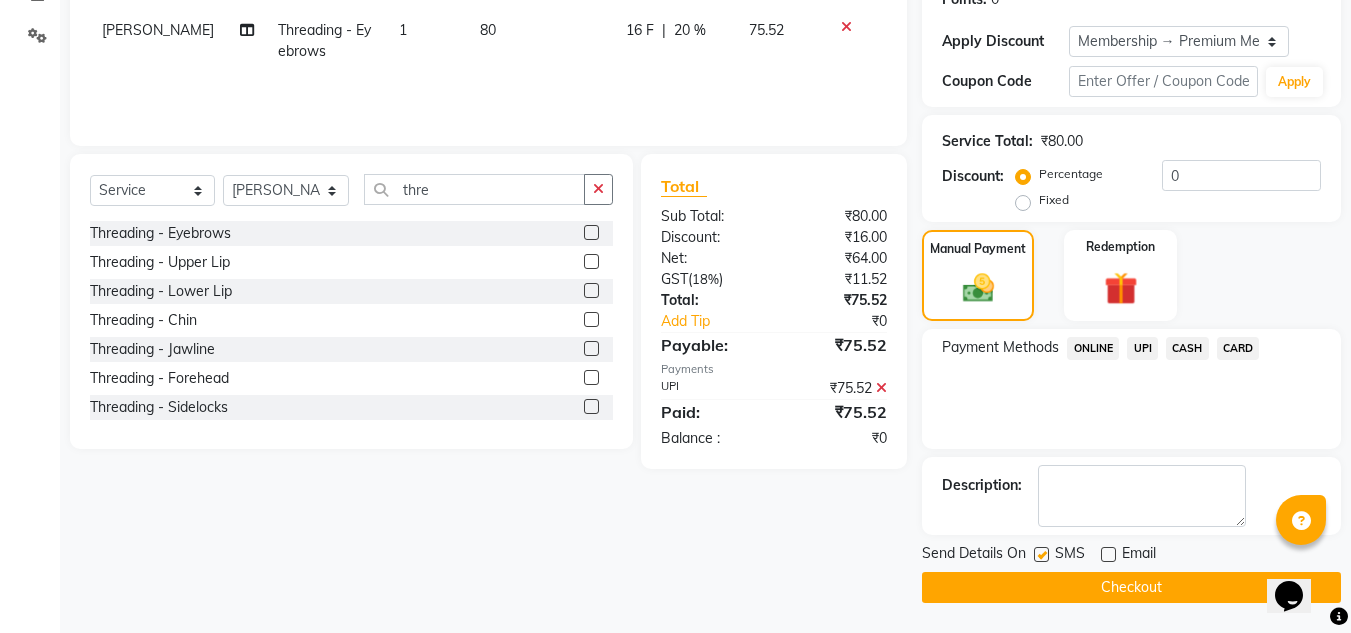 click on "Checkout" 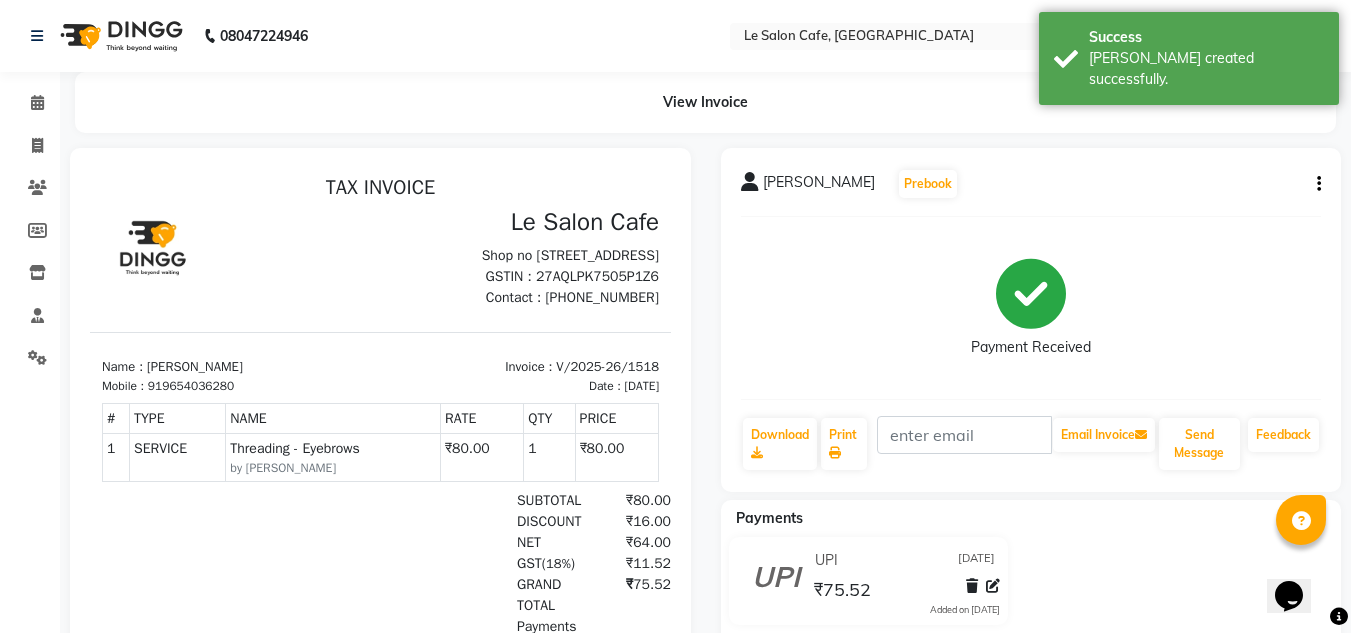 scroll, scrollTop: 0, scrollLeft: 0, axis: both 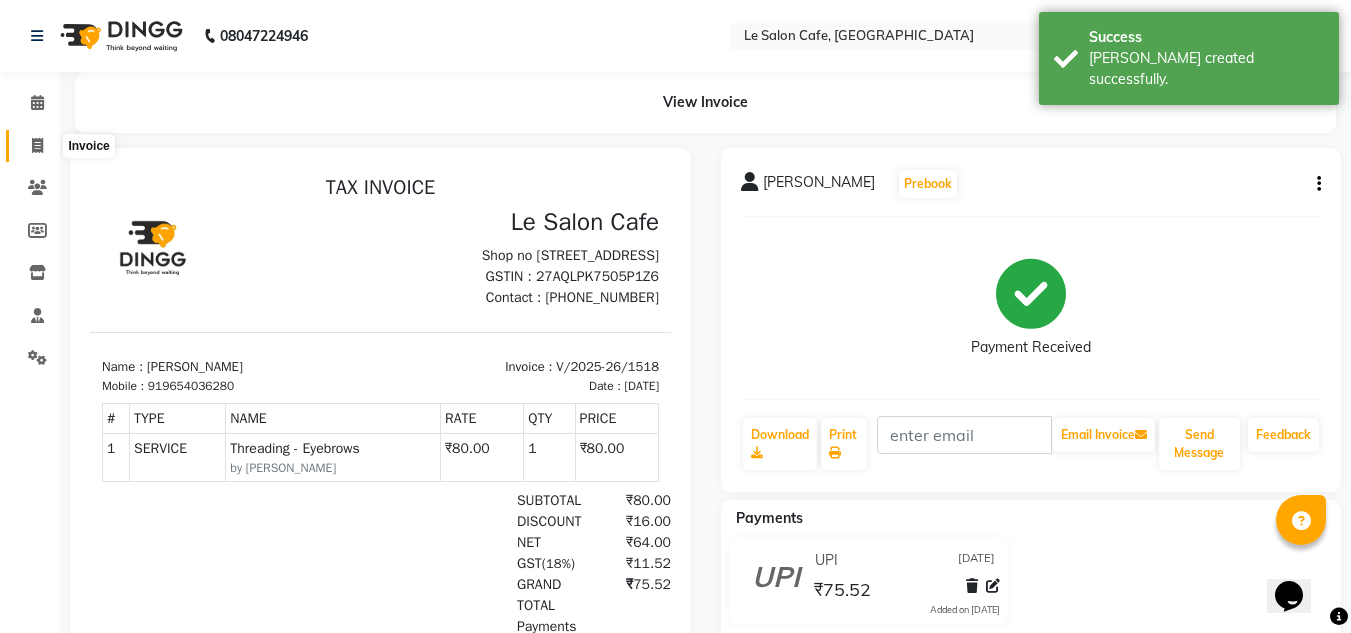 click 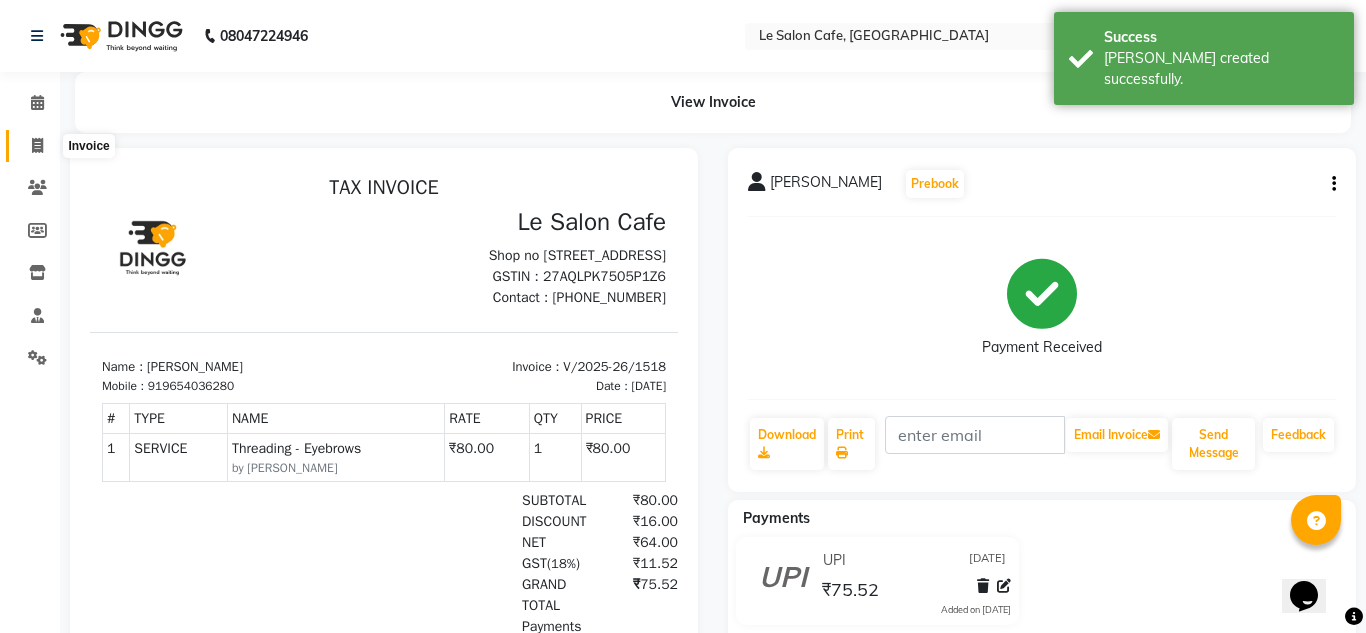select on "594" 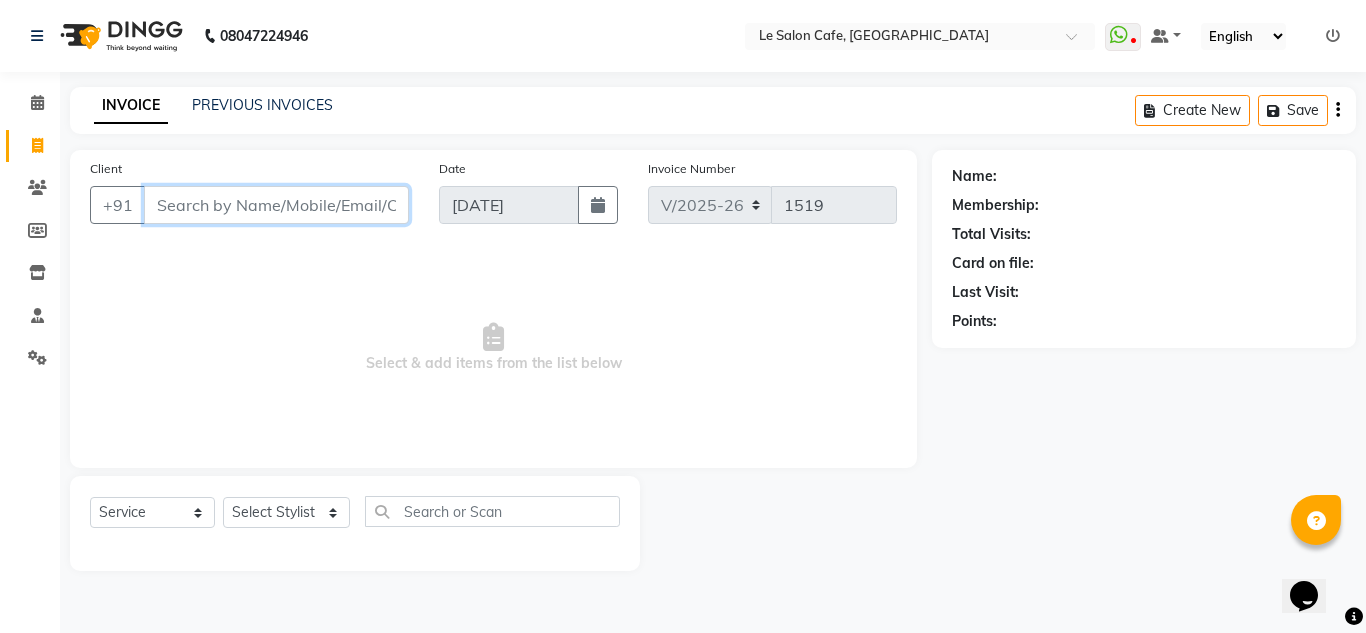 paste on "Muskaan Rathi" 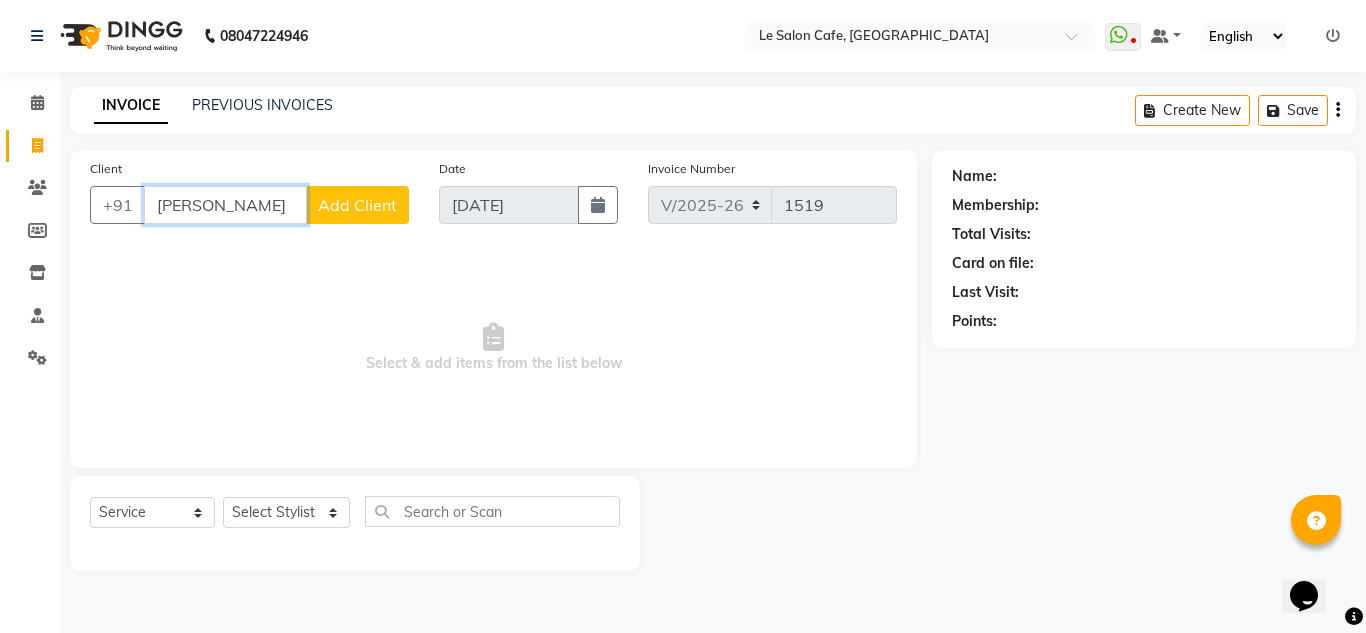 type on "Muskaan Rathi" 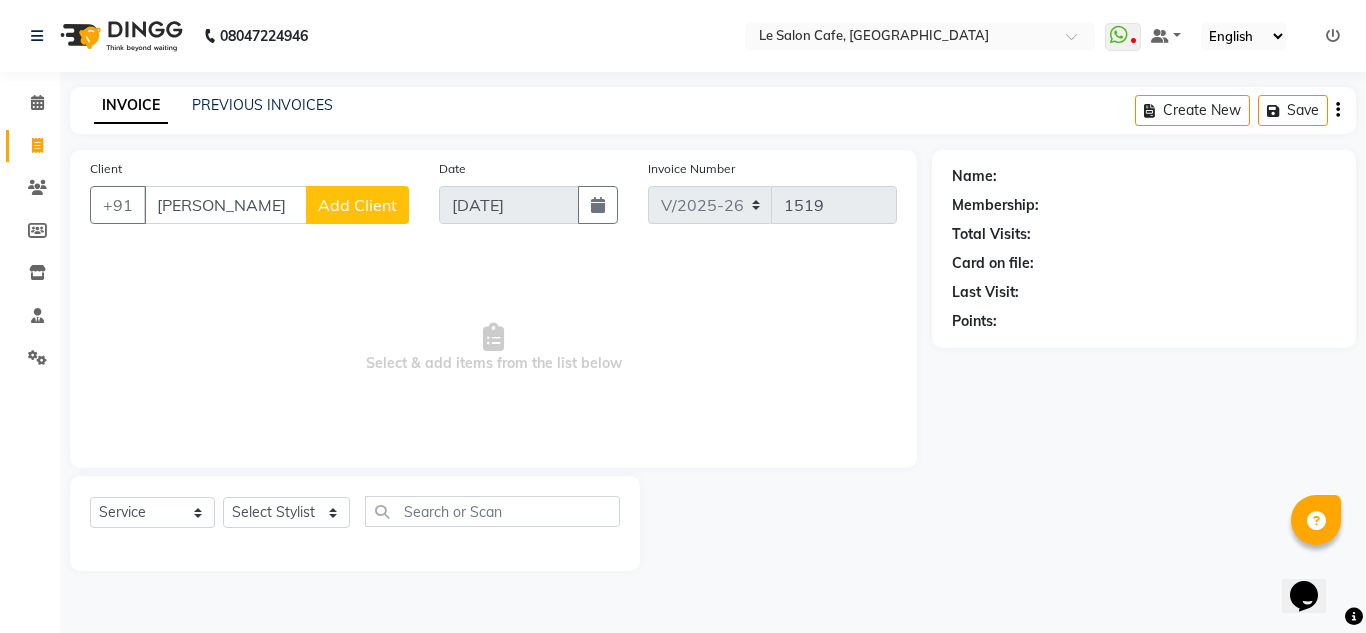 click on "Select  Service  Product  Membership  Package Voucher Prepaid Gift Card  Select Stylist Abid Salmani  Aniket Kadam  Front Desk  Muskan Khan  Pooja Kolge Reena Shaukat Ali  Sangeeta Kadri Shailendra Chauhan  Shekhar Sangle Soniyaa Varma Suchita Mistry Swapnil Kamble Wasim Ansari" 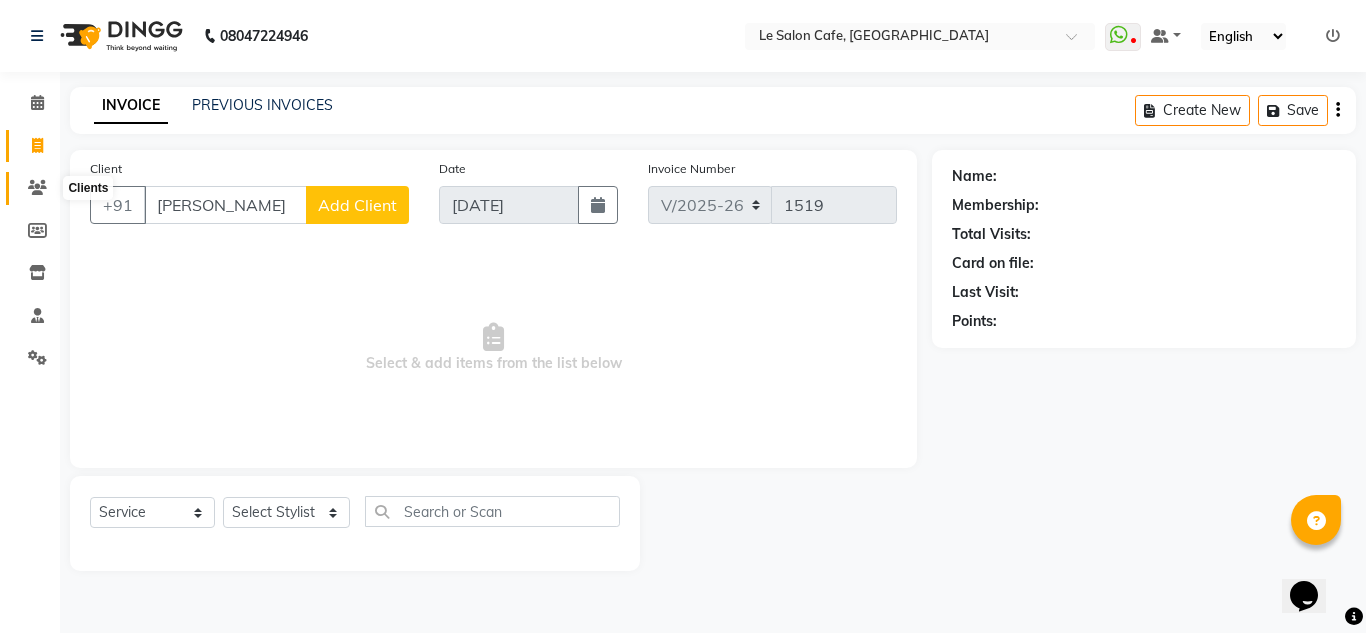 click 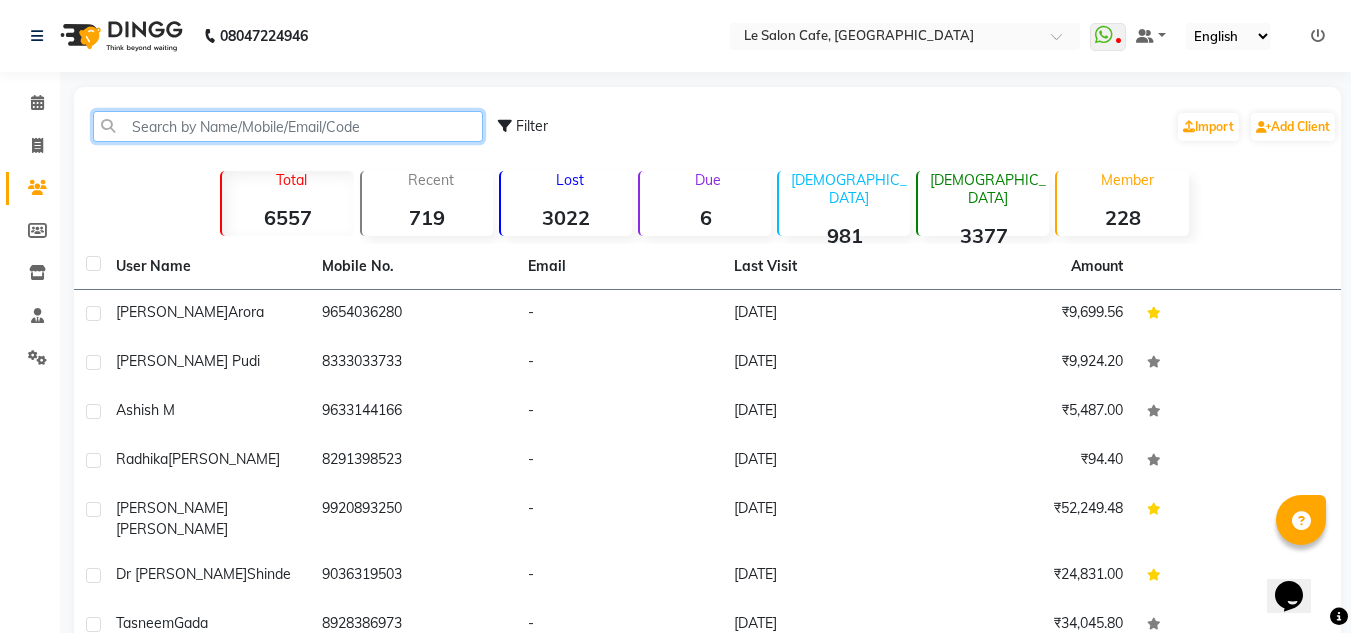 click 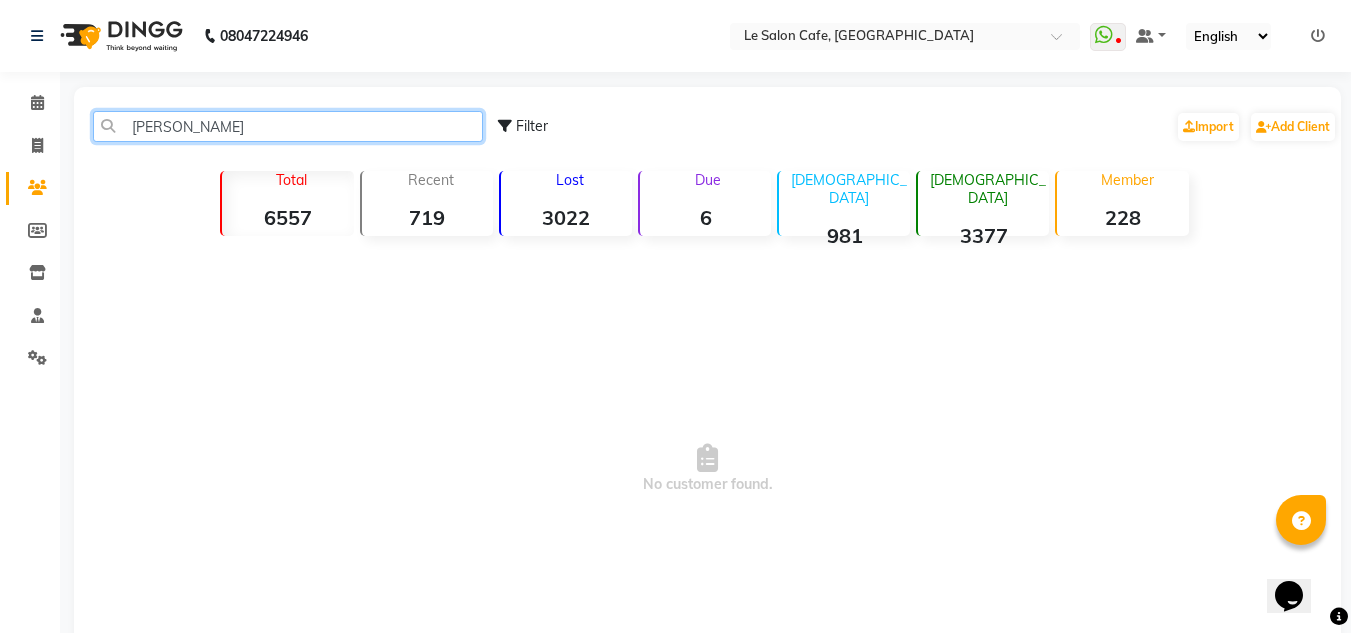 click on "Muskaan Rathi" 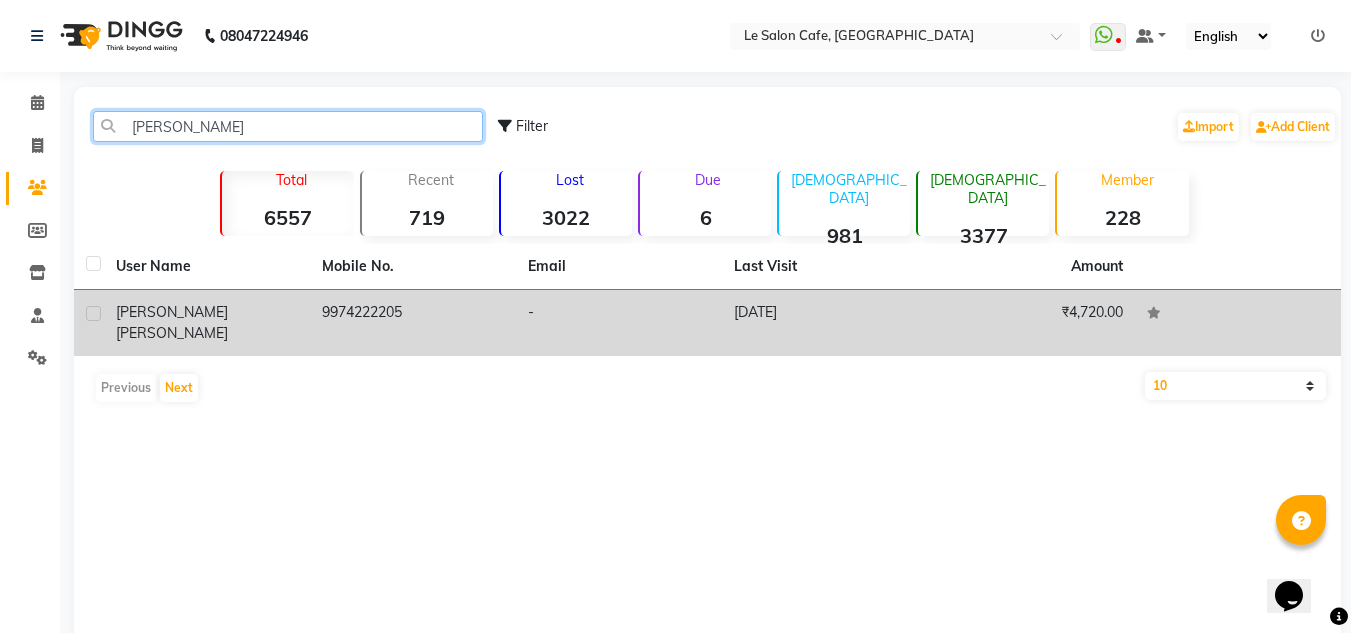 type on "Muskan Rathi" 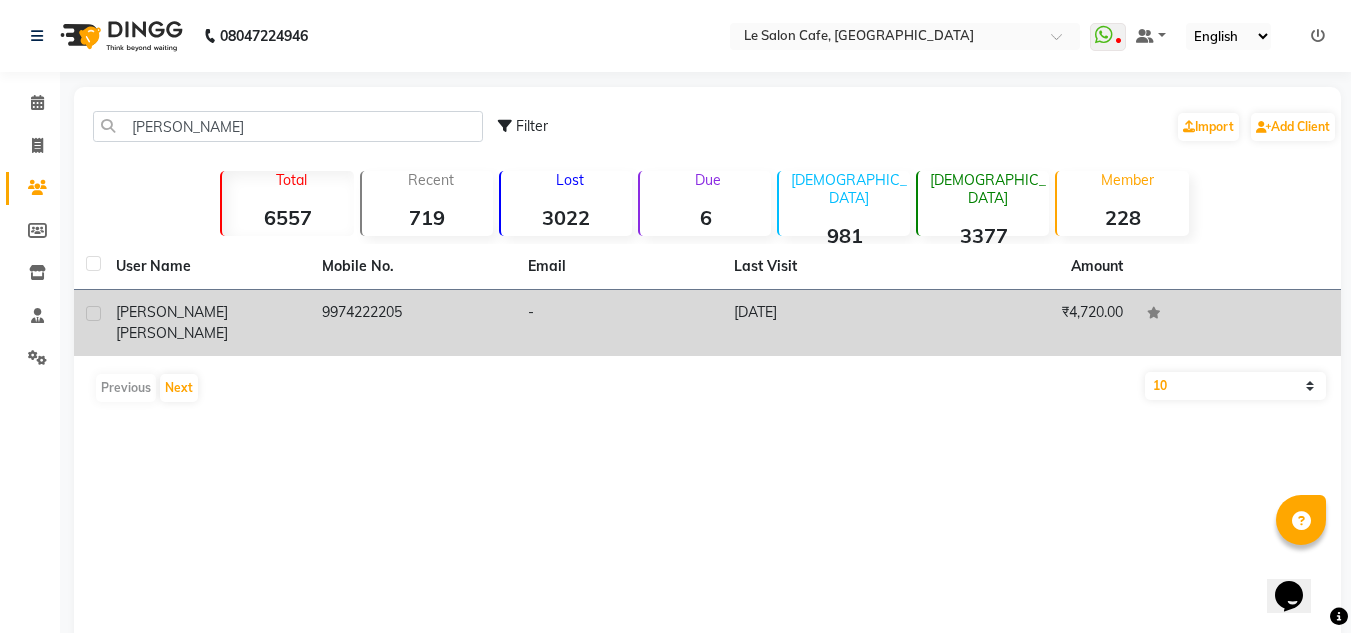 click on "Muskan  Rathi" 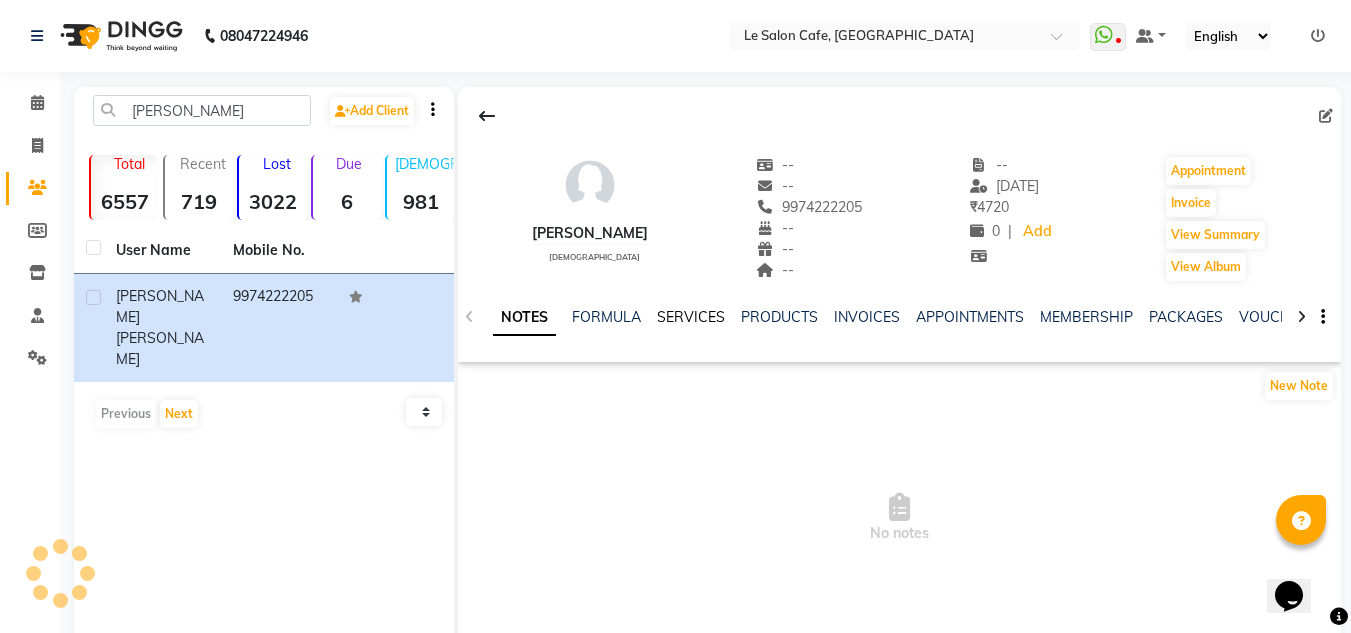 click on "SERVICES" 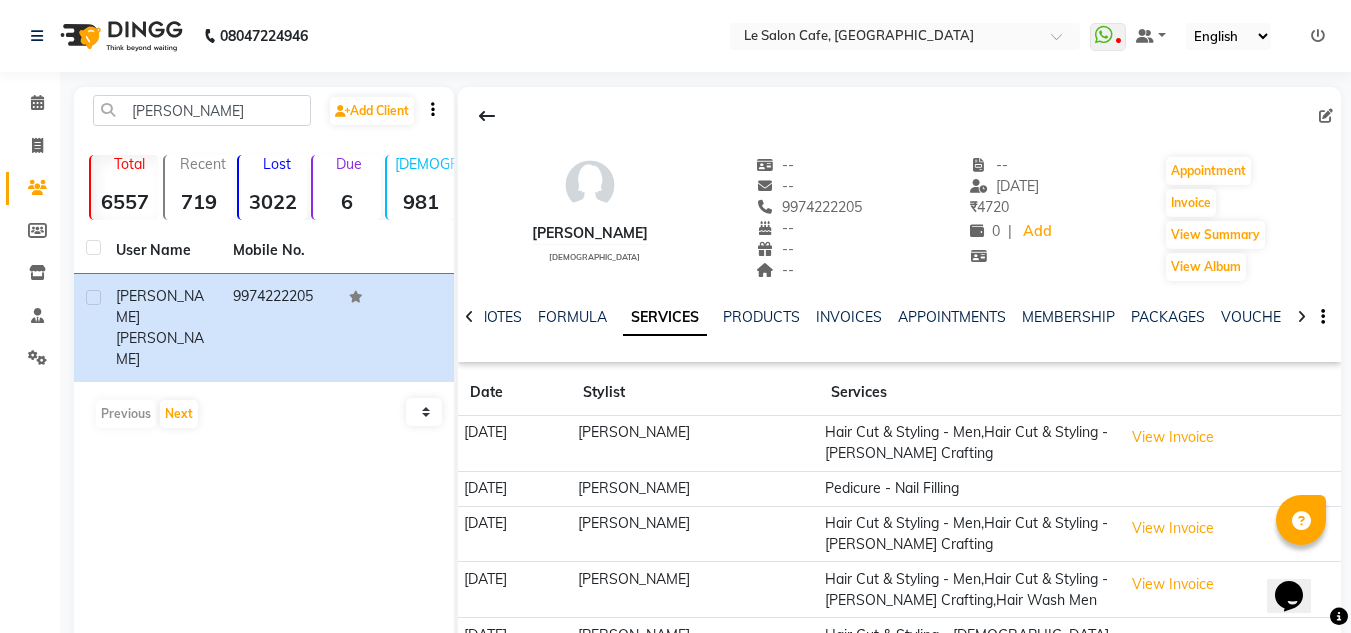 scroll, scrollTop: 100, scrollLeft: 0, axis: vertical 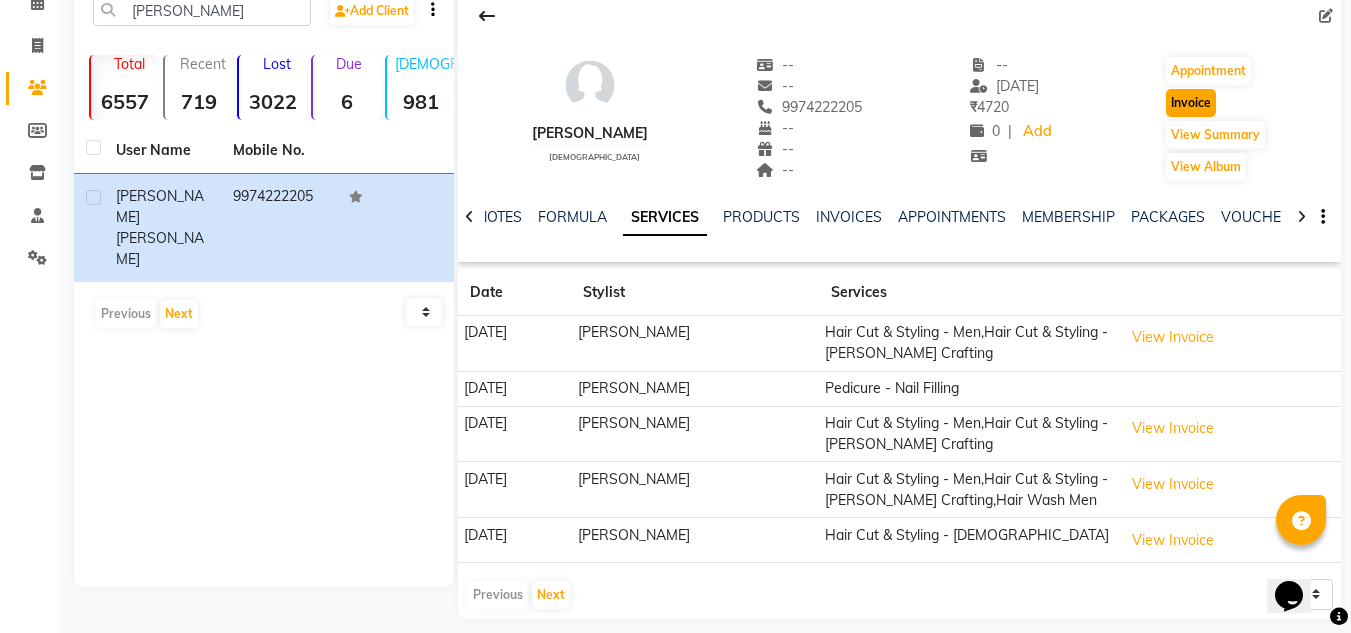 click on "Invoice" 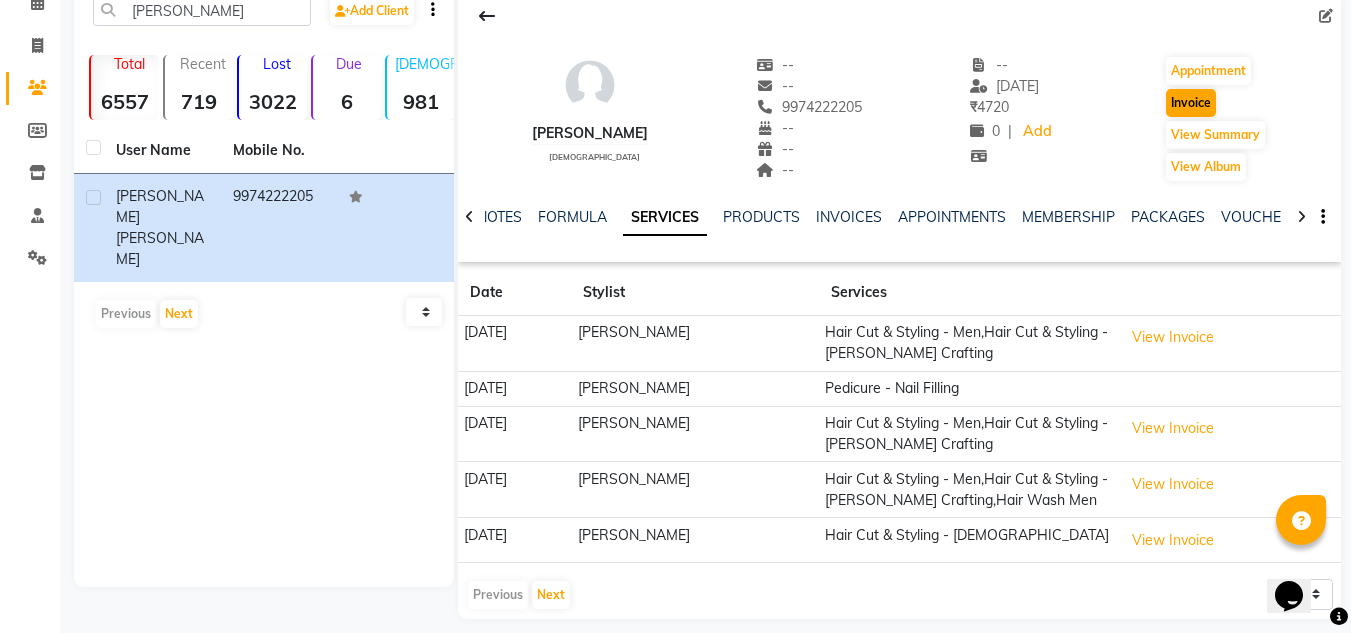 scroll, scrollTop: 0, scrollLeft: 0, axis: both 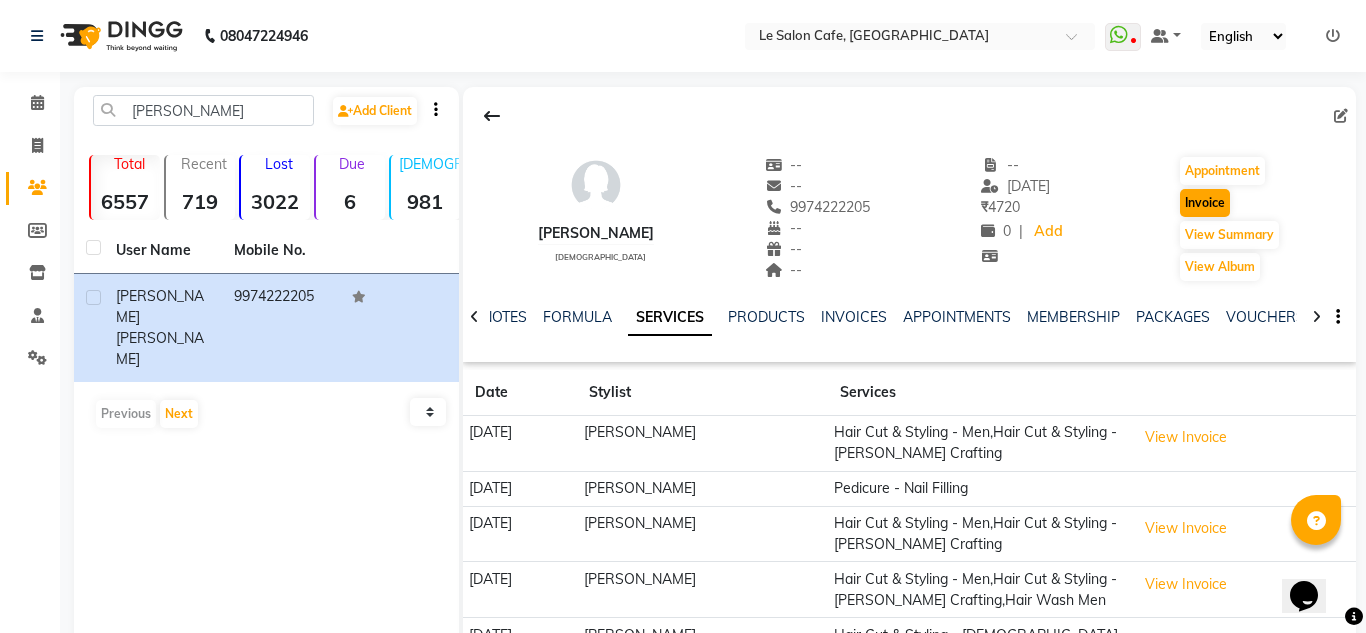 select on "594" 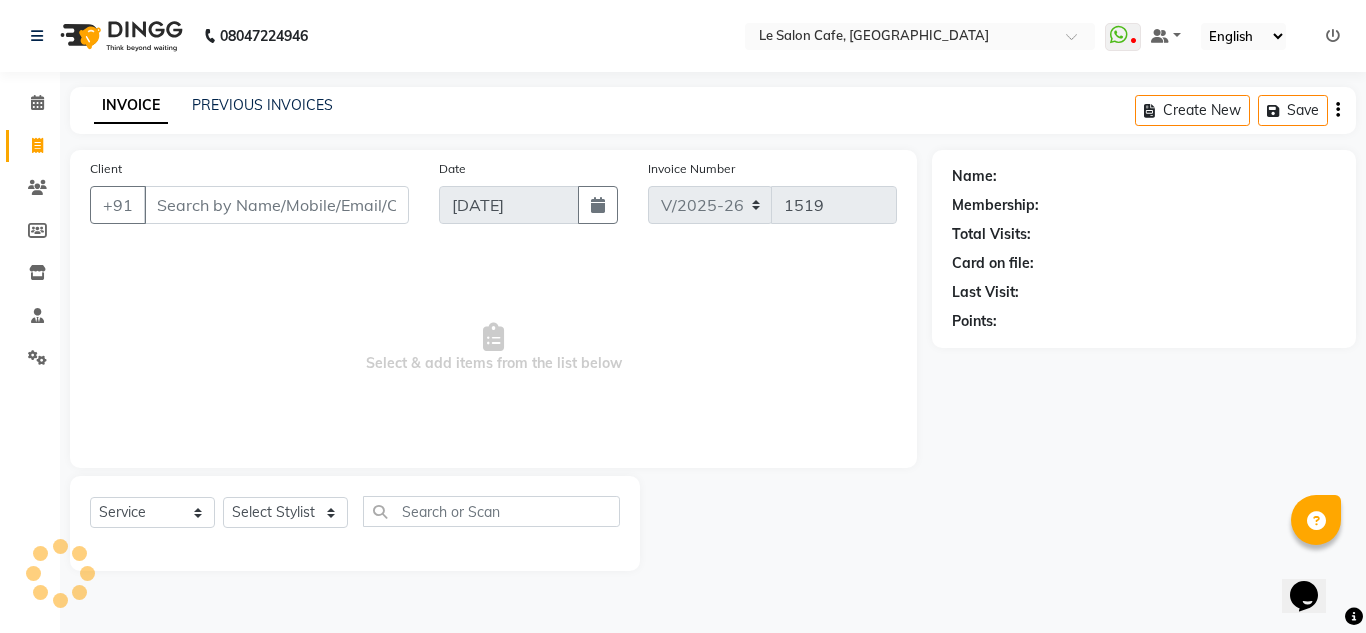 type on "9974222205" 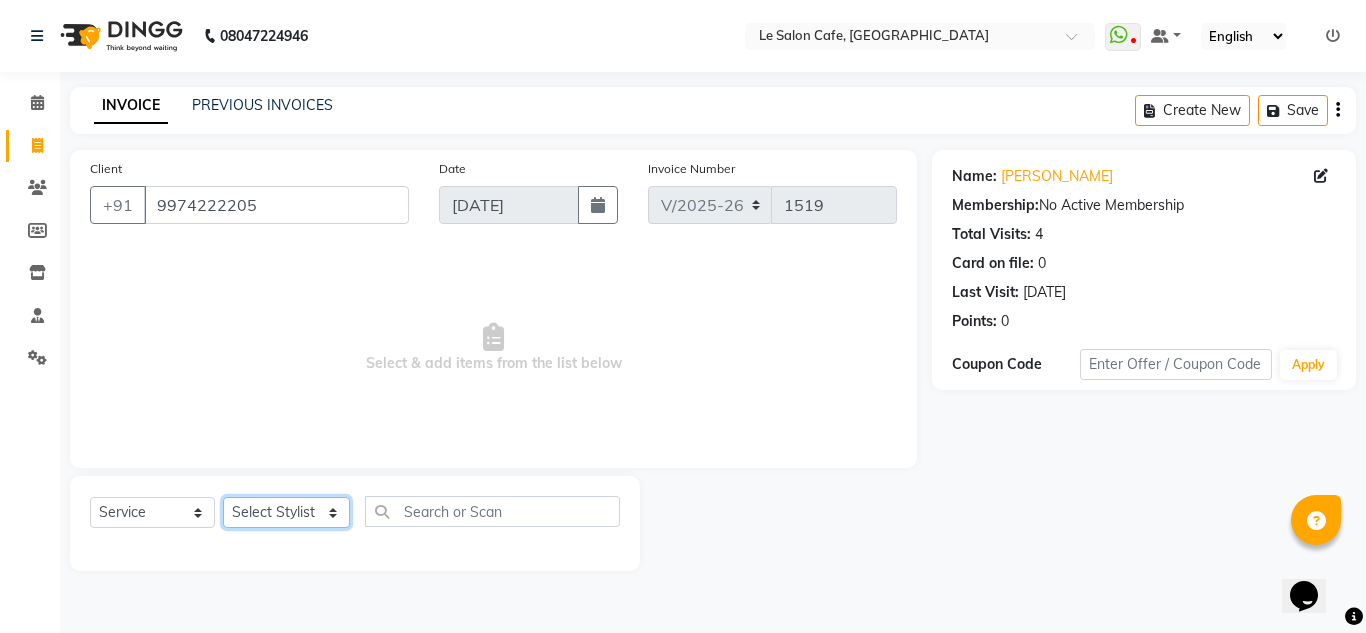 click on "Select Stylist Abid Salmani  Aniket Kadam  Front Desk  Muskan Khan  Pooja Kolge Reena Shaukat Ali  Sangeeta Kadri Shailendra Chauhan  Shekhar Sangle Soniyaa Varma Suchita Mistry Swapnil Kamble Wasim Ansari" 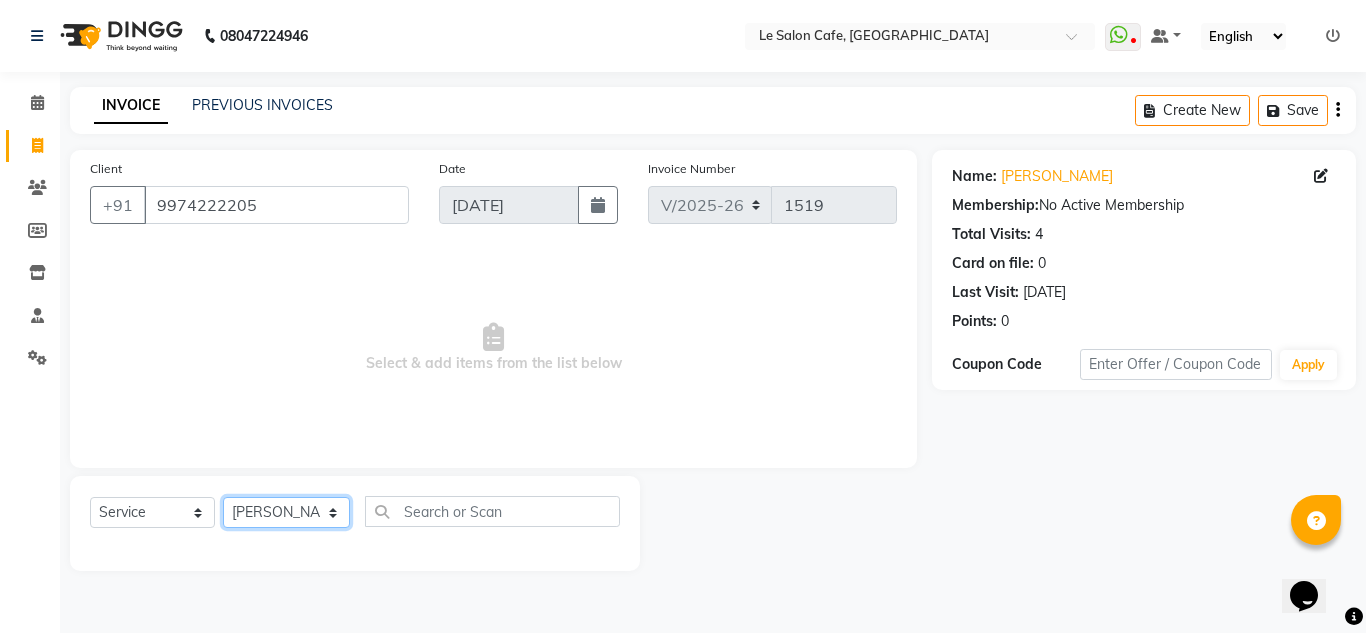 click on "Select Stylist Abid Salmani  Aniket Kadam  Front Desk  Muskan Khan  Pooja Kolge Reena Shaukat Ali  Sangeeta Kadri Shailendra Chauhan  Shekhar Sangle Soniyaa Varma Suchita Mistry Swapnil Kamble Wasim Ansari" 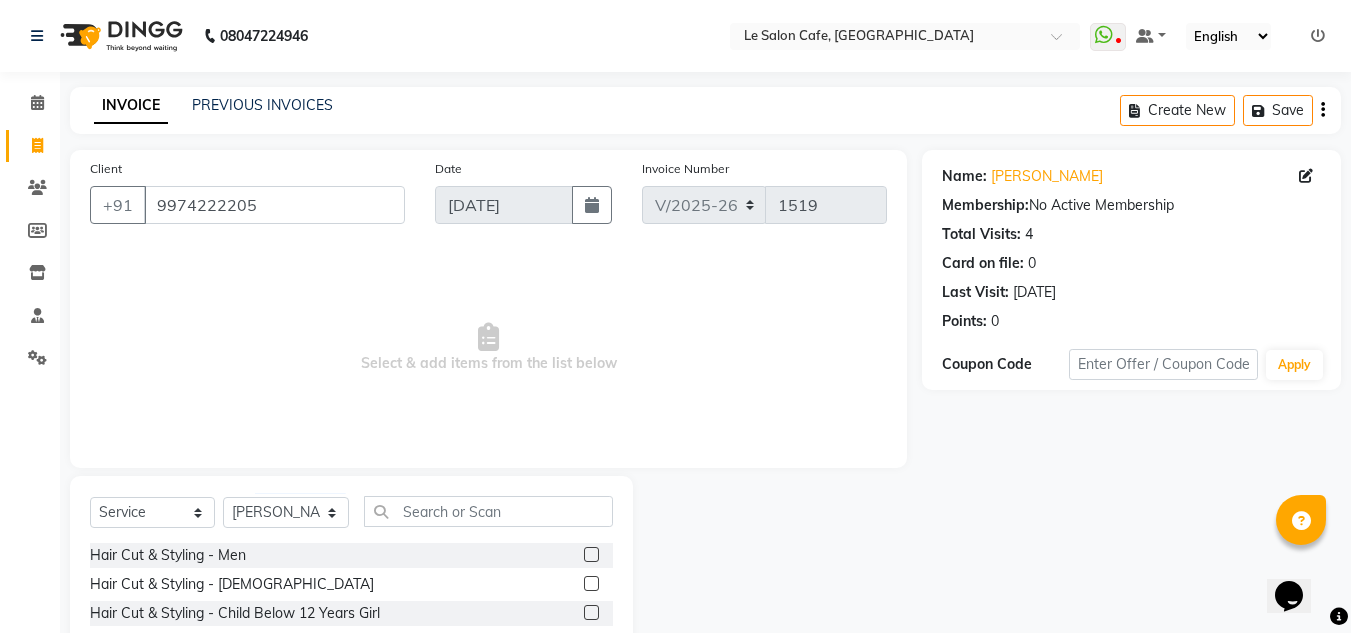 click 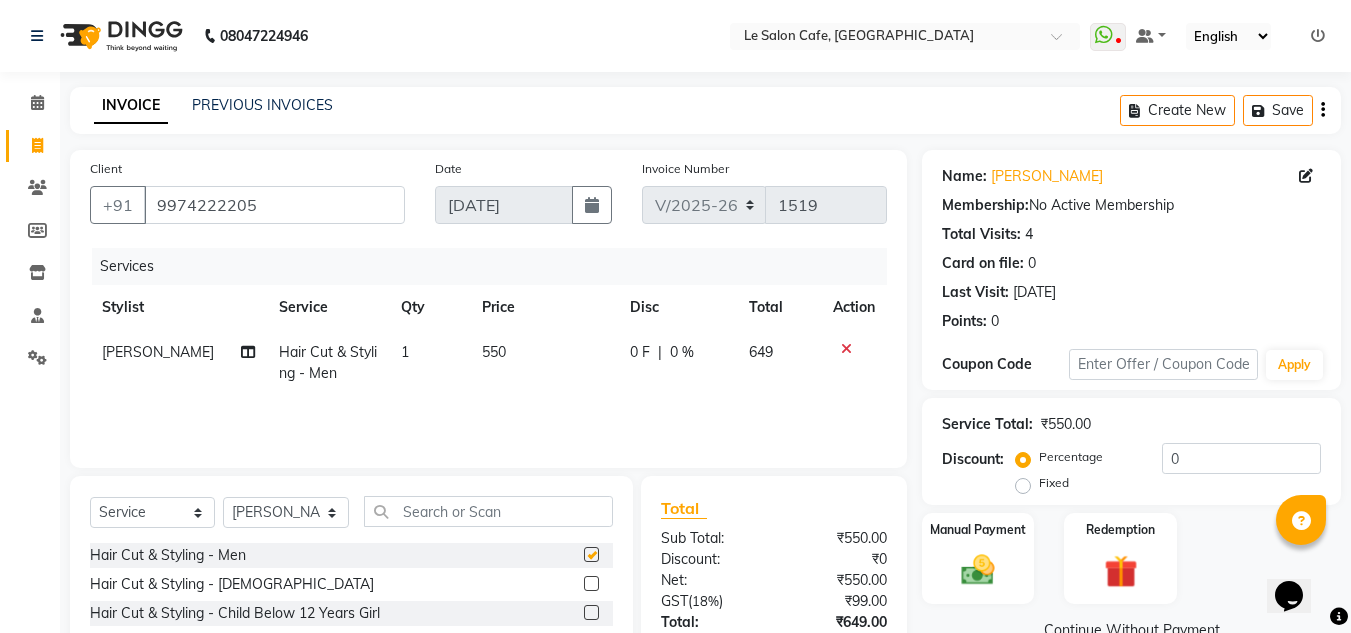 checkbox on "false" 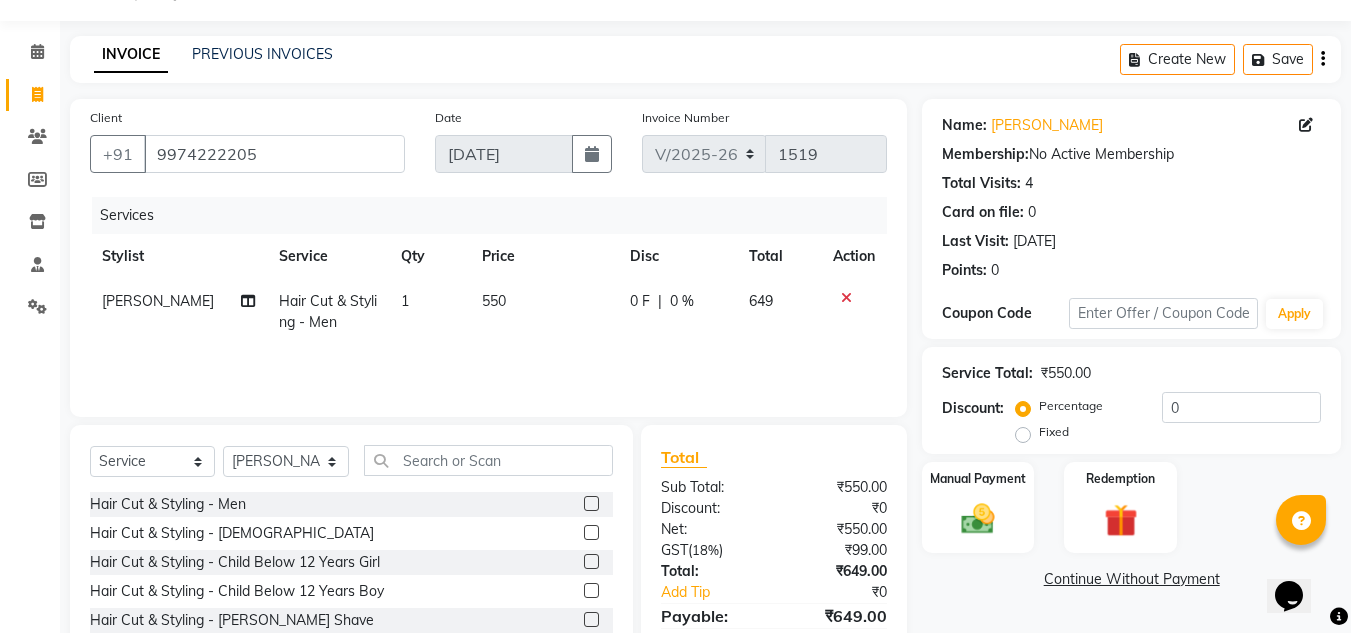 scroll, scrollTop: 100, scrollLeft: 0, axis: vertical 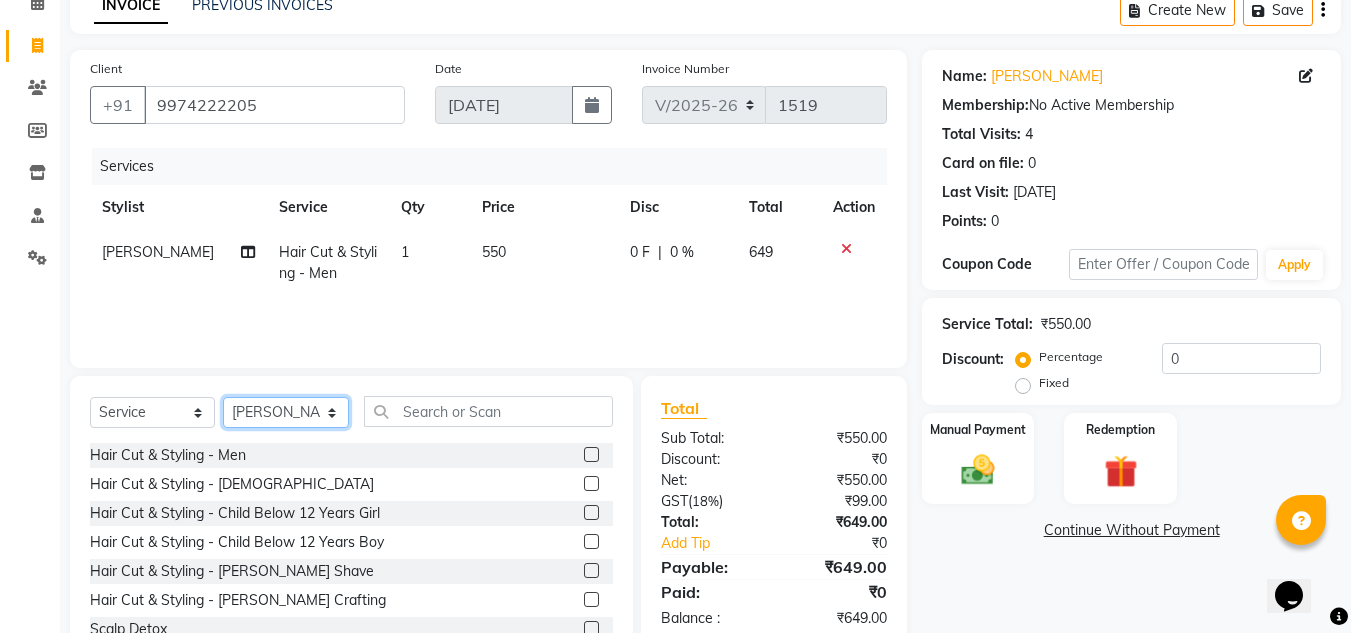 click on "Select Stylist Abid Salmani  Aniket Kadam  Front Desk  Muskan Khan  Pooja Kolge Reena Shaukat Ali  Sangeeta Kadri Shailendra Chauhan  Shekhar Sangle Soniyaa Varma Suchita Mistry Swapnil Kamble Wasim Ansari" 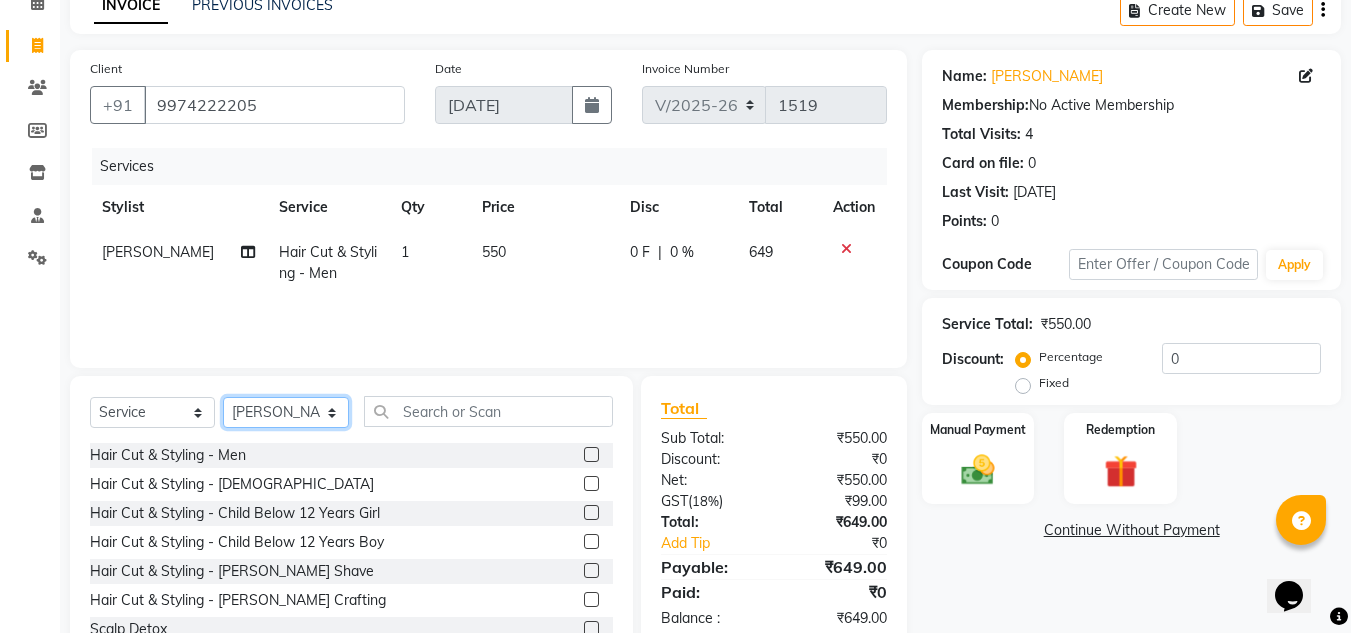 select on "74710" 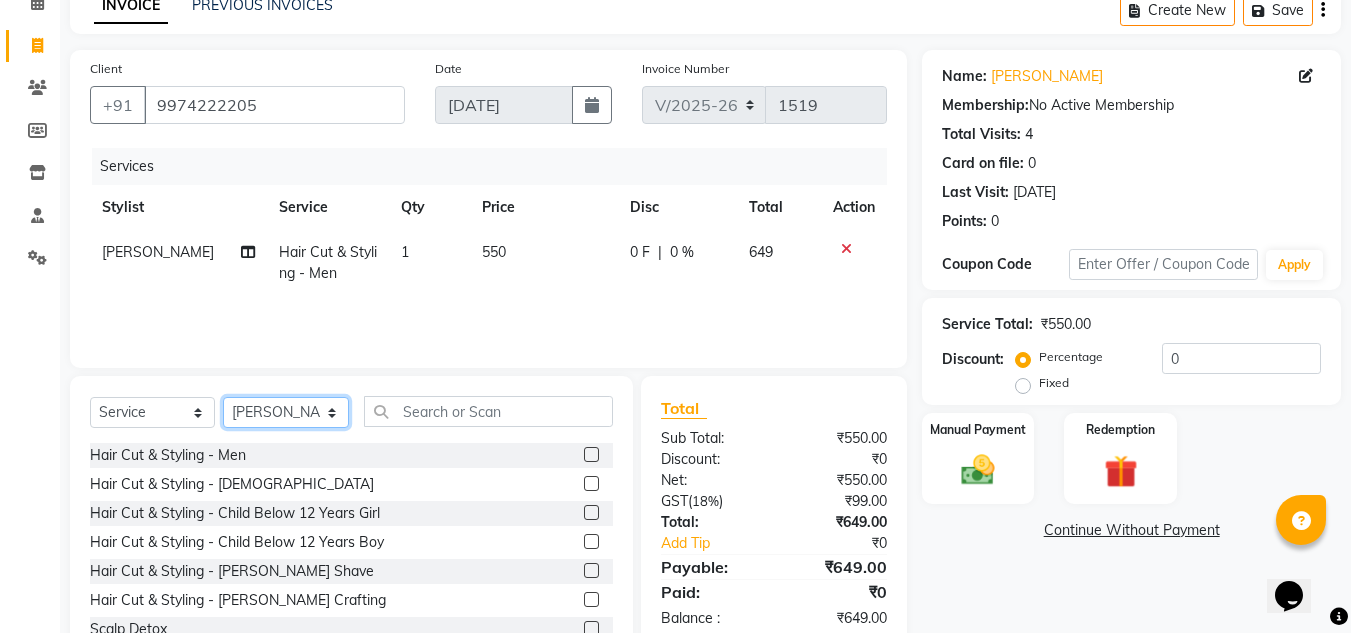 click on "Select Stylist Abid Salmani  Aniket Kadam  Front Desk  Muskan Khan  Pooja Kolge Reena Shaukat Ali  Sangeeta Kadri Shailendra Chauhan  Shekhar Sangle Soniyaa Varma Suchita Mistry Swapnil Kamble Wasim Ansari" 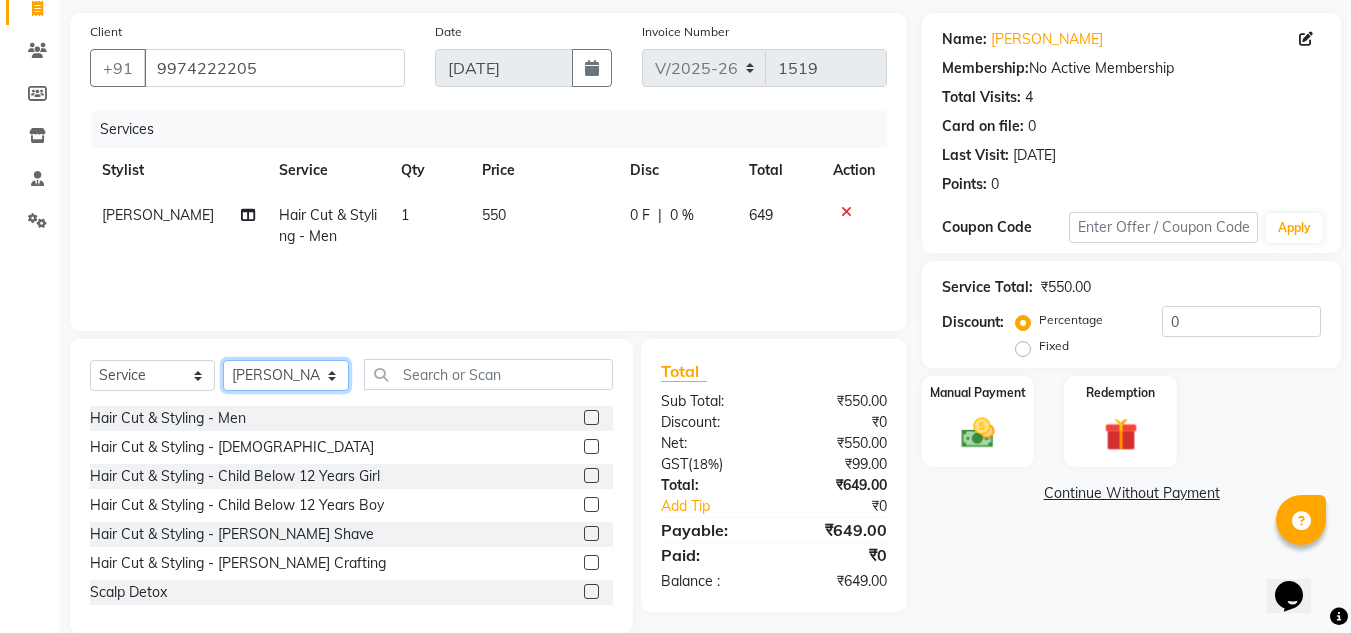 scroll, scrollTop: 168, scrollLeft: 0, axis: vertical 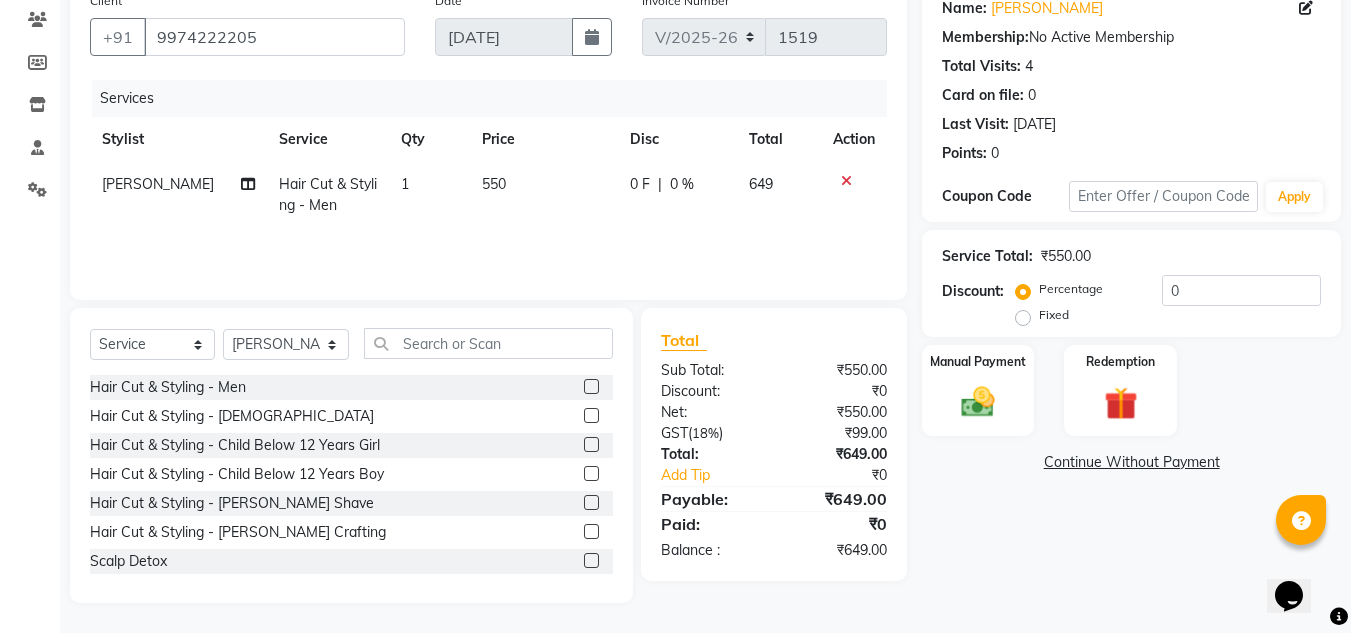 click 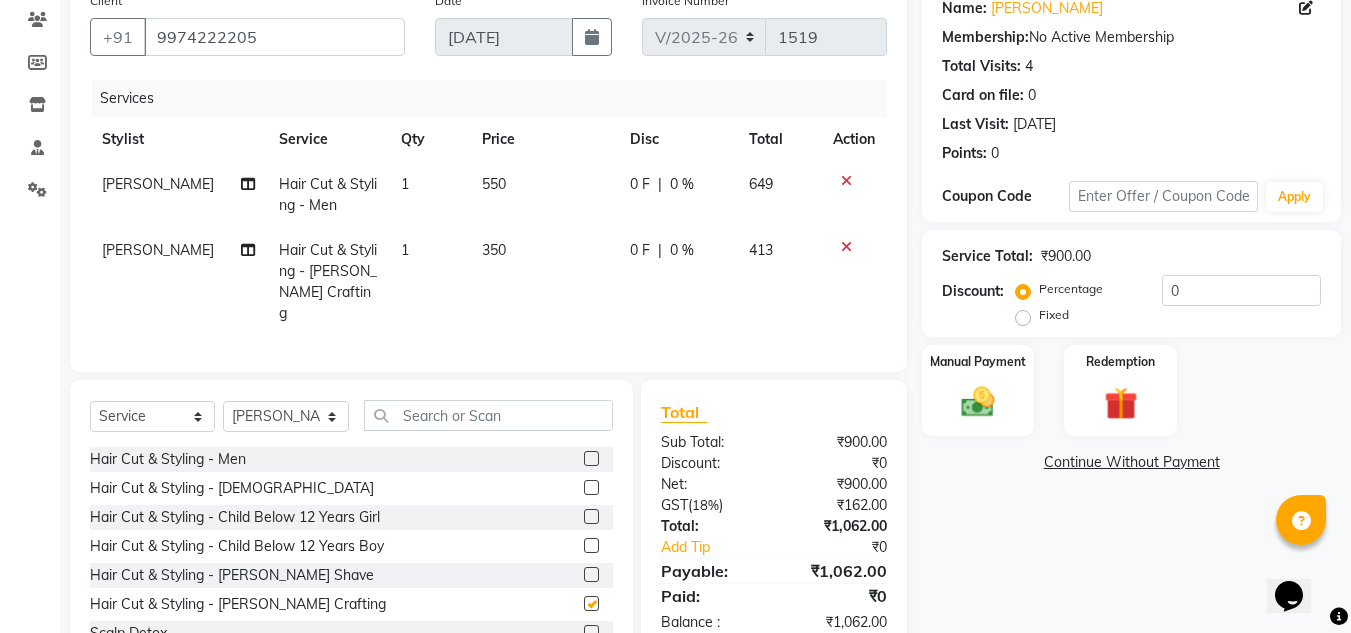 checkbox on "false" 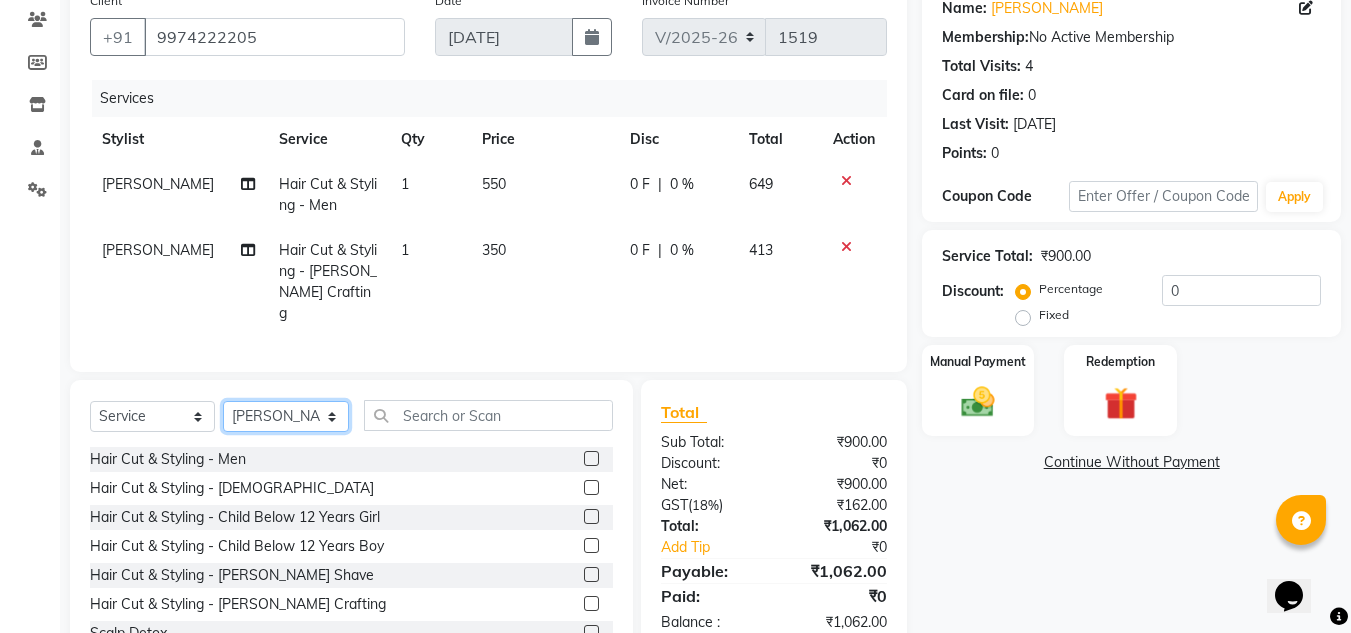 click on "Select Stylist Abid Salmani  Aniket Kadam  Front Desk  Muskan Khan  Pooja Kolge Reena Shaukat Ali  Sangeeta Kadri Shailendra Chauhan  Shekhar Sangle Soniyaa Varma Suchita Mistry Swapnil Kamble Wasim Ansari" 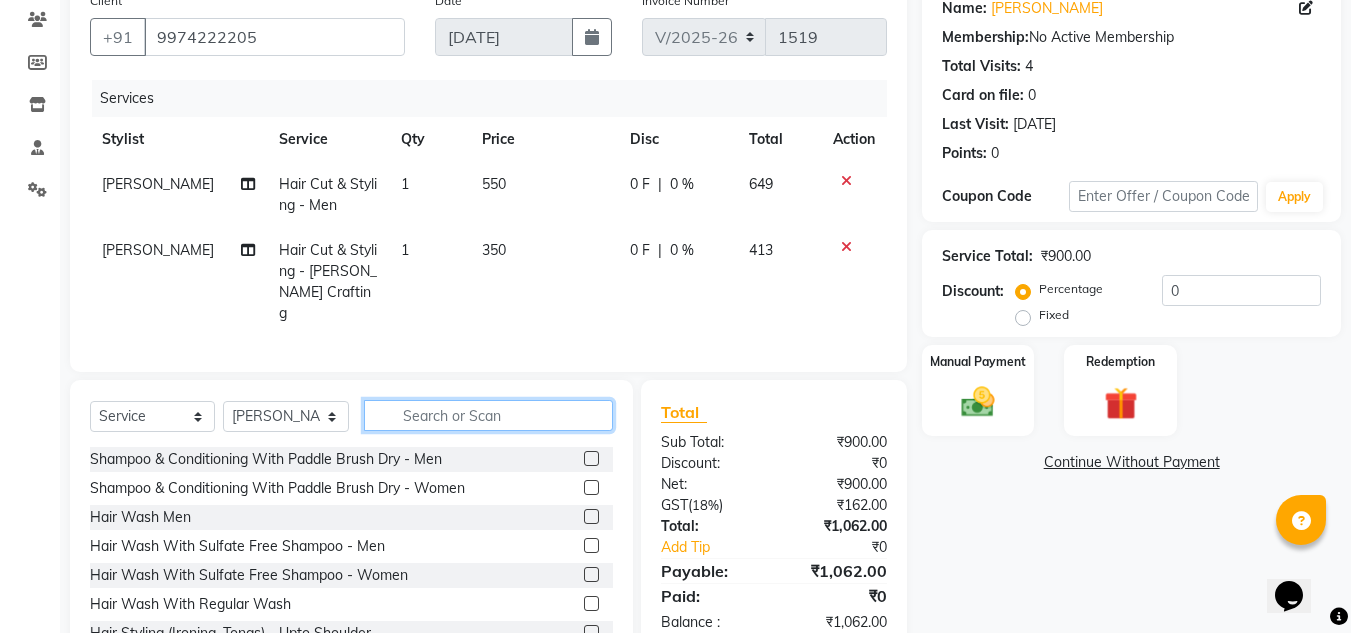 click 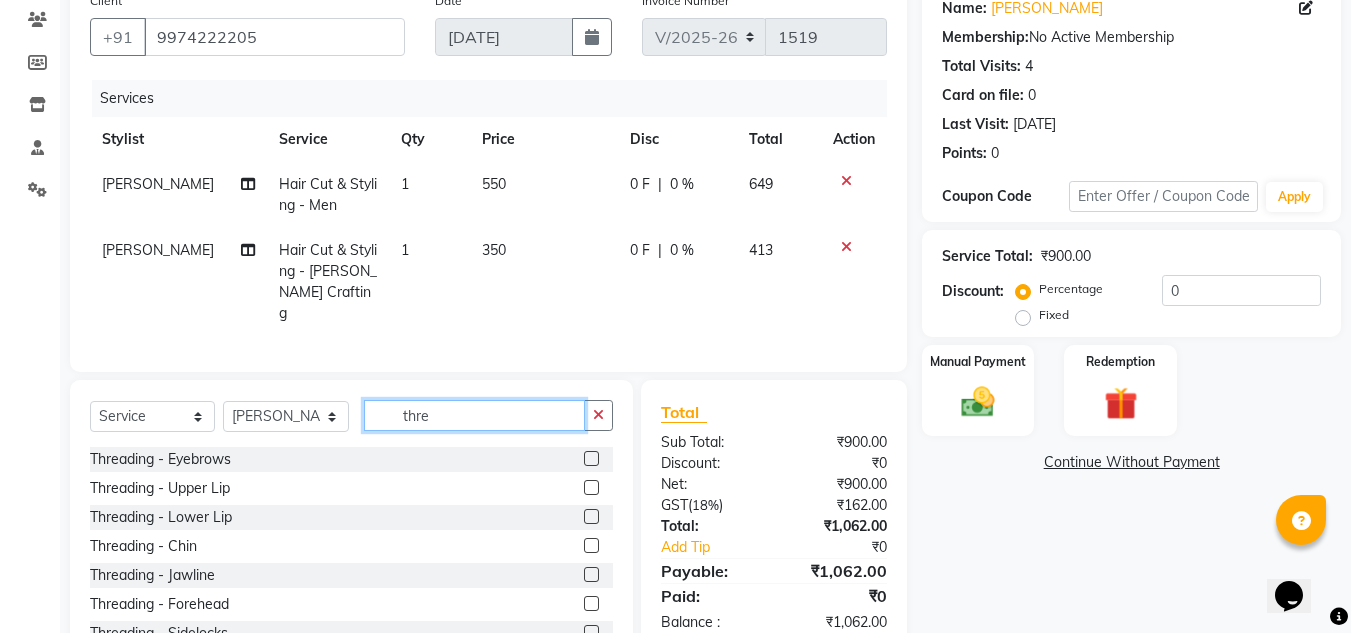 type on "thre" 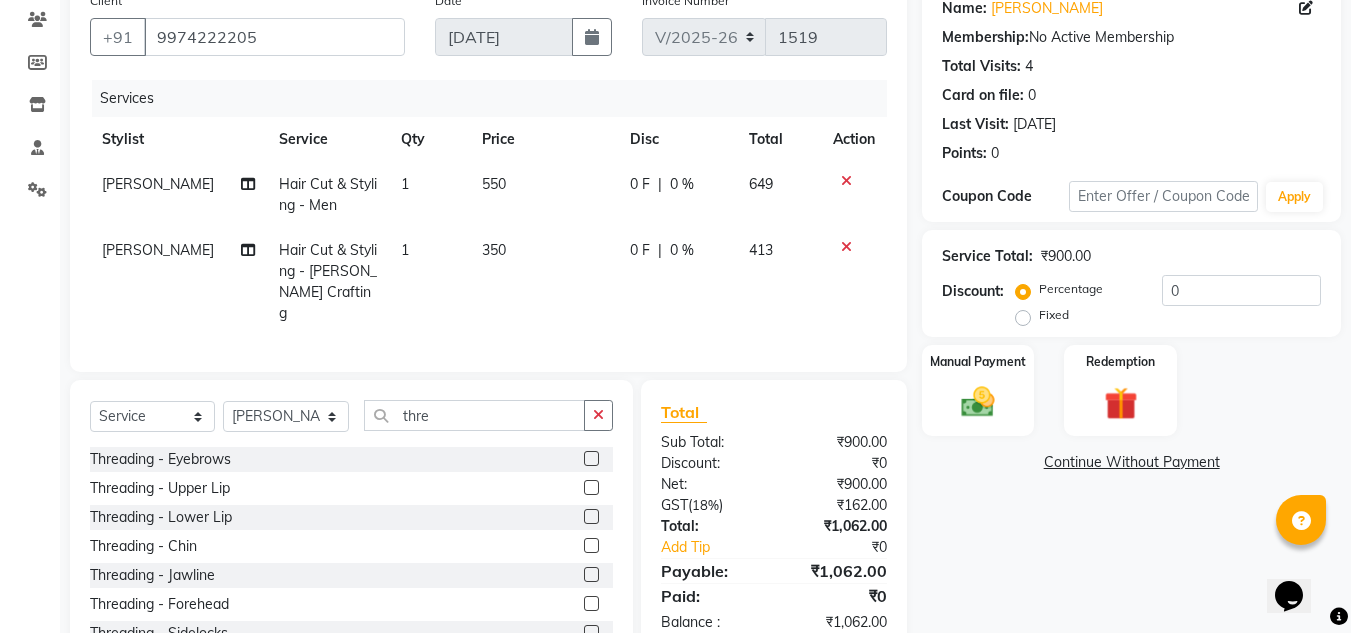 click 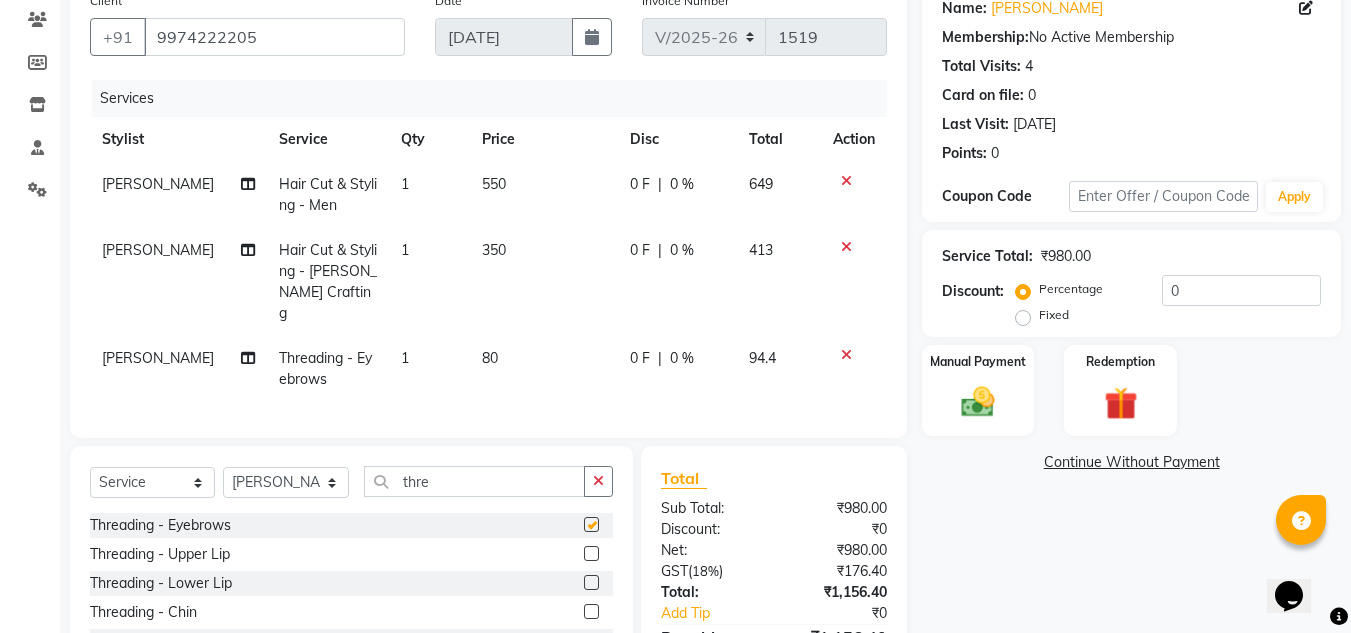 checkbox on "false" 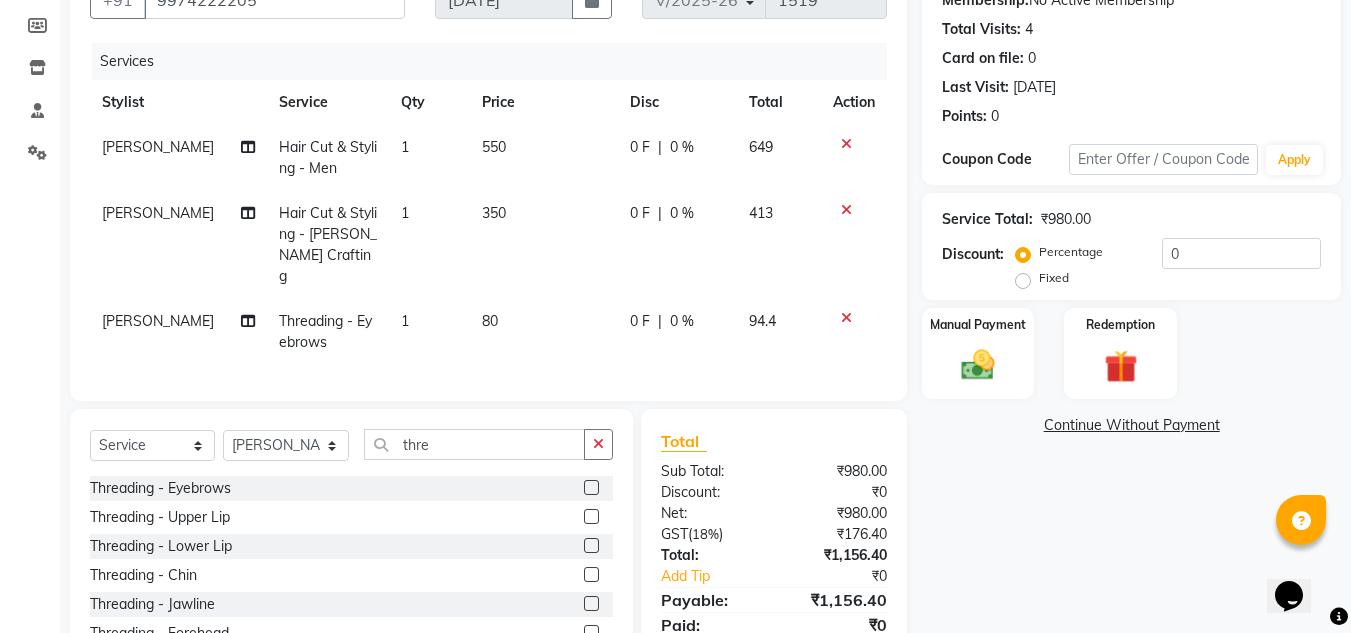 scroll, scrollTop: 300, scrollLeft: 0, axis: vertical 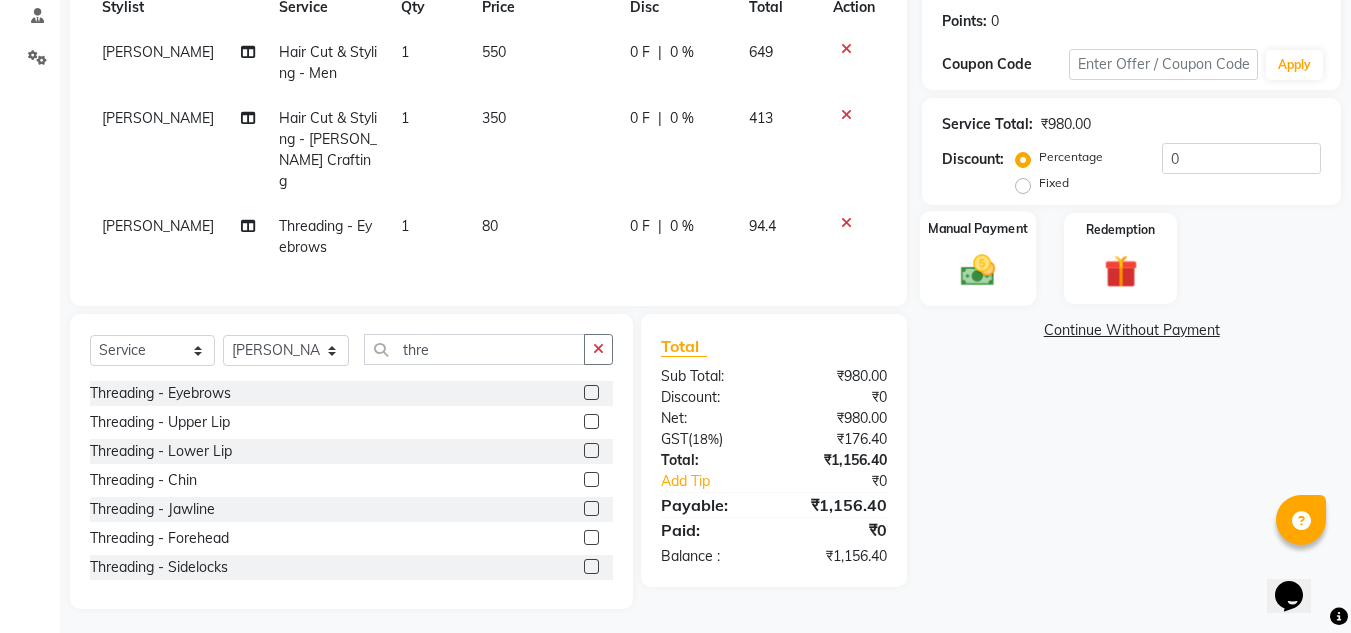 click 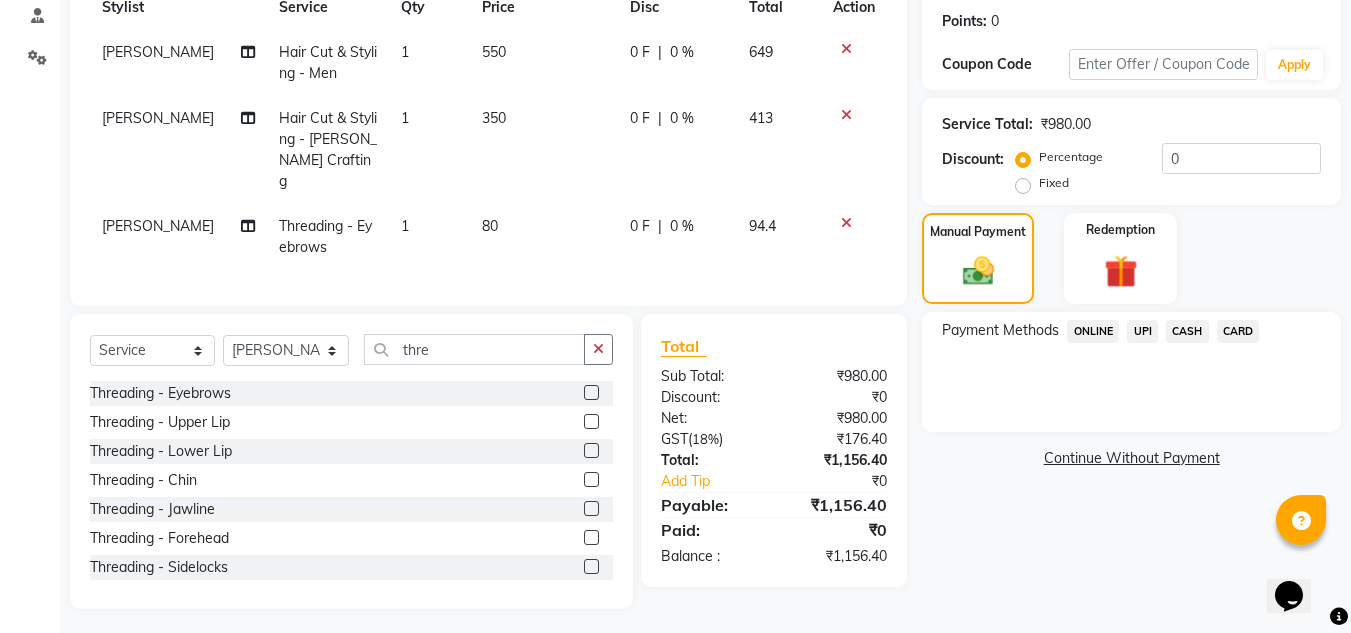 click on "CARD" 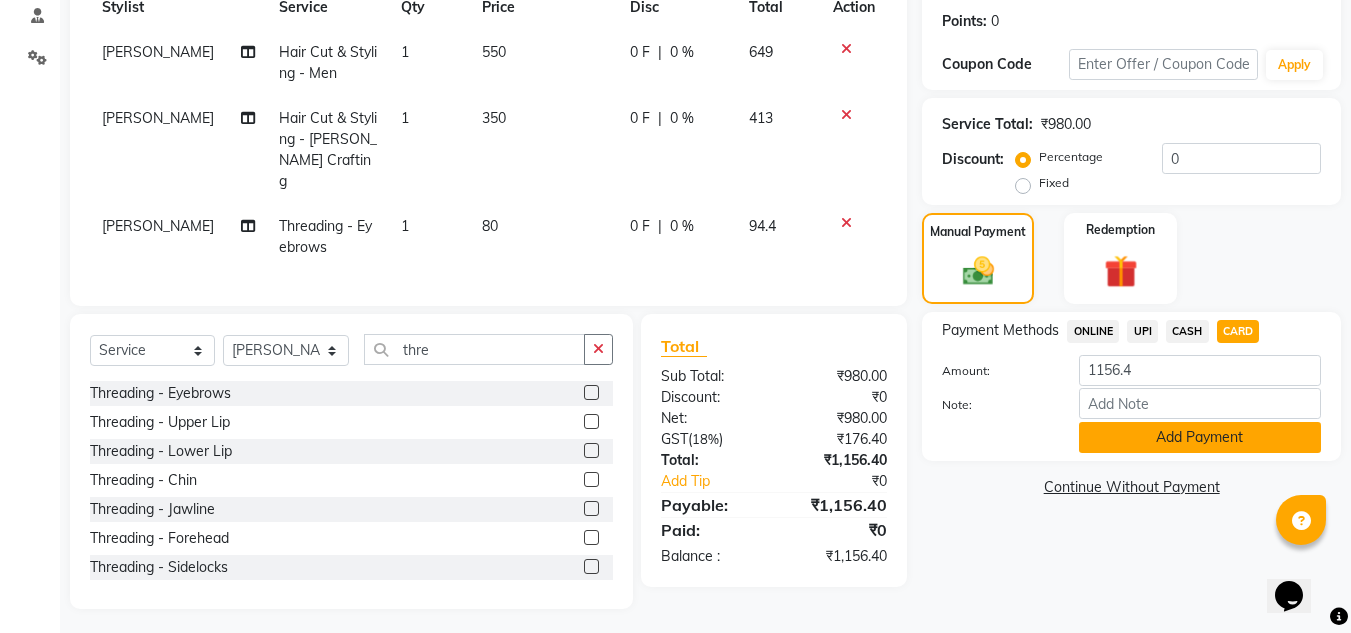 click on "Add Payment" 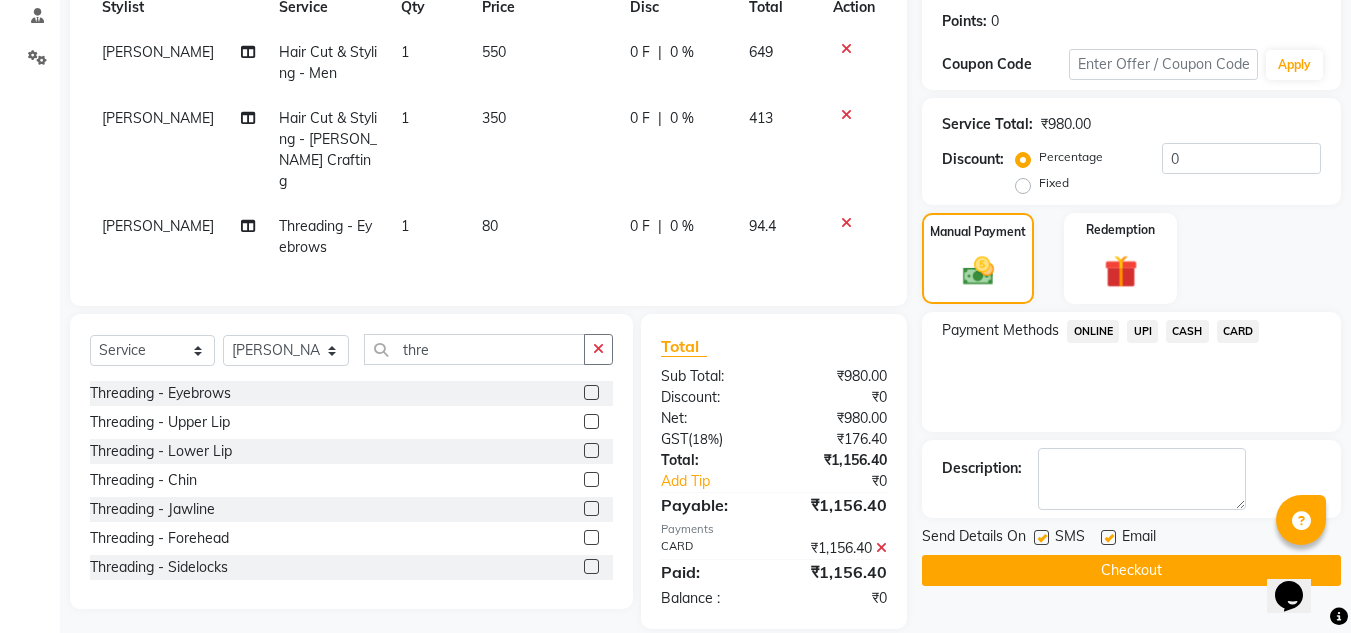 click 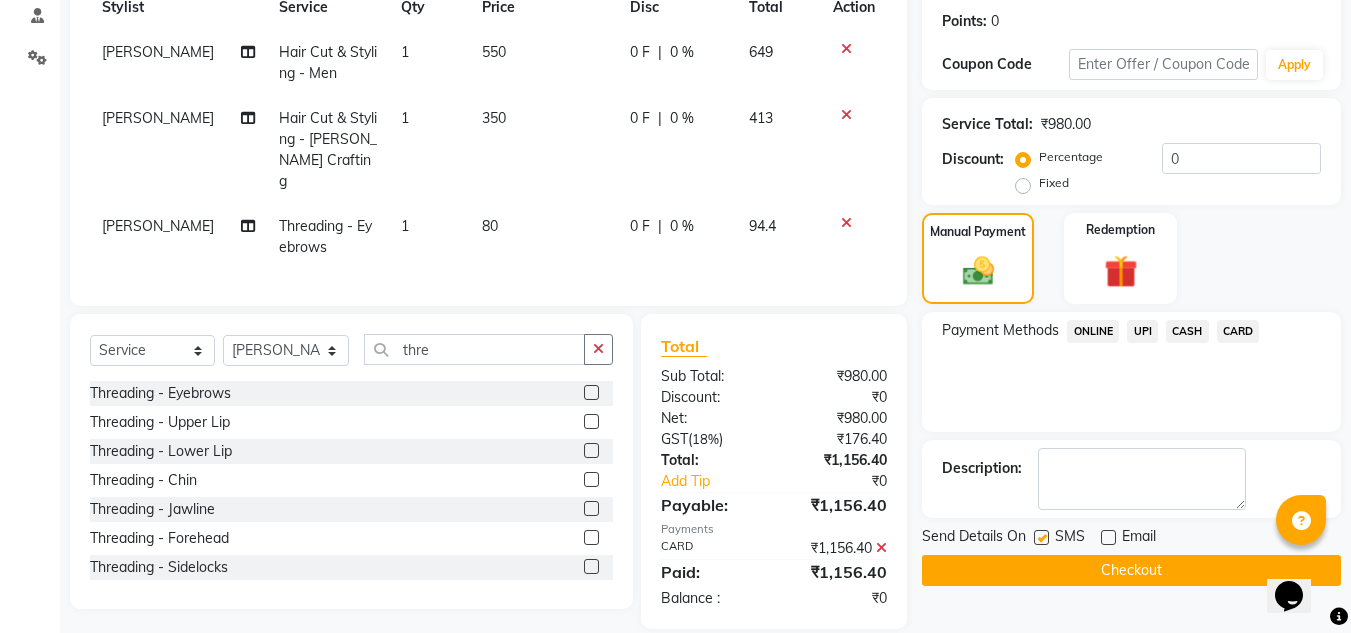 click on "Checkout" 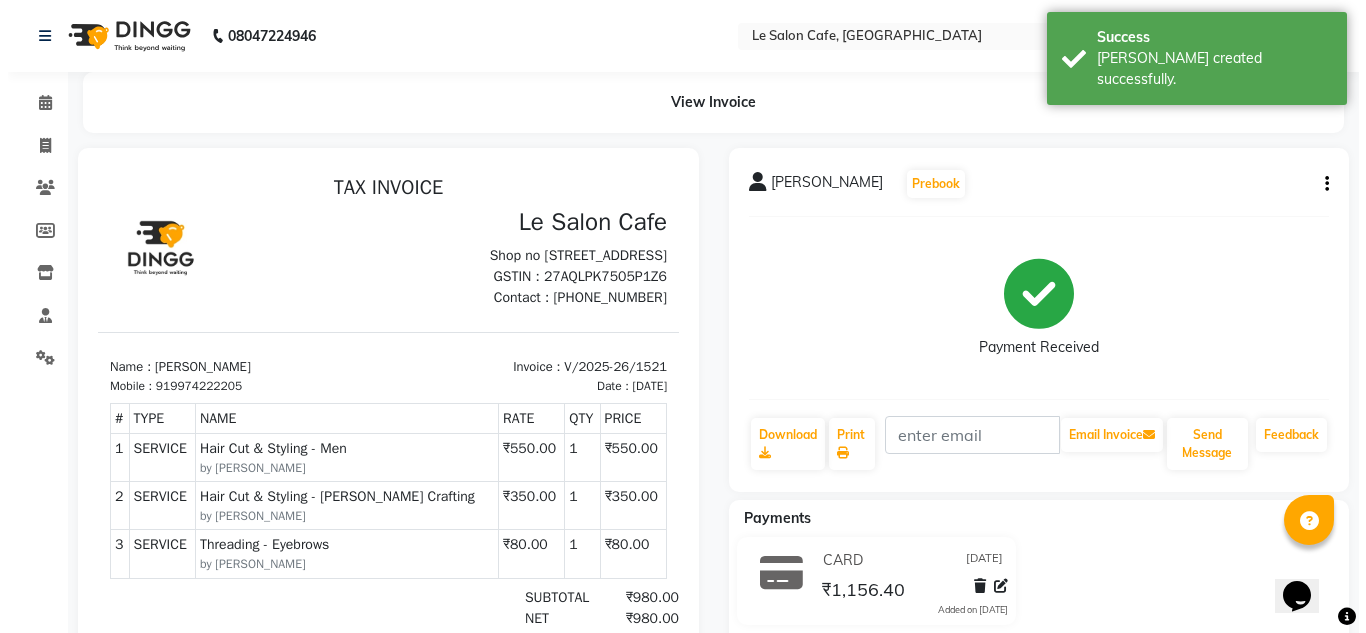 scroll, scrollTop: 0, scrollLeft: 0, axis: both 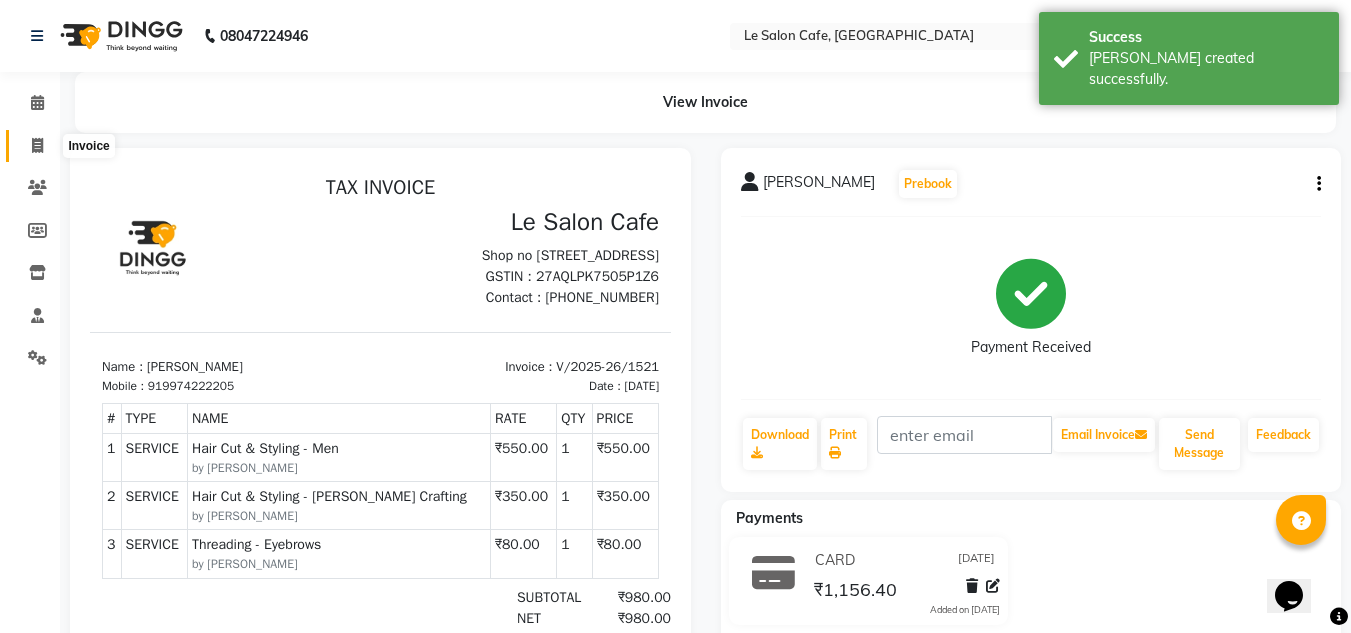 click 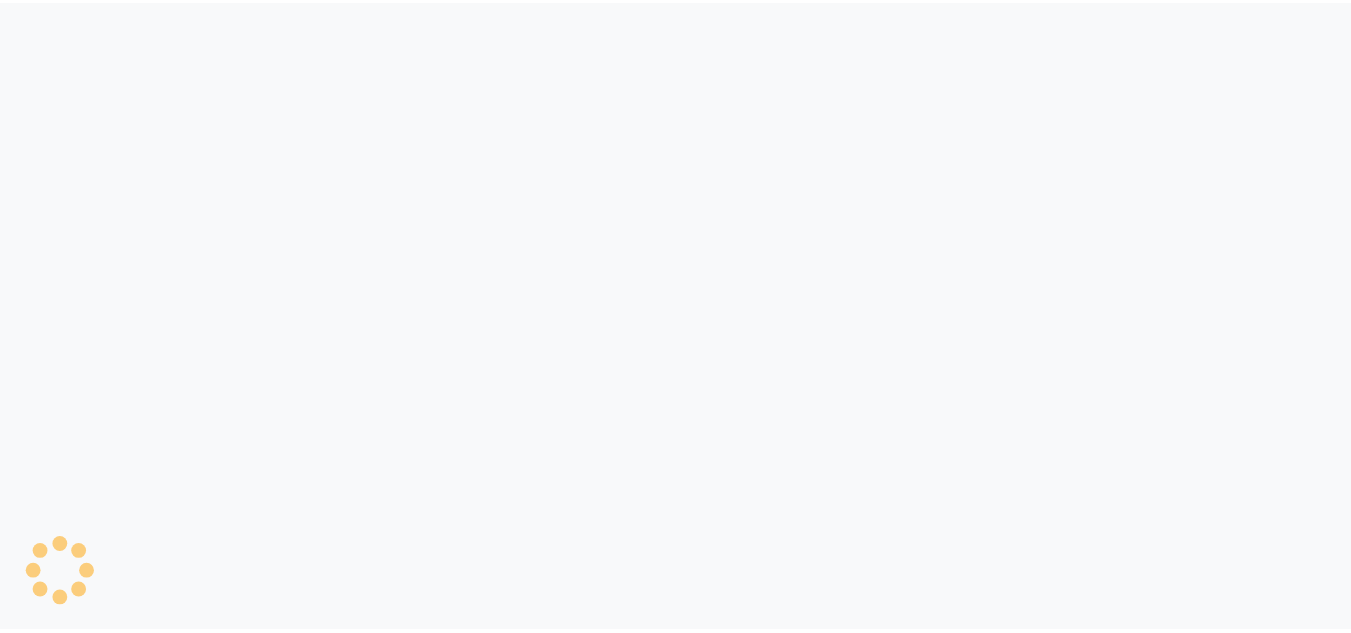 scroll, scrollTop: 0, scrollLeft: 0, axis: both 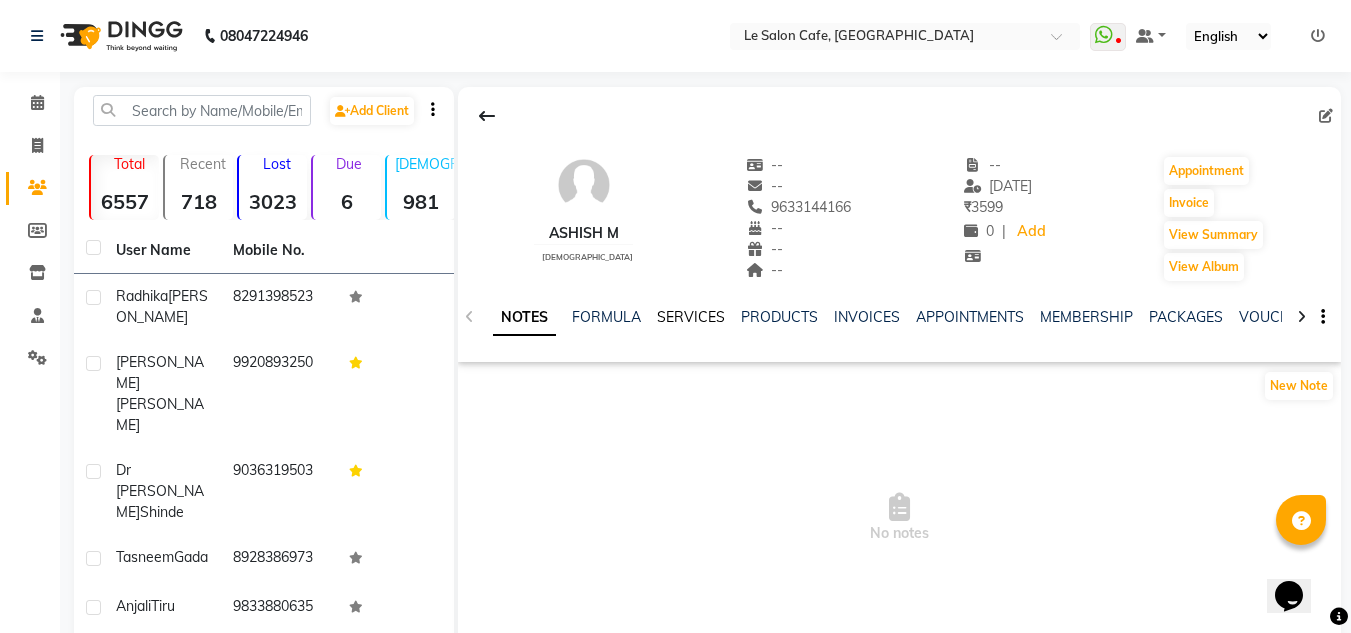 click on "SERVICES" 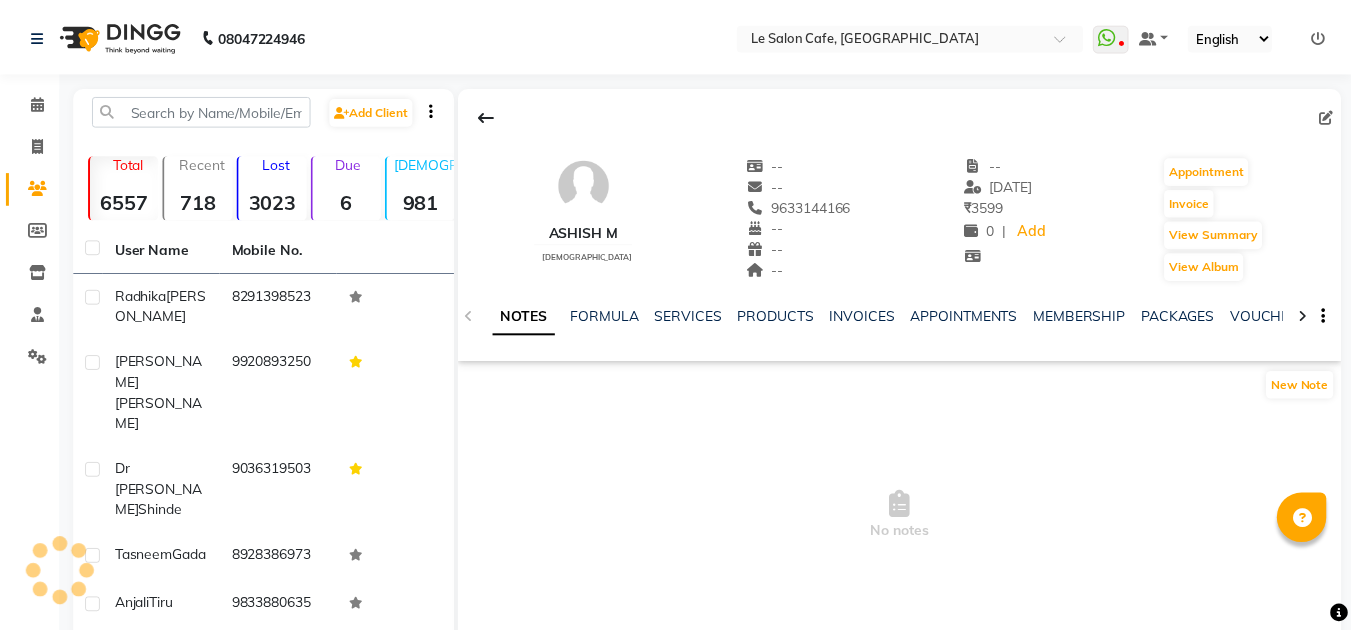 scroll, scrollTop: 0, scrollLeft: 0, axis: both 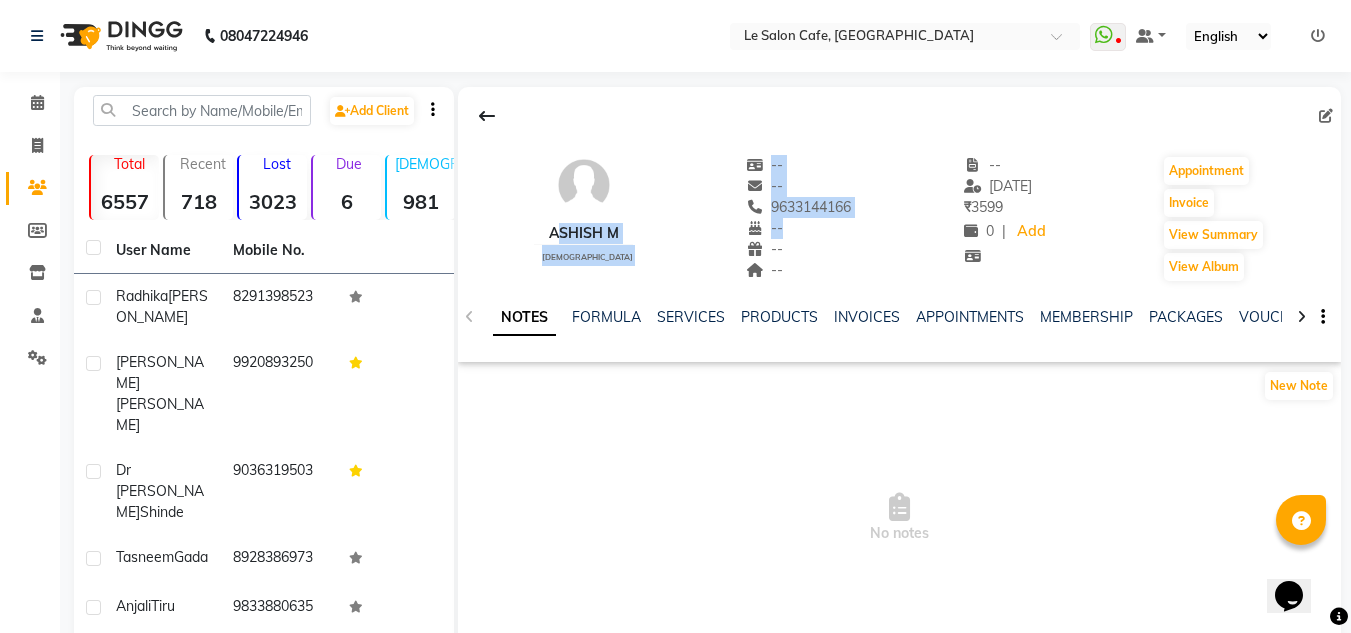 drag, startPoint x: 555, startPoint y: 237, endPoint x: 684, endPoint y: 241, distance: 129.062 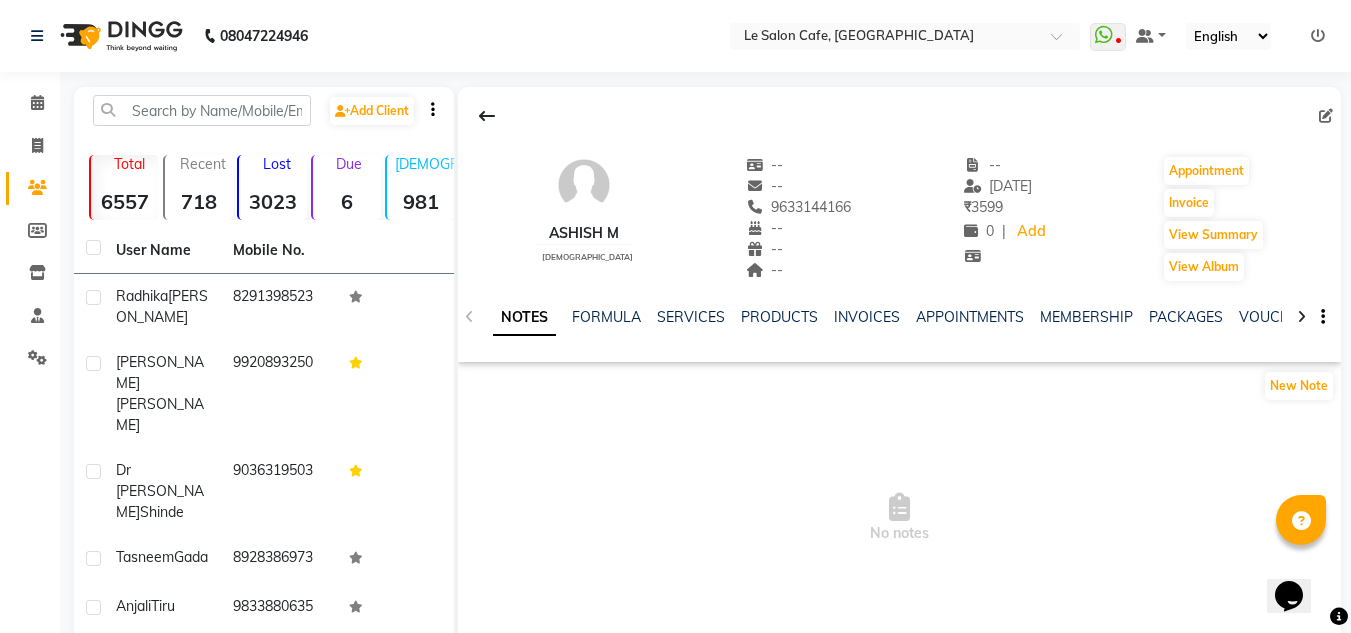 click on "Ashish M    [DEMOGRAPHIC_DATA]  --   --   9633144166  --  --  --  -- [DATE] ₹    3599 0 |  Add   Appointment   Invoice  View Summary  View Album" 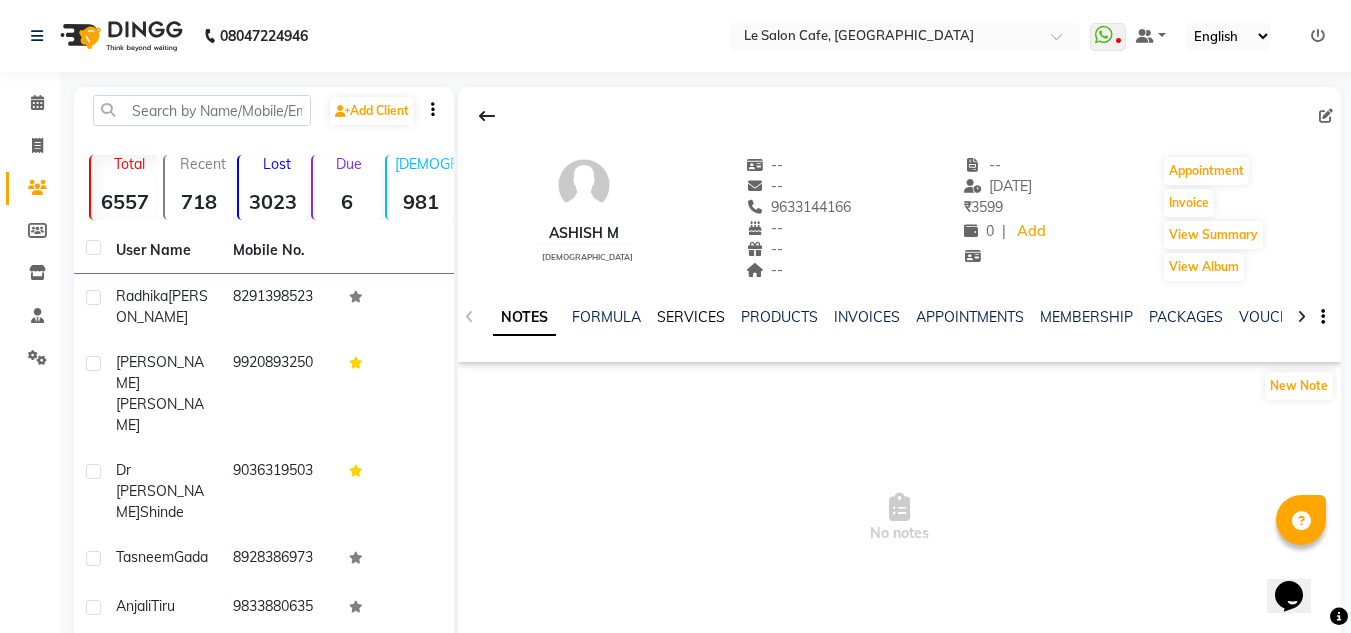 drag, startPoint x: 686, startPoint y: 302, endPoint x: 684, endPoint y: 320, distance: 18.110771 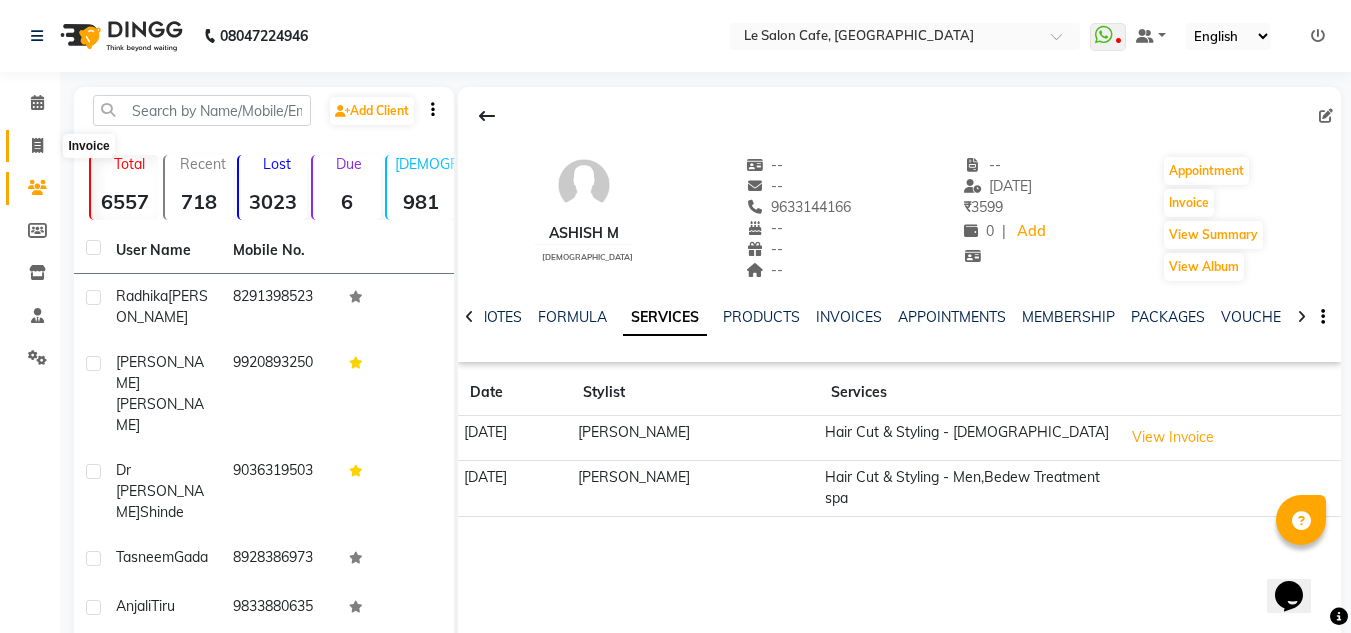 click 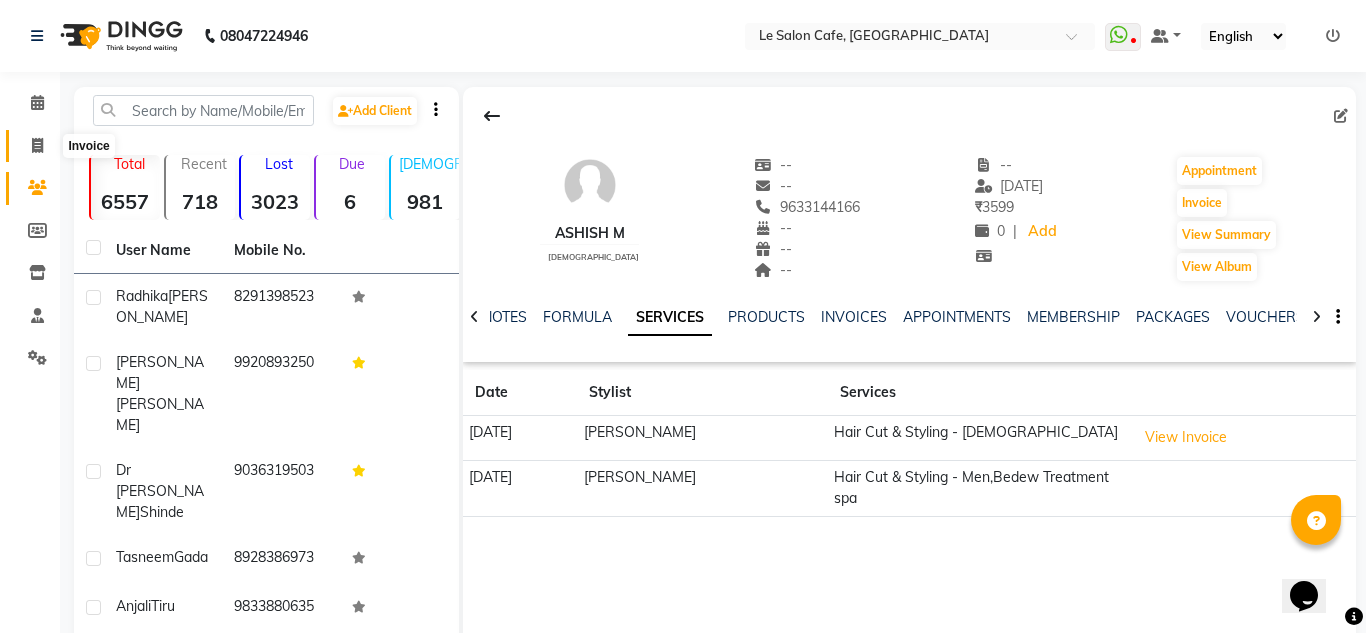 select on "594" 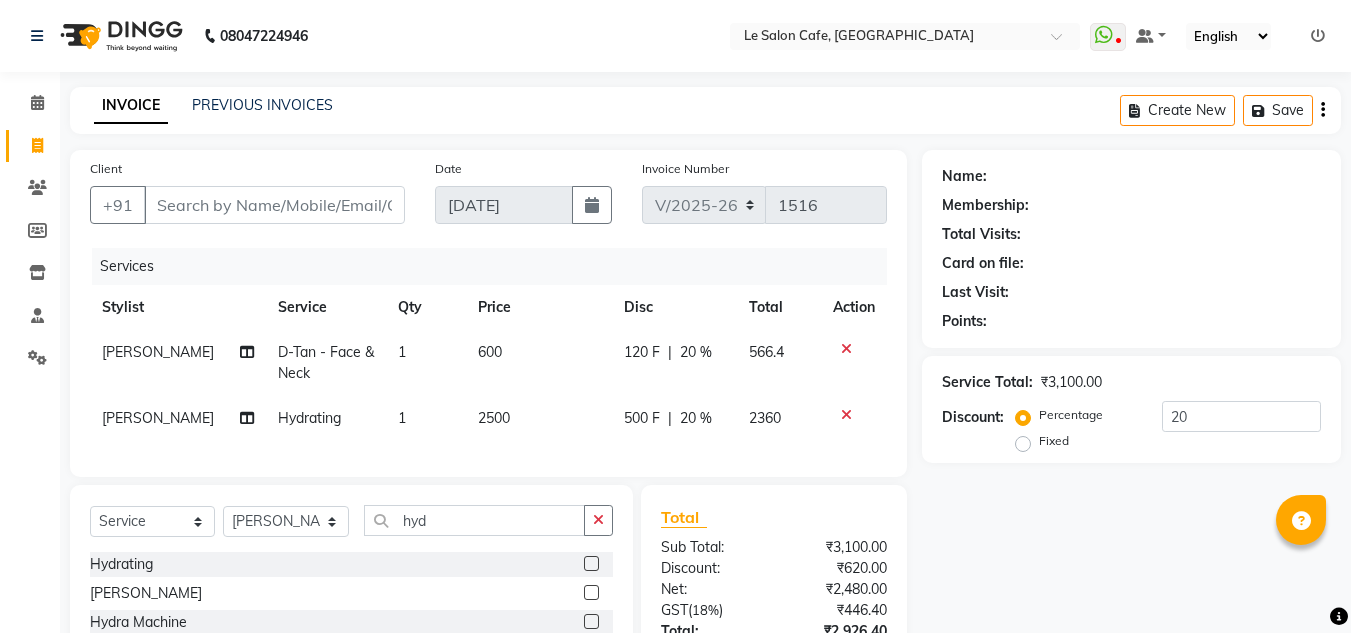 select on "594" 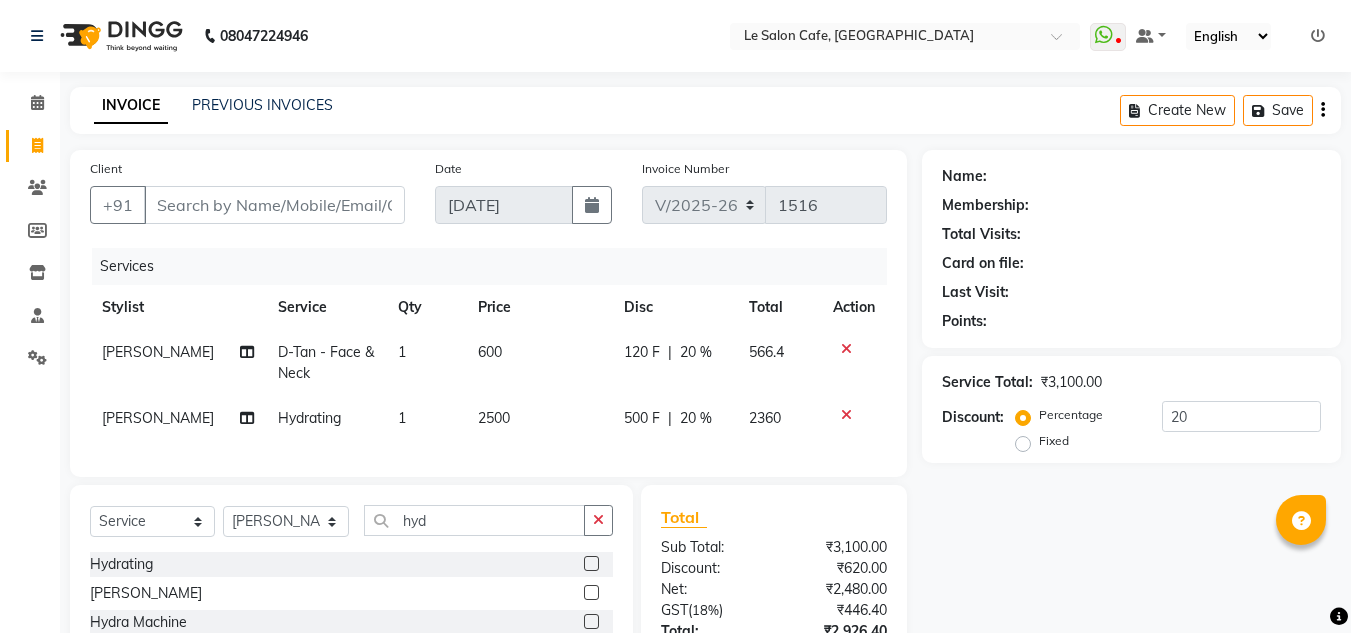 scroll, scrollTop: 0, scrollLeft: 0, axis: both 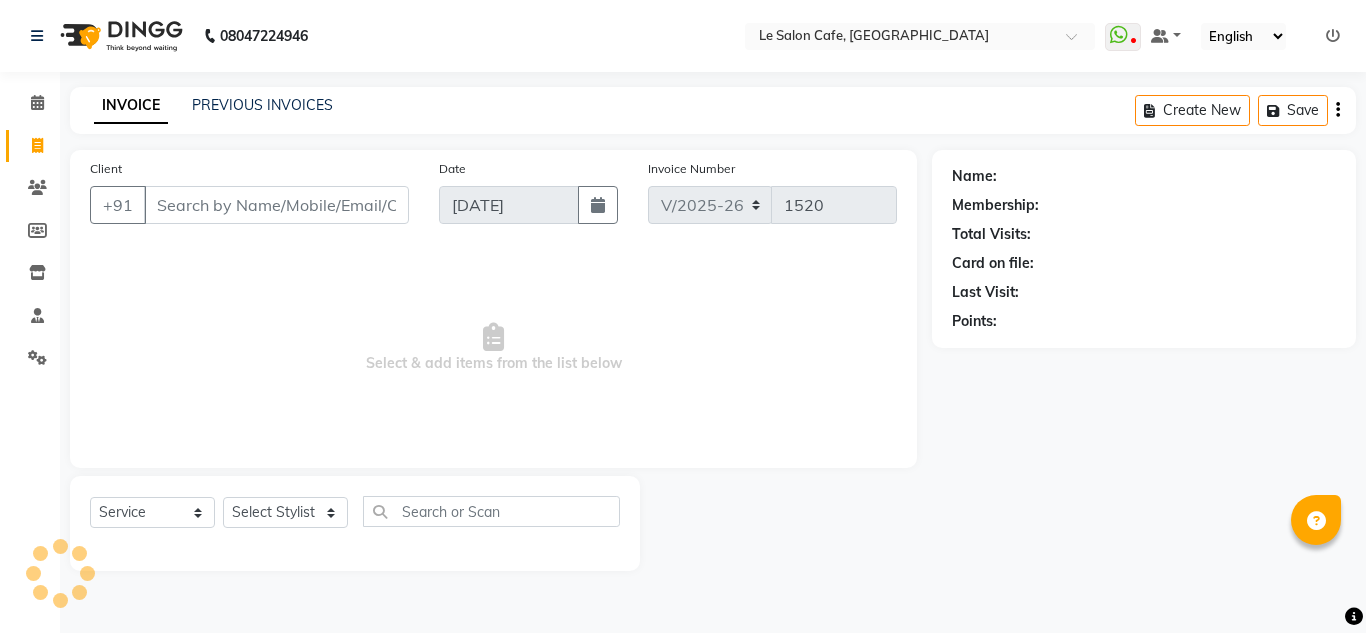 select on "594" 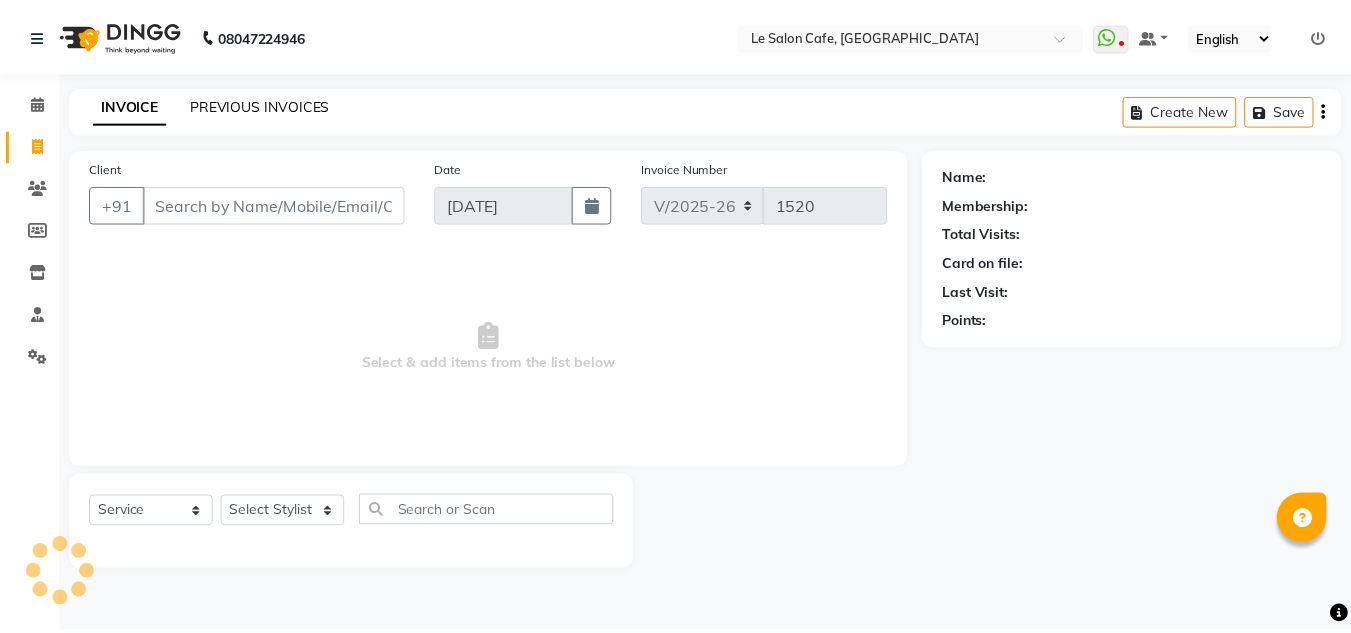 scroll, scrollTop: 0, scrollLeft: 0, axis: both 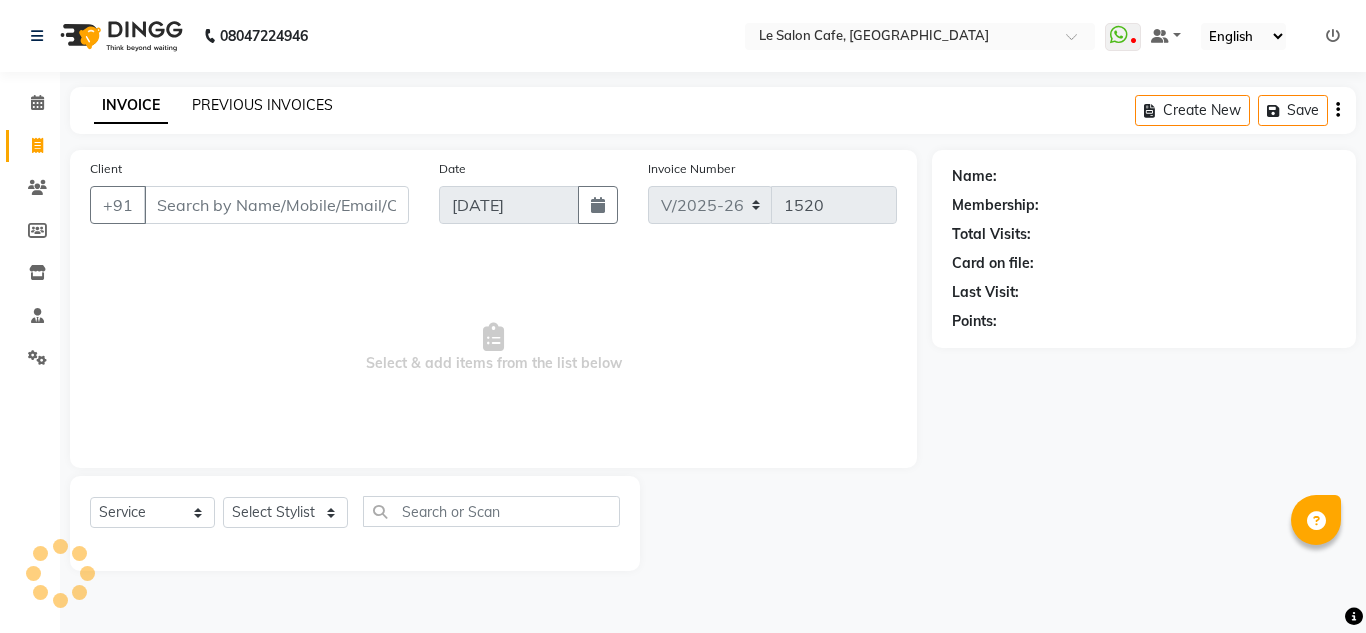 type on "9974222205" 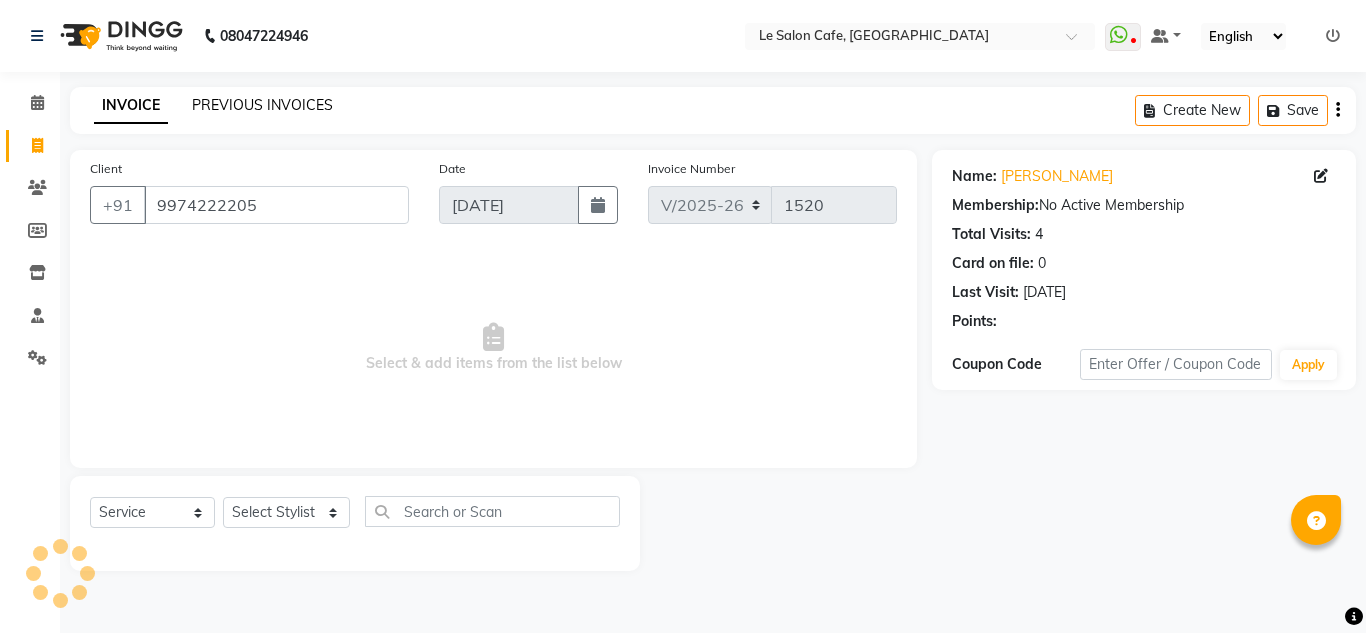 click on "PREVIOUS INVOICES" 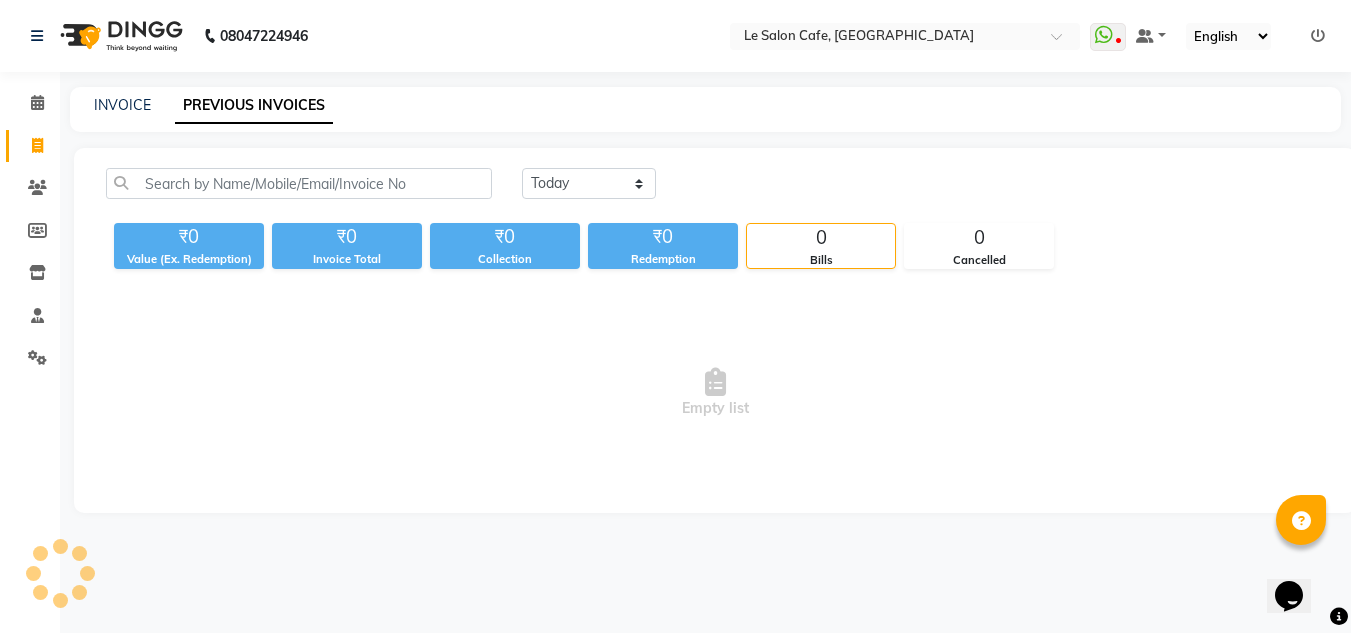 scroll, scrollTop: 0, scrollLeft: 0, axis: both 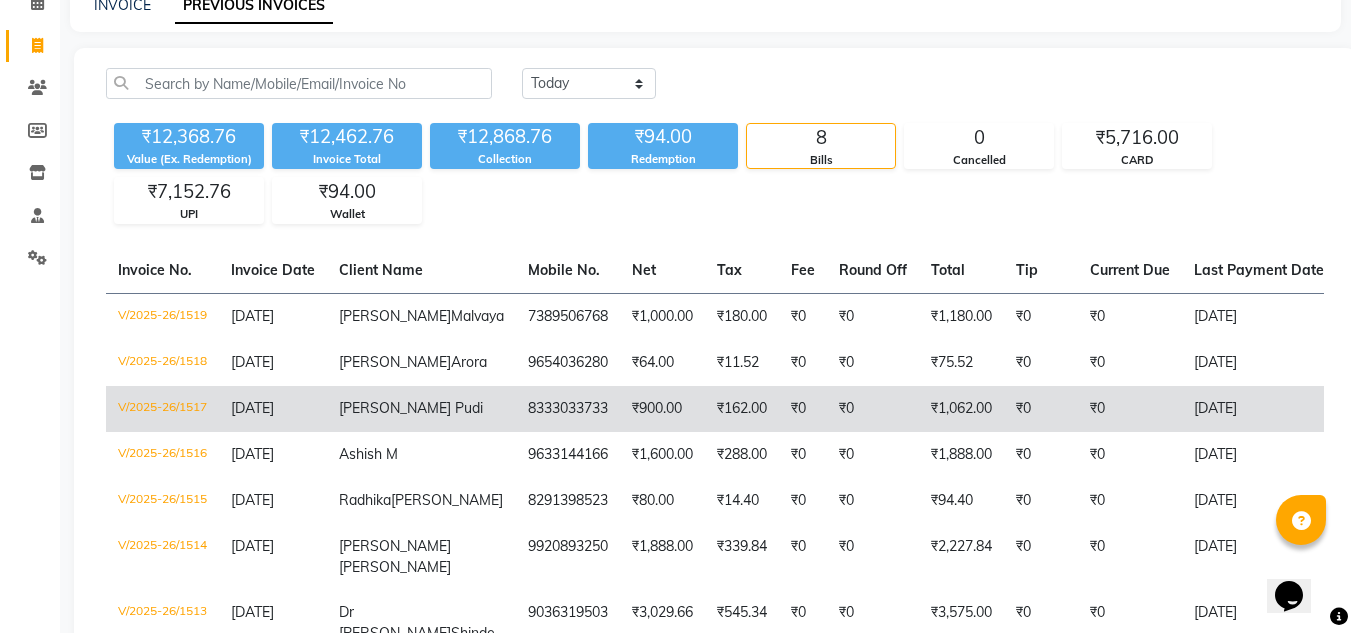 click on "₹900.00" 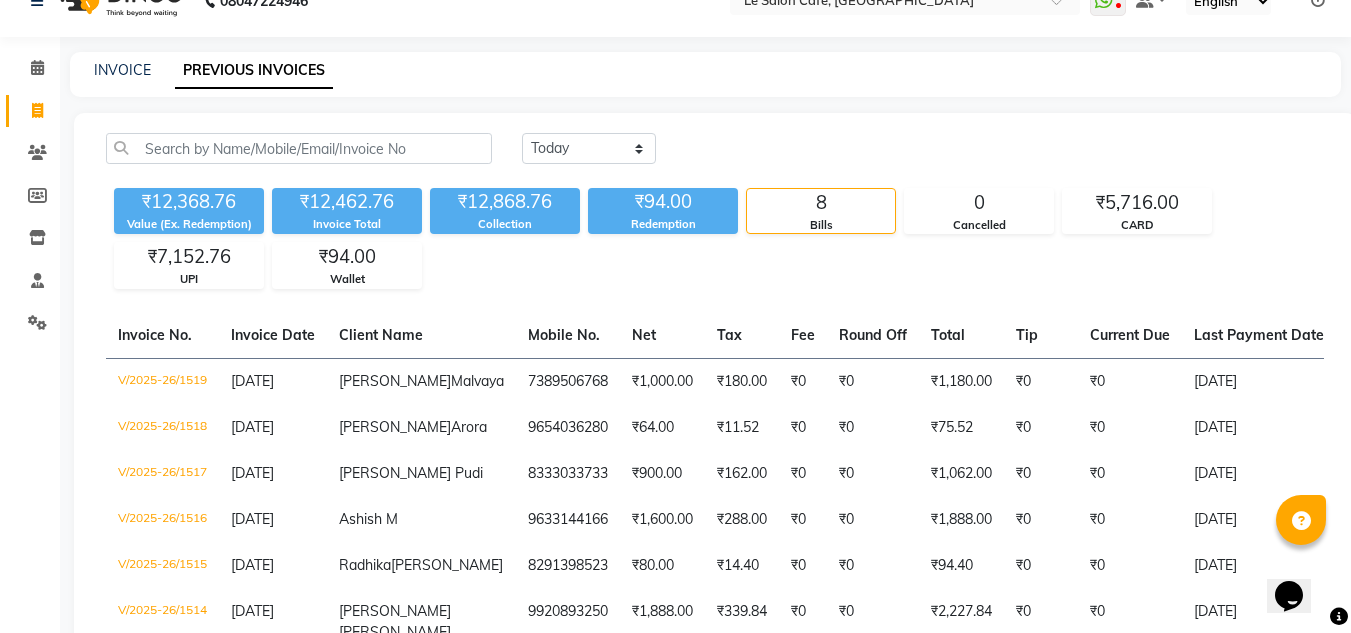 scroll, scrollTop: 0, scrollLeft: 0, axis: both 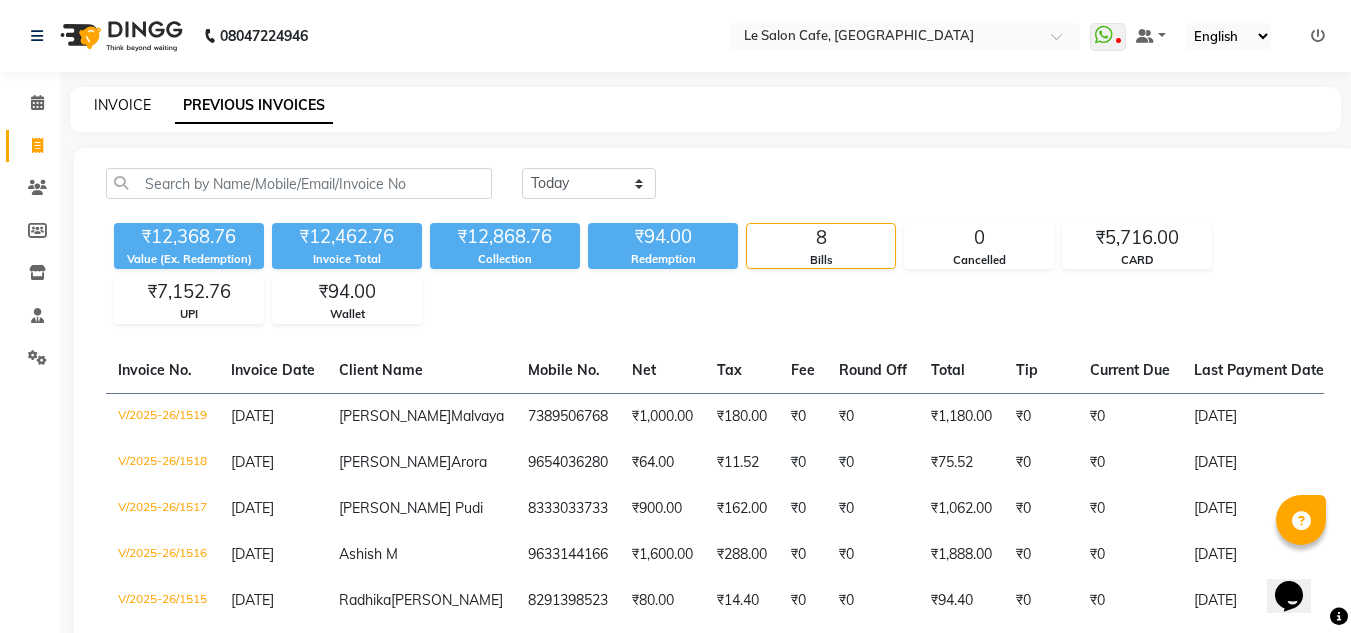 click on "INVOICE" 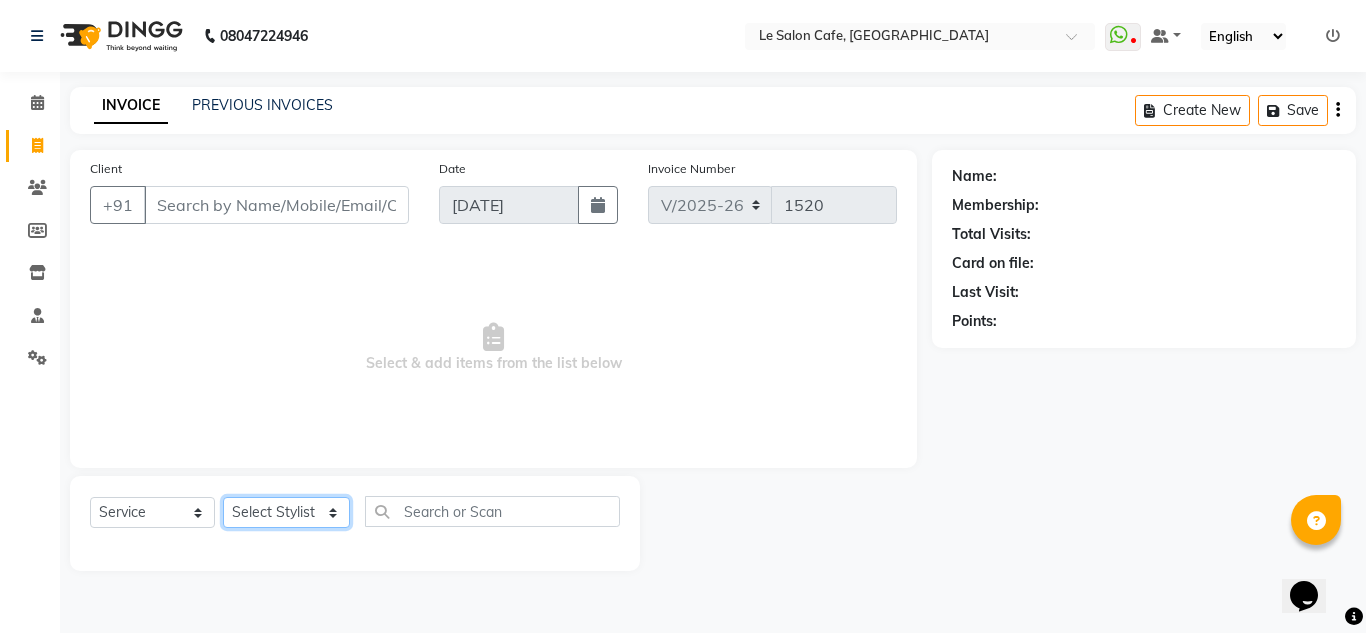 click on "Select Stylist [PERSON_NAME]  [PERSON_NAME]  Front Desk  [PERSON_NAME]  Pooja [PERSON_NAME] [PERSON_NAME]  [PERSON_NAME] [PERSON_NAME]  [PERSON_NAME] [PERSON_NAME] [PERSON_NAME] [PERSON_NAME] [PERSON_NAME]" 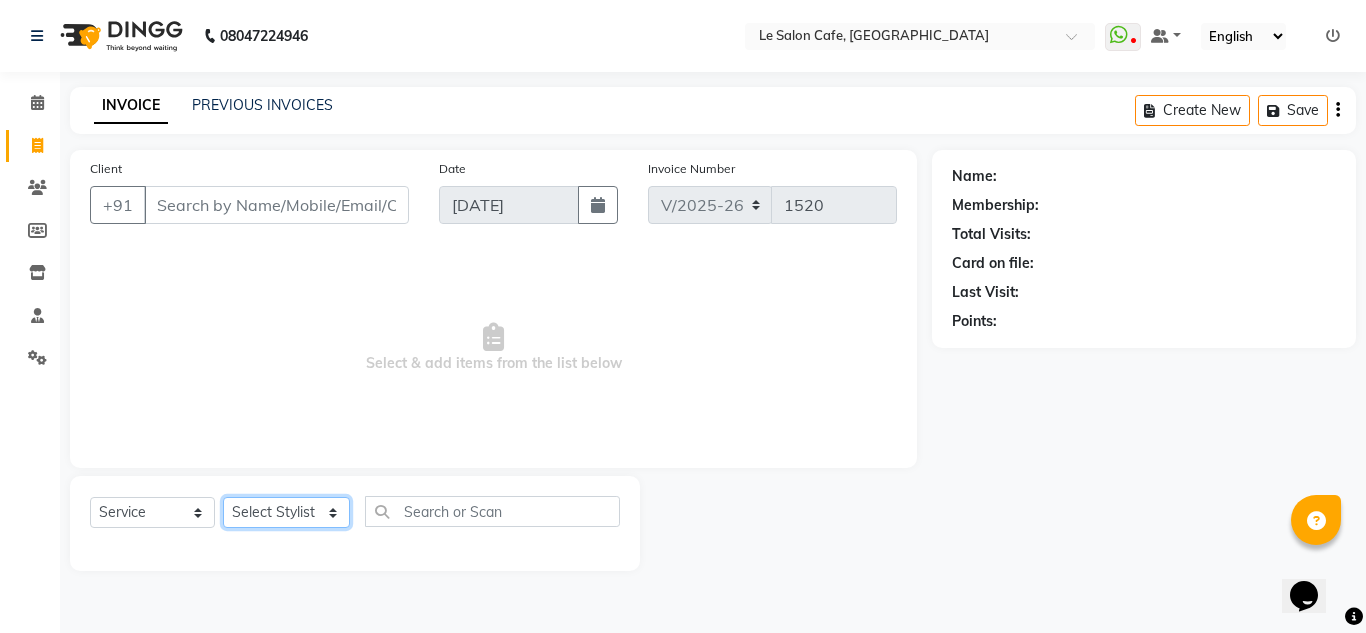 select on "85590" 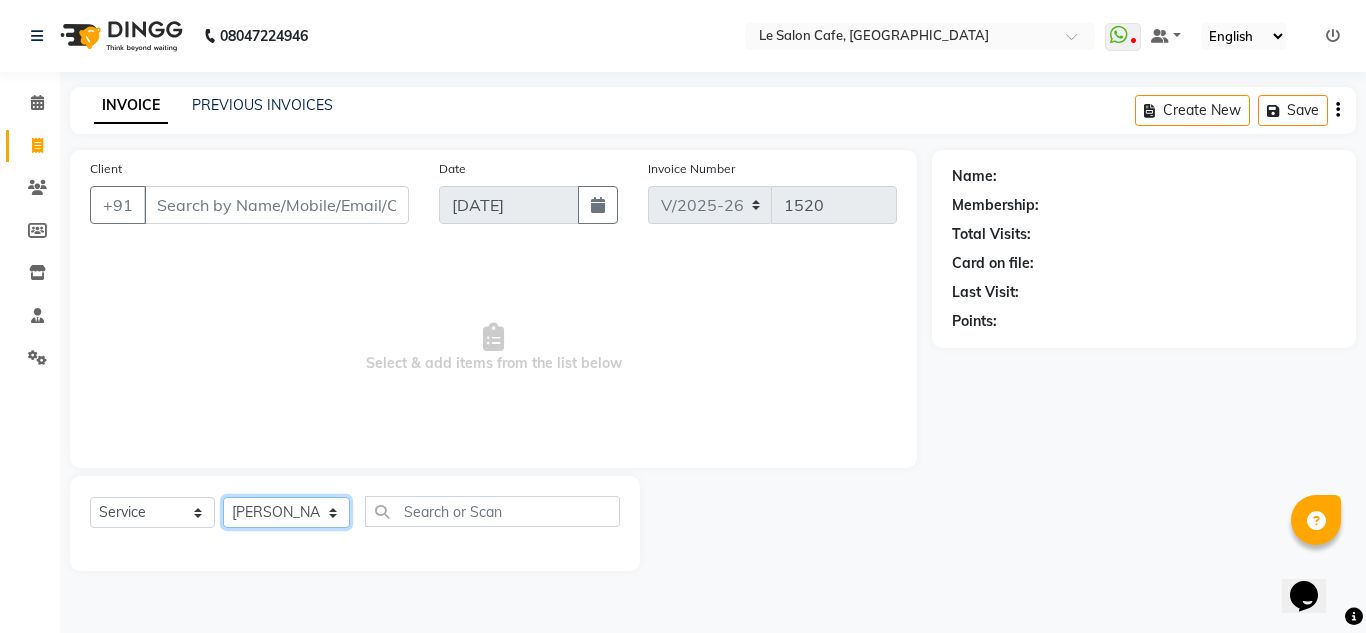 click on "Select Stylist [PERSON_NAME]  [PERSON_NAME]  Front Desk  [PERSON_NAME]  Pooja [PERSON_NAME] [PERSON_NAME]  [PERSON_NAME] [PERSON_NAME]  [PERSON_NAME] [PERSON_NAME] [PERSON_NAME] [PERSON_NAME] [PERSON_NAME]" 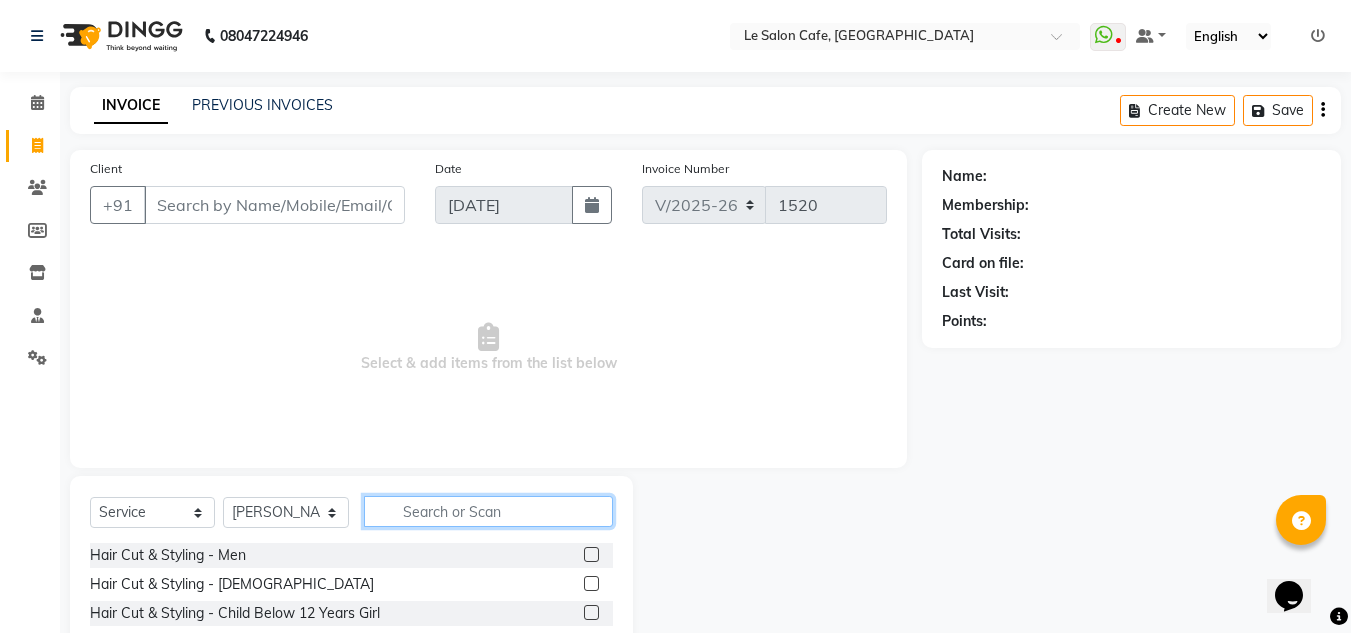 click 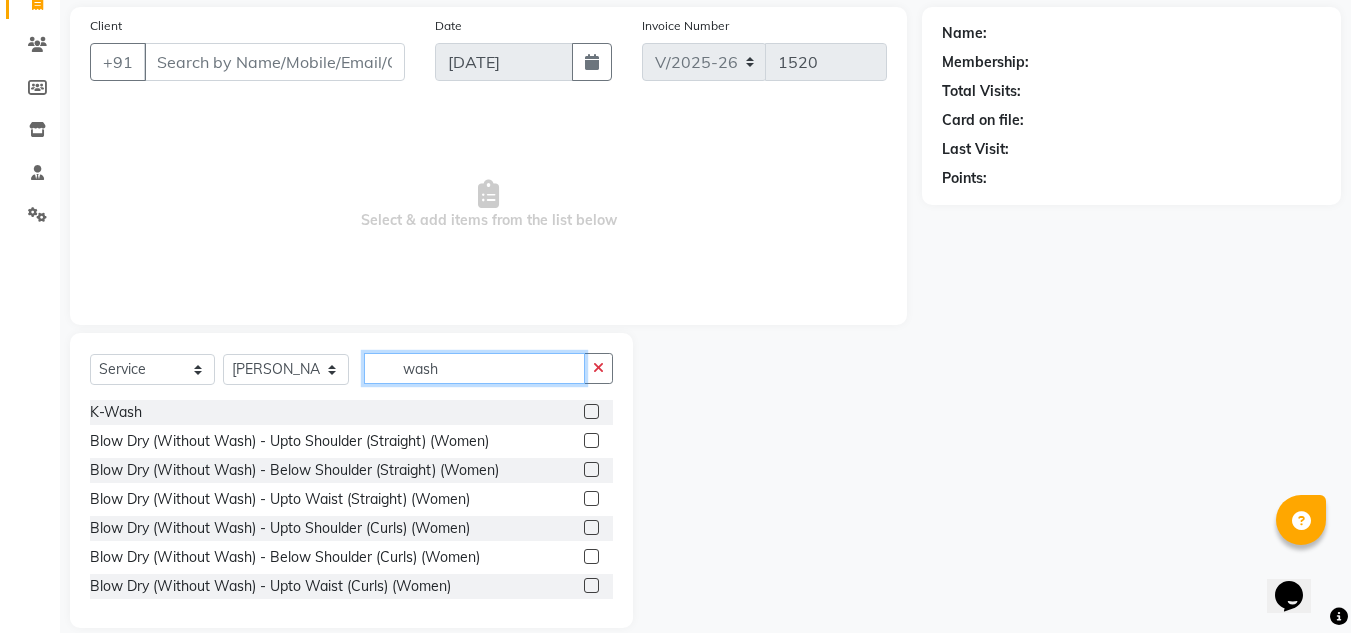 scroll, scrollTop: 168, scrollLeft: 0, axis: vertical 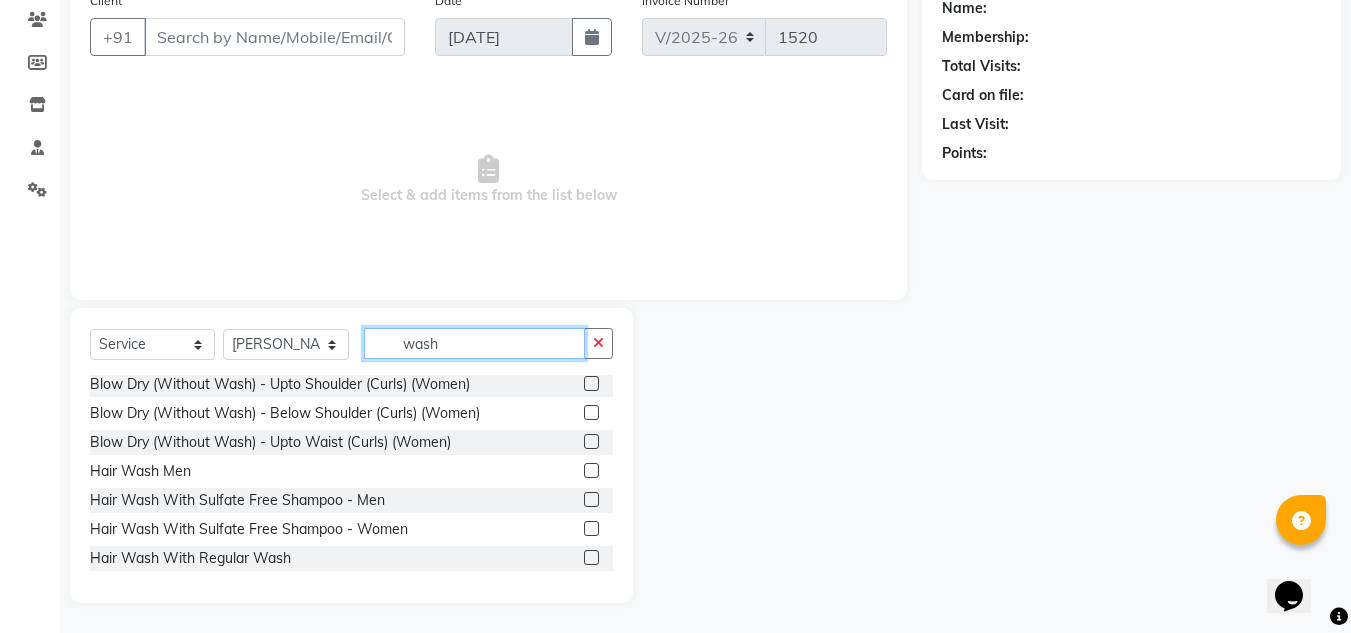 type on "wash" 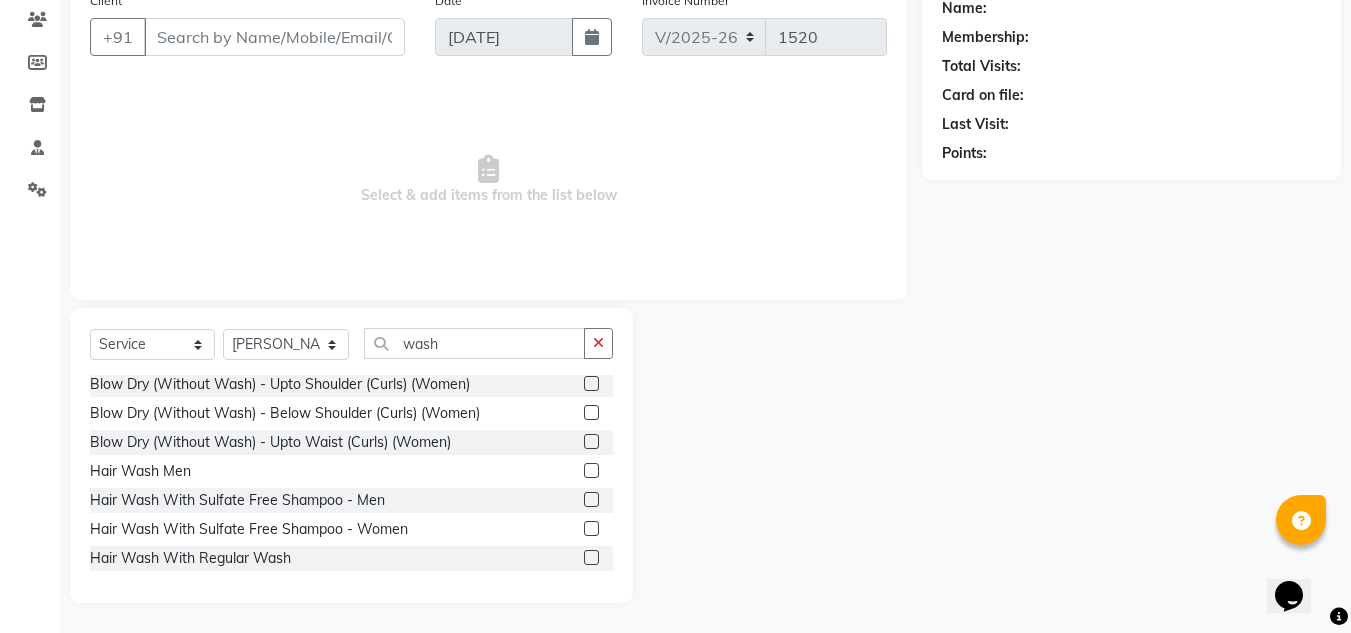 click 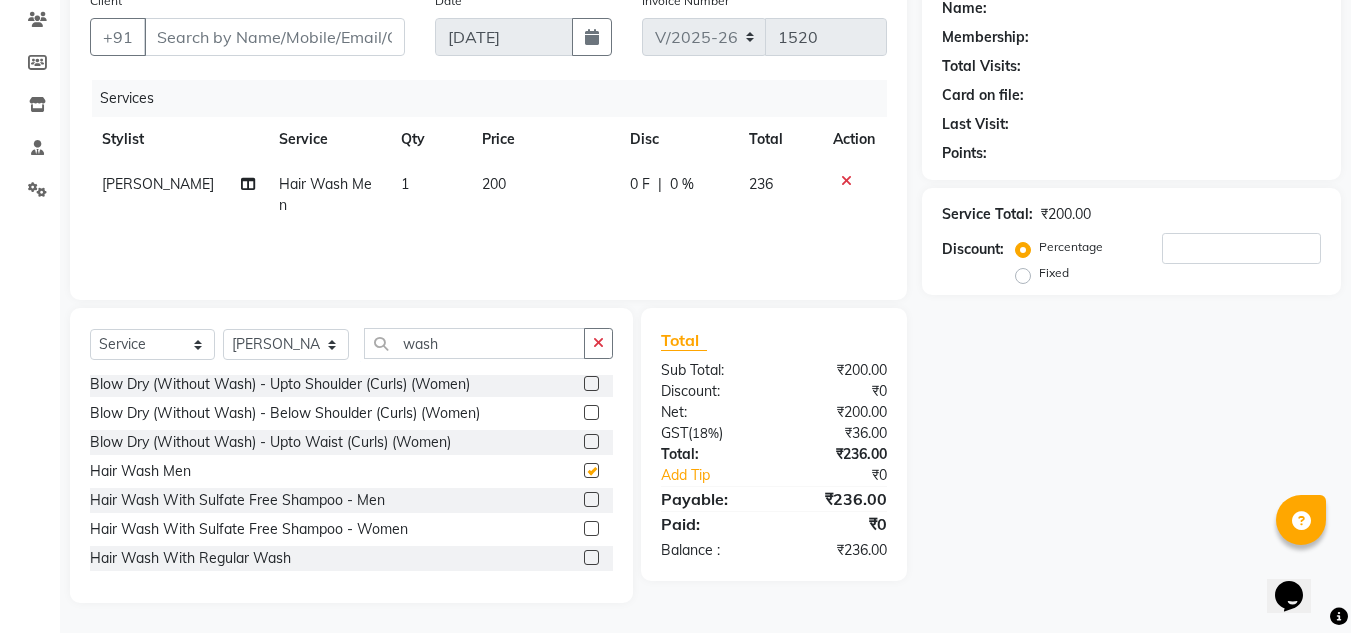 checkbox on "false" 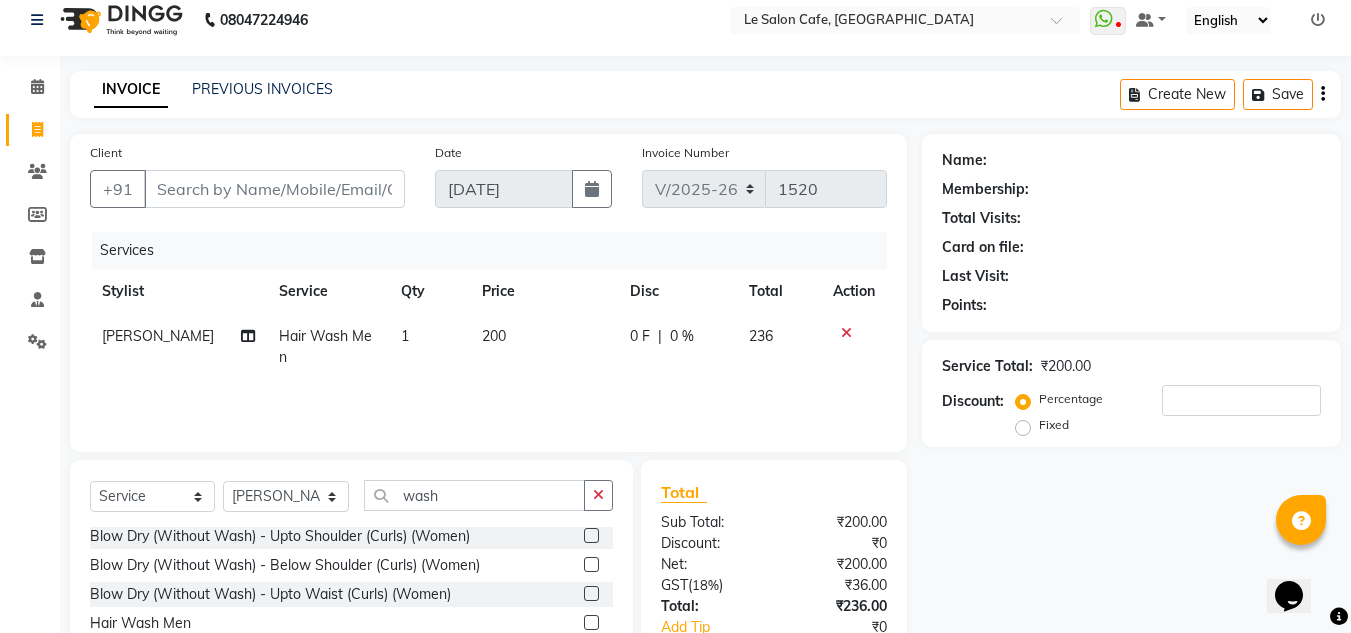 scroll, scrollTop: 0, scrollLeft: 0, axis: both 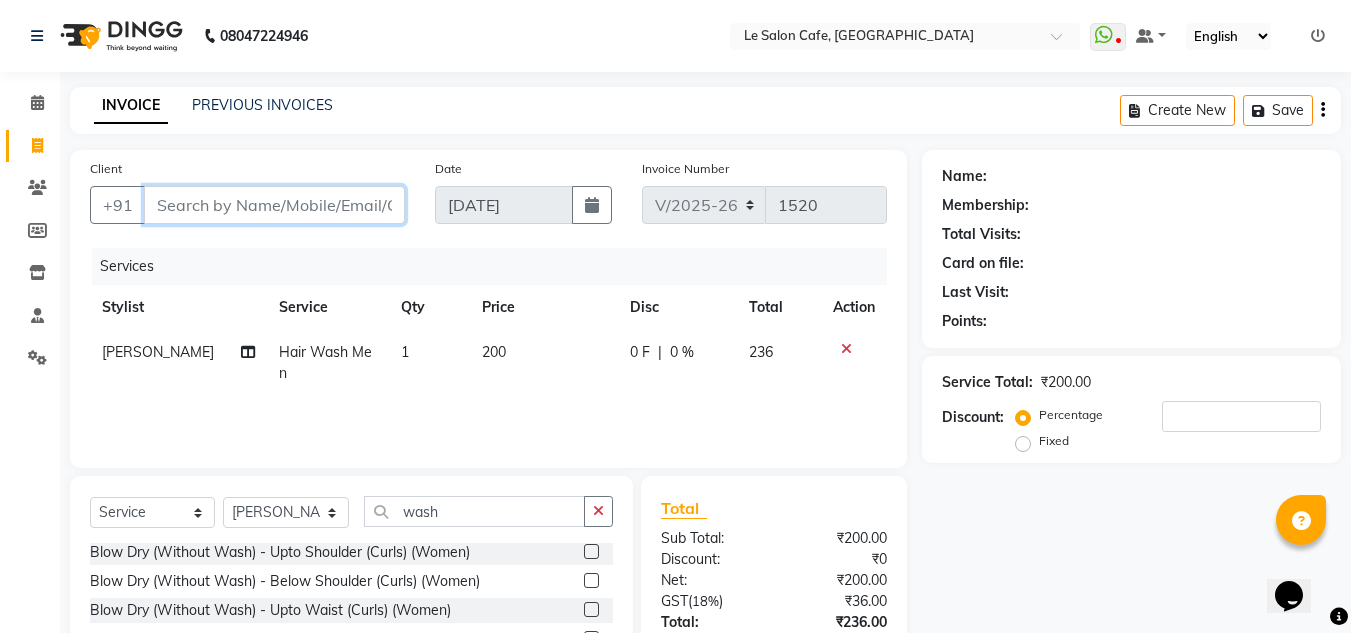click on "Client" at bounding box center [274, 205] 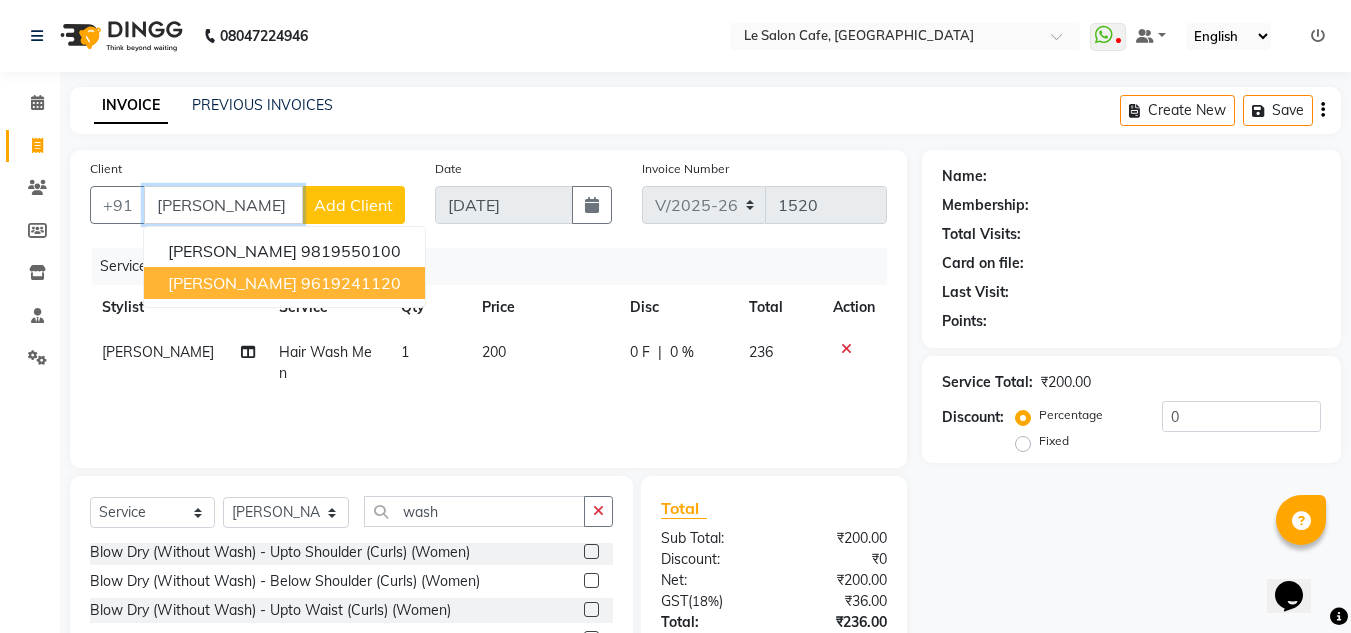 click on "[PERSON_NAME]" at bounding box center (232, 283) 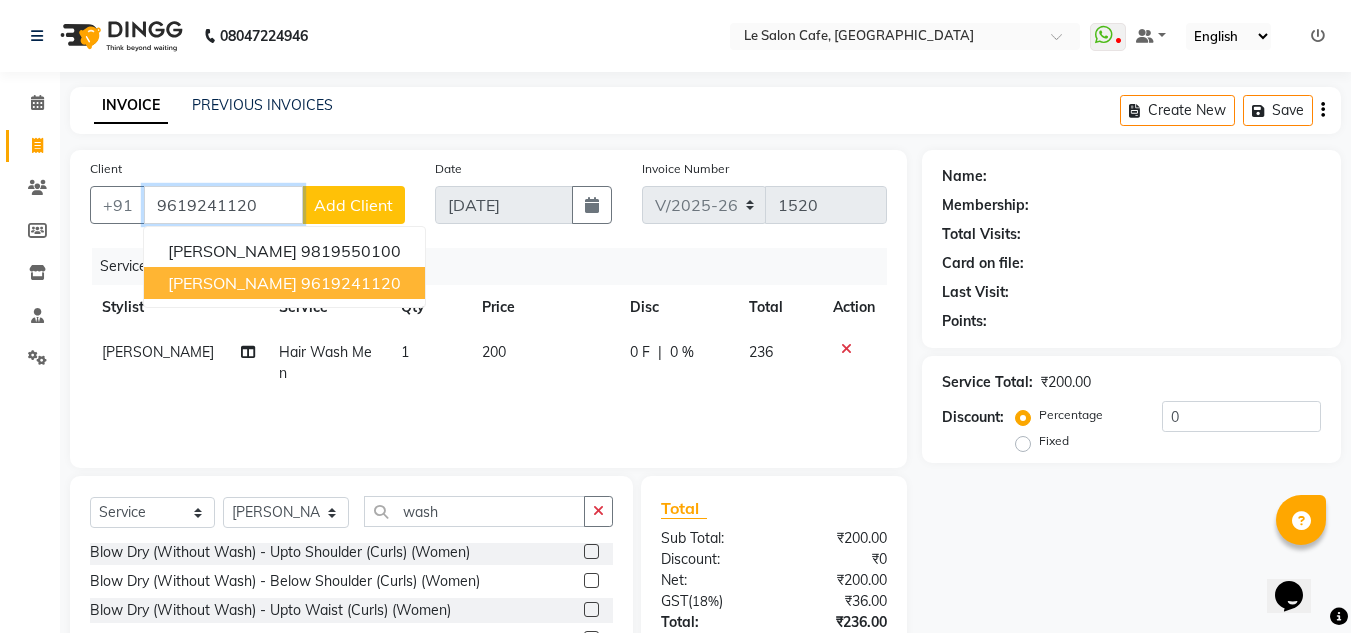 type on "9619241120" 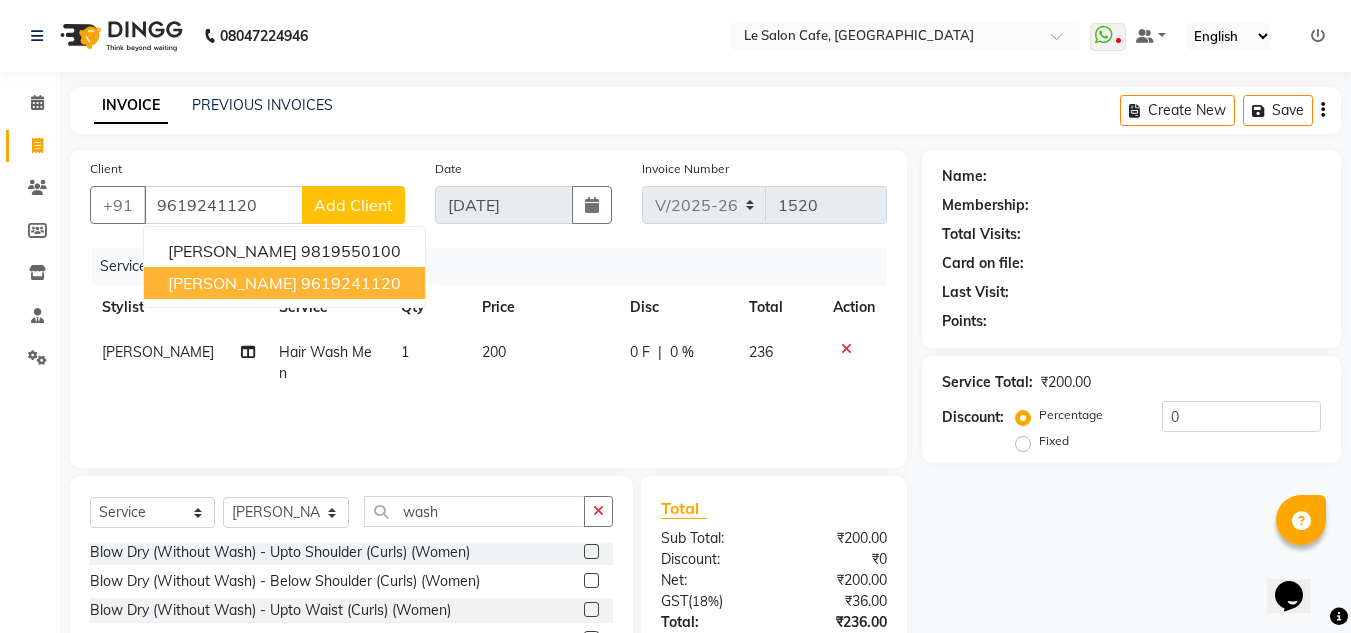 select on "1: Object" 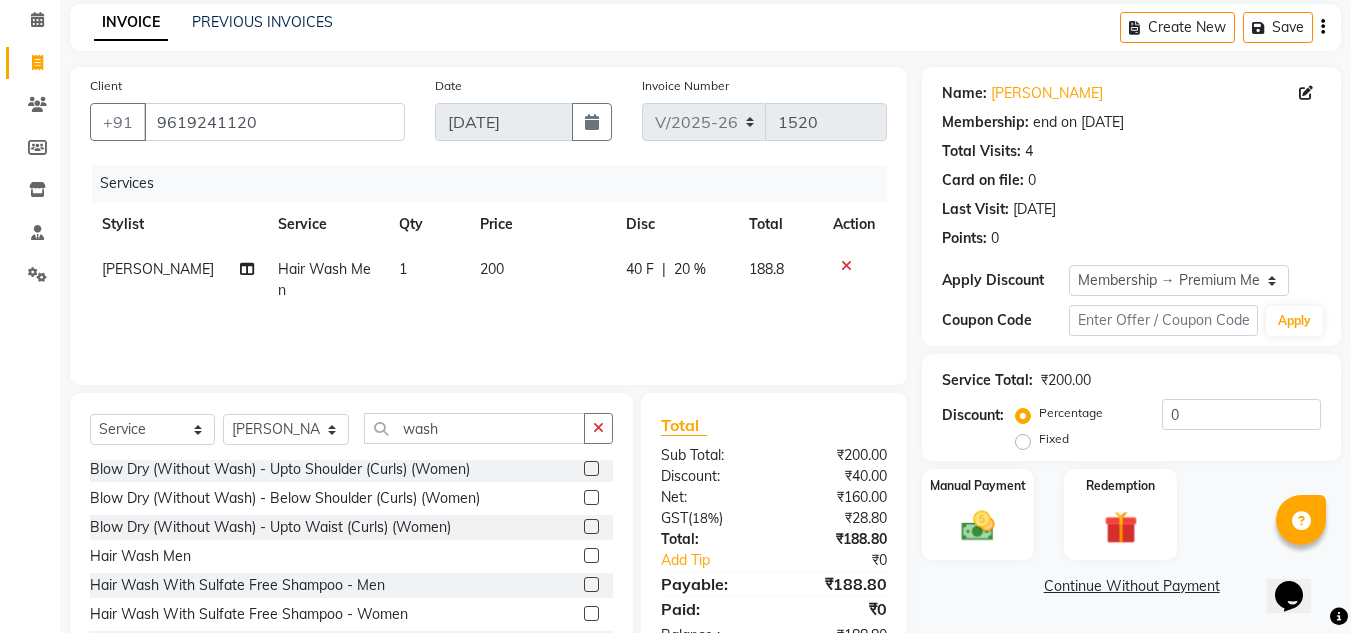 scroll, scrollTop: 168, scrollLeft: 0, axis: vertical 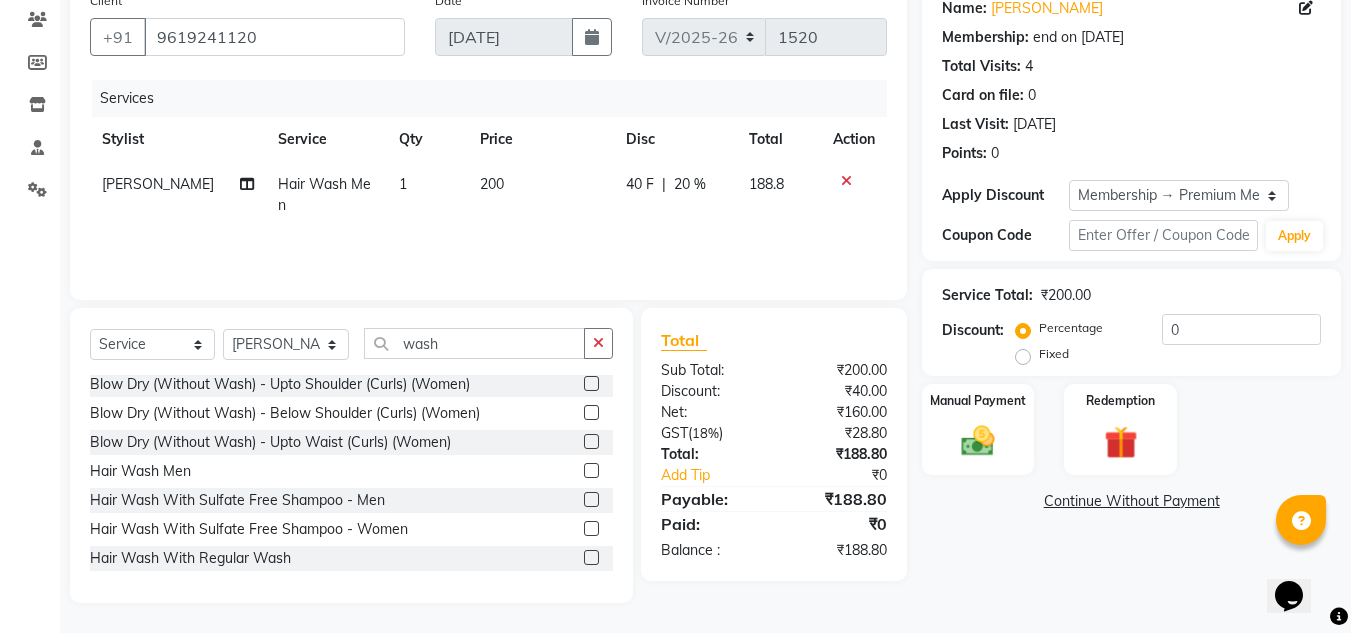 click on "Name: [PERSON_NAME] Membership: end on [DATE] Total Visits:  4 Card on file:  0 Last Visit:   [DATE] Points:   0  Apply Discount Select Membership → Premium Membership Coupon Code Apply Service Total:  ₹200.00  Discount:  Percentage   Fixed  0 Manual Payment Redemption  Continue Without Payment" 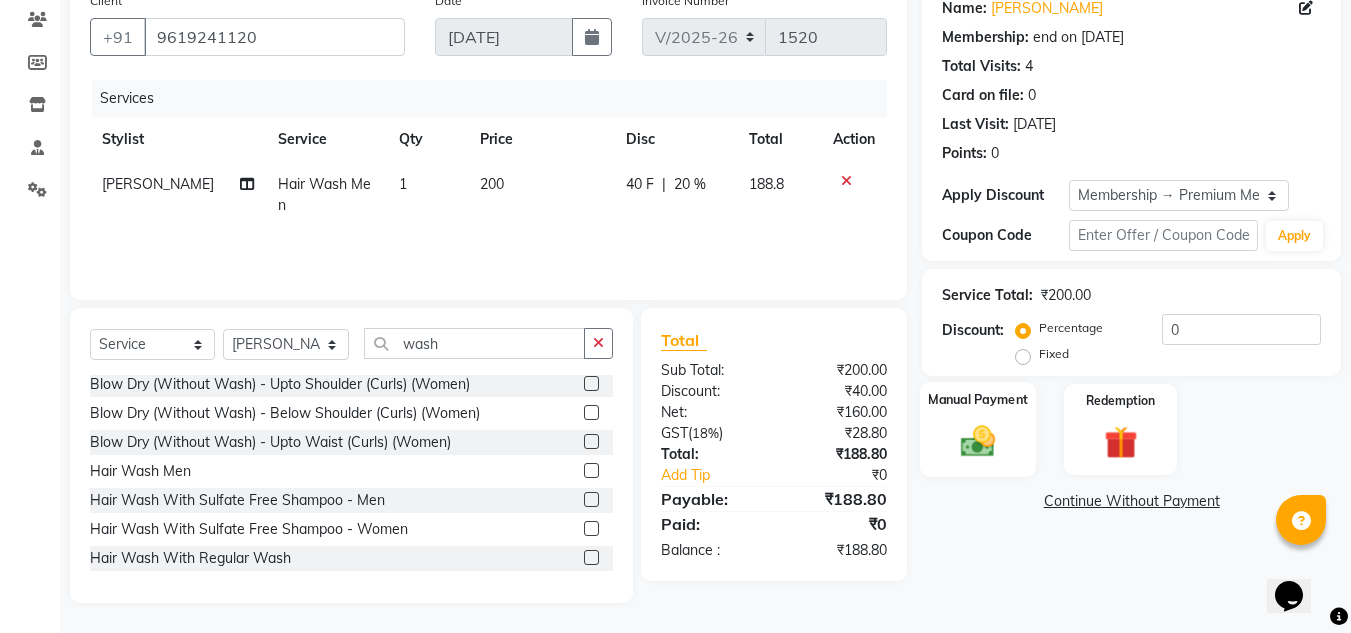 click on "Manual Payment" 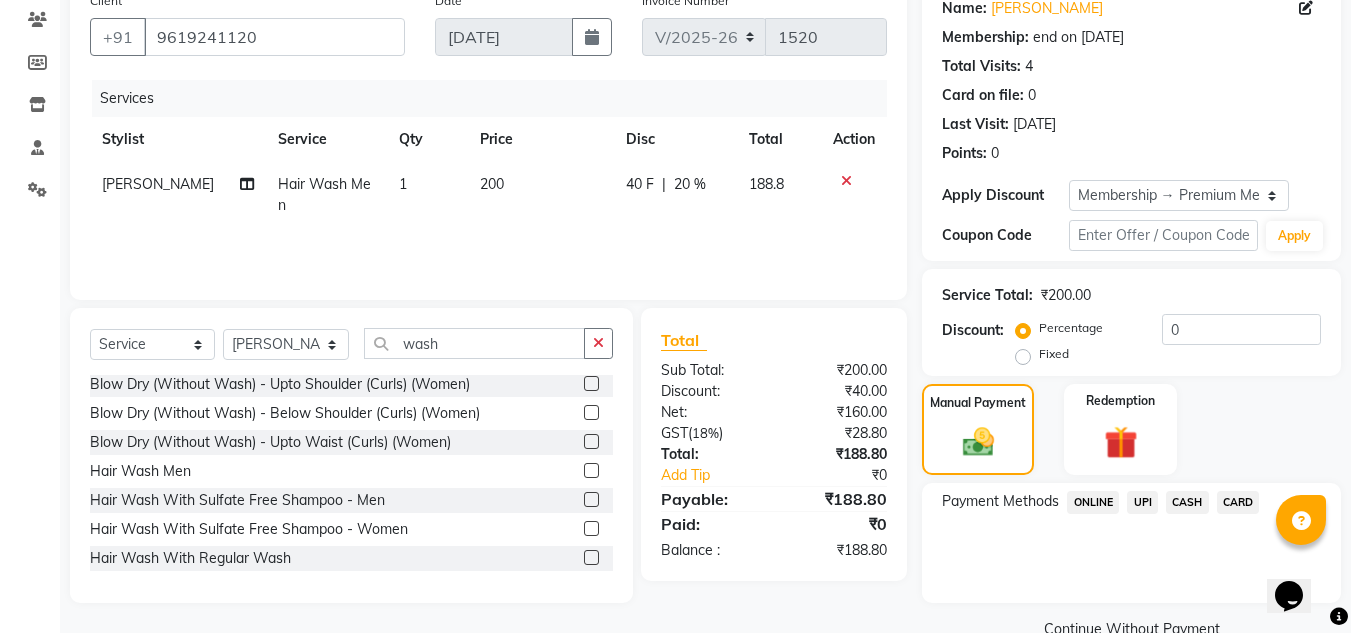 click on "UPI" 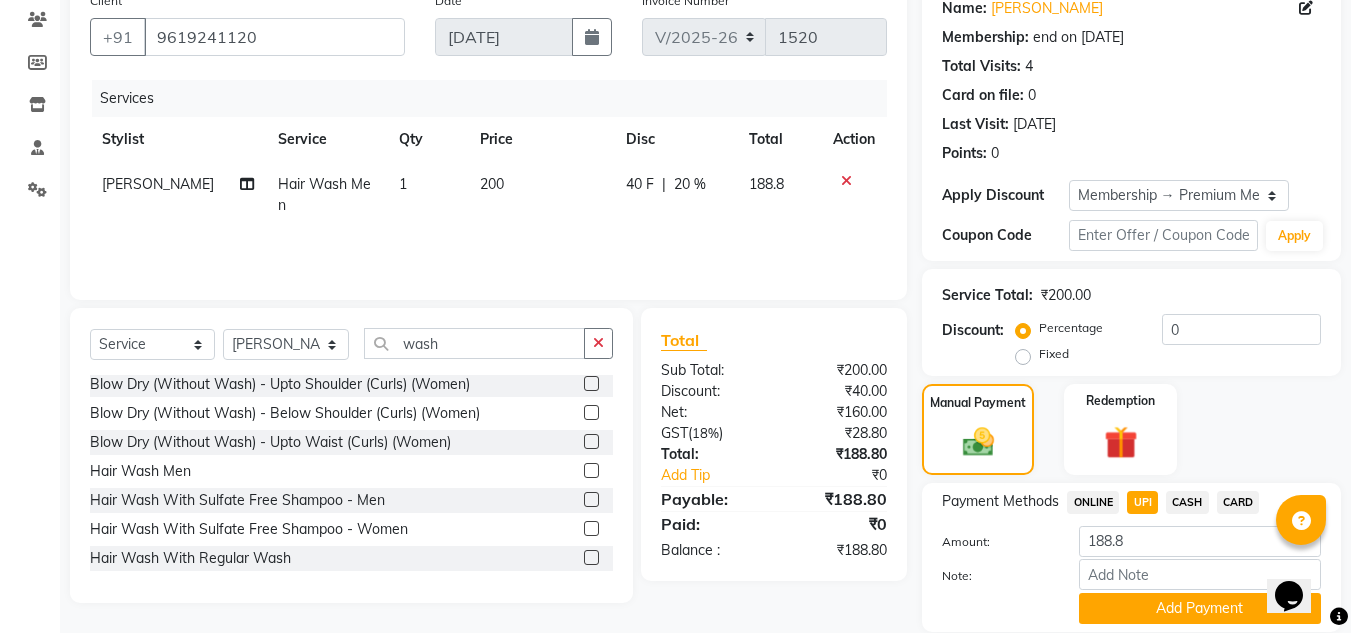 scroll, scrollTop: 238, scrollLeft: 0, axis: vertical 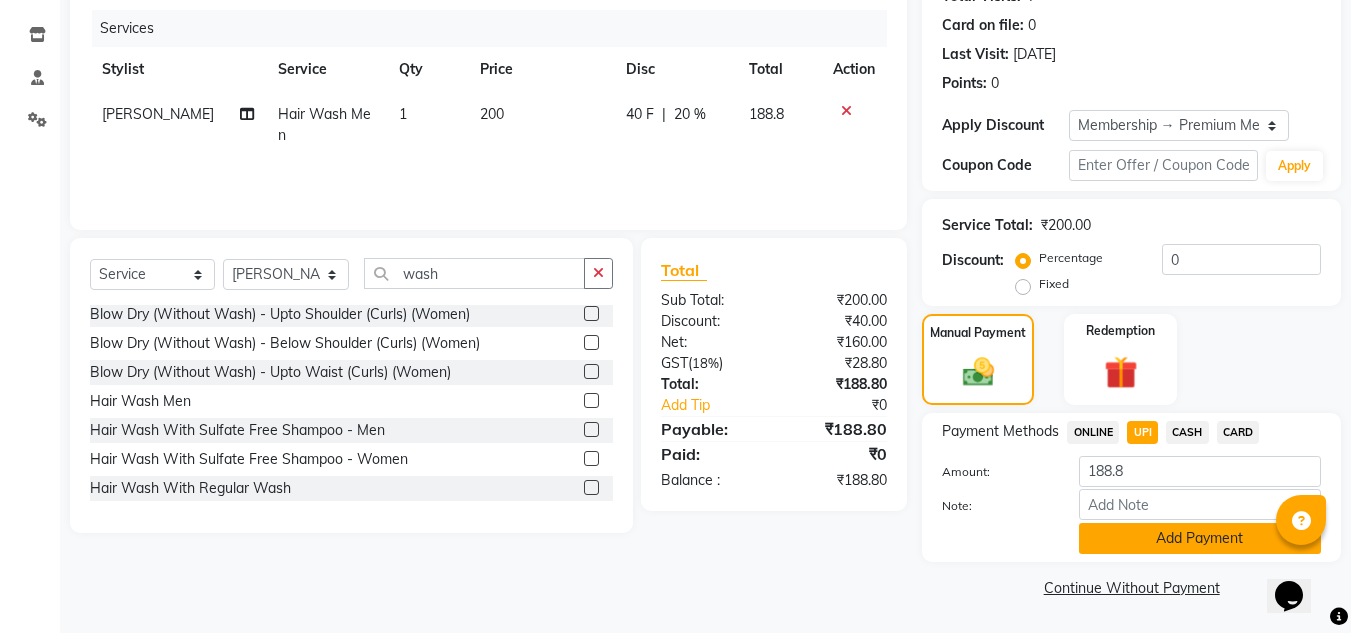 click on "Add Payment" 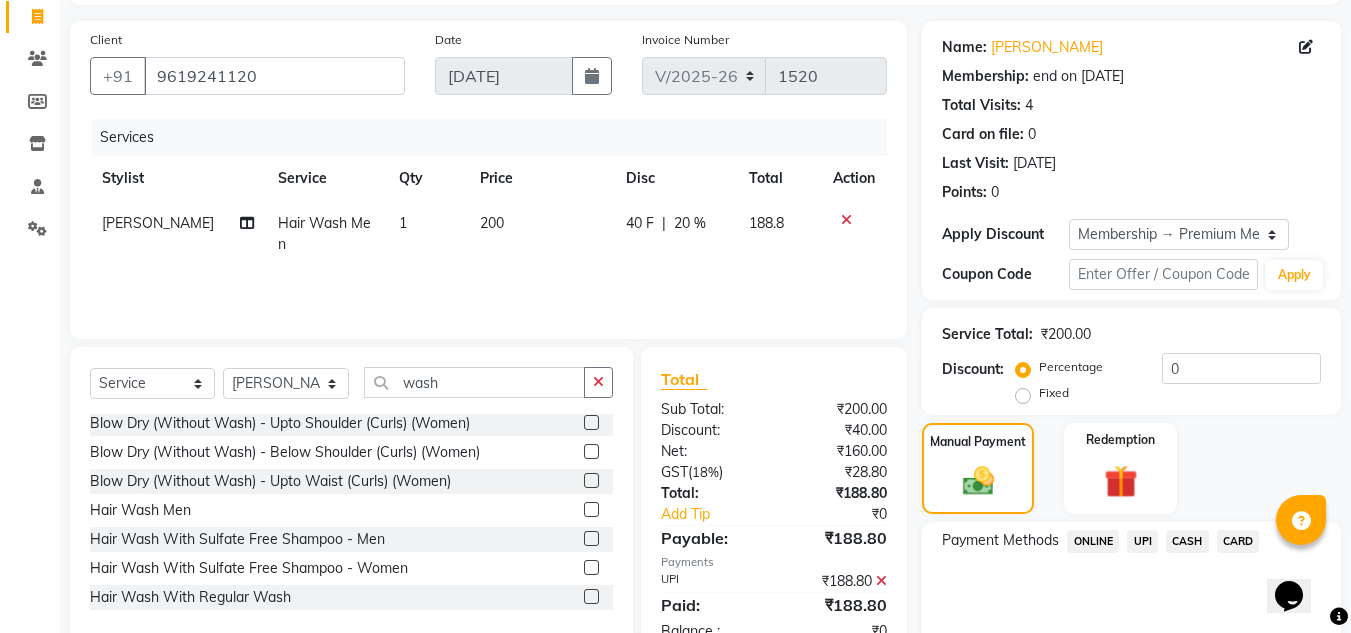 scroll, scrollTop: 322, scrollLeft: 0, axis: vertical 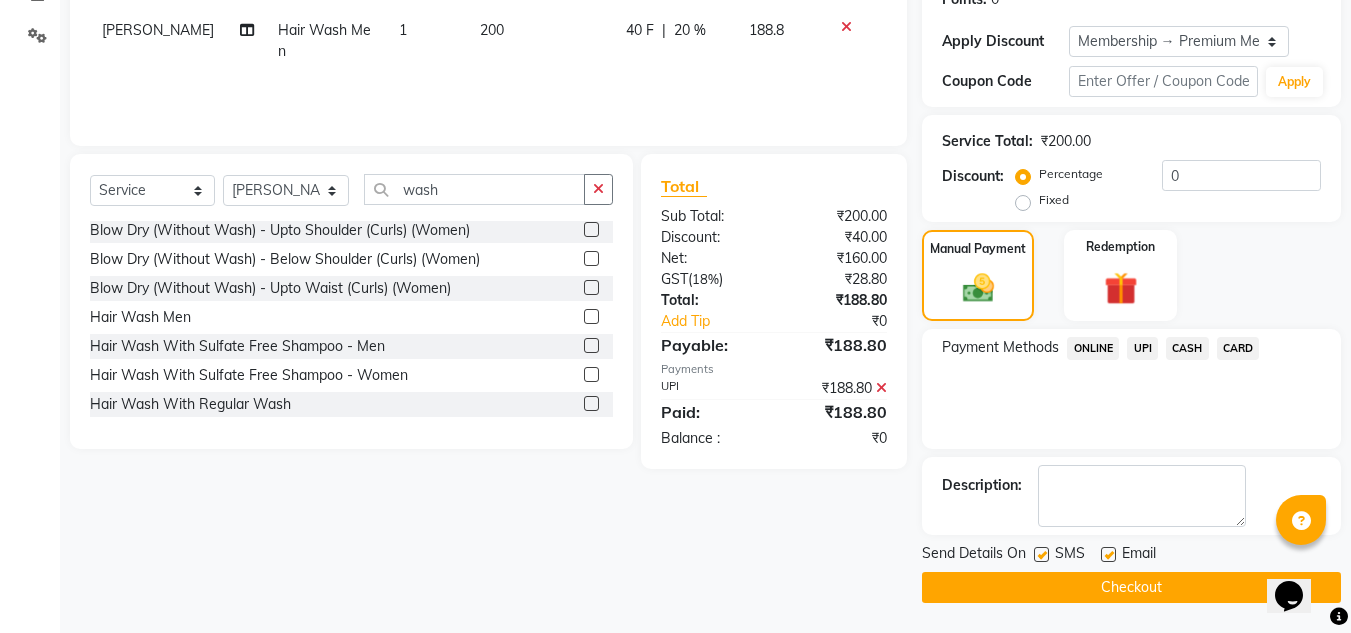 click 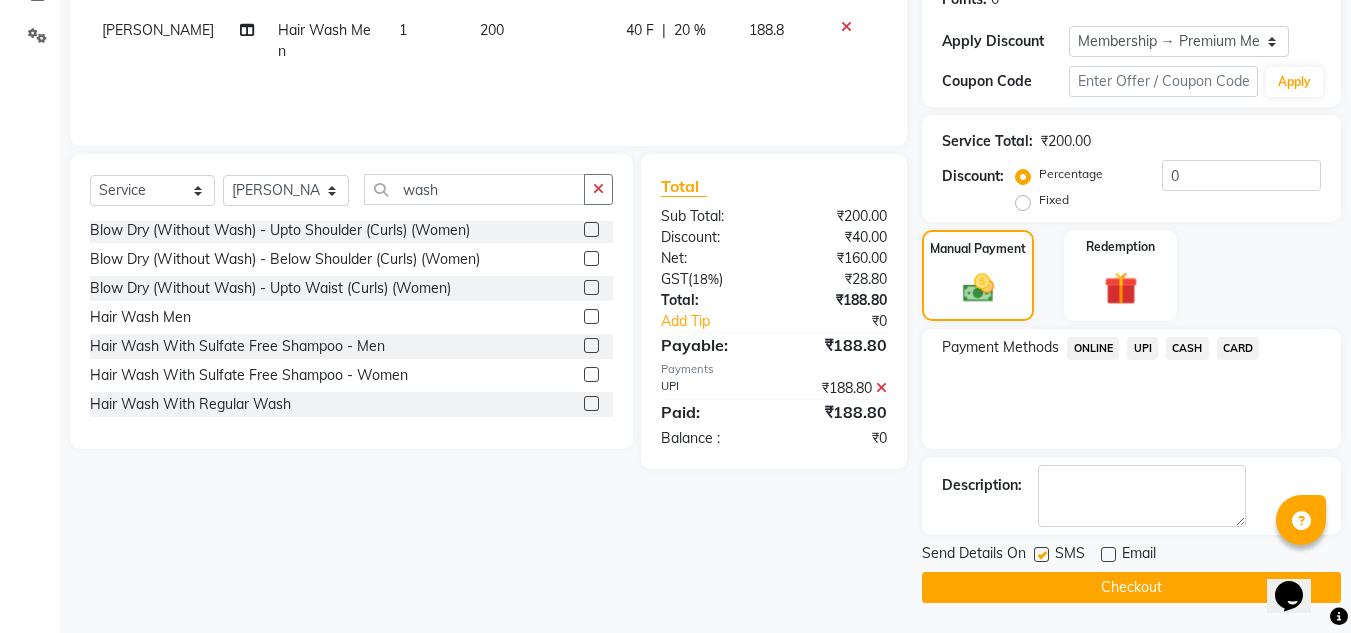 click on "Checkout" 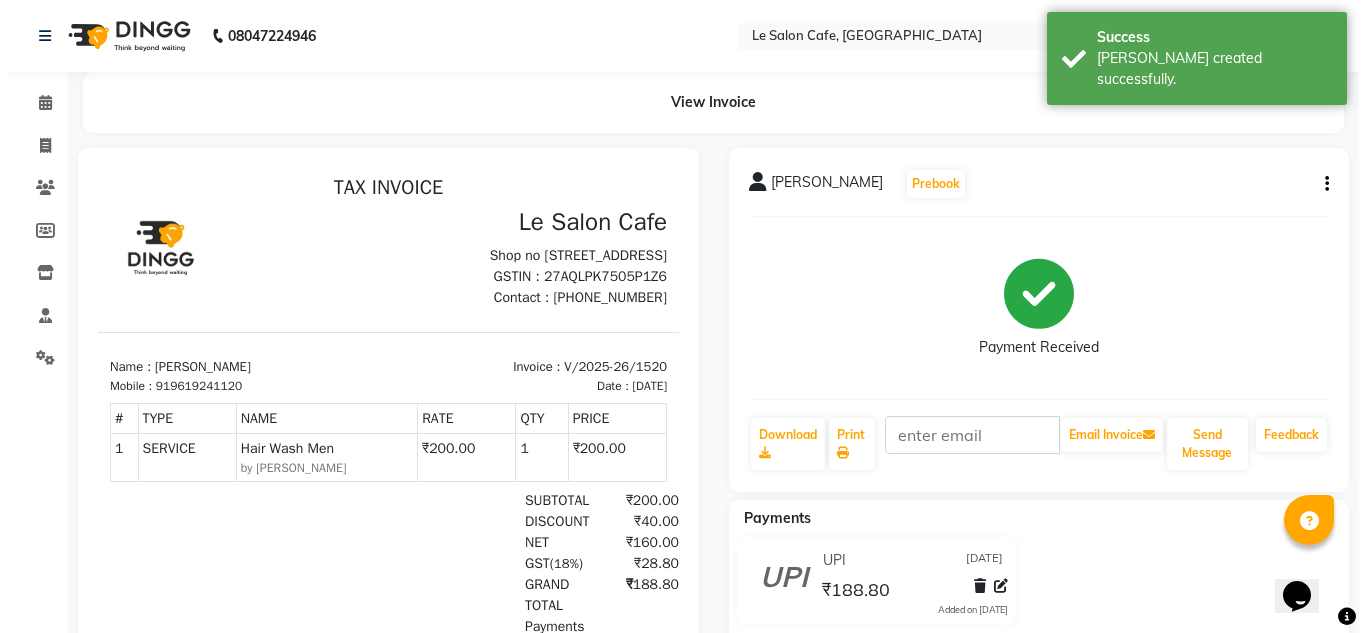 scroll, scrollTop: 0, scrollLeft: 0, axis: both 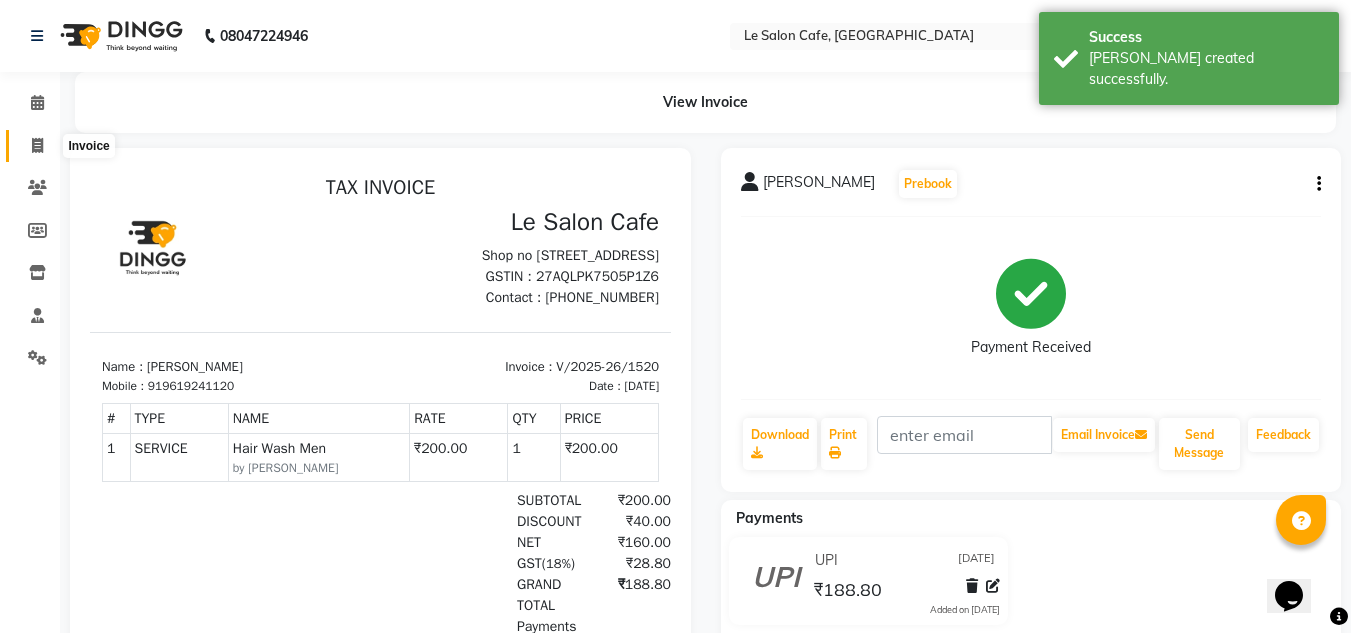 drag, startPoint x: 28, startPoint y: 134, endPoint x: 47, endPoint y: 158, distance: 30.610456 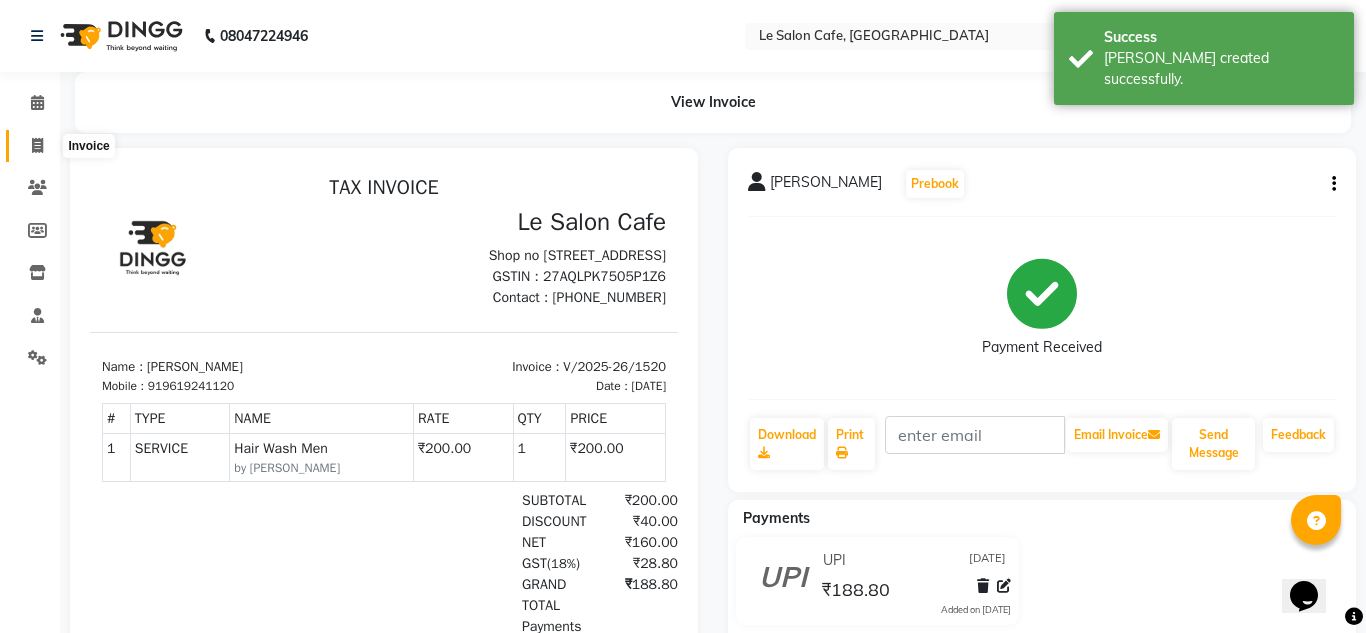 select on "service" 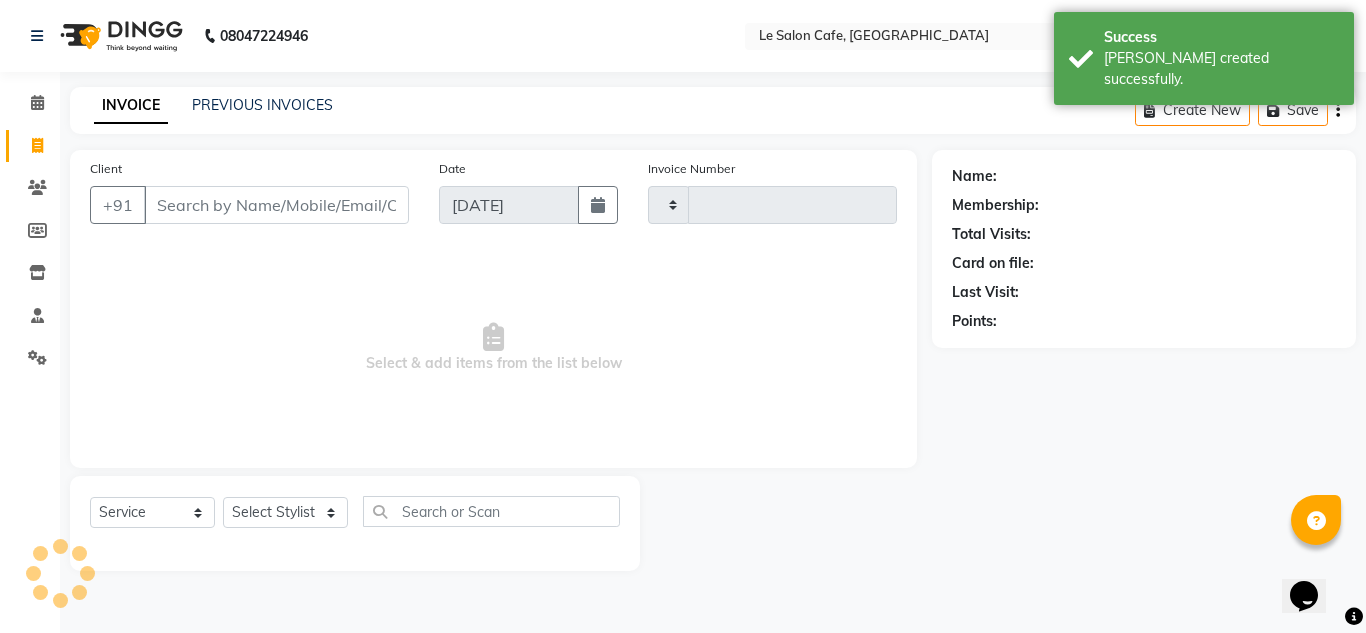 type on "1521" 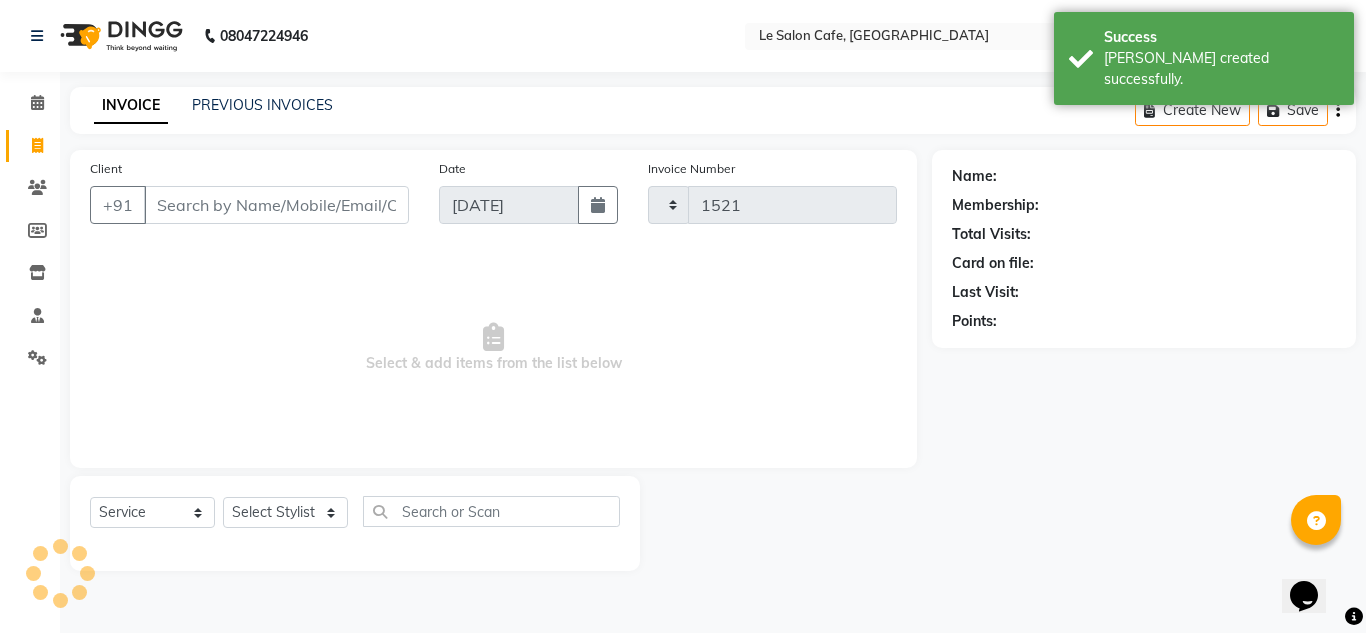 select on "594" 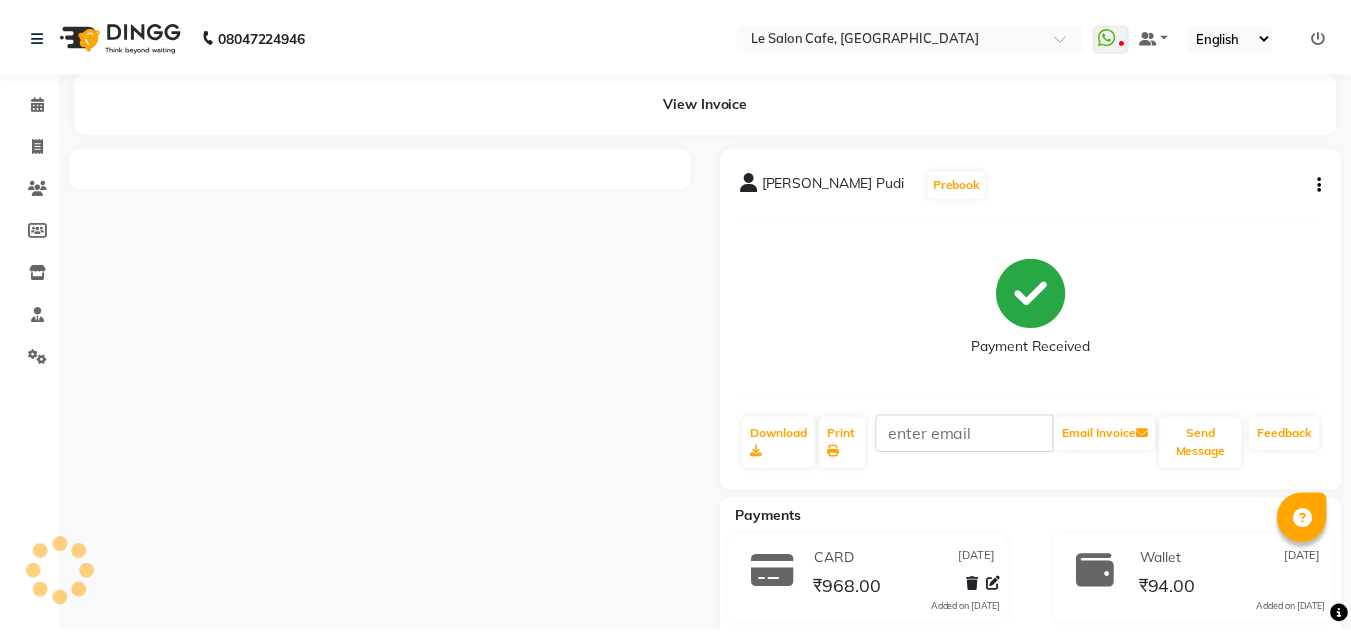 scroll, scrollTop: 0, scrollLeft: 0, axis: both 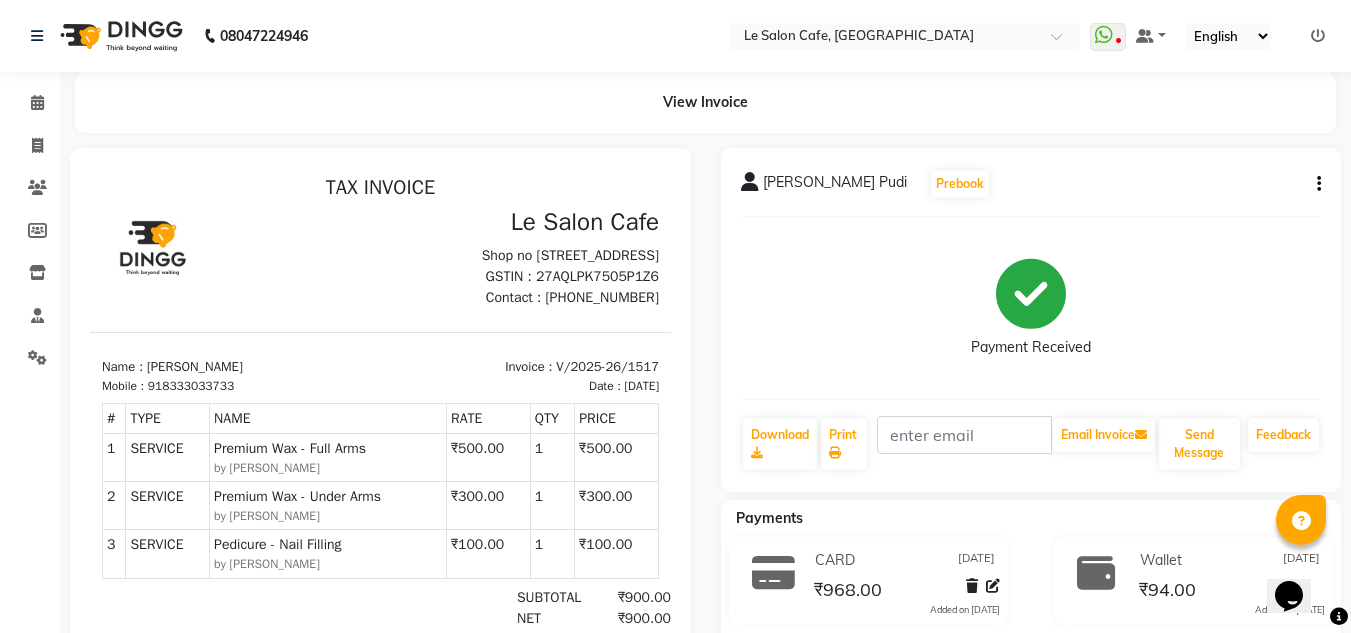drag, startPoint x: 191, startPoint y: 379, endPoint x: 266, endPoint y: 379, distance: 75 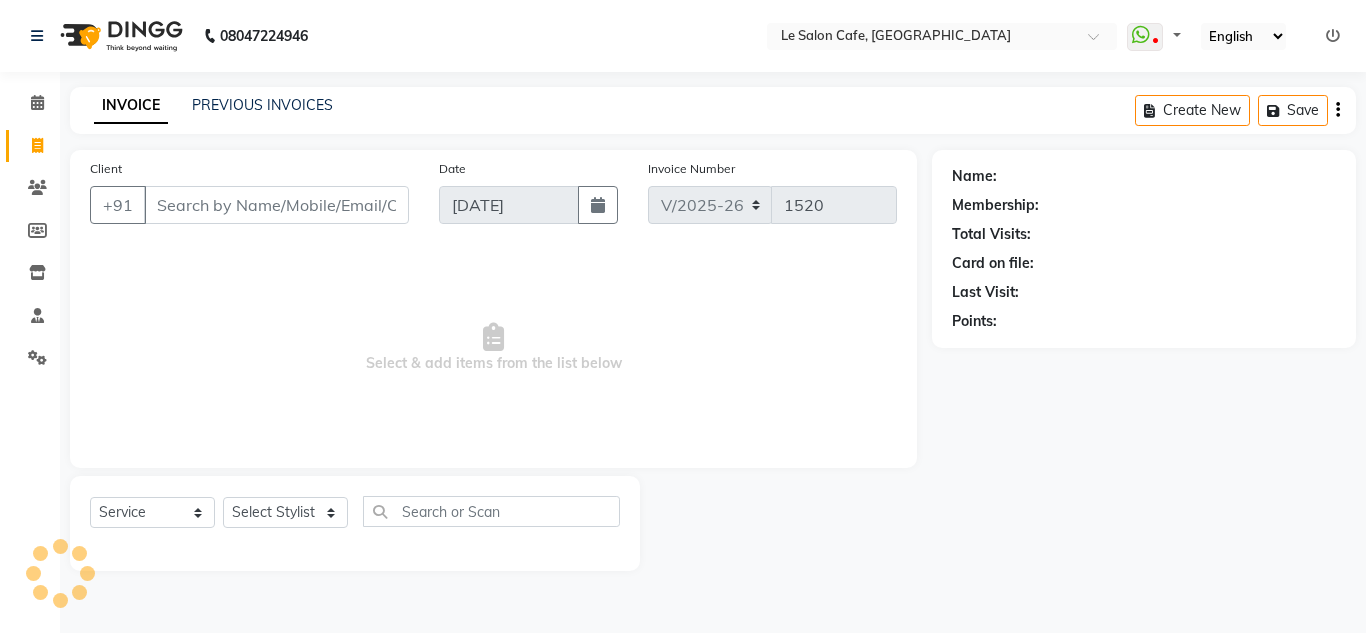 select on "594" 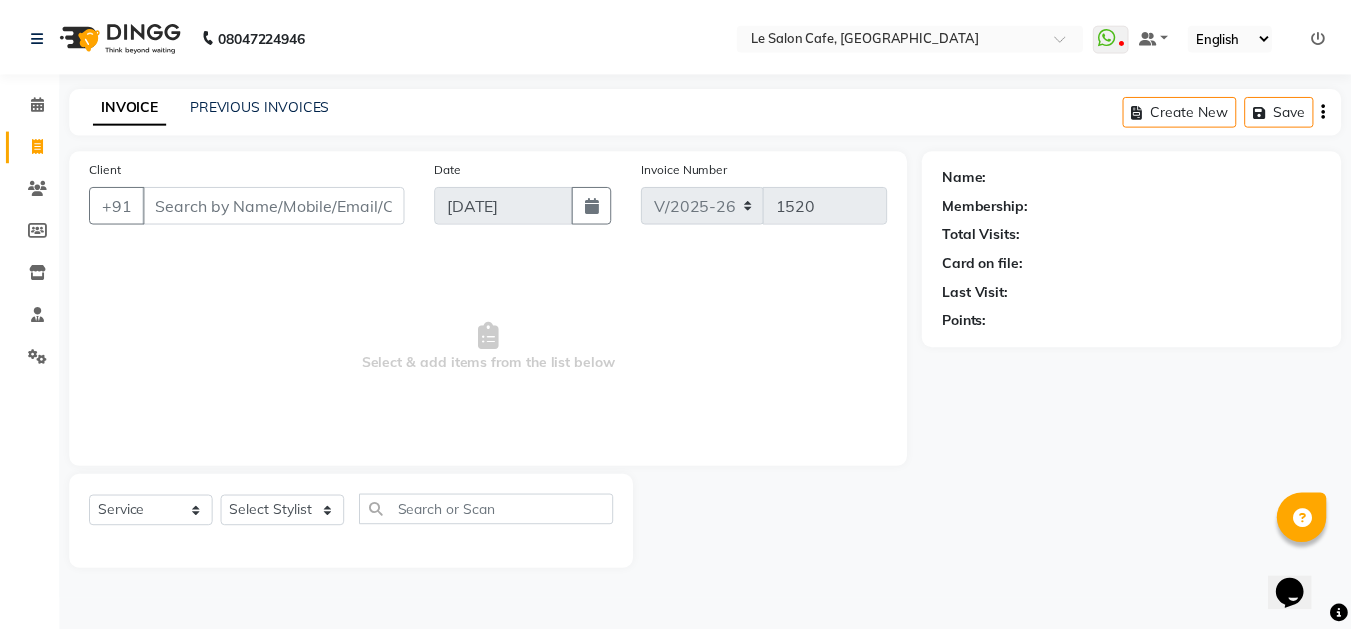 scroll, scrollTop: 0, scrollLeft: 0, axis: both 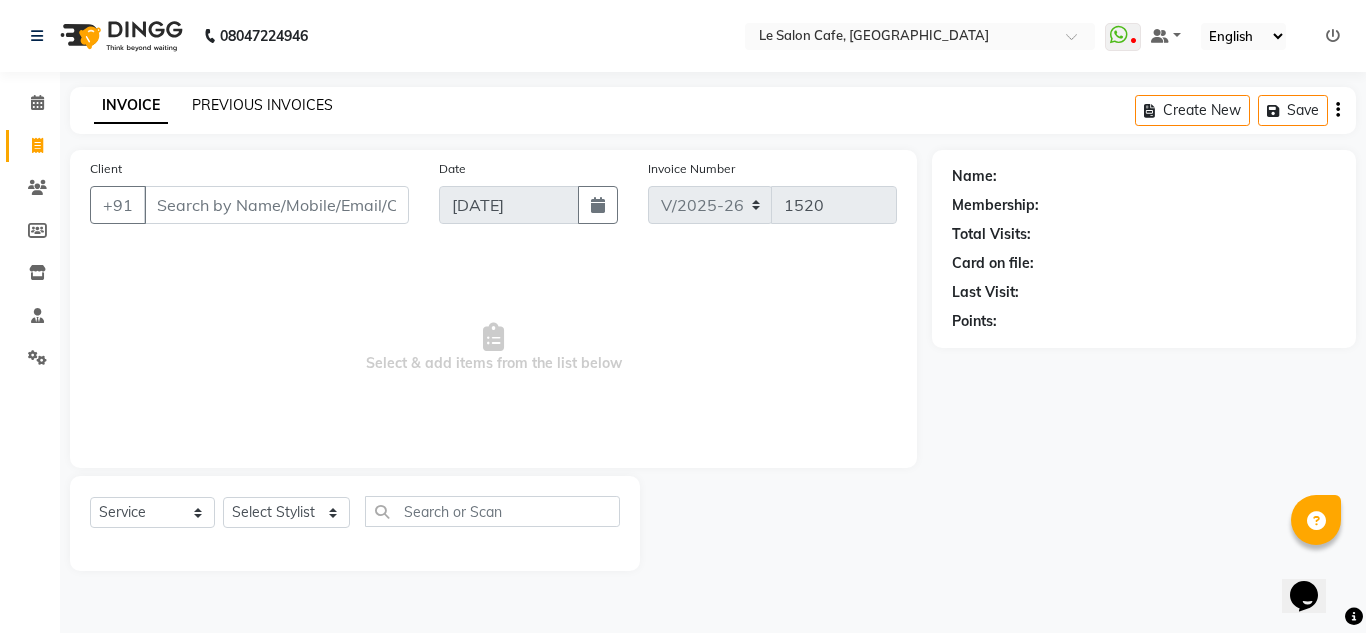 click on "PREVIOUS INVOICES" 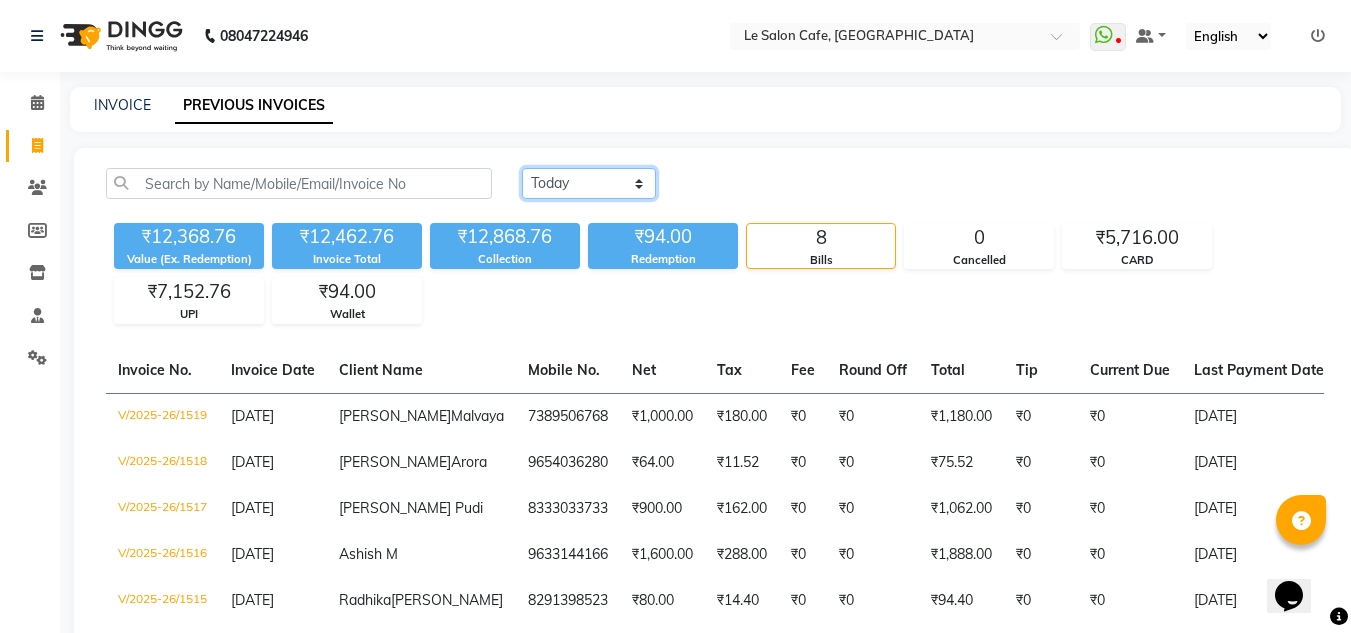 click on "[DATE] [DATE] Custom Range" 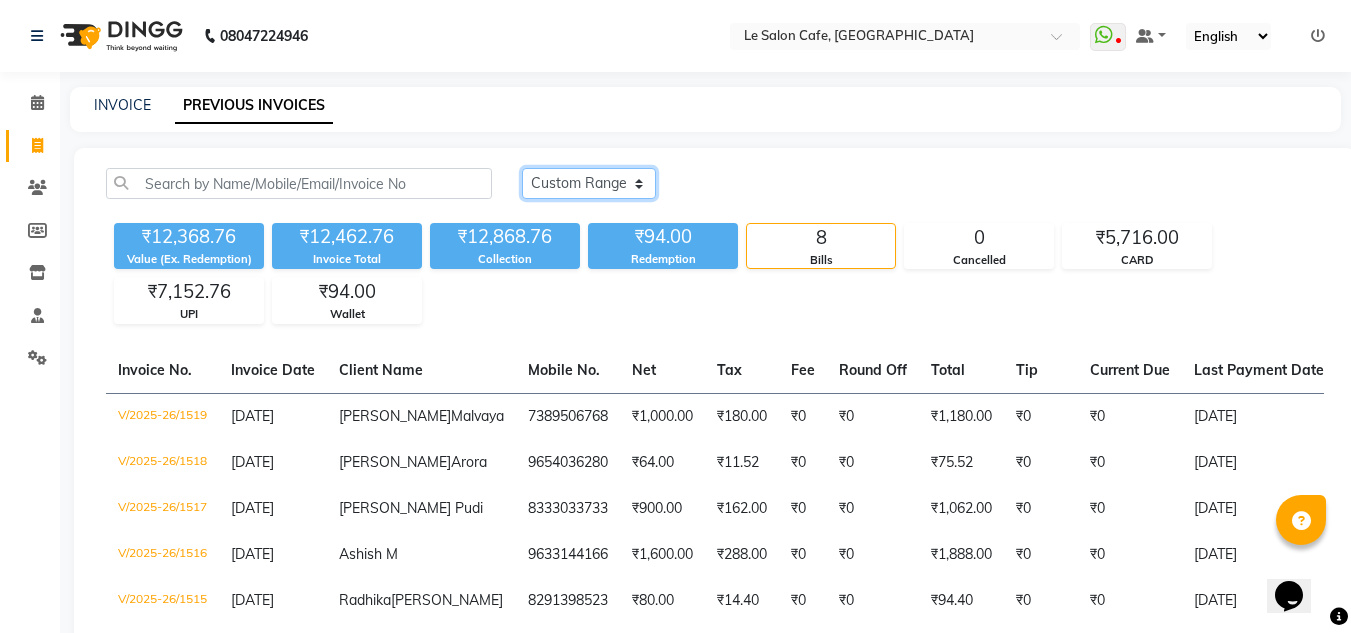 click on "[DATE] [DATE] Custom Range" 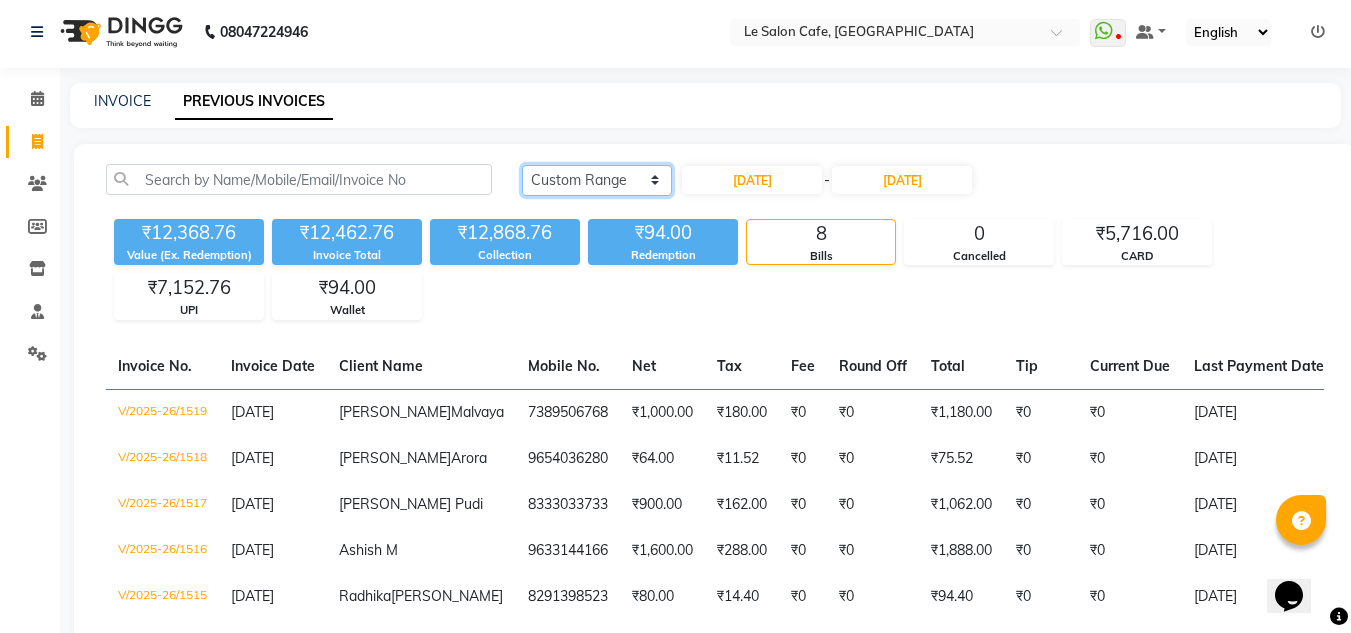 scroll, scrollTop: 0, scrollLeft: 0, axis: both 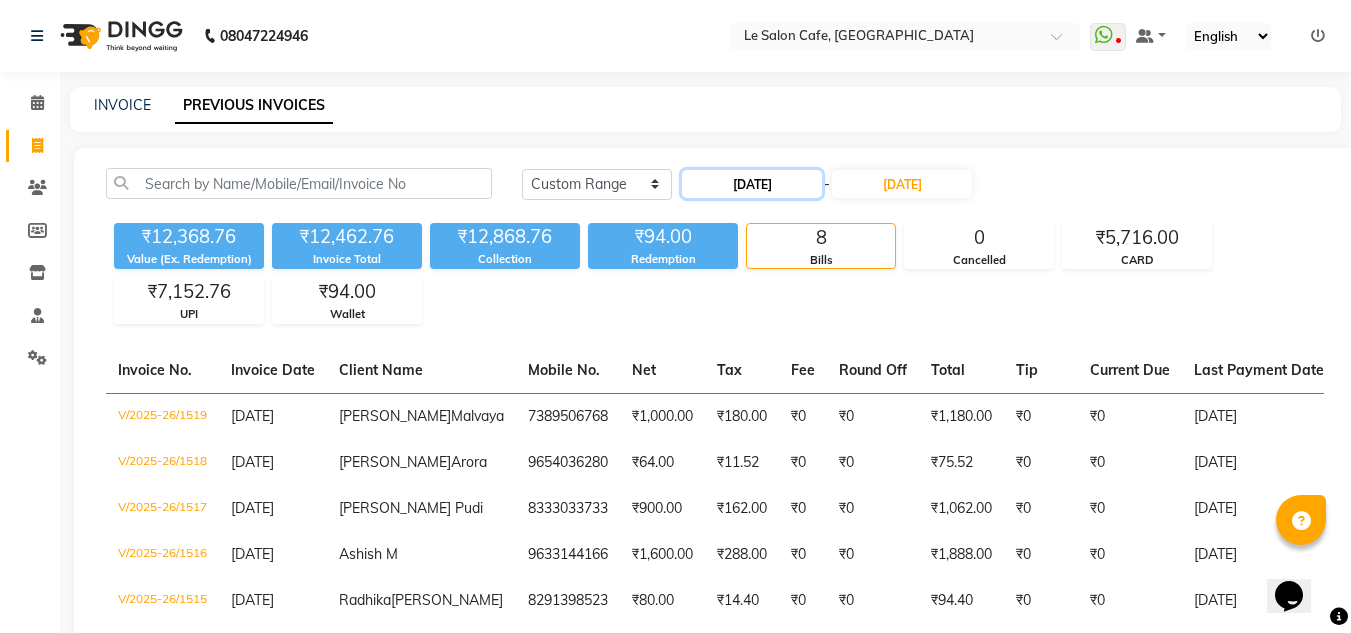 click on "[DATE]" 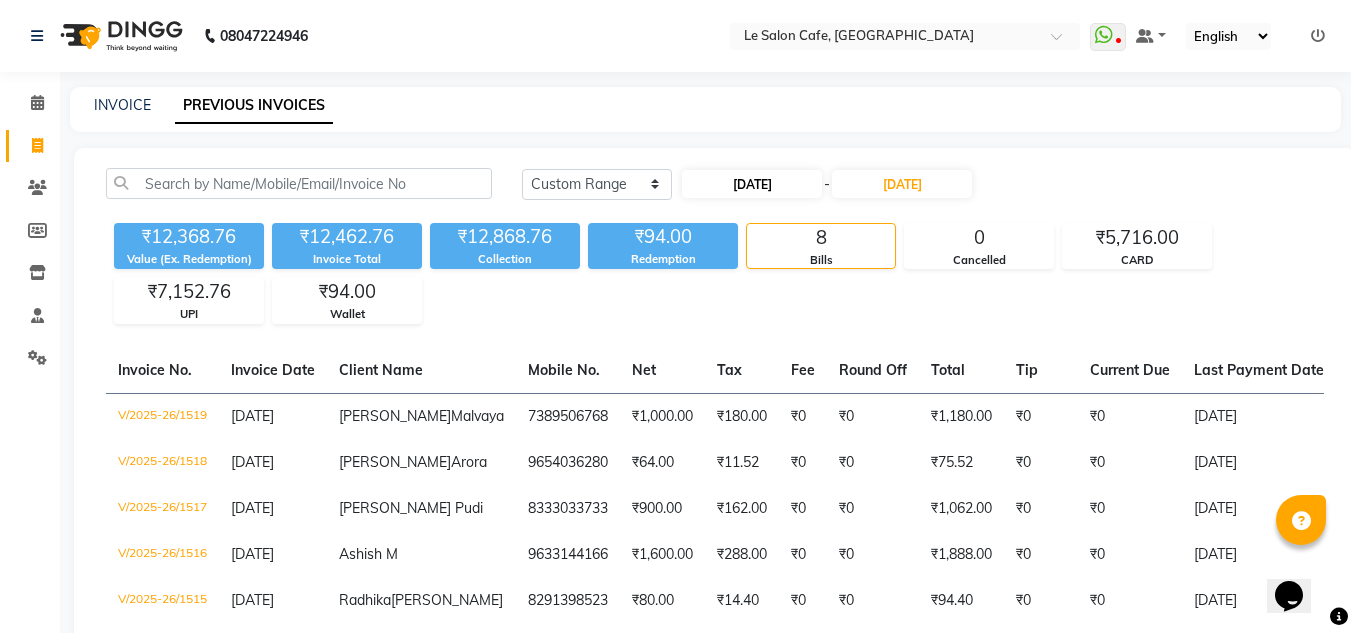 select on "7" 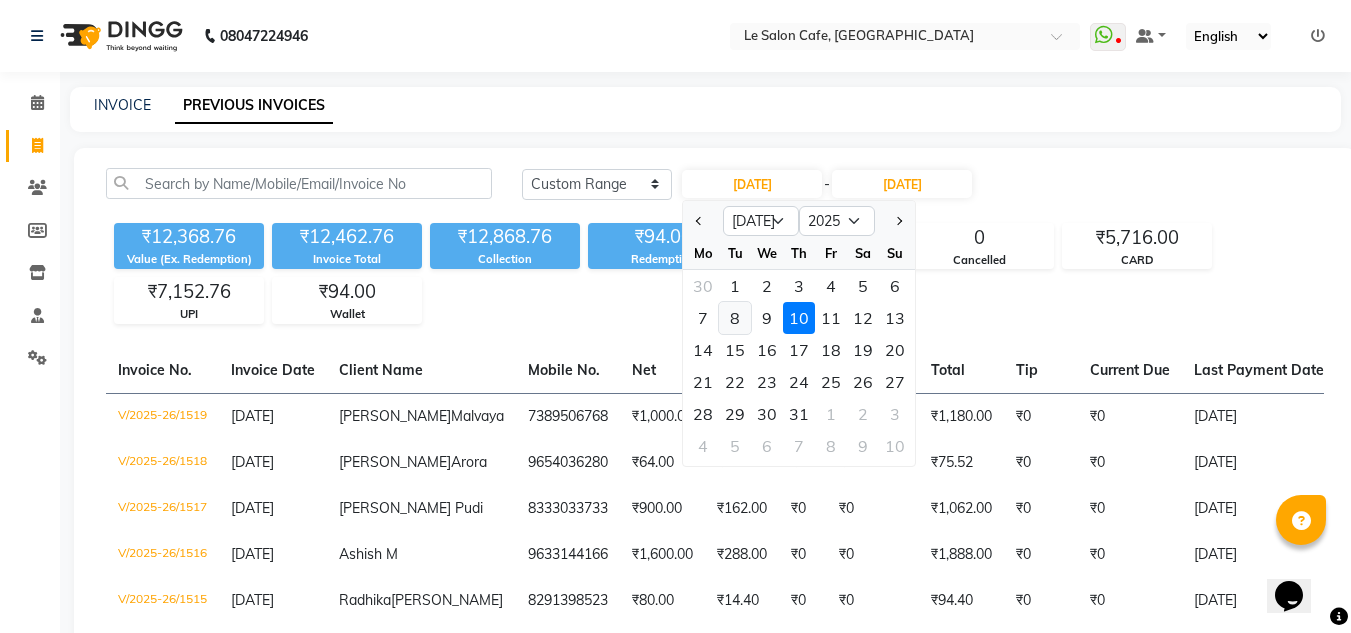 click on "8" 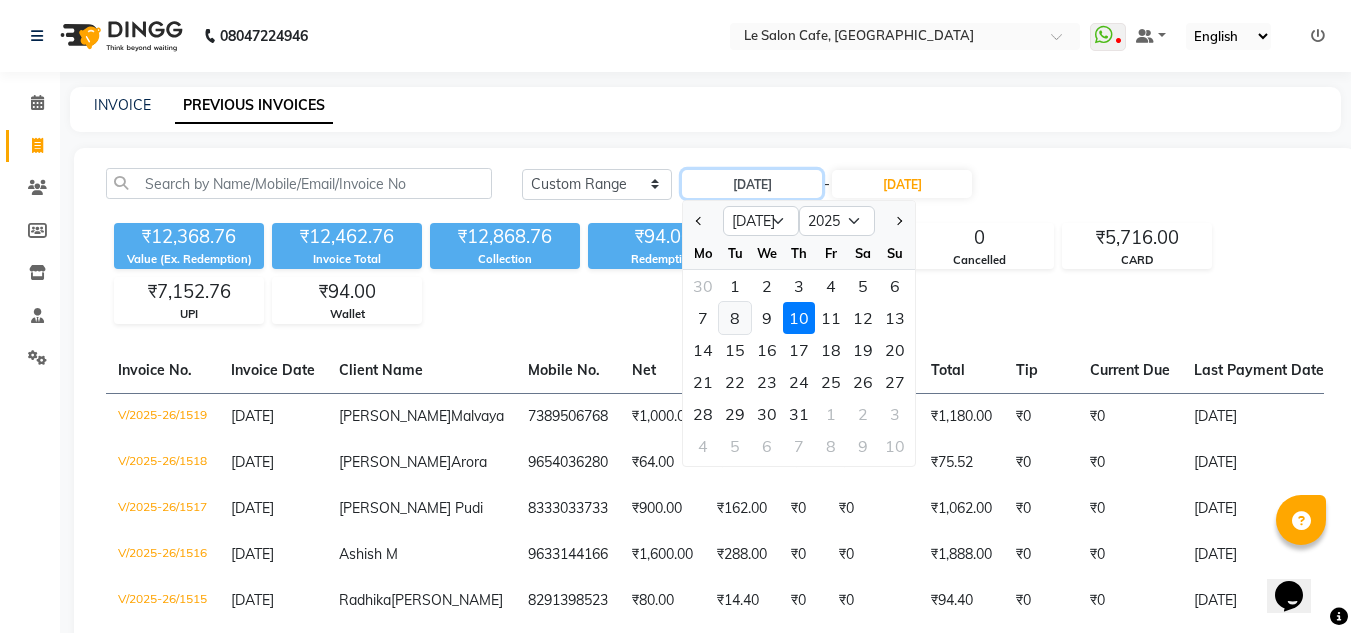 type on "08-07-2025" 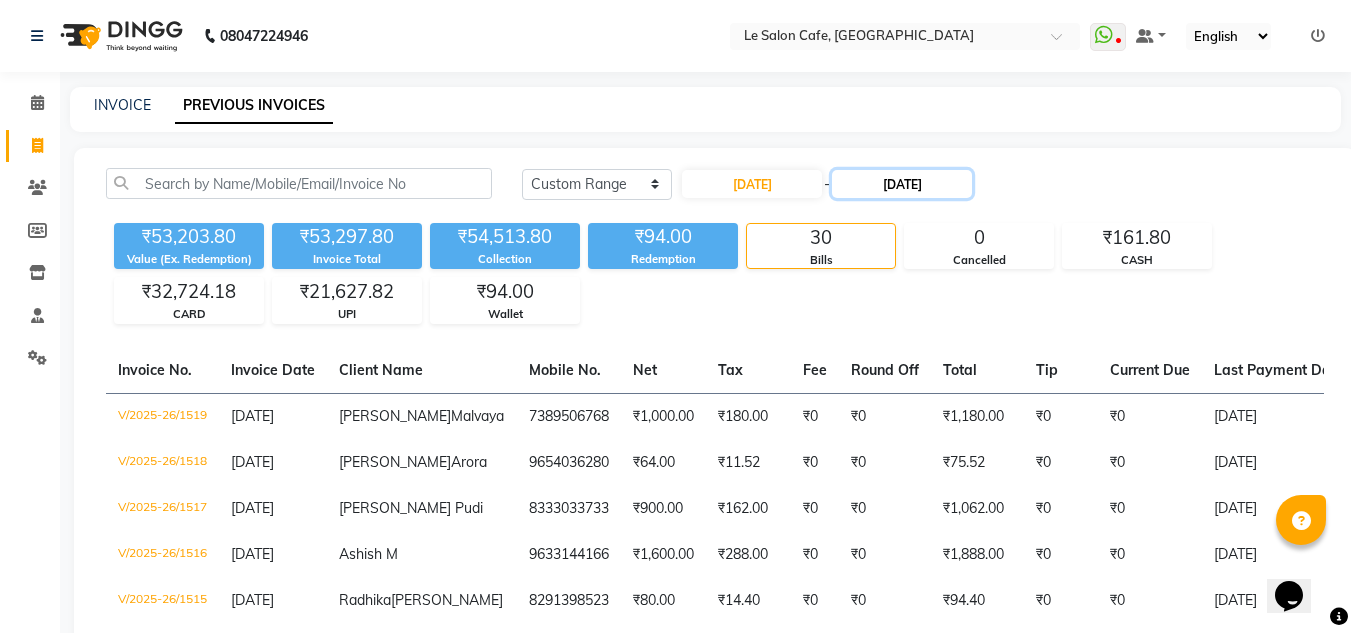 click on "[DATE]" 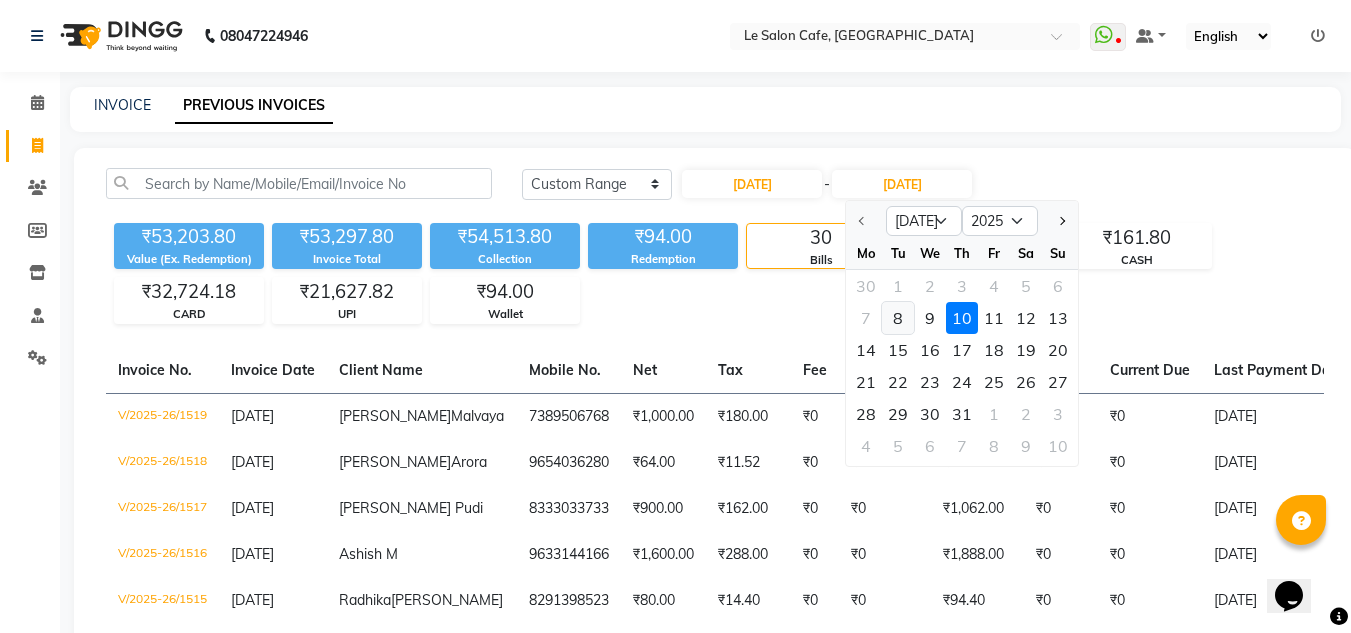 click on "8" 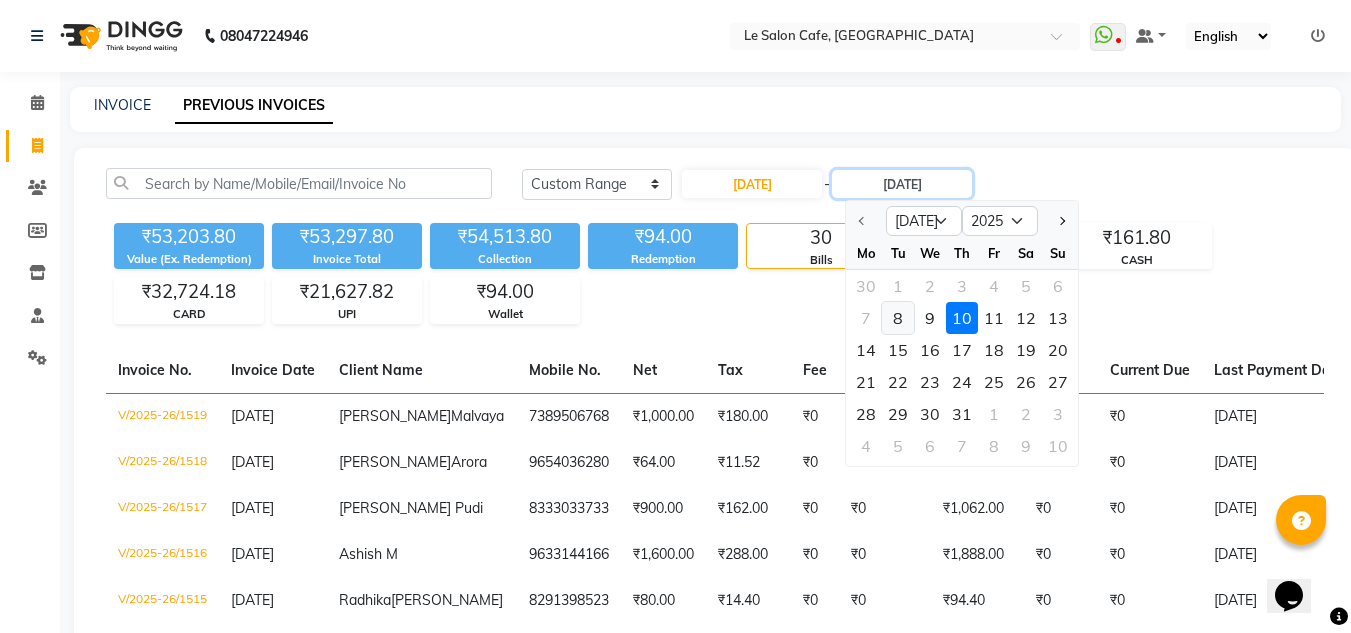 type on "08-07-2025" 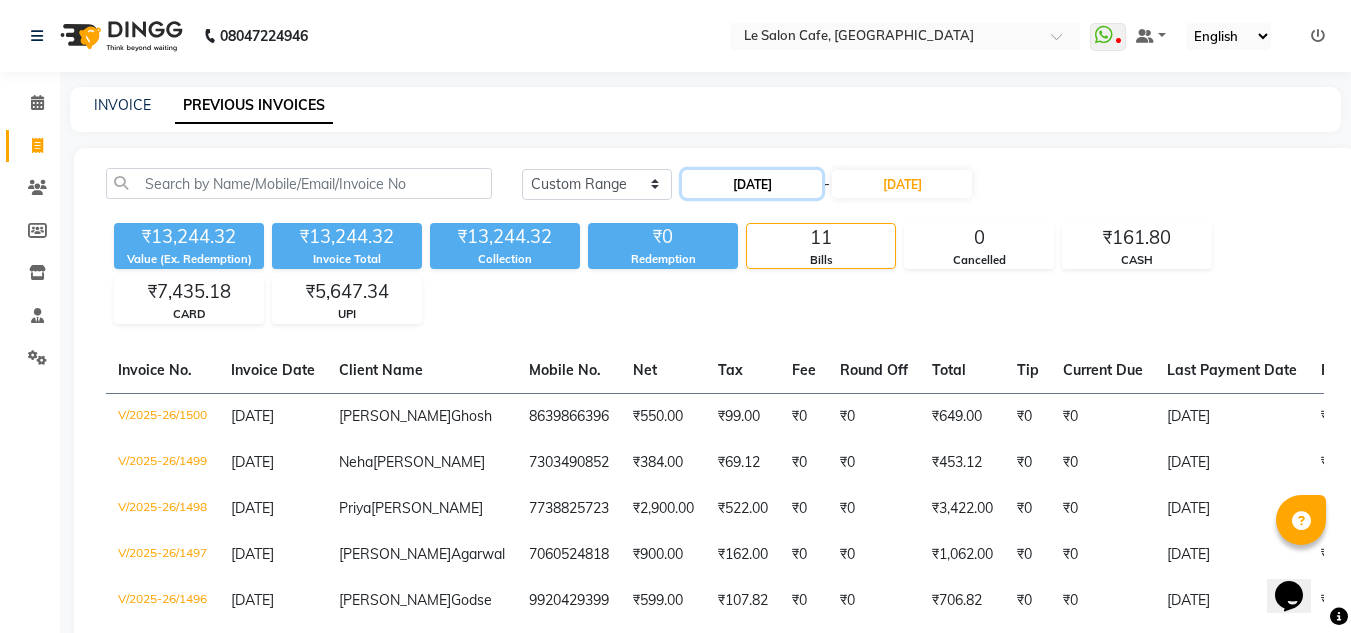 click on "08-07-2025" 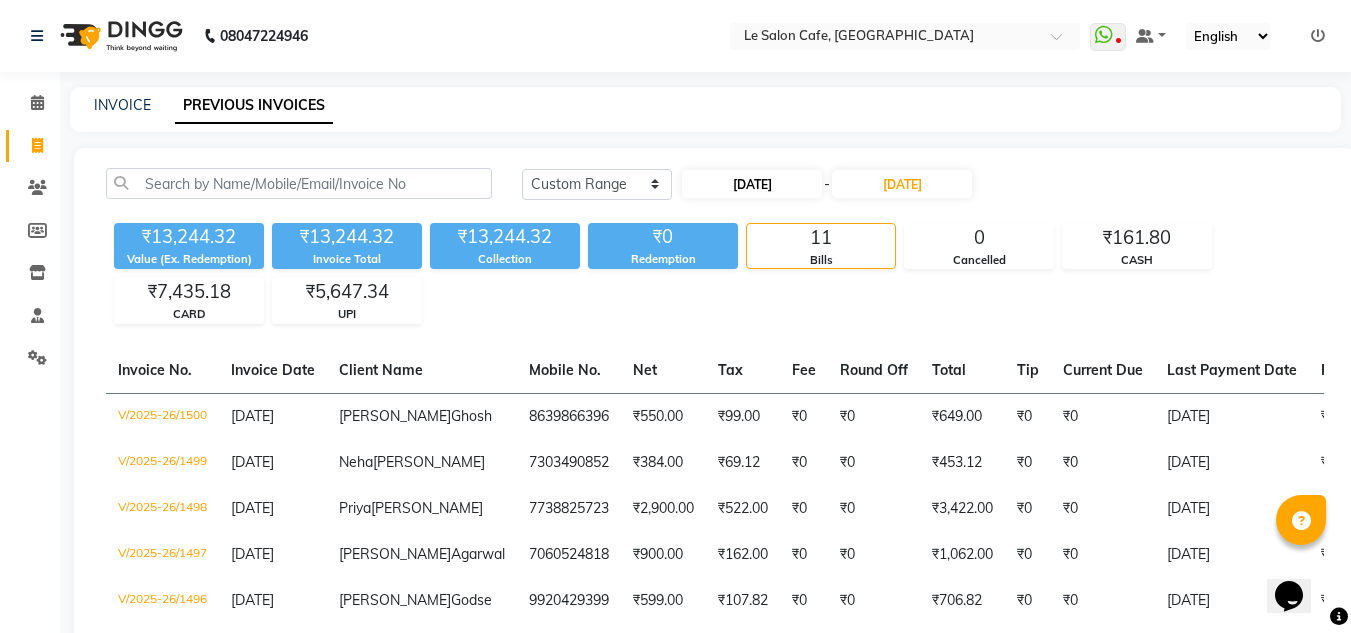 select on "7" 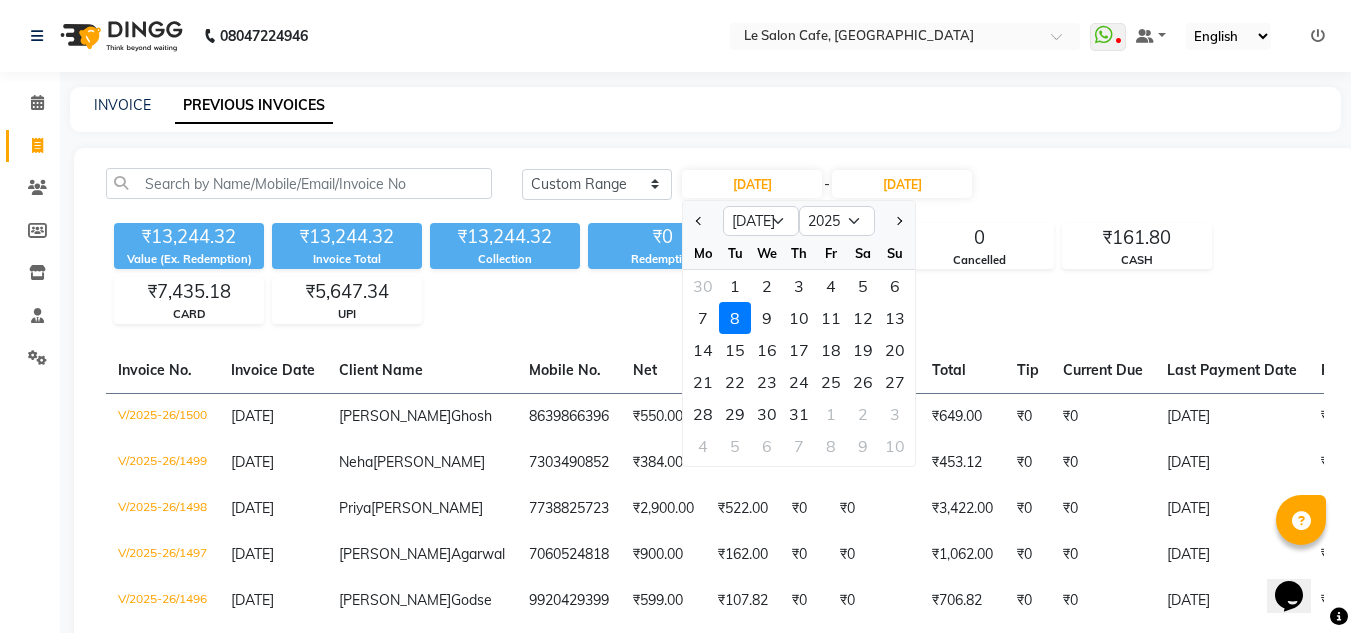 click on "Today Yesterday Custom Range 08-07-2025 Jan Feb Mar Apr May Jun Jul Aug Sep Oct Nov Dec 2015 2016 2017 2018 2019 2020 2021 2022 2023 2024 2025 2026 2027 2028 2029 2030 2031 2032 2033 2034 2035 Mo Tu We Th Fr Sa Su 30 1 2 3 4 5 6 7 8 9 10 11 12 13 14 15 16 17 18 19 20 21 22 23 24 25 26 27 28 29 30 31 1 2 3 4 5 6 7 8 9 10 - 08-07-2025 ₹13,244.32 Value (Ex. Redemption) ₹13,244.32 Invoice Total  ₹13,244.32 Collection ₹0 Redemption 11 Bills 0 Cancelled ₹161.80 CASH ₹7,435.18 CARD ₹5,647.34 UPI  Invoice No.   Invoice Date   Client Name   Mobile No.   Net   Tax   Fee   Round Off   Total   Tip   Current Due   Last Payment Date   Payment Amount   Payment Methods   Cancel Reason   Status   V/2025-26/1500  08-07-2025 Sanyog  Ghosh 8639866396 ₹550.00 ₹99.00  ₹0  ₹0 ₹649.00 ₹0 ₹0 08-07-2025 ₹649.00  CARD - PAID  V/2025-26/1499  08-07-2025 Neha  Singh 7303490852 ₹384.00 ₹69.12  ₹0  ₹0 ₹453.12 ₹0 ₹0 08-07-2025 ₹453.12  UPI - PAID  V/2025-26/1498  08-07-2025 Priya  Chaudhary ₹0" 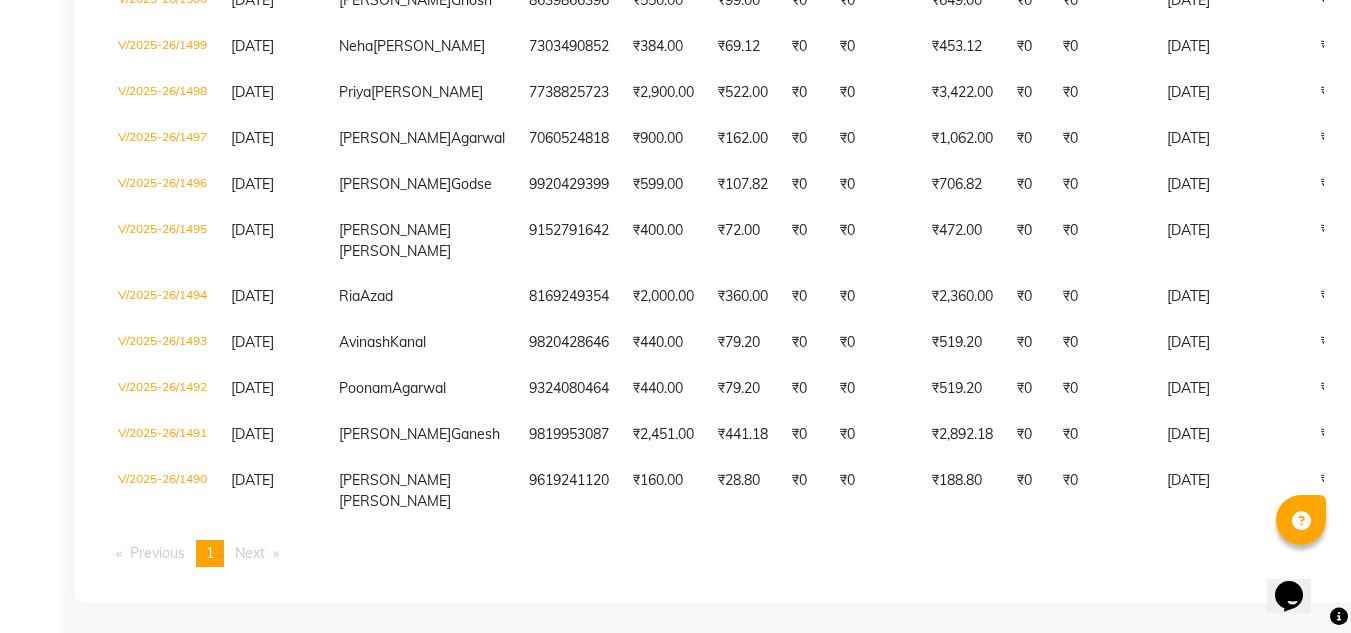 scroll, scrollTop: 251, scrollLeft: 0, axis: vertical 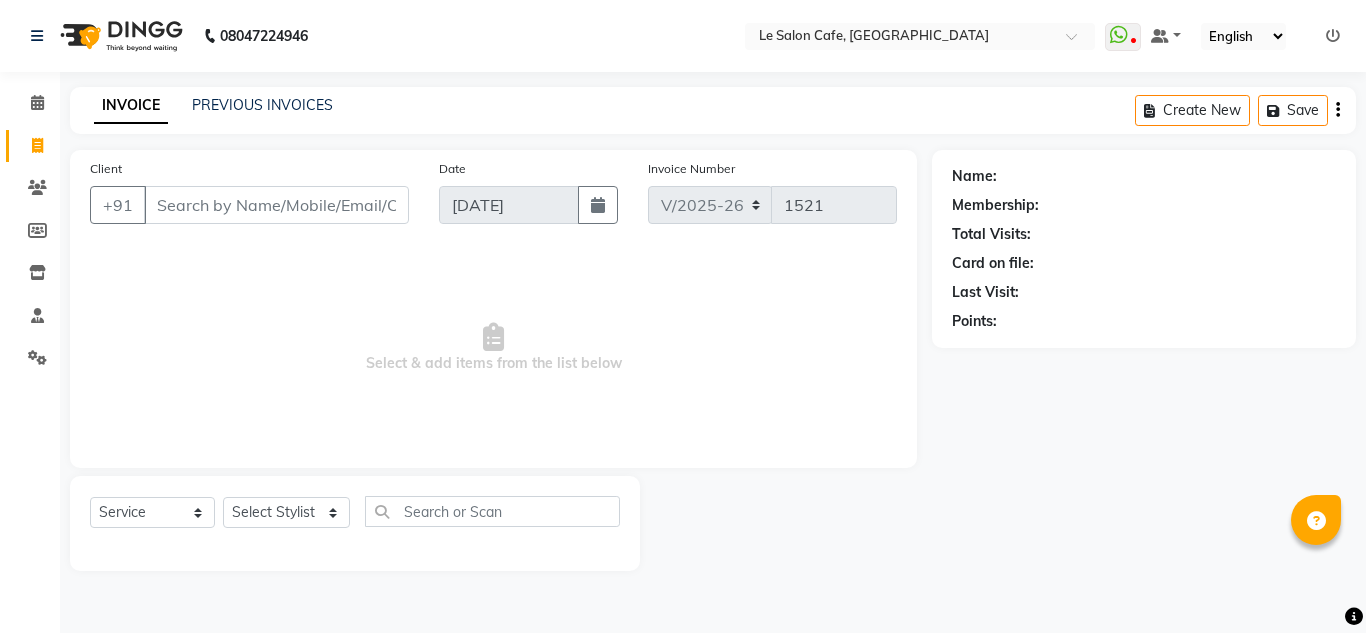 select on "594" 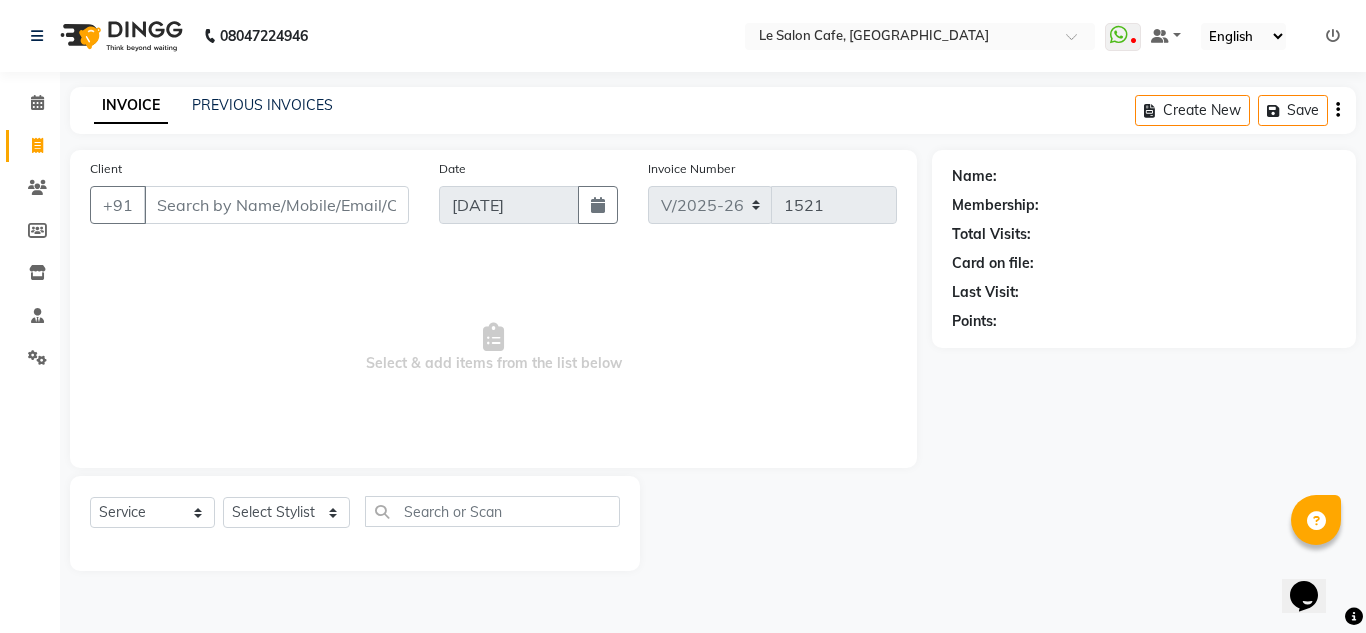 scroll, scrollTop: 0, scrollLeft: 0, axis: both 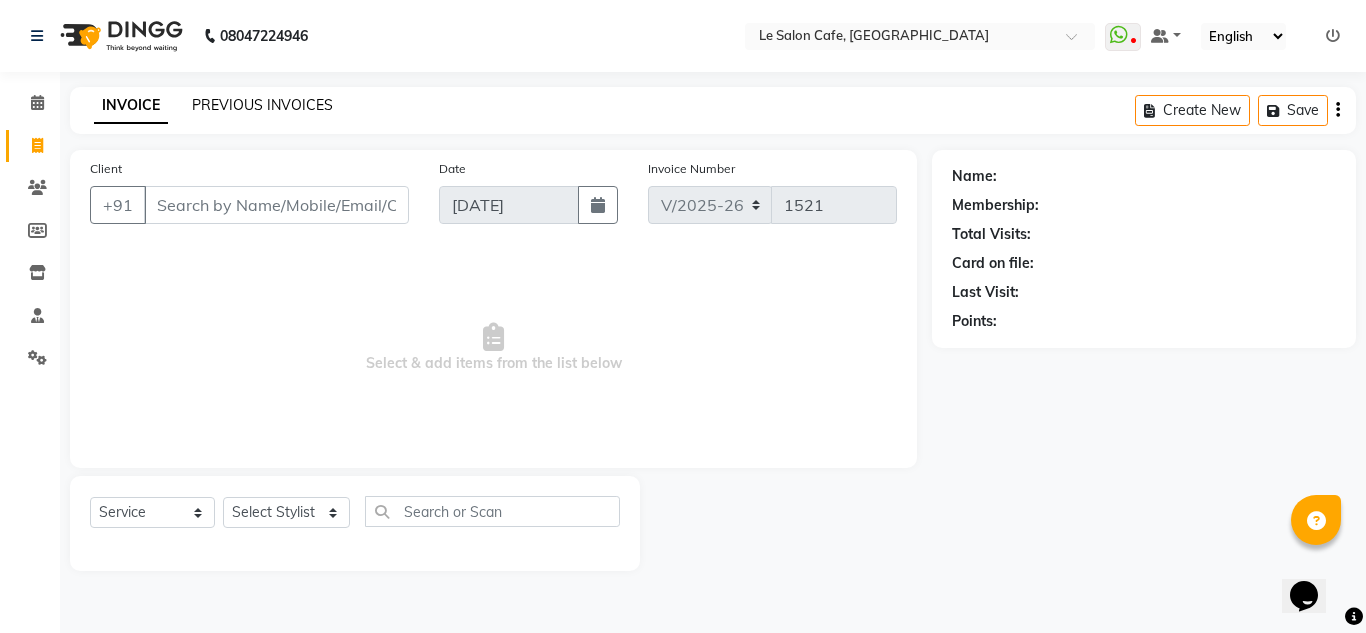 click on "PREVIOUS INVOICES" 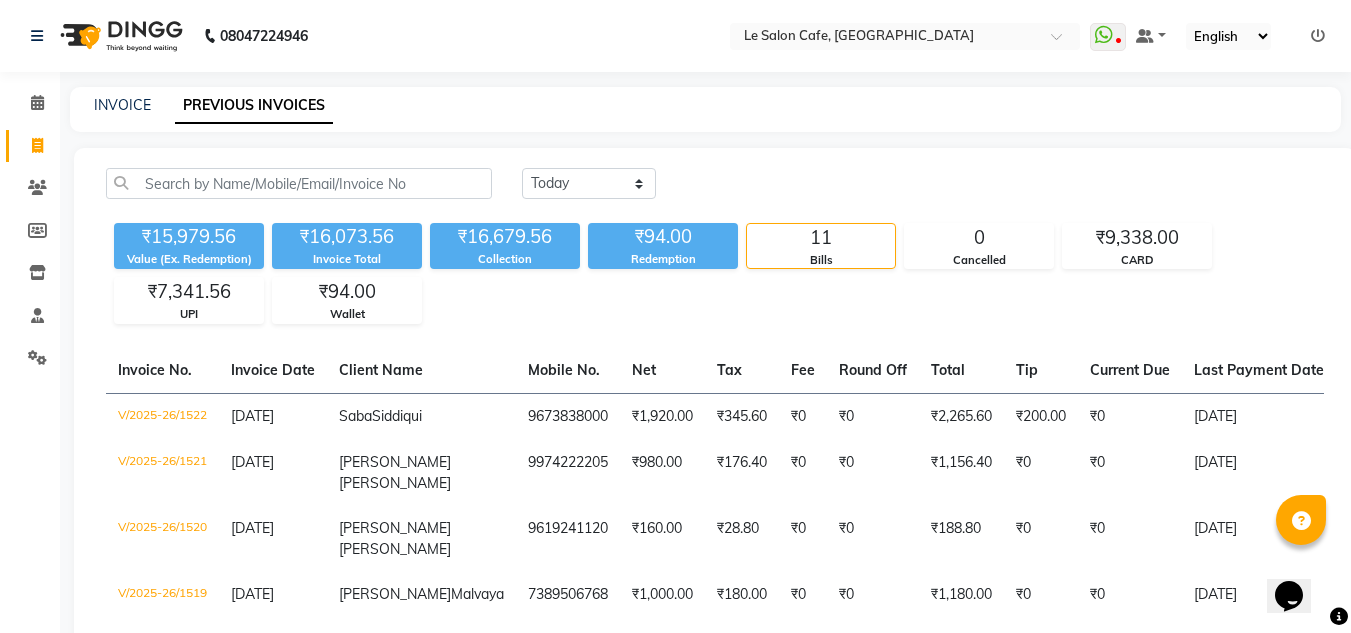 click on "WhatsApp Status  ✕ Status:  Disconnected Recent Service Activity: [DATE]     05:30 AM  08047224946 Whatsapp Settings Default Panel My Panel English ENGLISH Español العربية मराठी हिंदी ગુજરાતી தமிழ் 中文 Notifications nothing to show" at bounding box center (905, 36) 